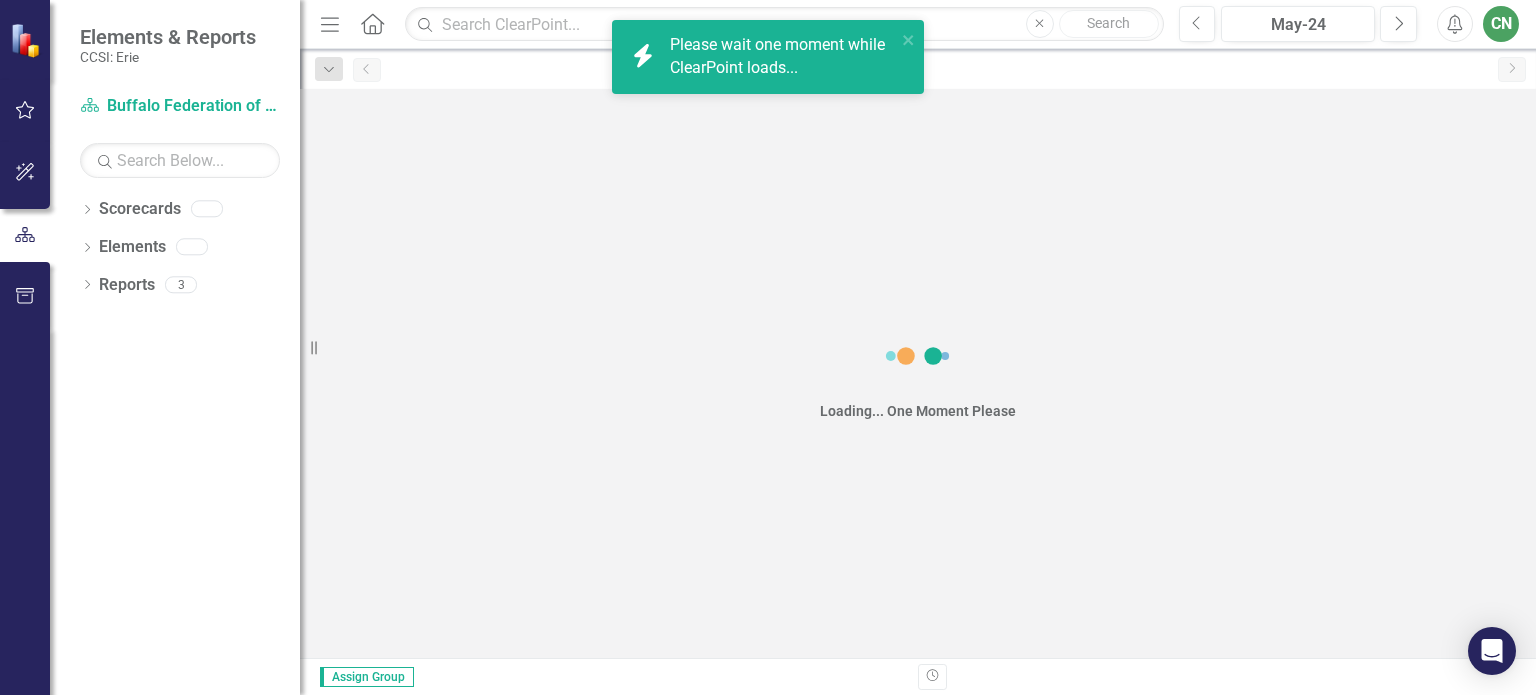 scroll, scrollTop: 0, scrollLeft: 0, axis: both 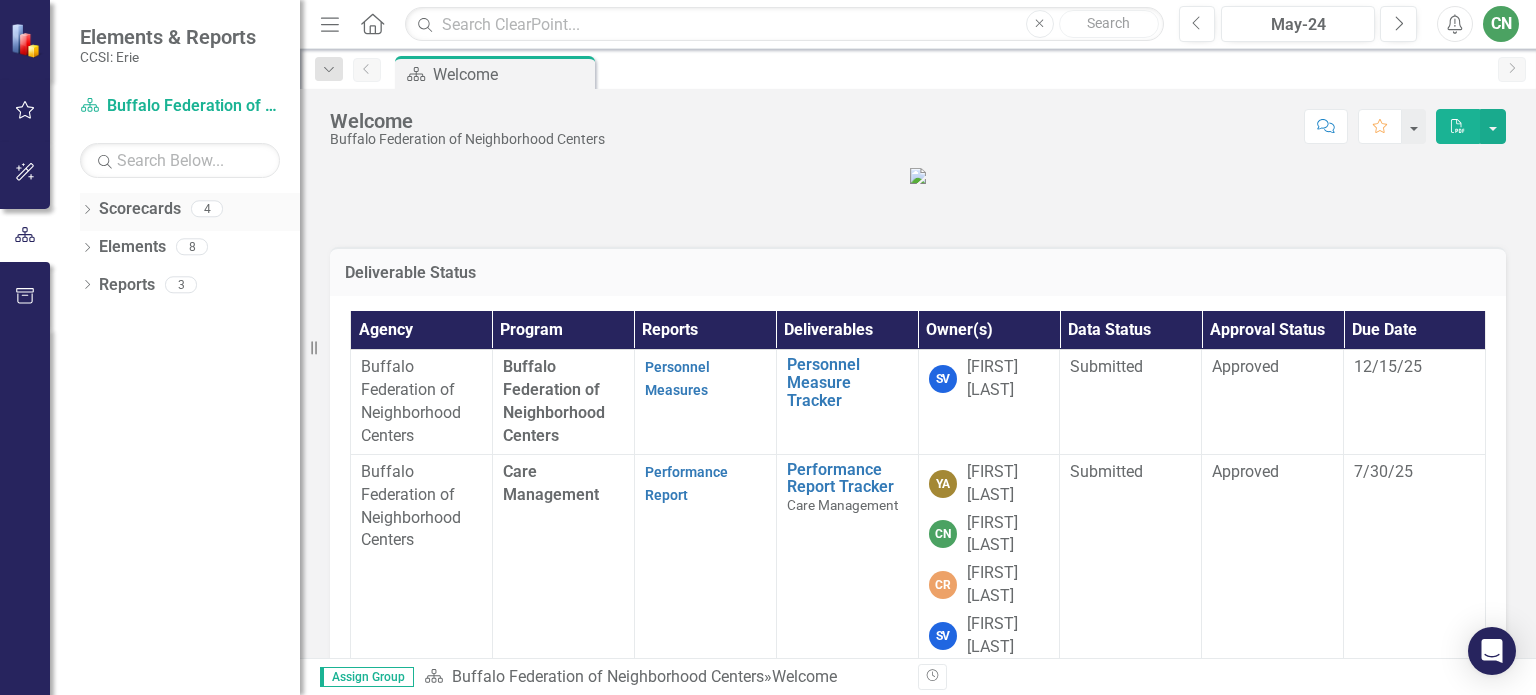 click on "Dropdown" 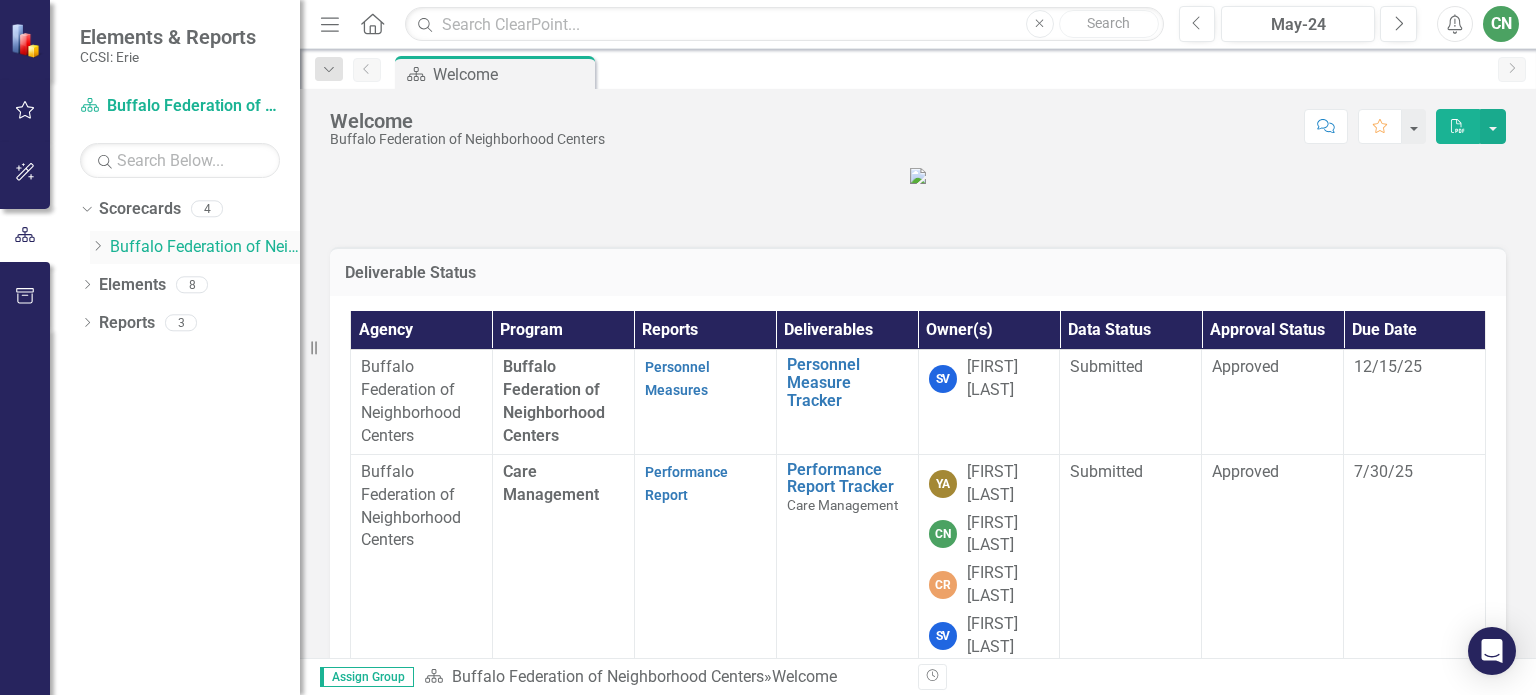 click on "Dropdown" 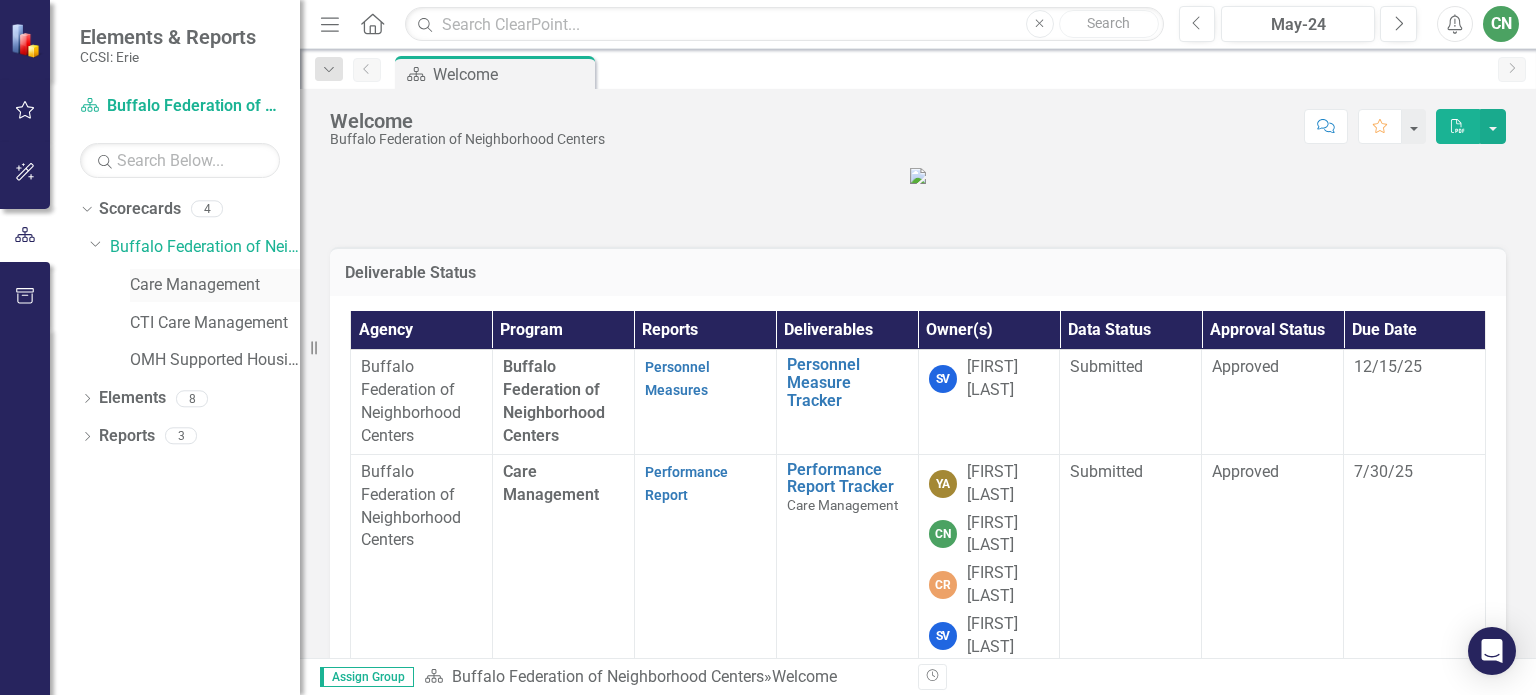 click on "Care Management" at bounding box center [215, 285] 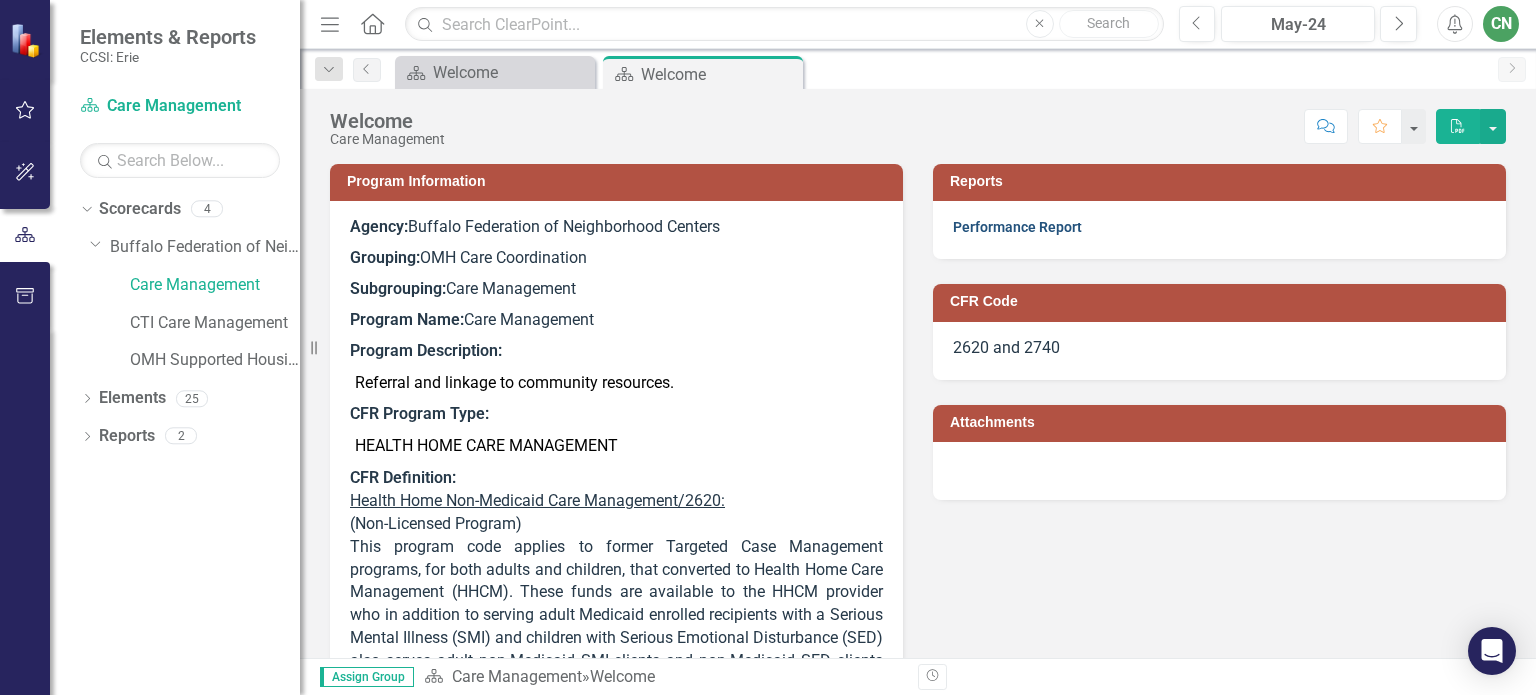 click on "Performance Report" at bounding box center [1017, 227] 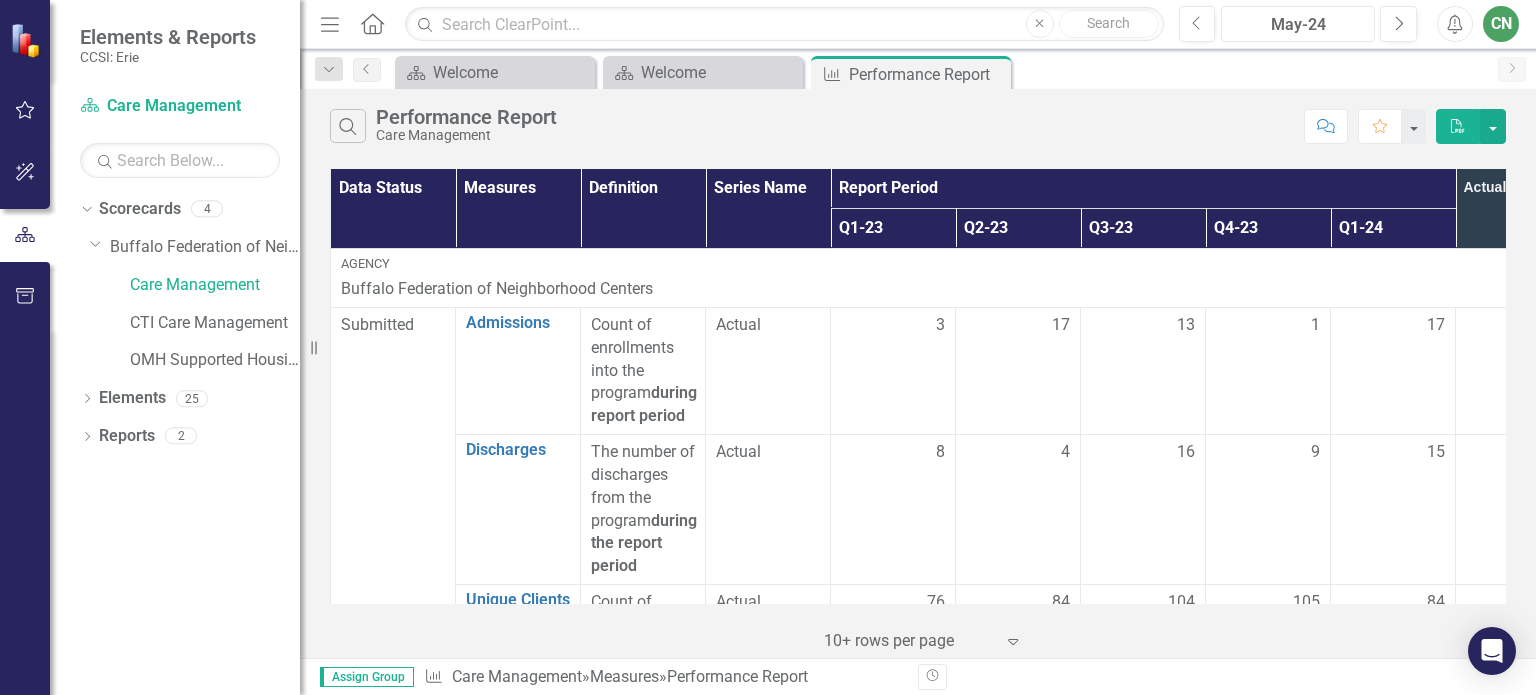 click on "May-24" at bounding box center [1298, 25] 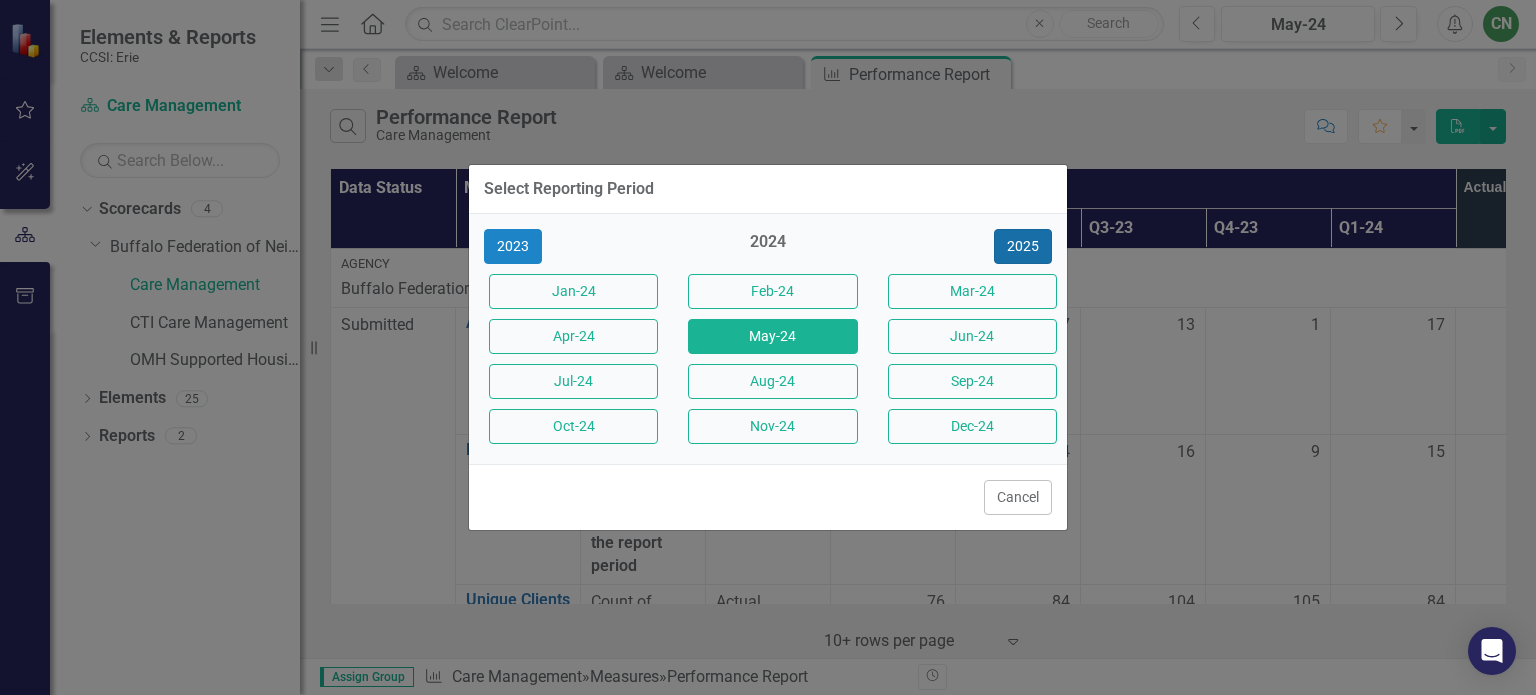 click on "2025" at bounding box center [1023, 246] 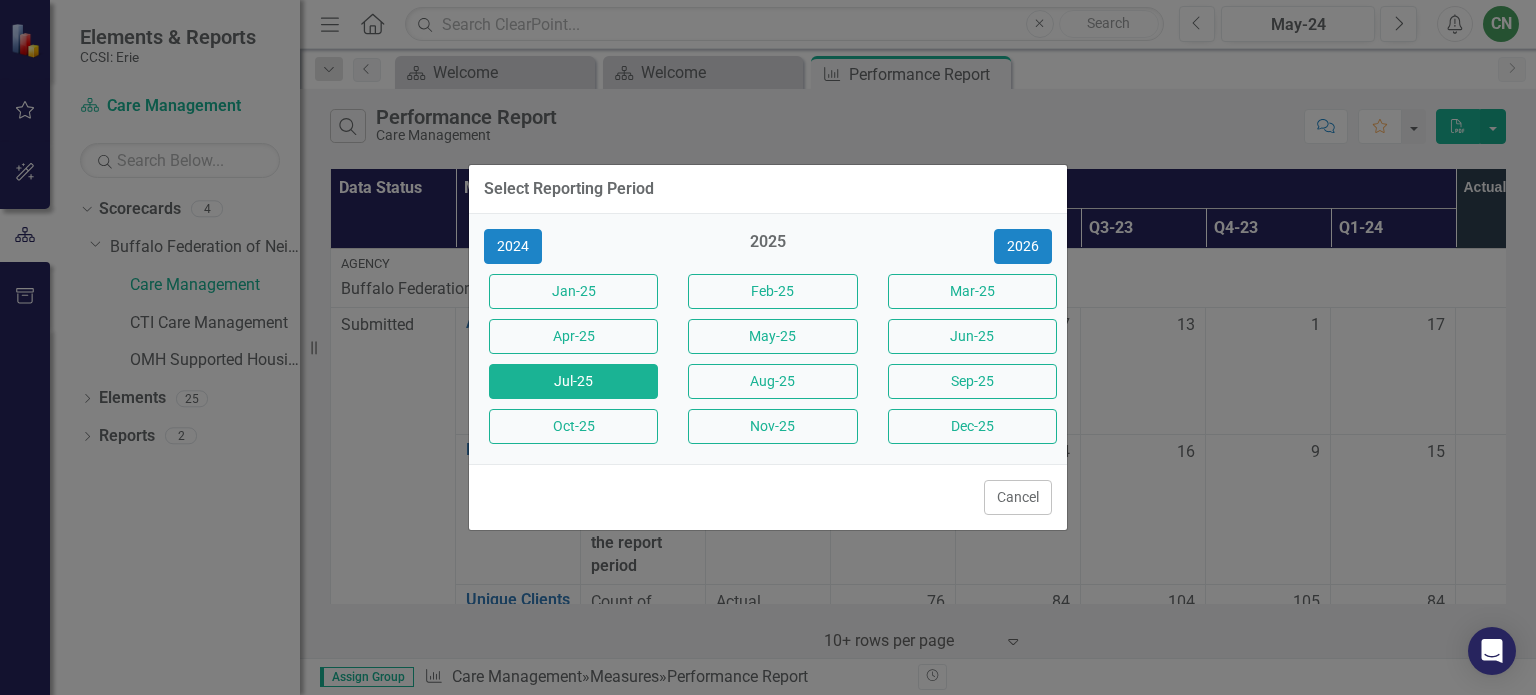 click on "Jul-25" at bounding box center [573, 381] 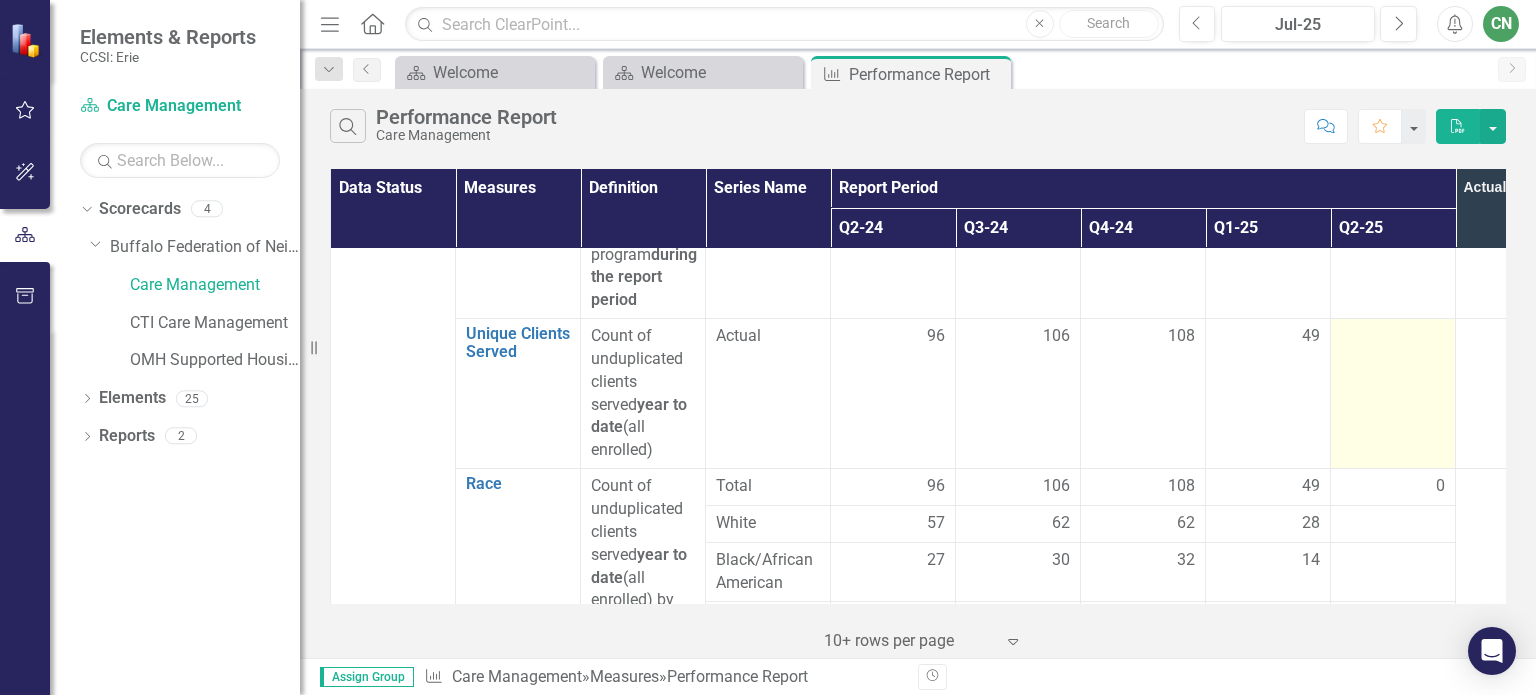 scroll, scrollTop: 300, scrollLeft: 0, axis: vertical 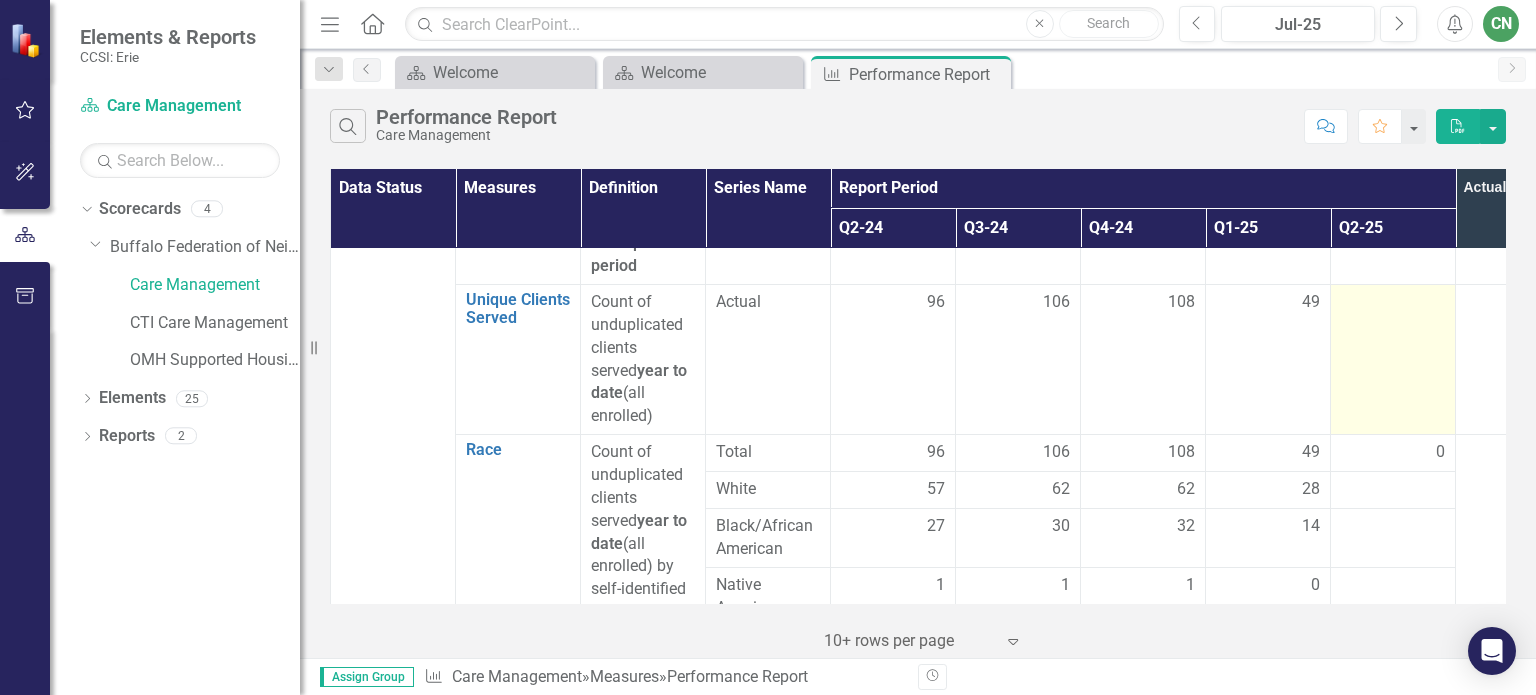 click at bounding box center (1393, 360) 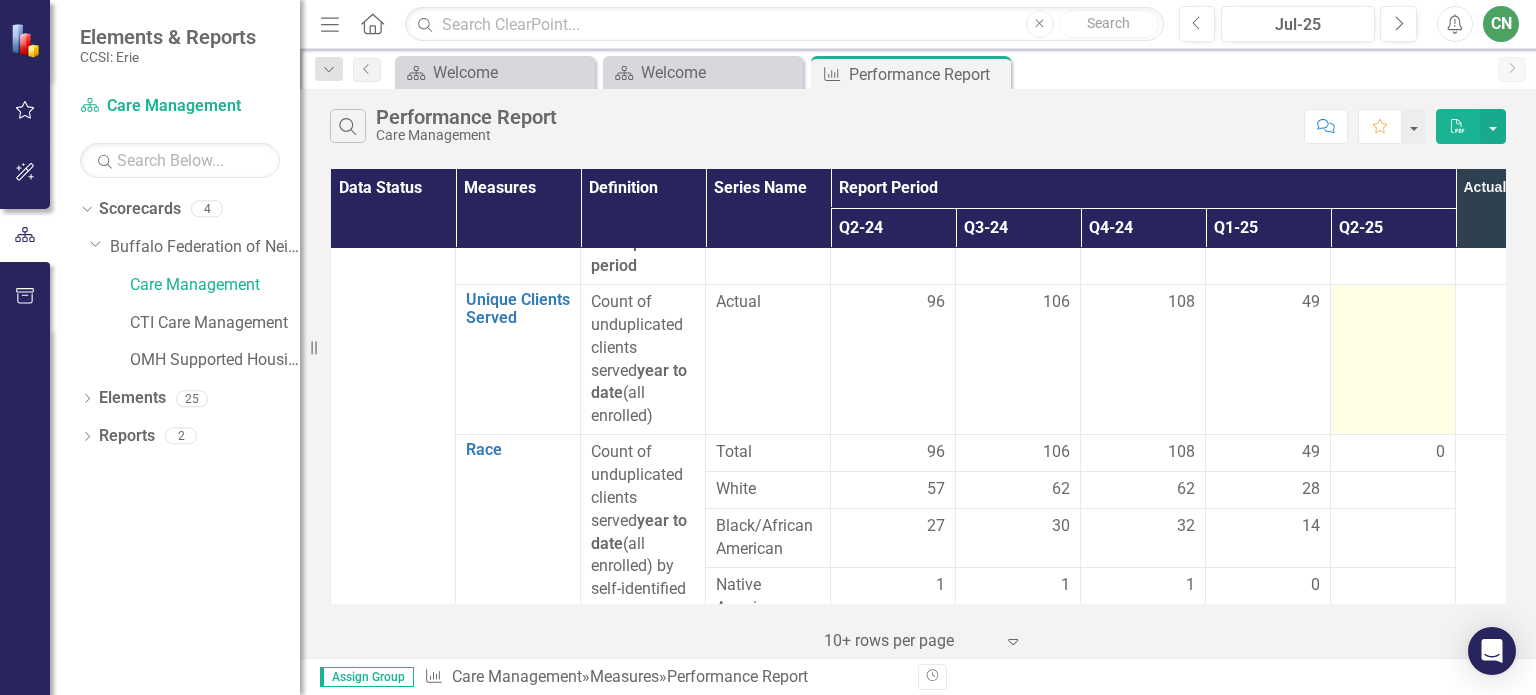 click at bounding box center [1393, 360] 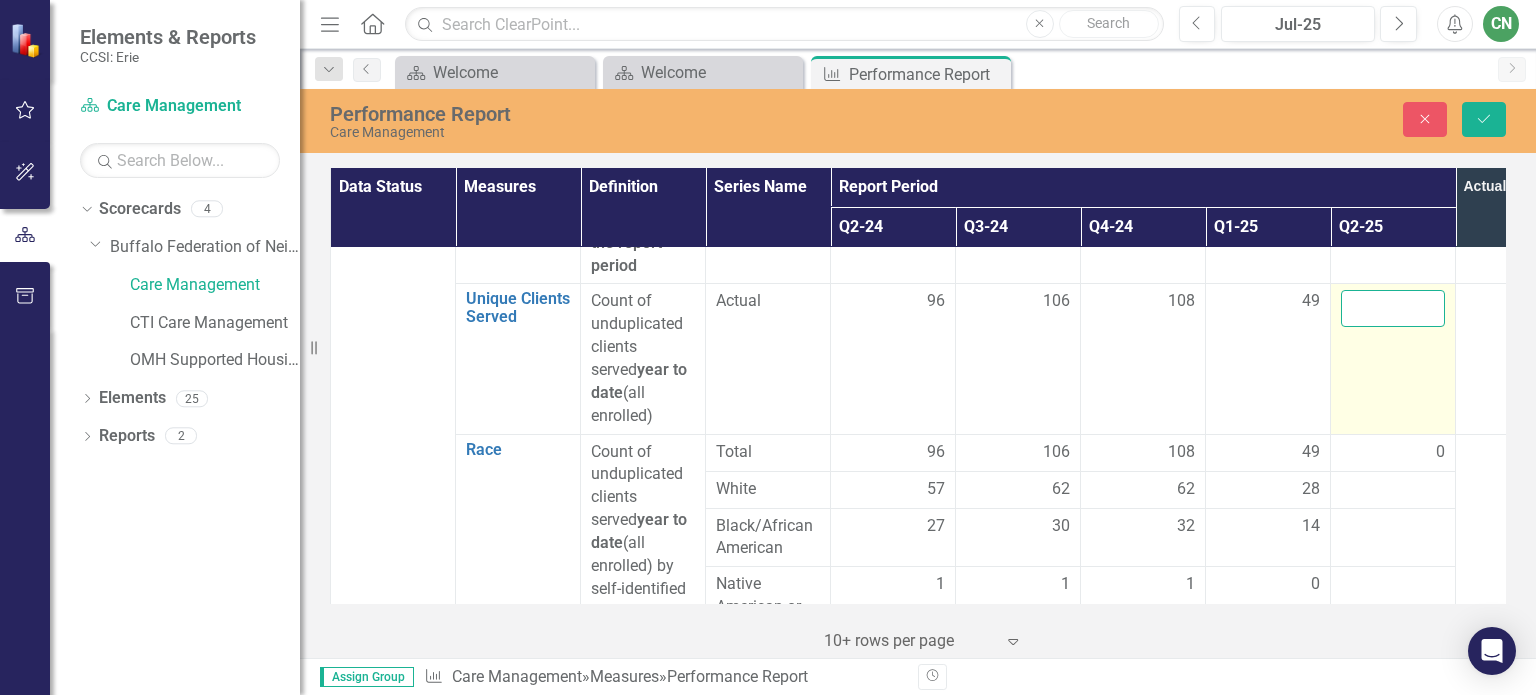 click at bounding box center [1393, 308] 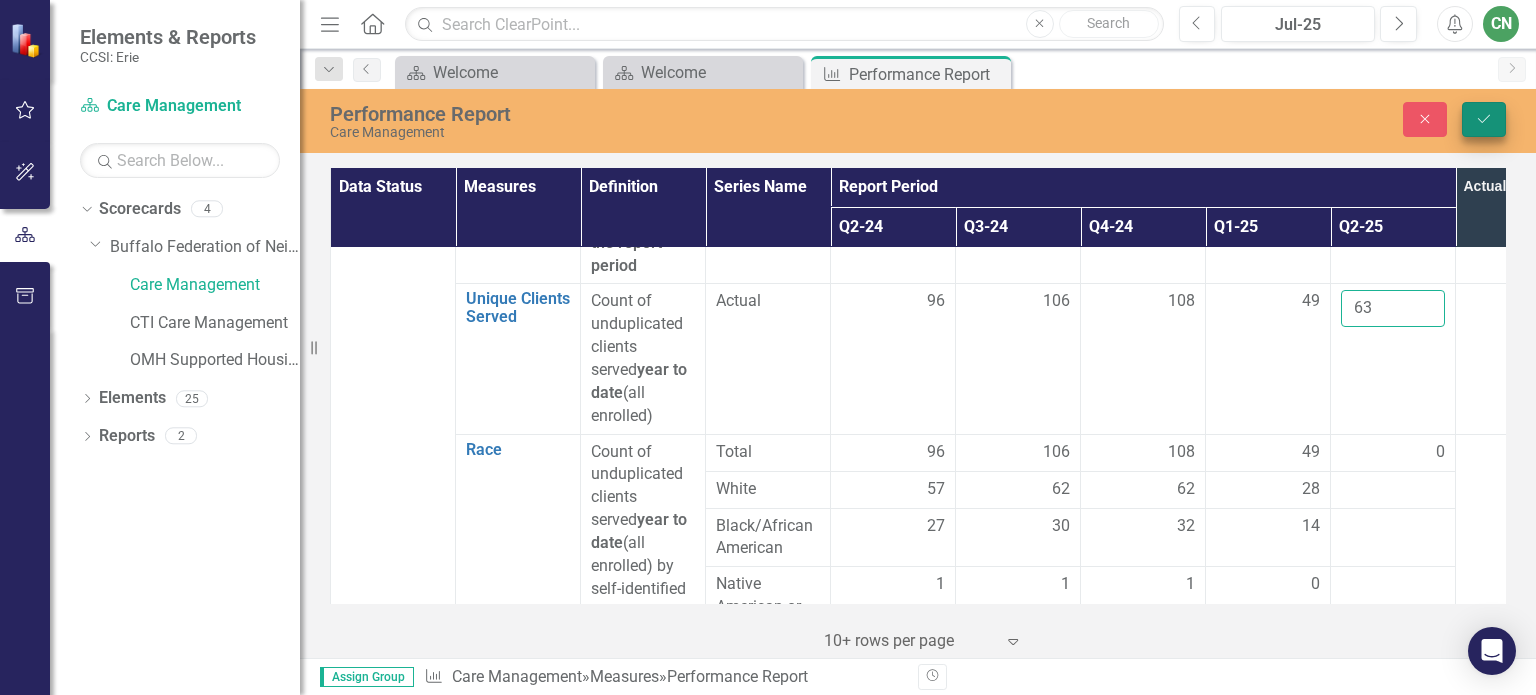 type on "63" 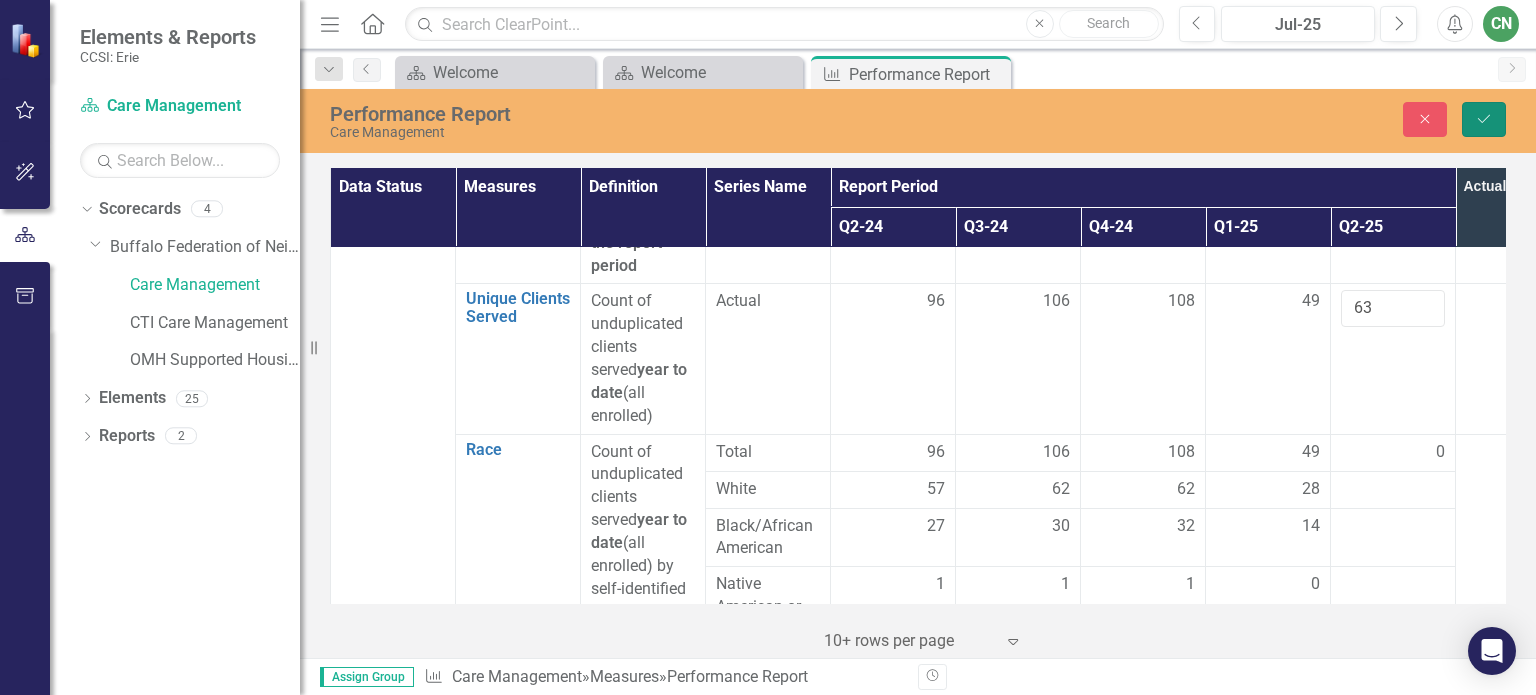 click on "Save" 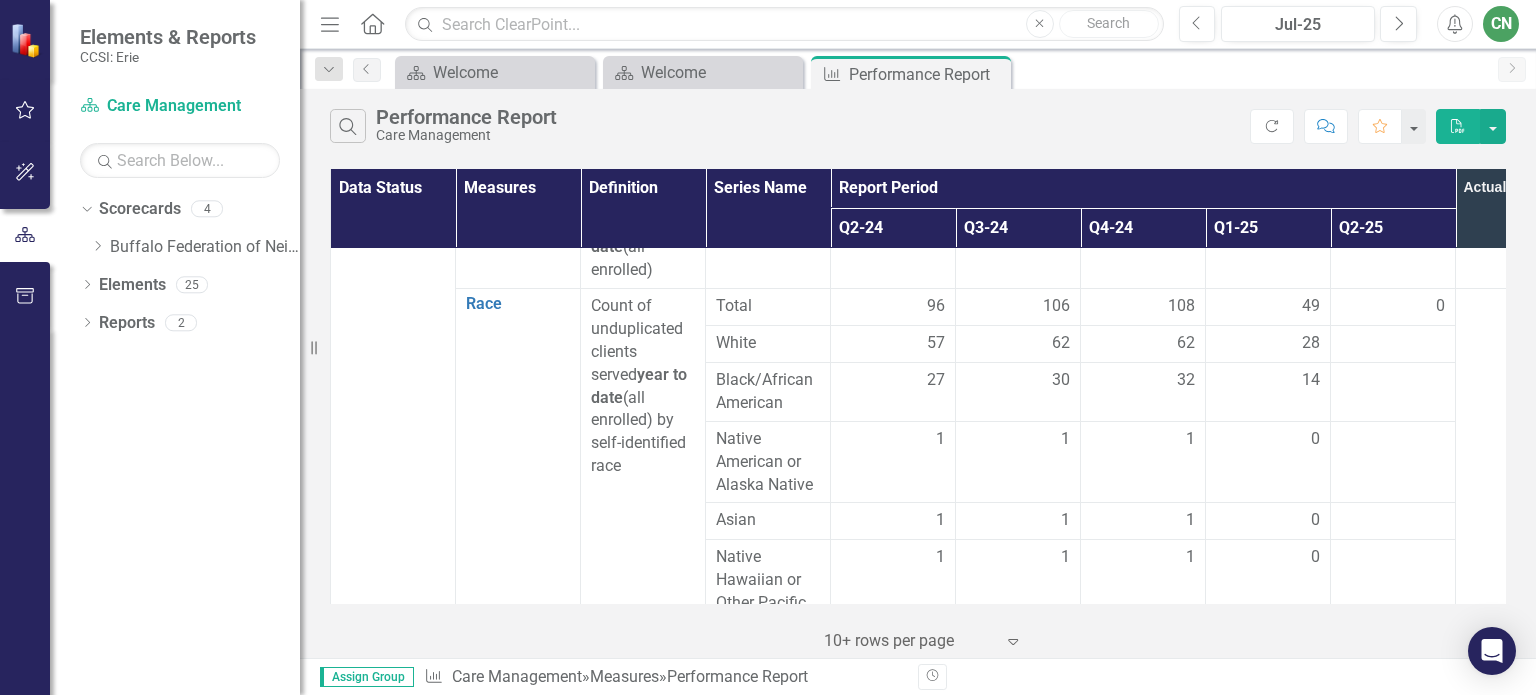 scroll, scrollTop: 400, scrollLeft: 0, axis: vertical 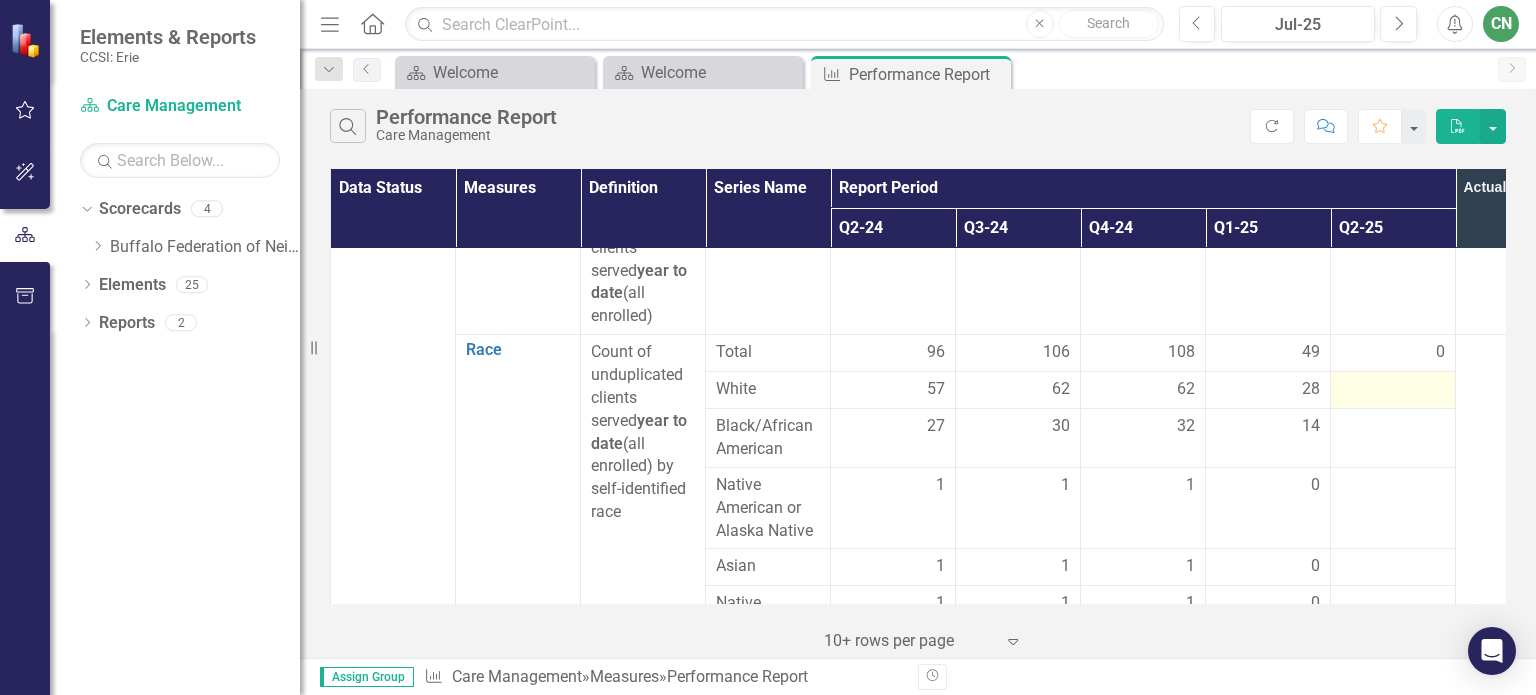 click at bounding box center [1393, 390] 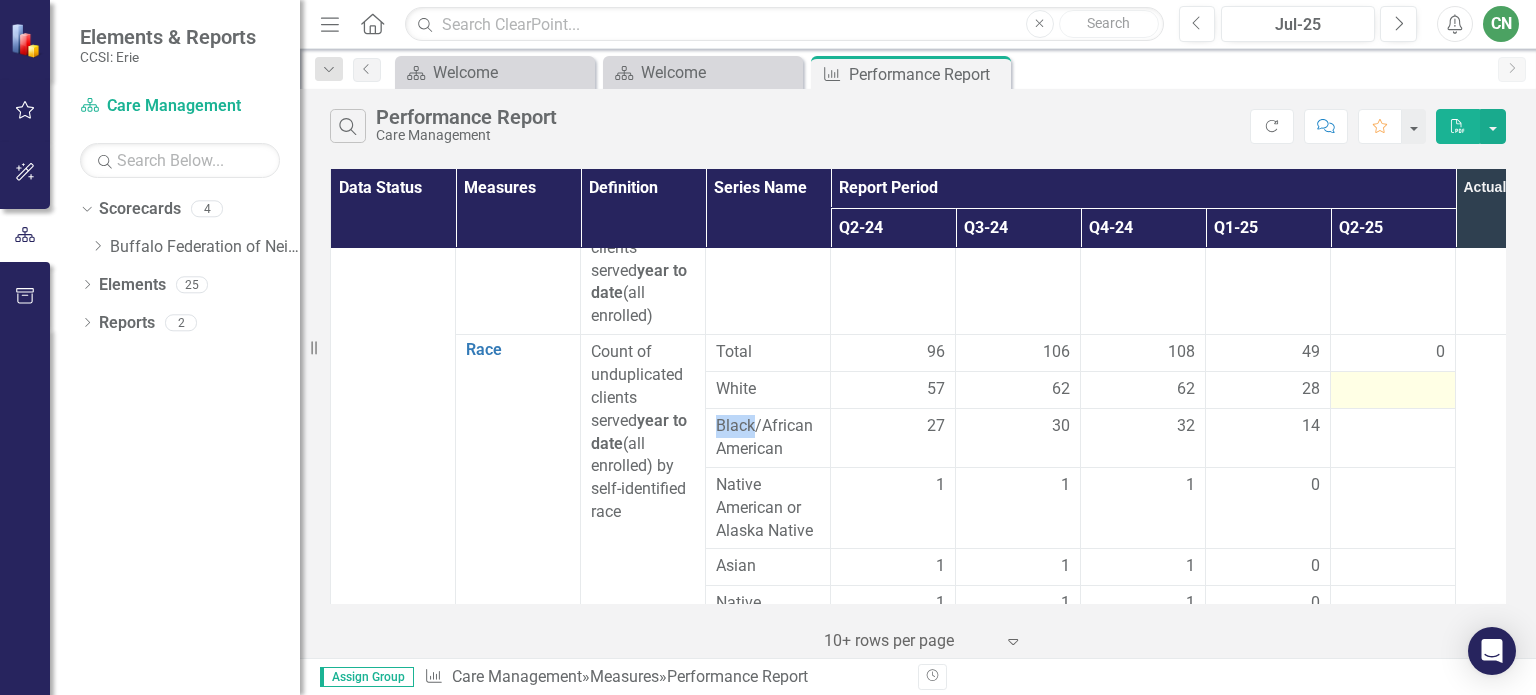 click at bounding box center (1393, 390) 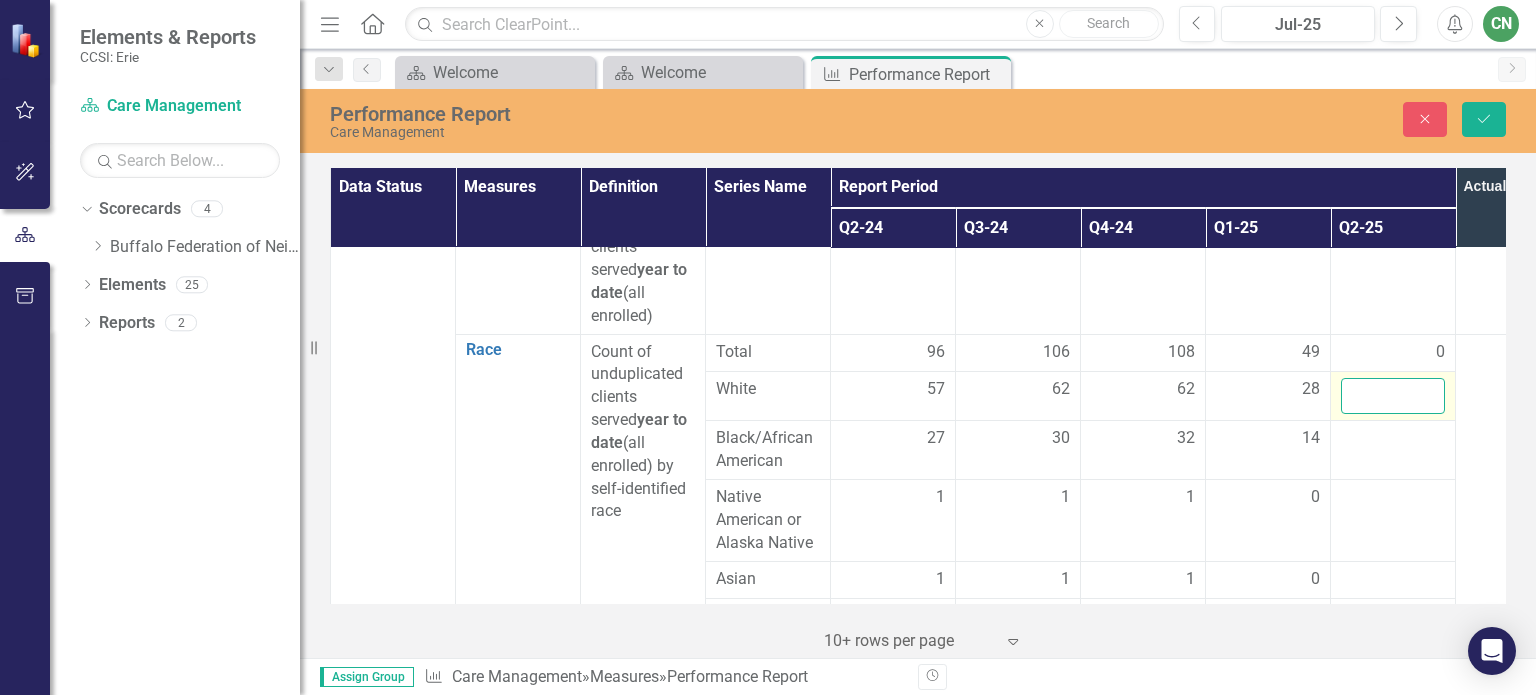 click at bounding box center [1393, 396] 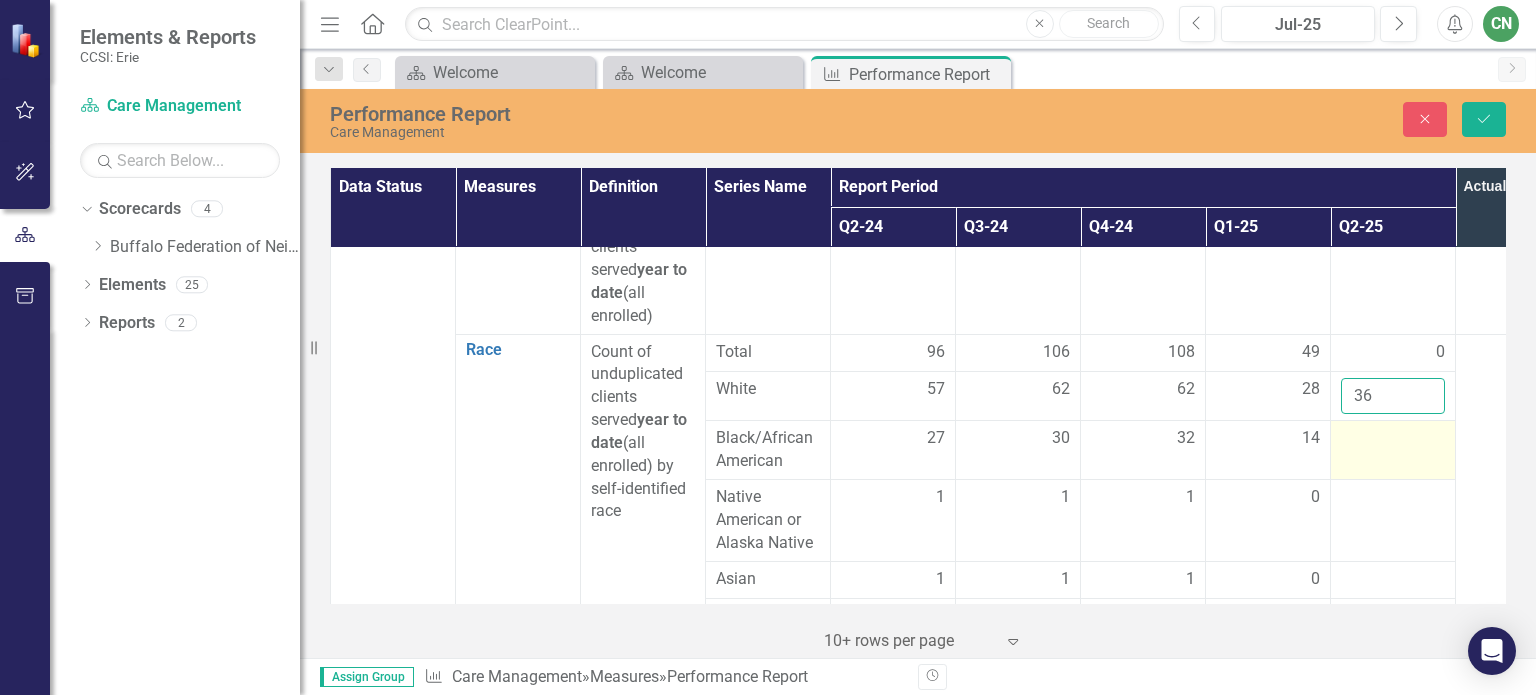 type on "36" 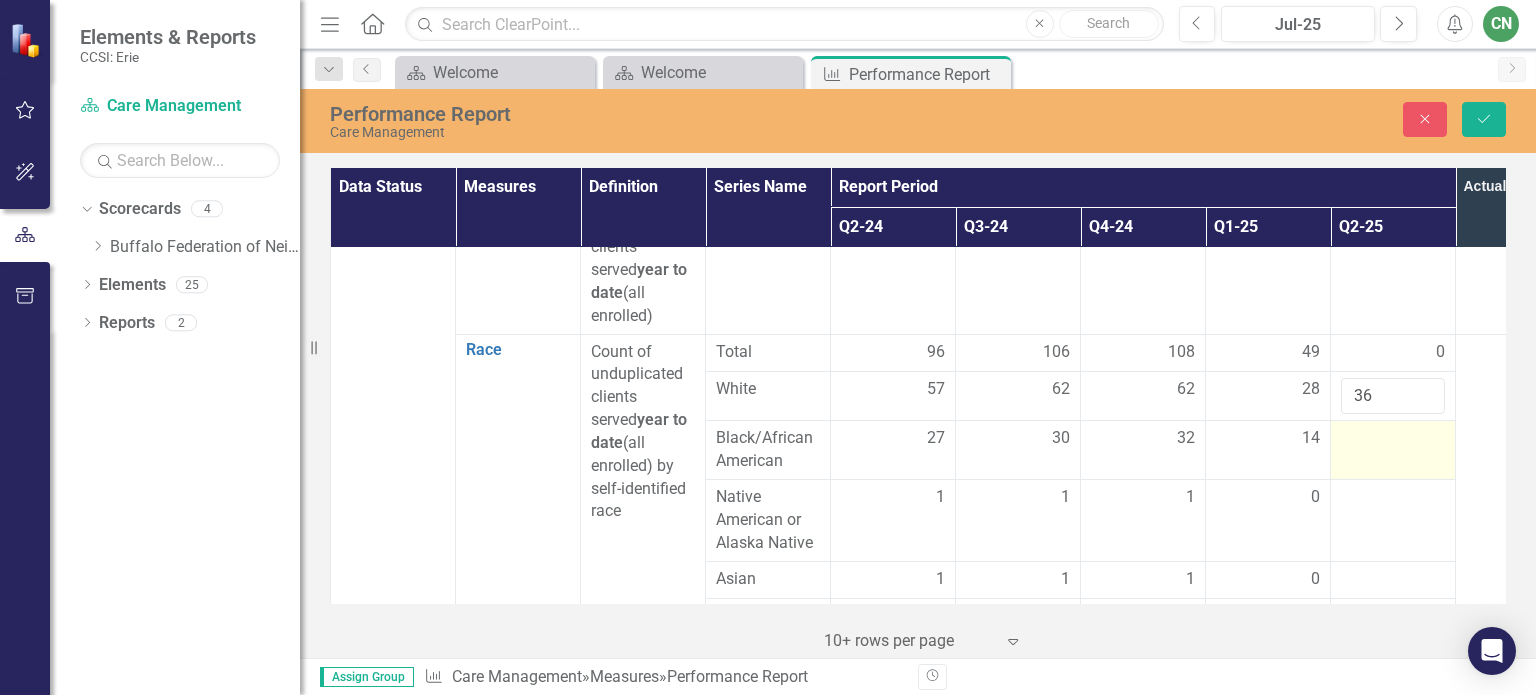 click at bounding box center [1393, 439] 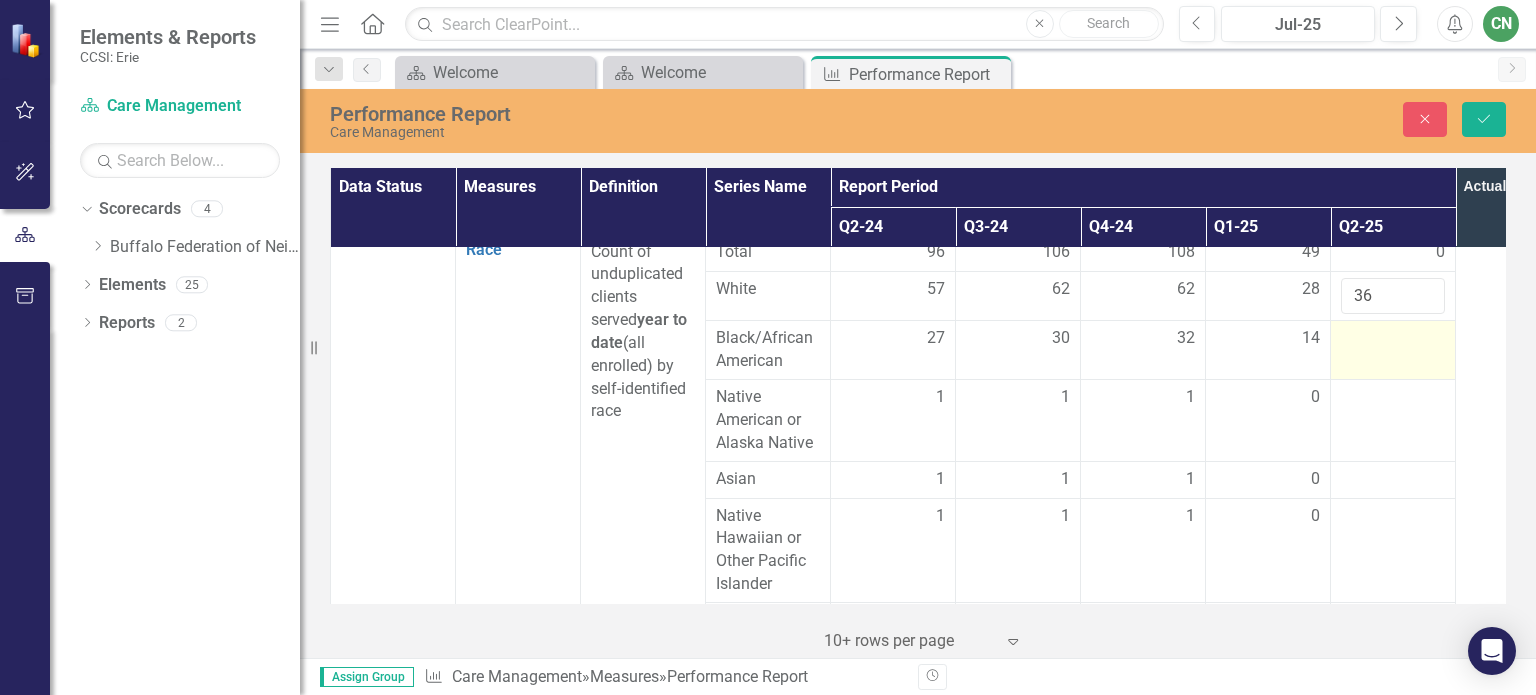 scroll, scrollTop: 400, scrollLeft: 0, axis: vertical 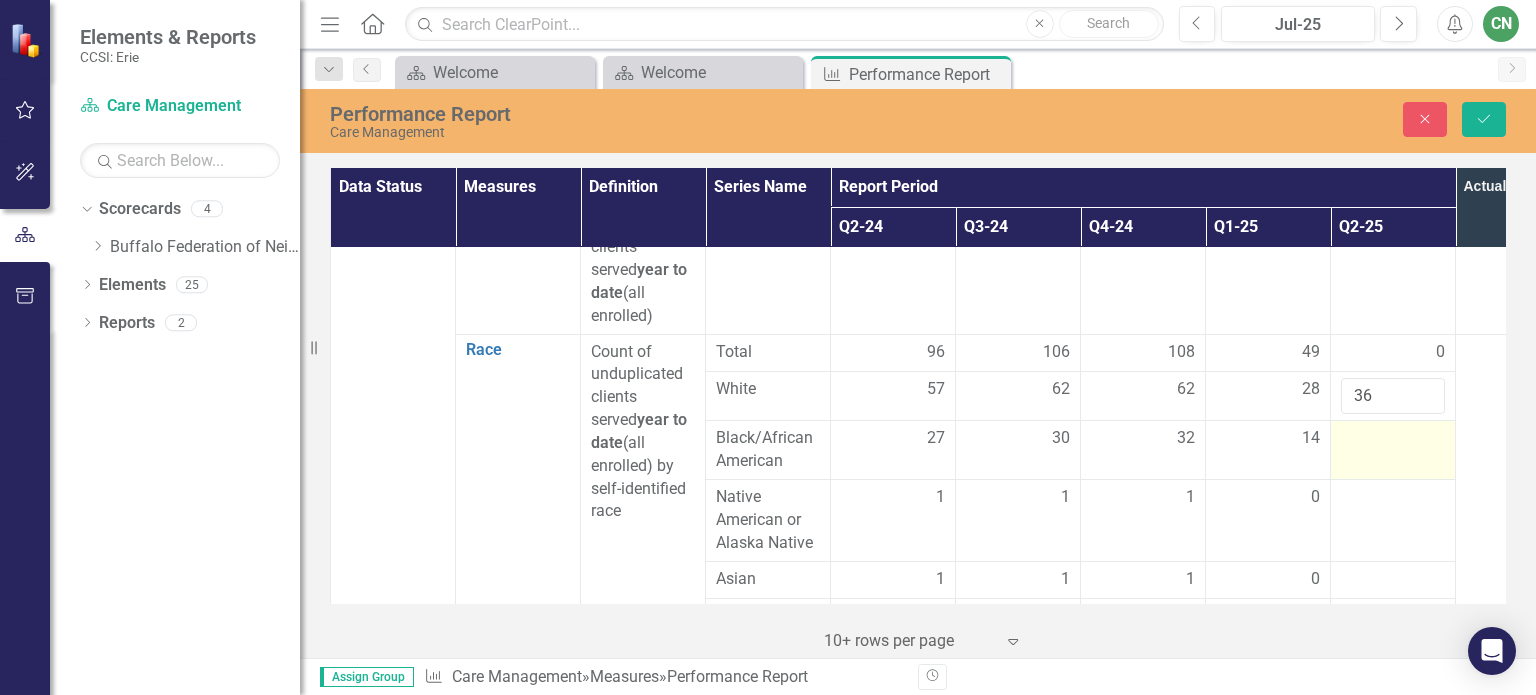 click at bounding box center [1393, 450] 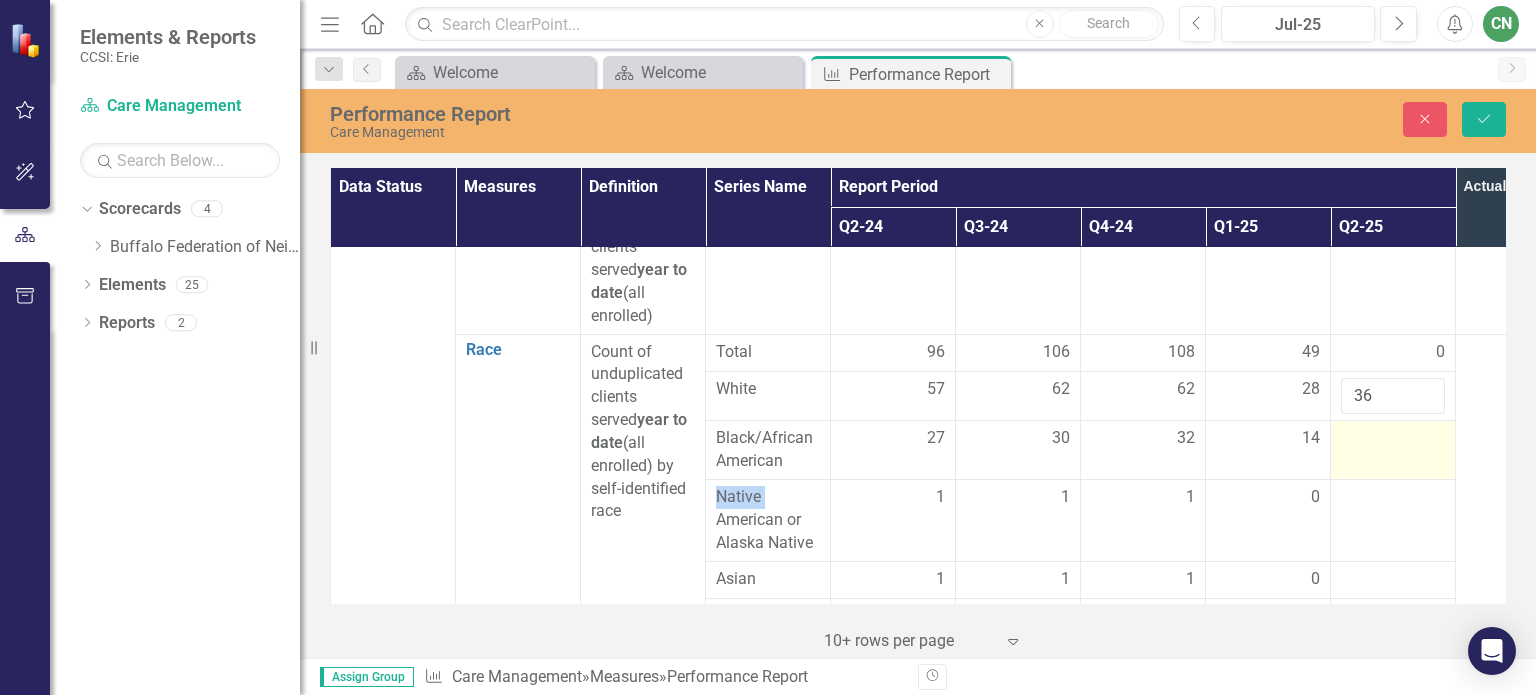 click at bounding box center (1393, 450) 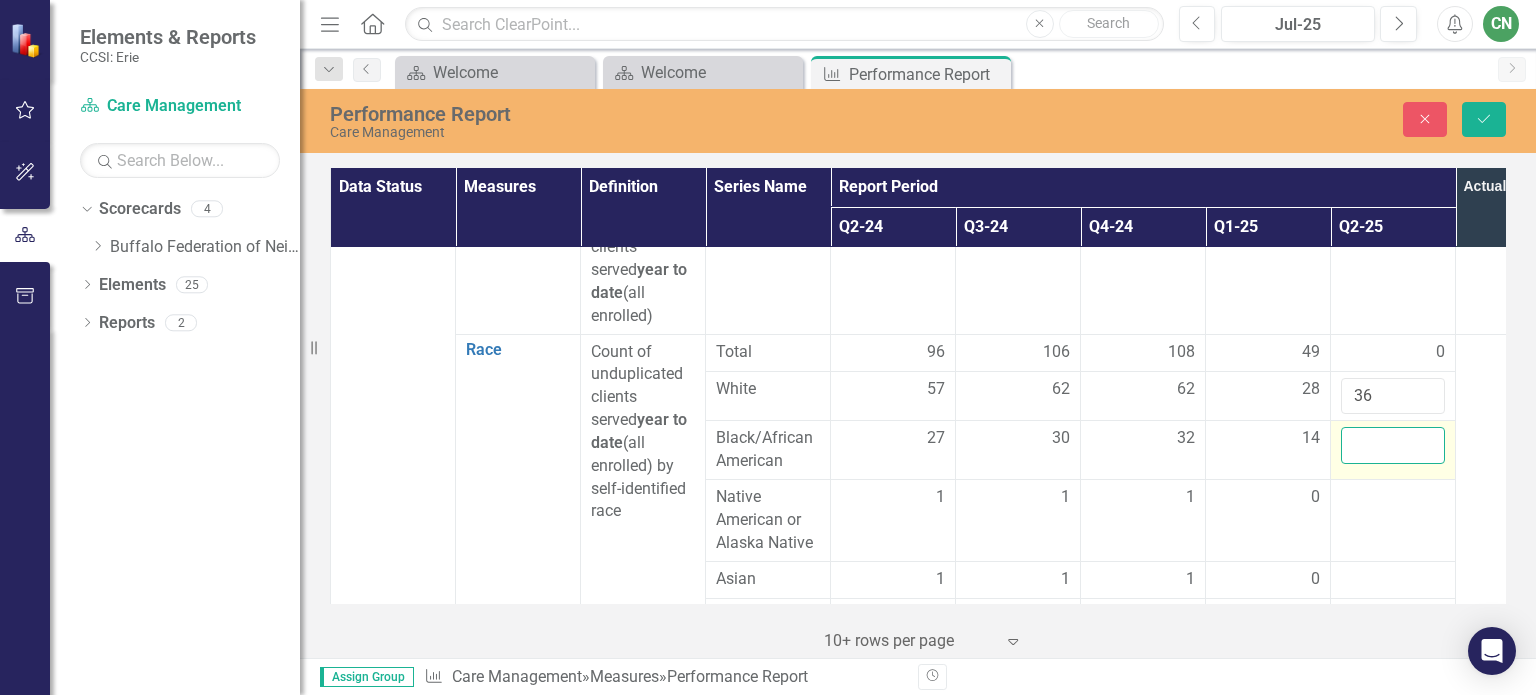 click at bounding box center [1393, 445] 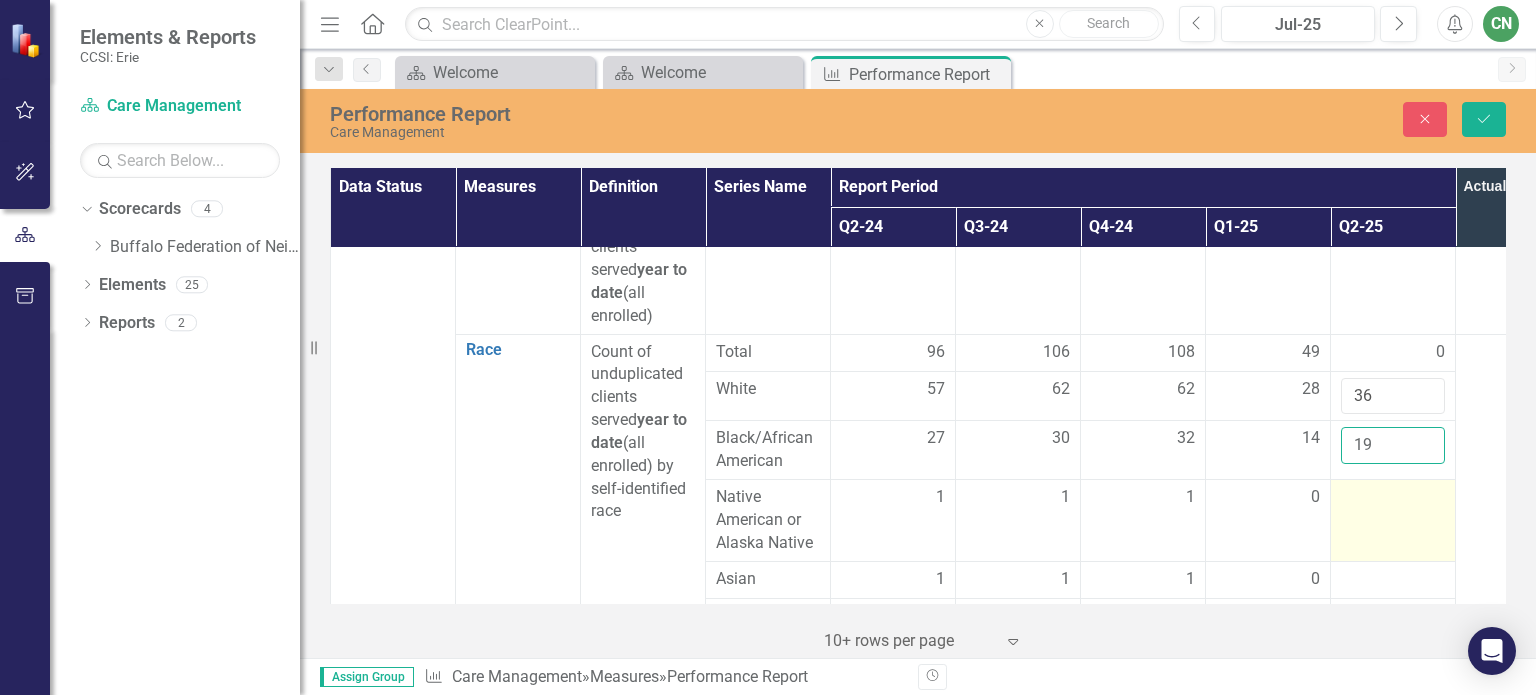 type on "19" 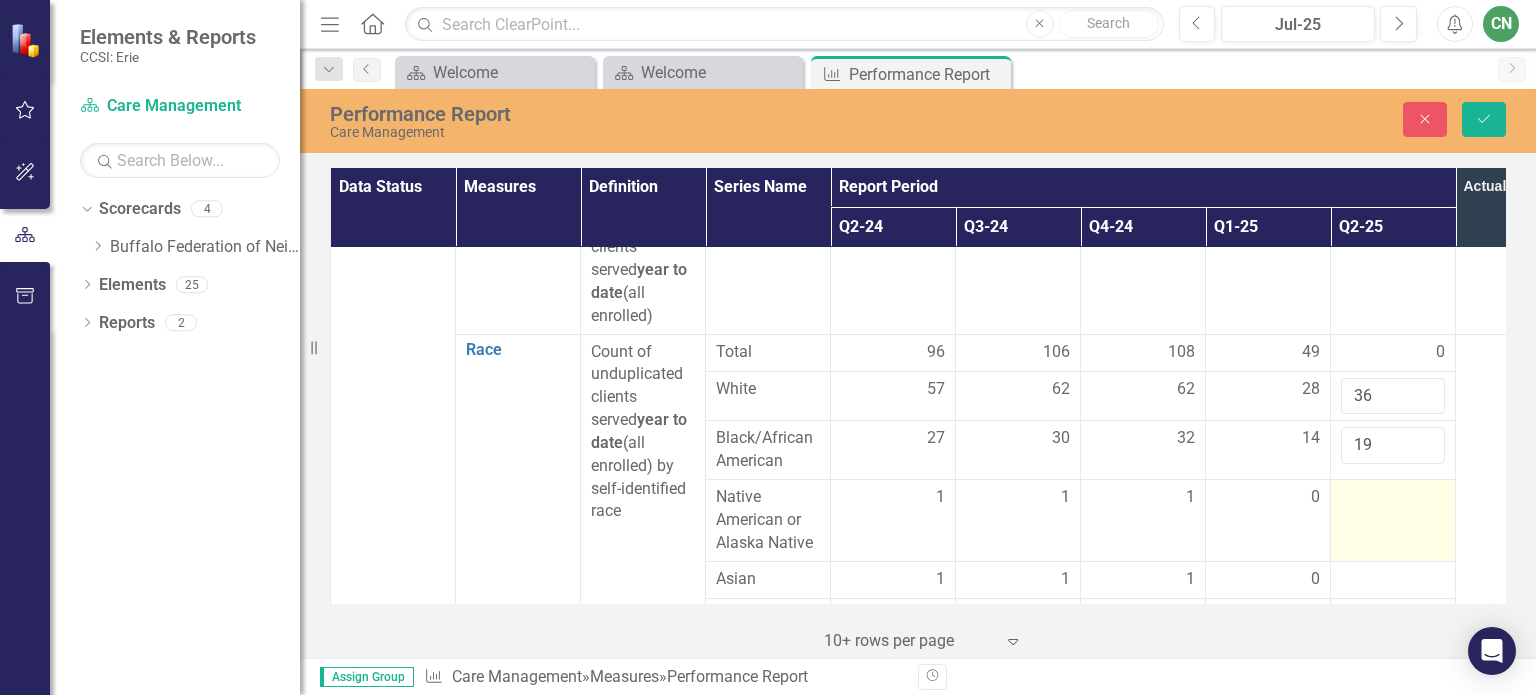 click at bounding box center (1393, 521) 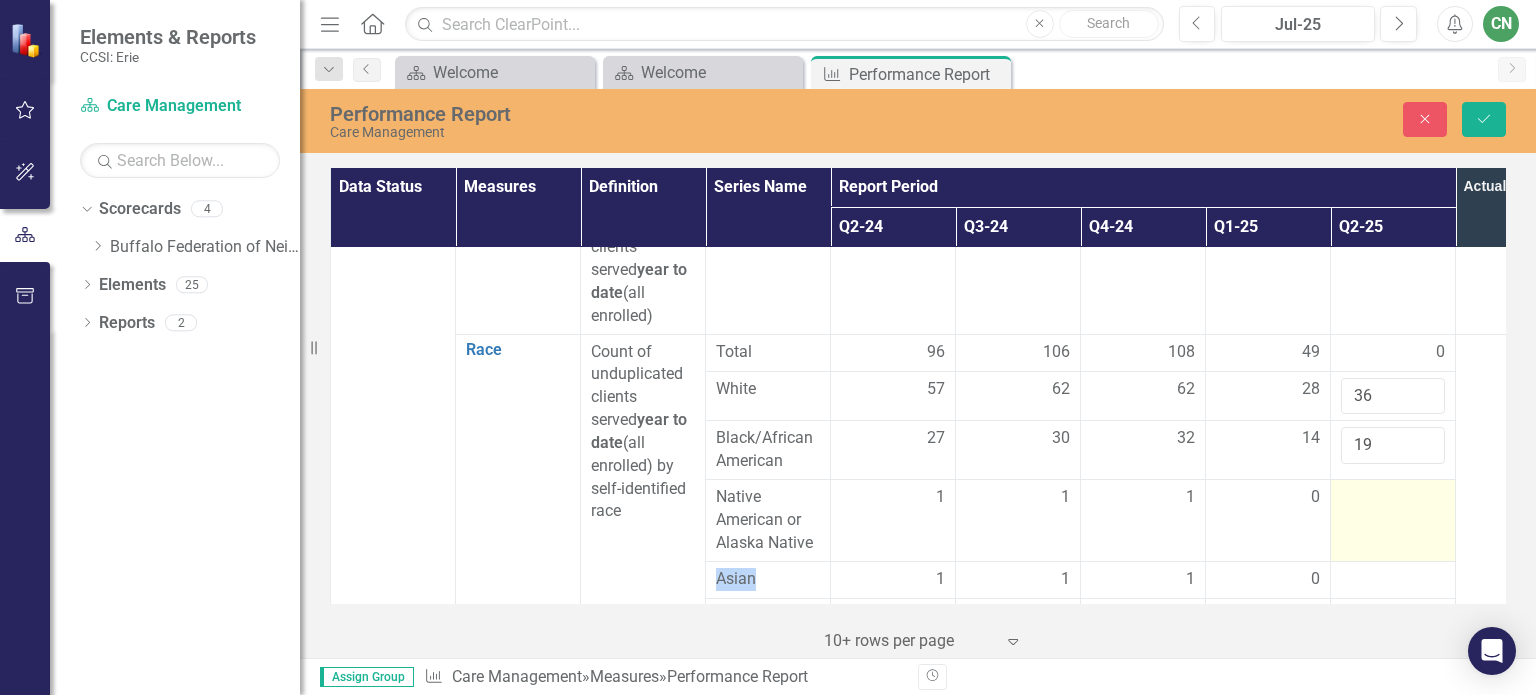 click at bounding box center (1393, 521) 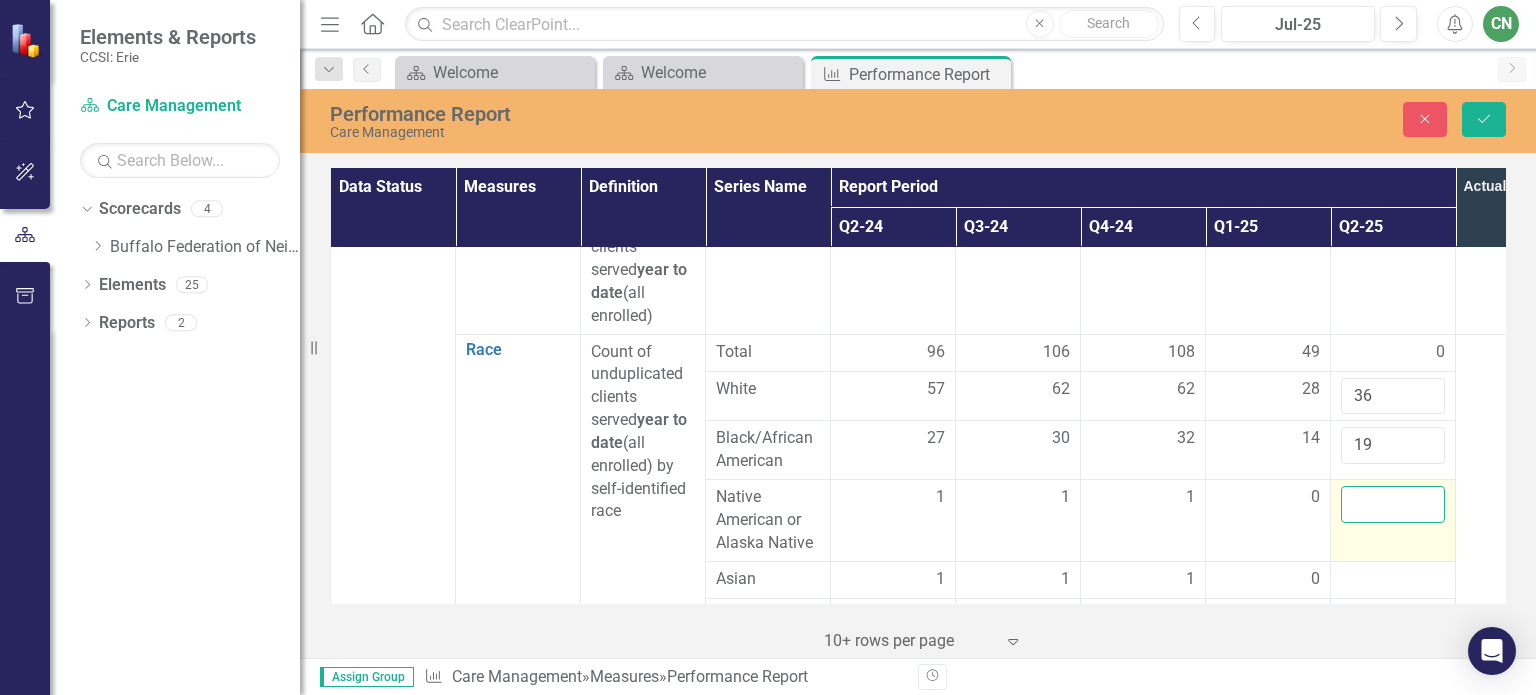 click at bounding box center (1393, 504) 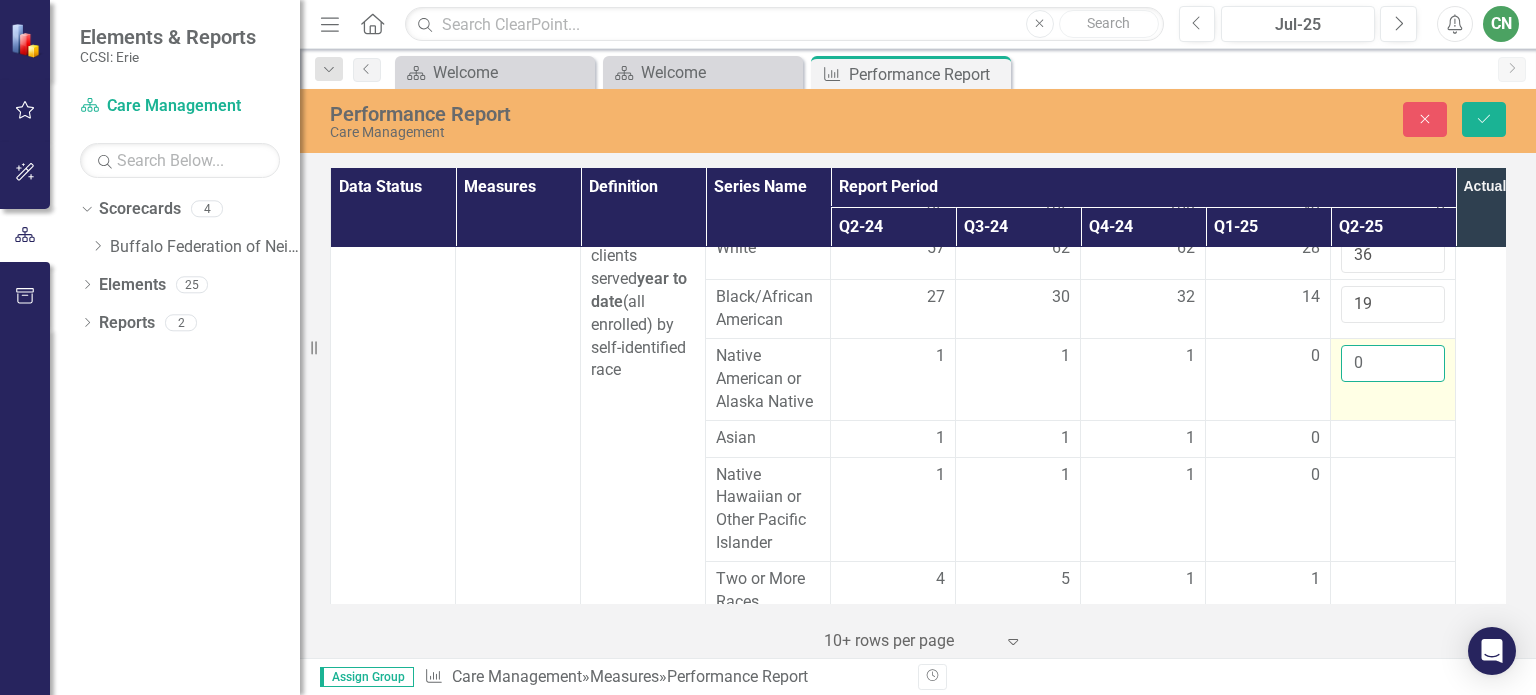 scroll, scrollTop: 600, scrollLeft: 0, axis: vertical 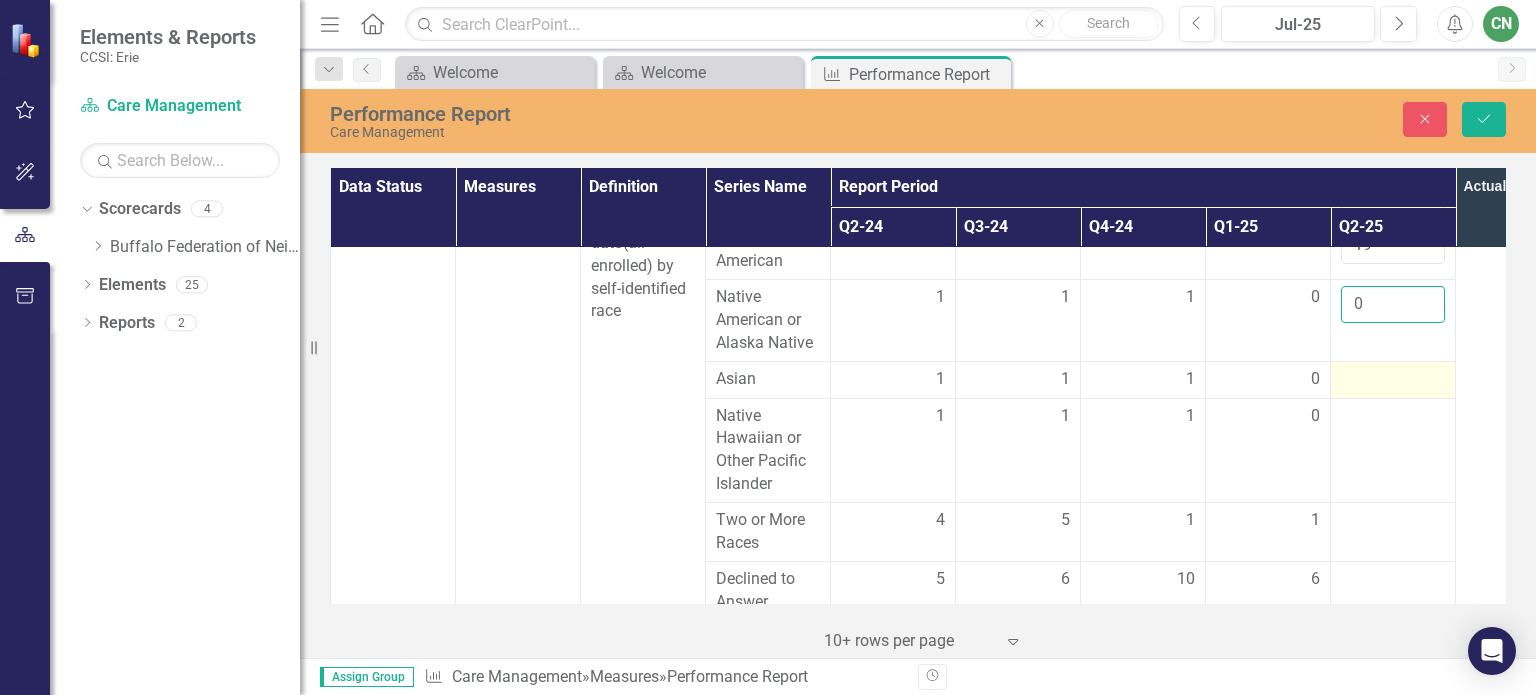 type on "0" 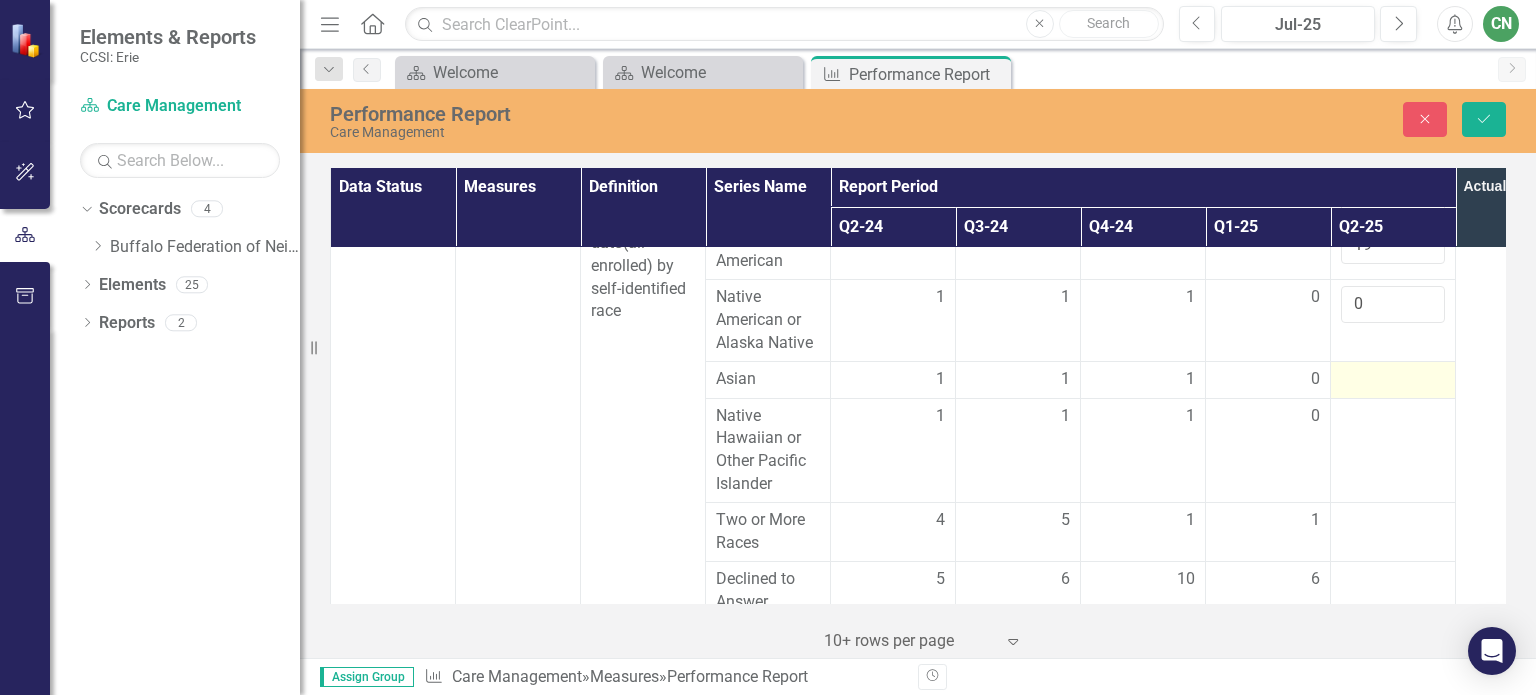 click at bounding box center [1393, 380] 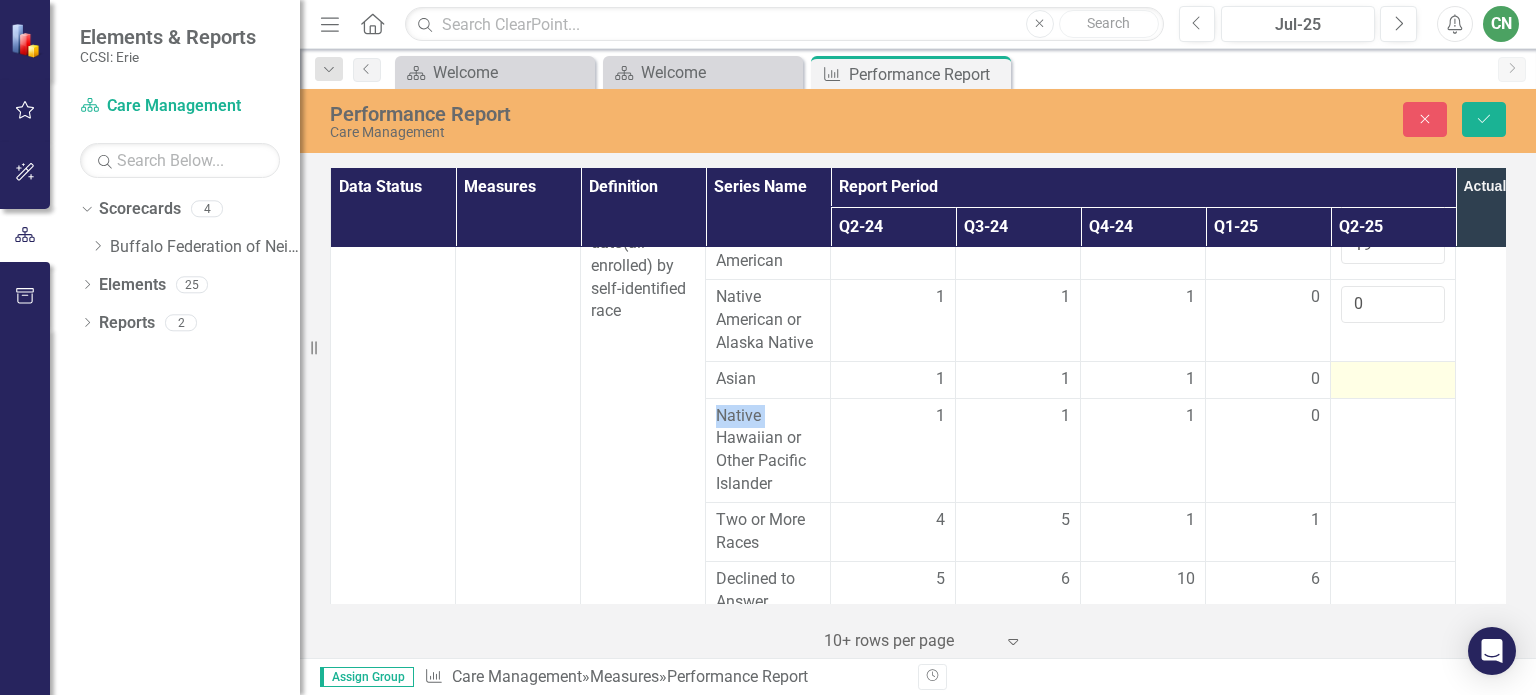 click at bounding box center (1393, 380) 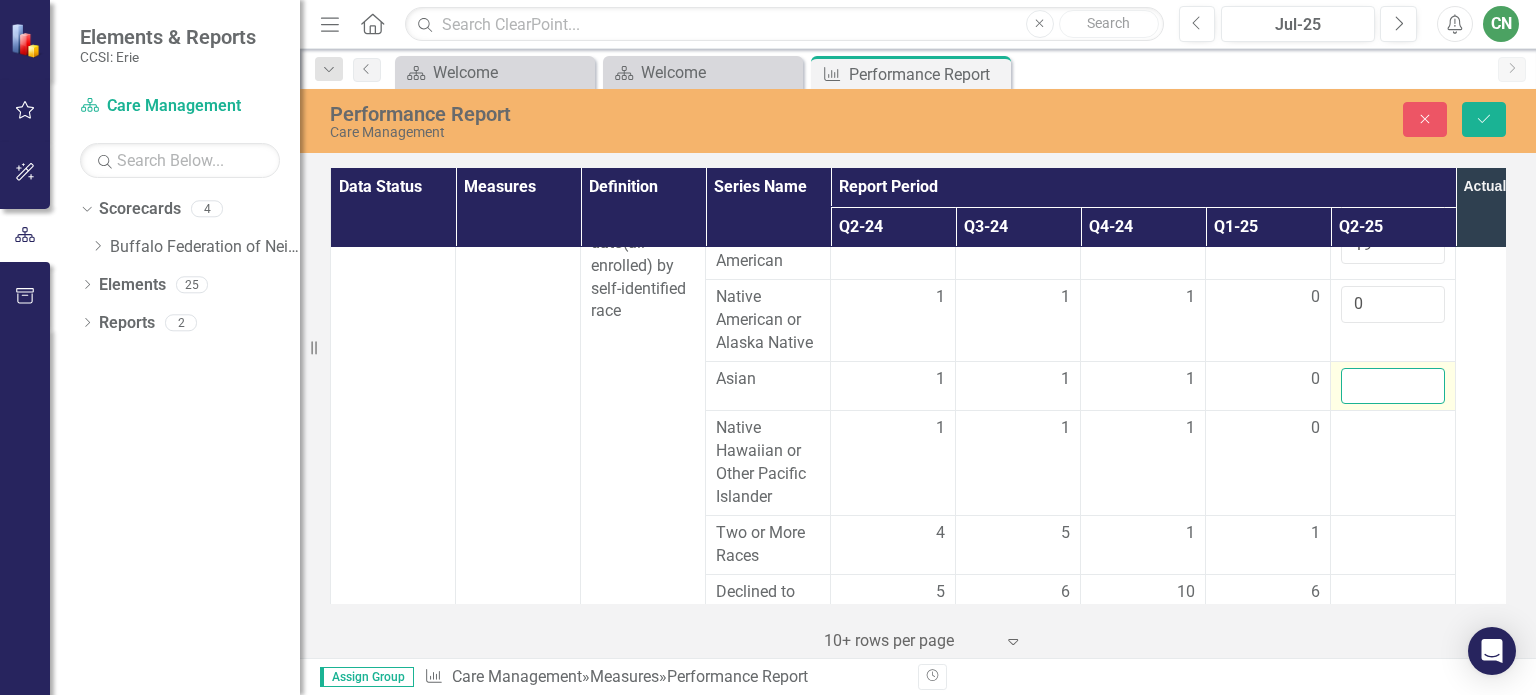 click at bounding box center (1393, 386) 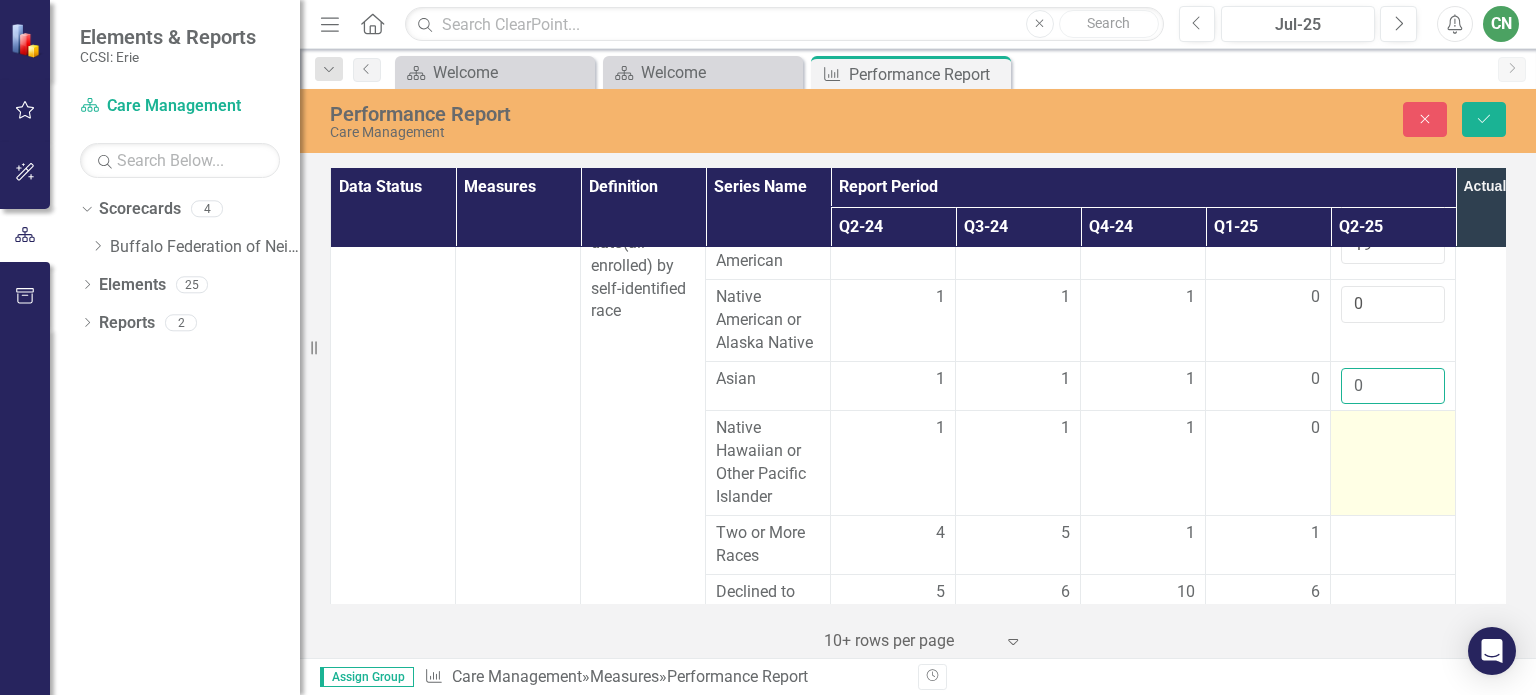 type on "0" 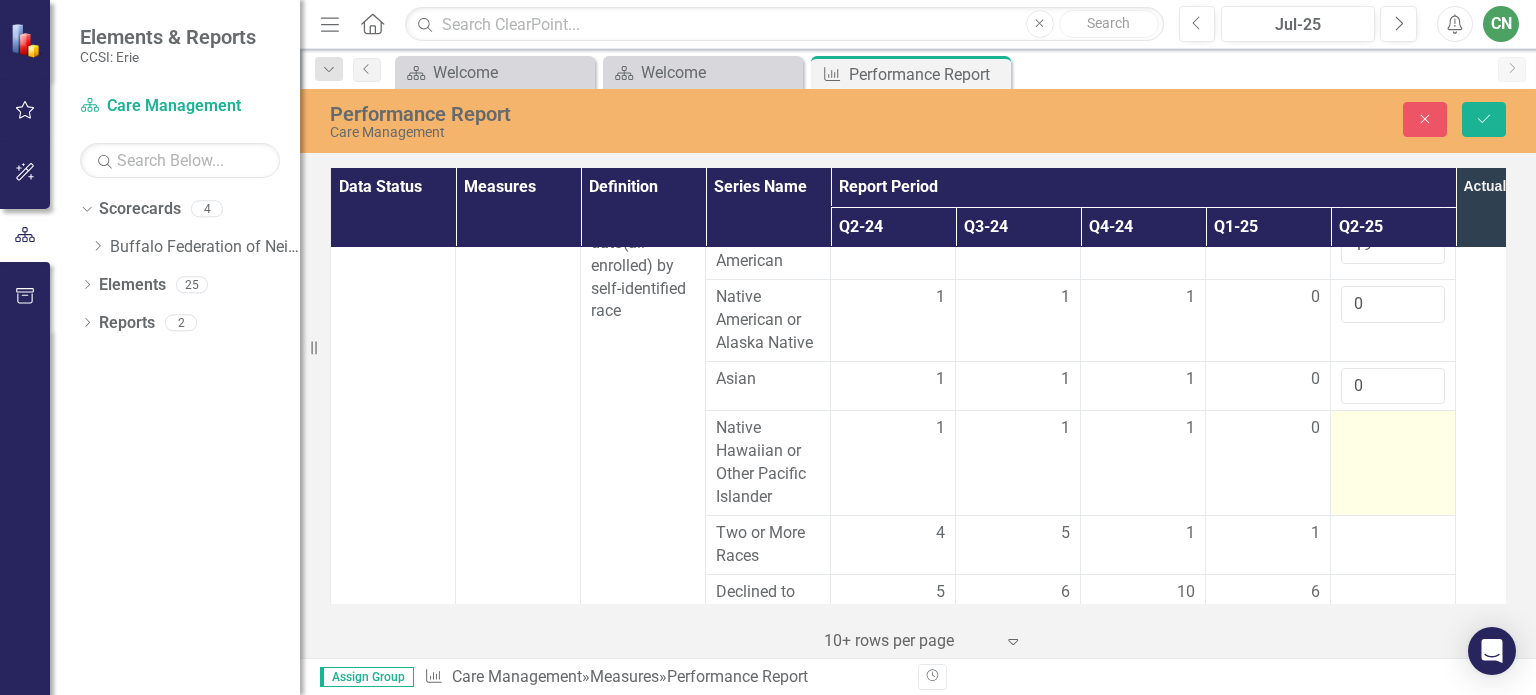 click at bounding box center [1393, 429] 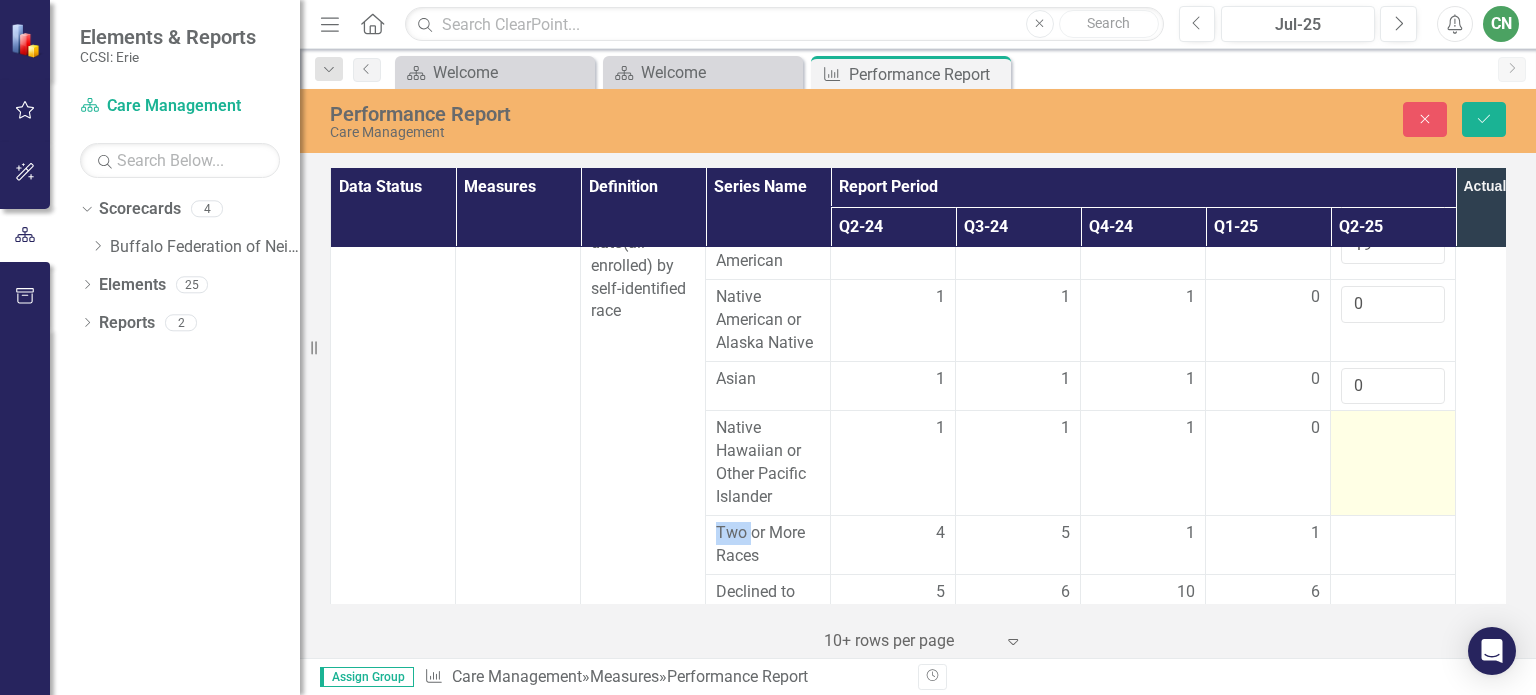 click at bounding box center (1393, 463) 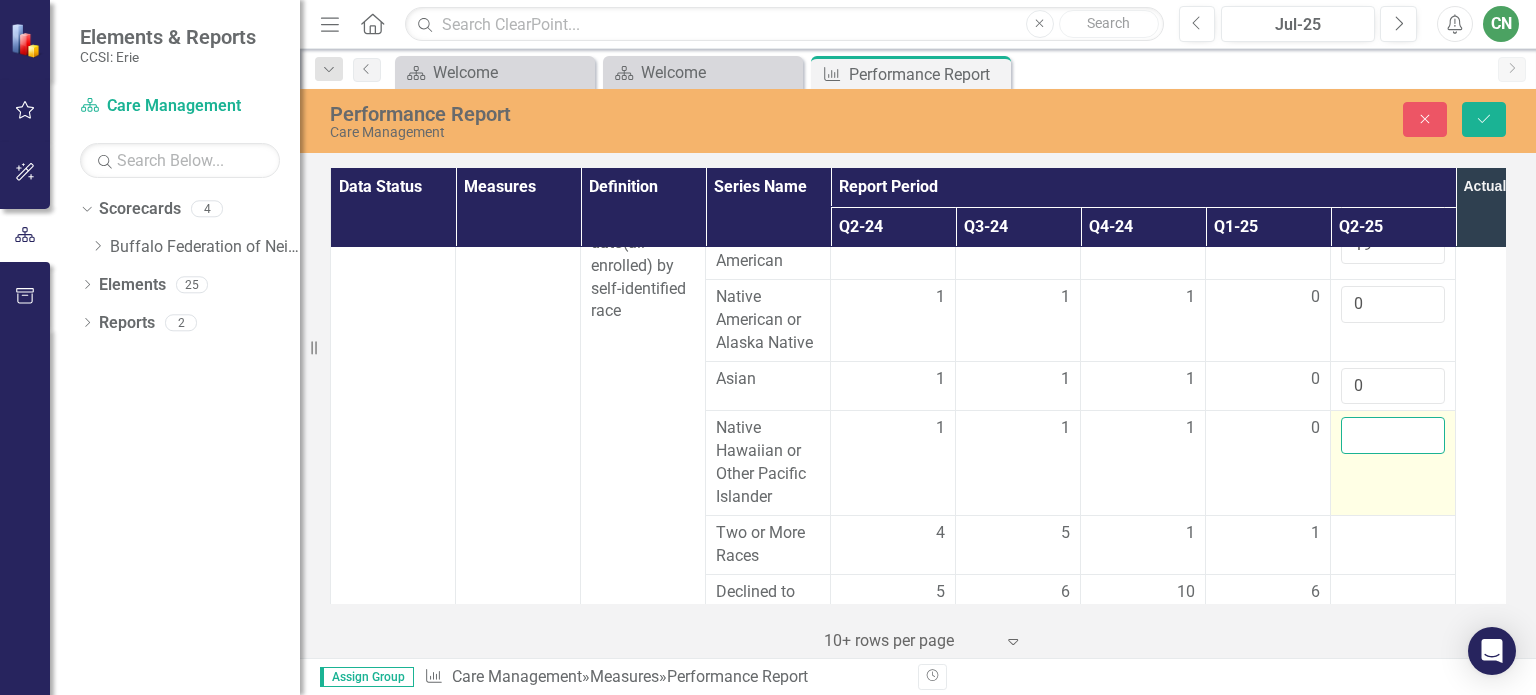 click at bounding box center (1393, 435) 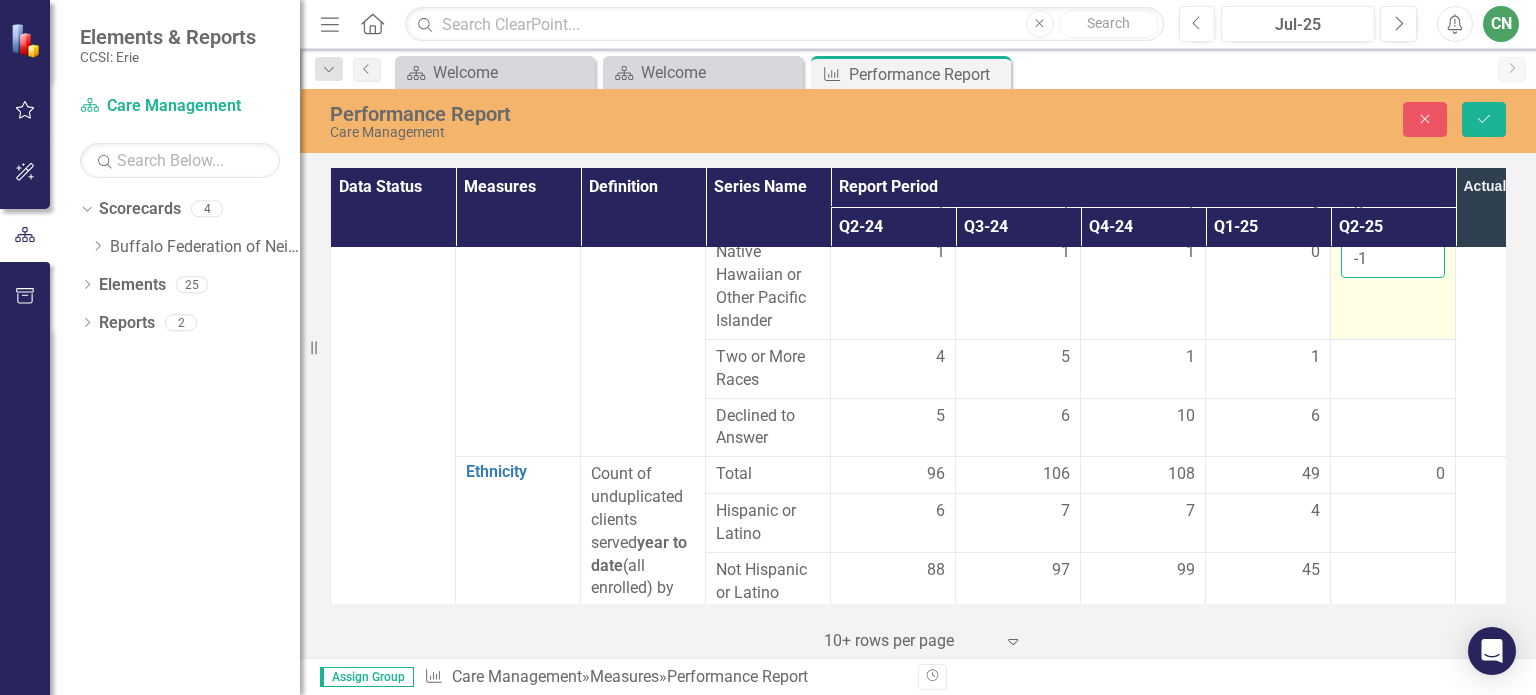 scroll, scrollTop: 800, scrollLeft: 0, axis: vertical 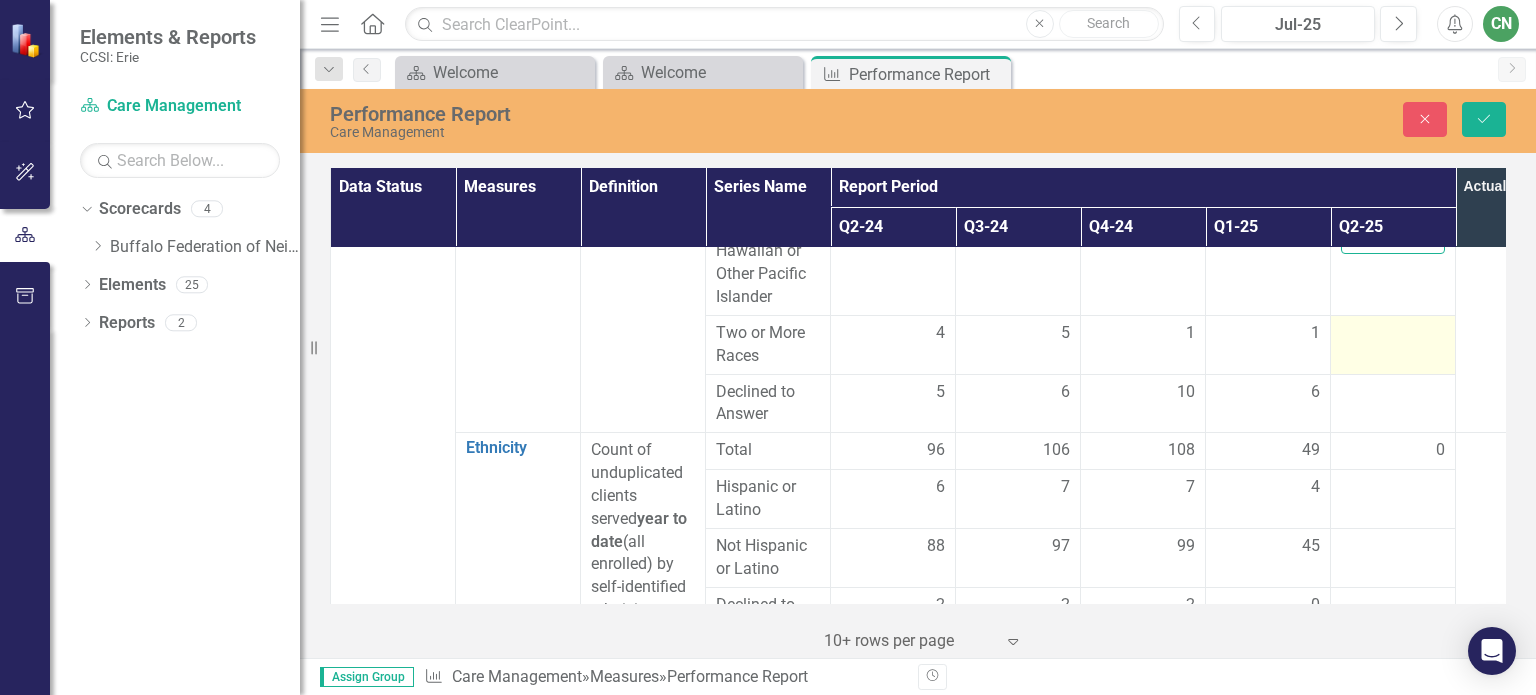 type on "-1" 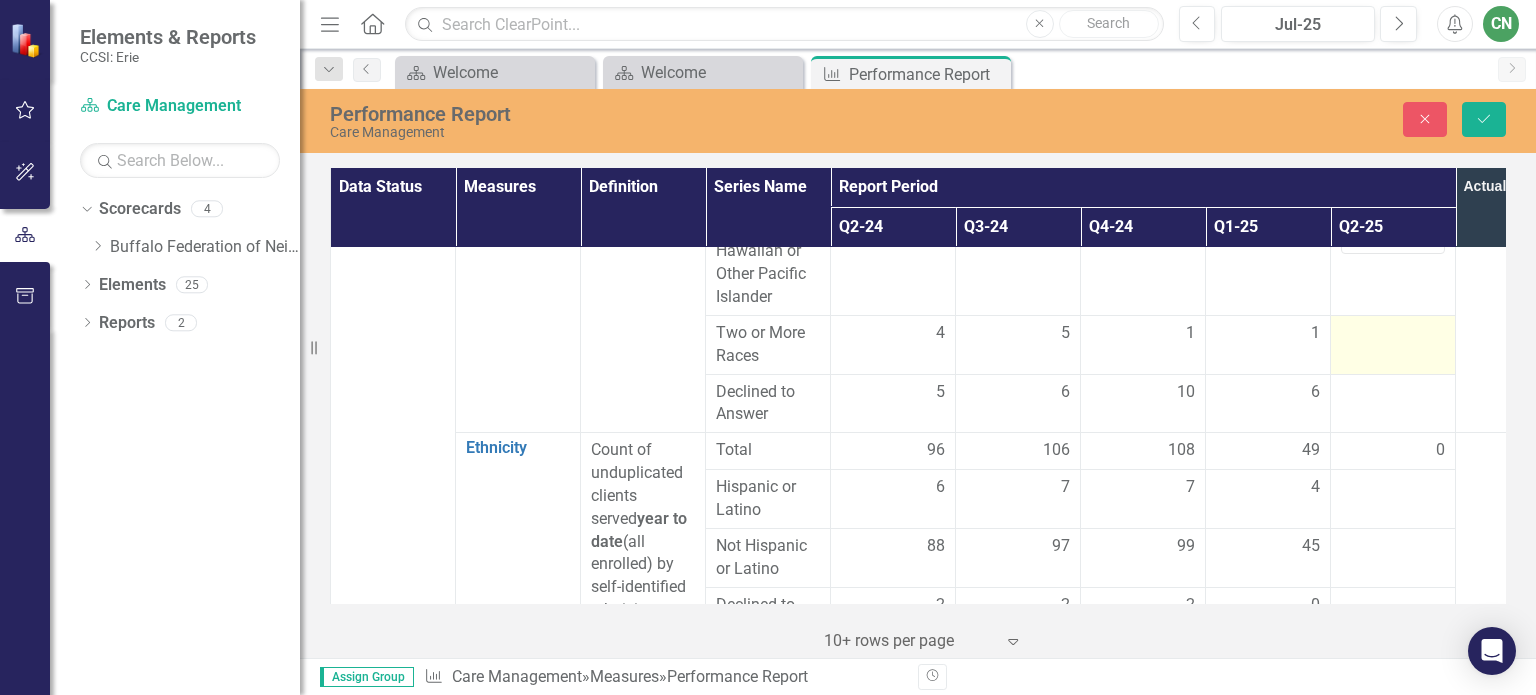 click at bounding box center (1393, 344) 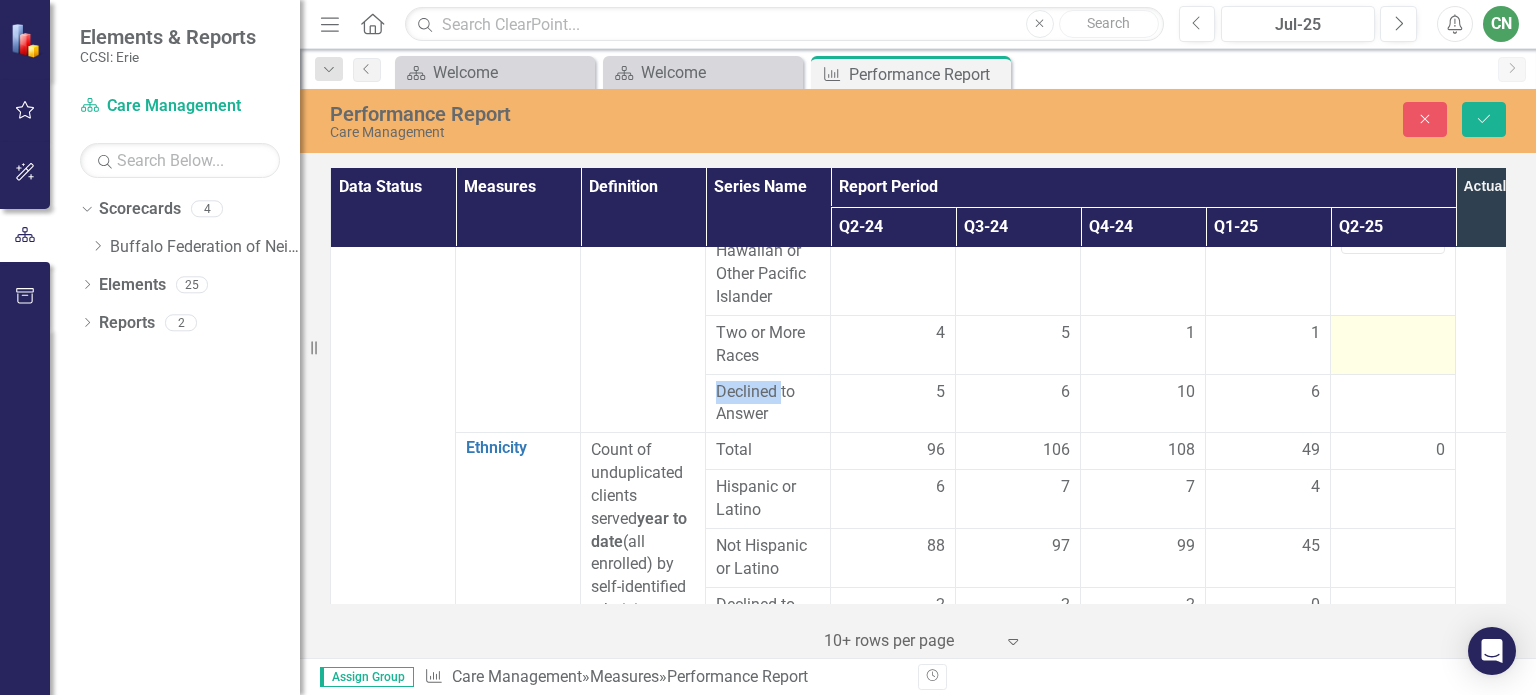 click at bounding box center [1393, 344] 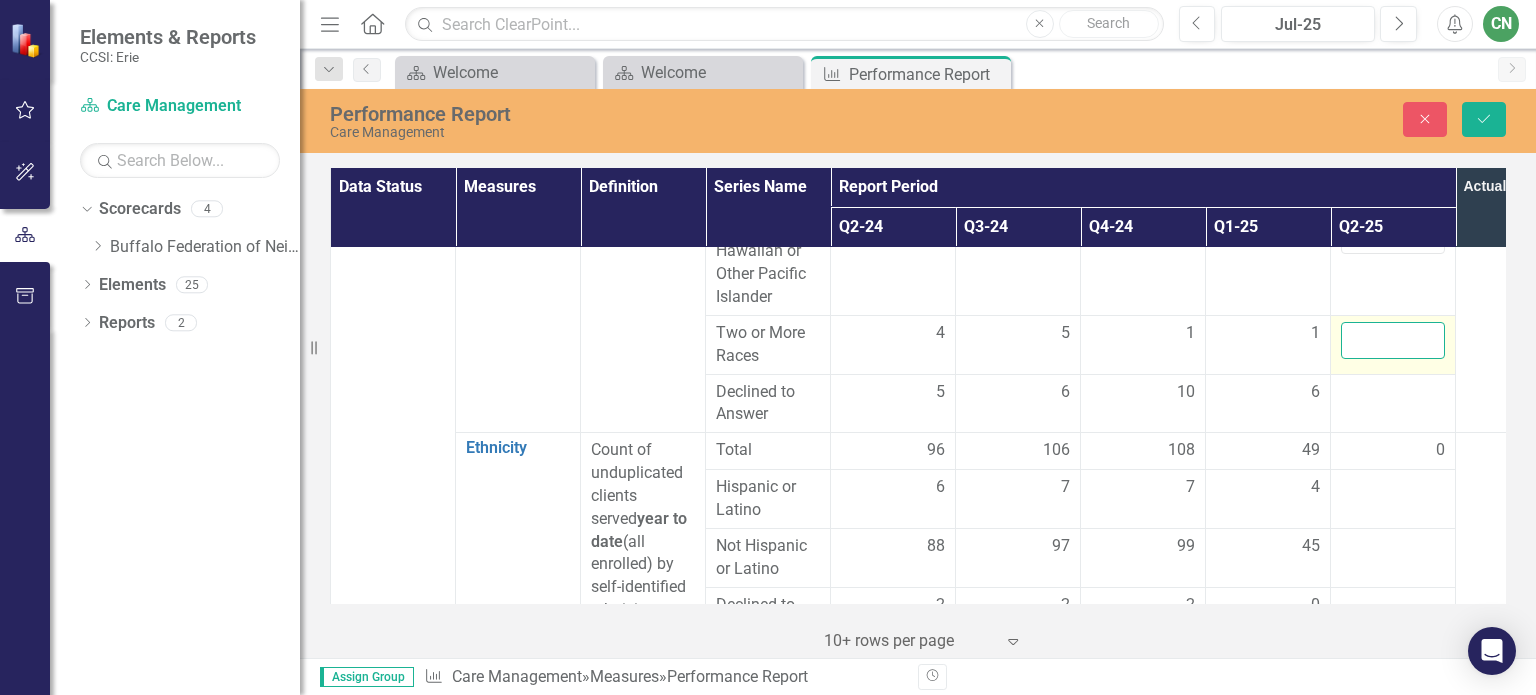 click at bounding box center [1393, 340] 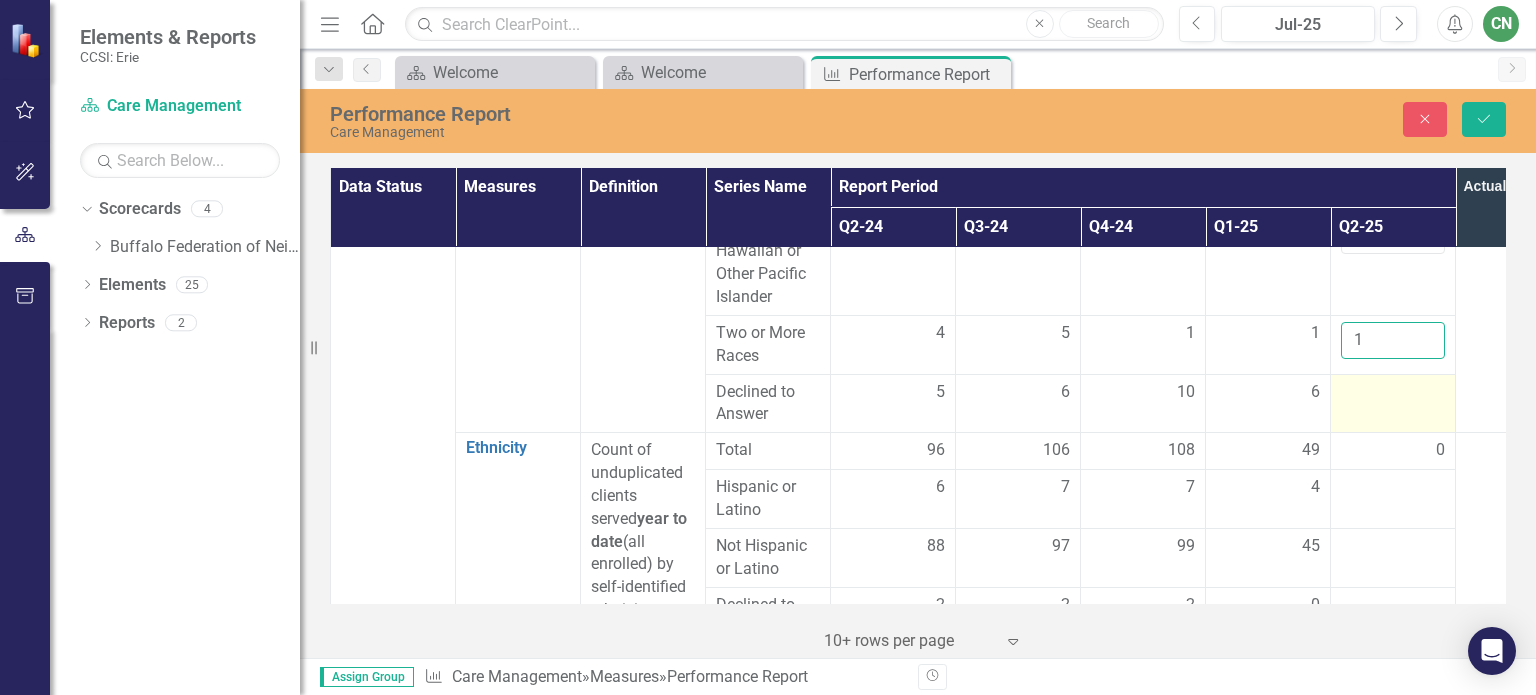 type on "1" 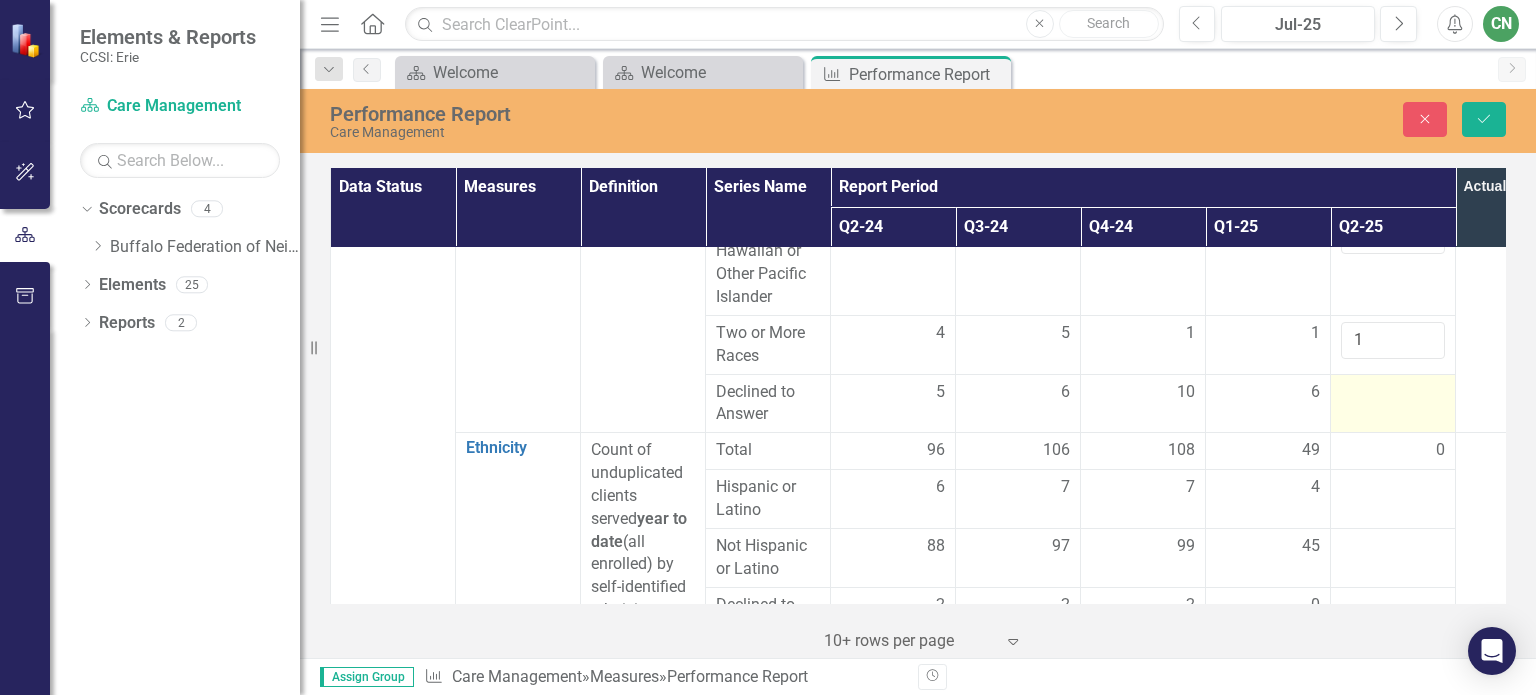 click at bounding box center (1393, 403) 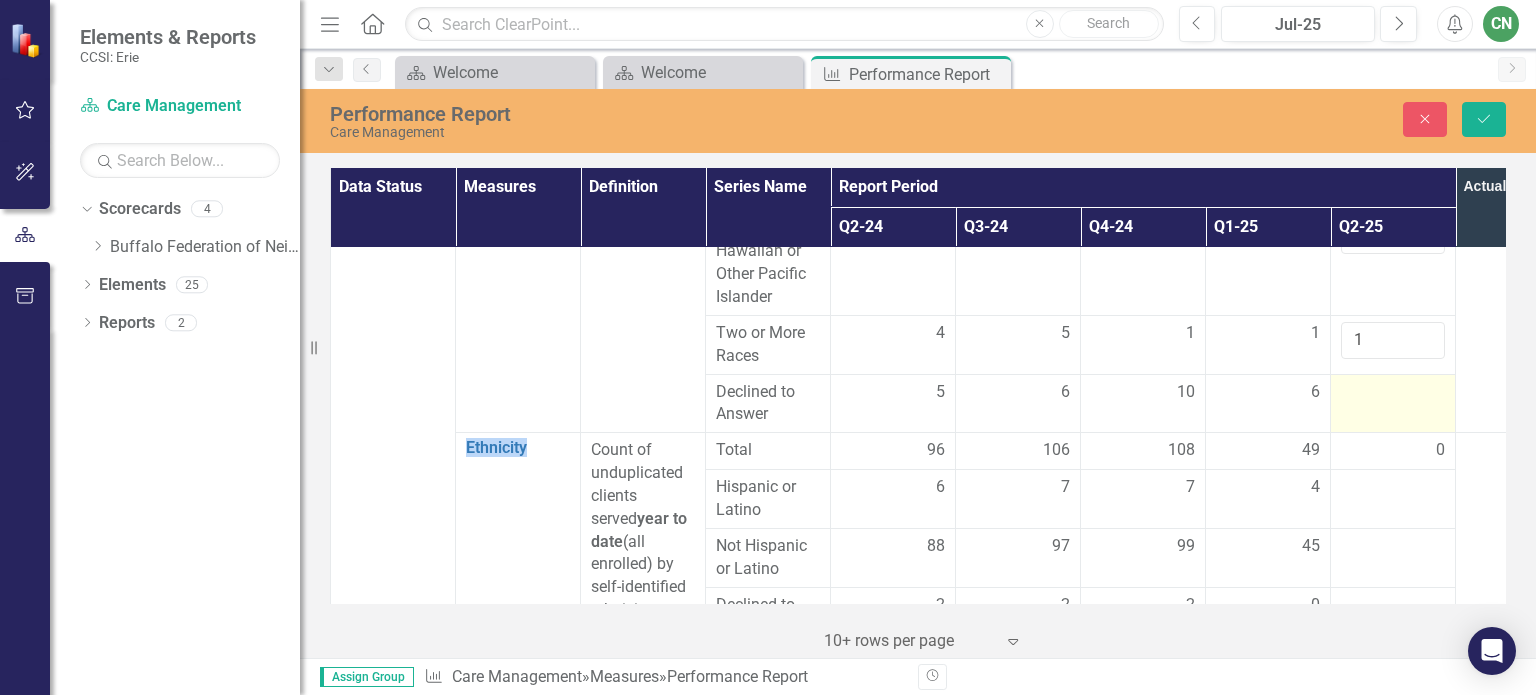 click at bounding box center [1393, 403] 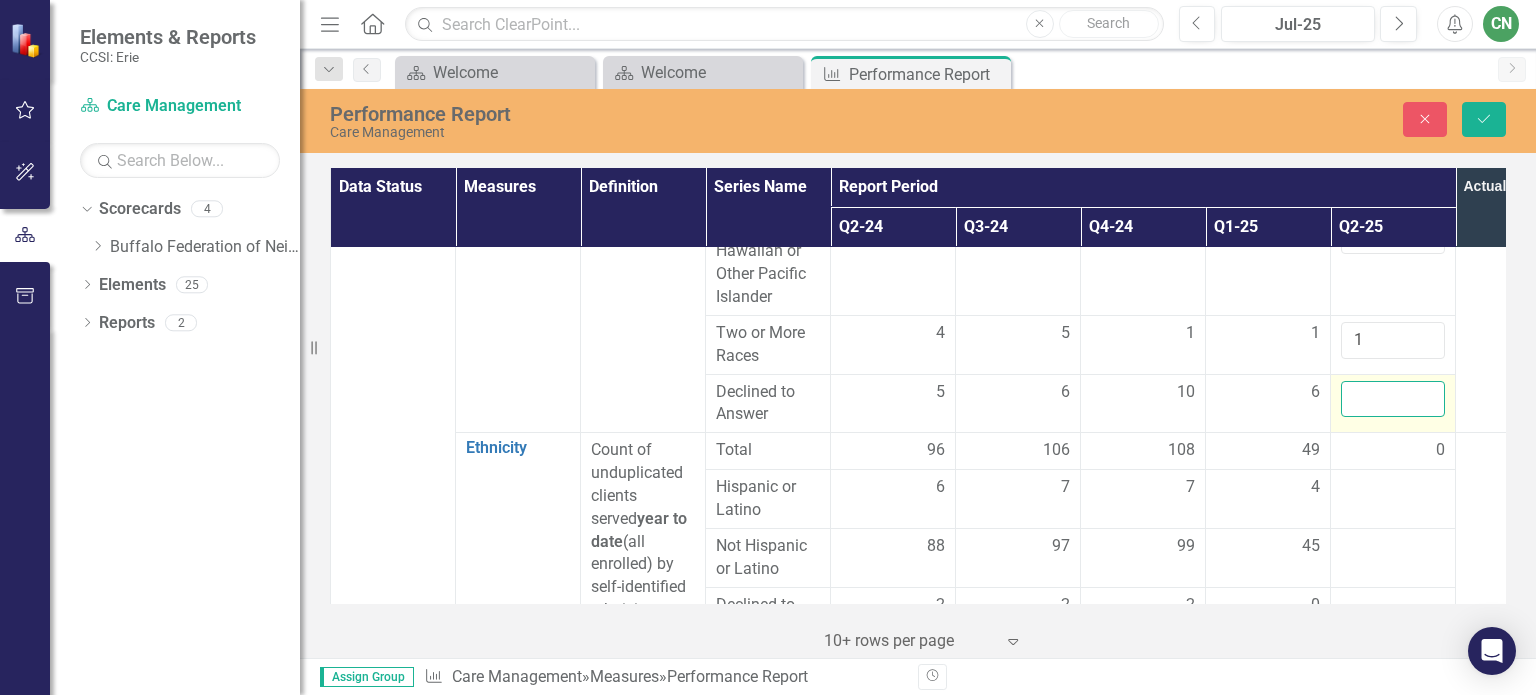 click at bounding box center (1393, 399) 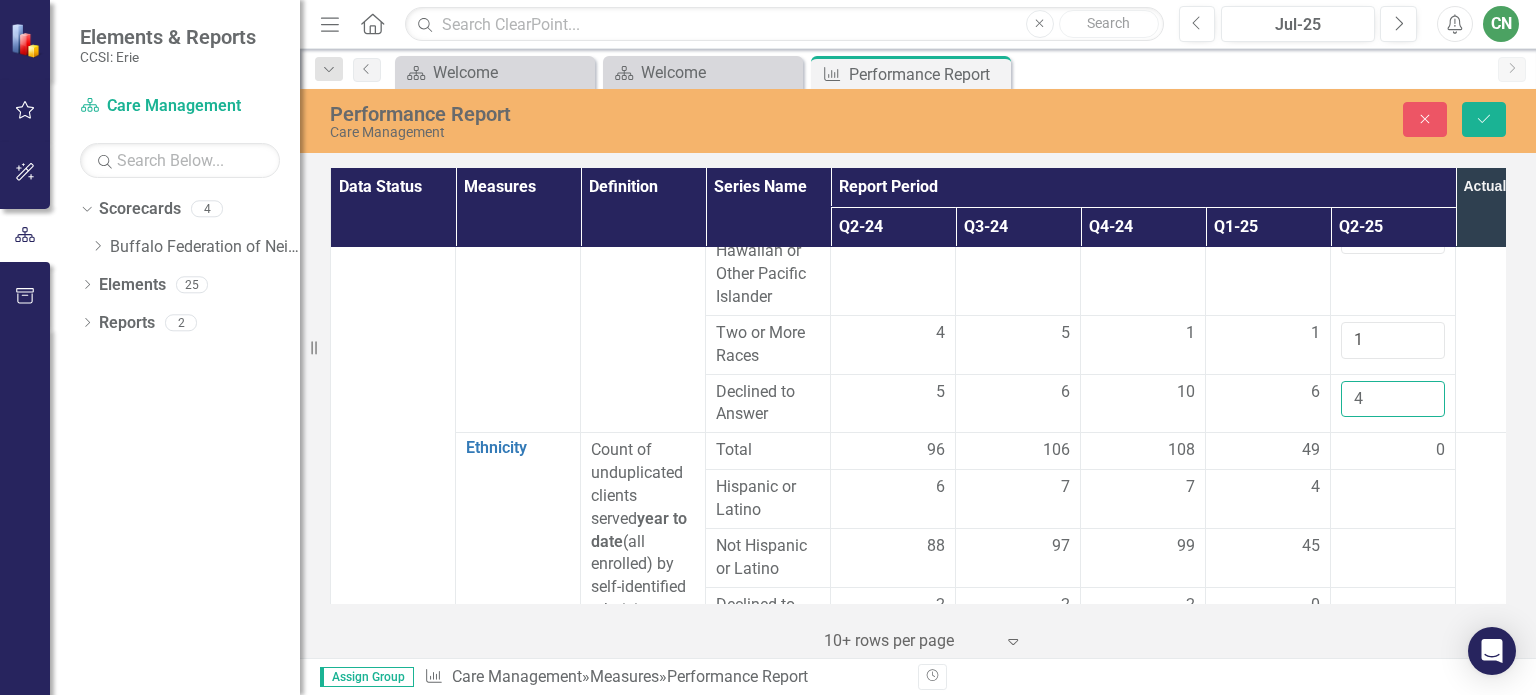 type on "4" 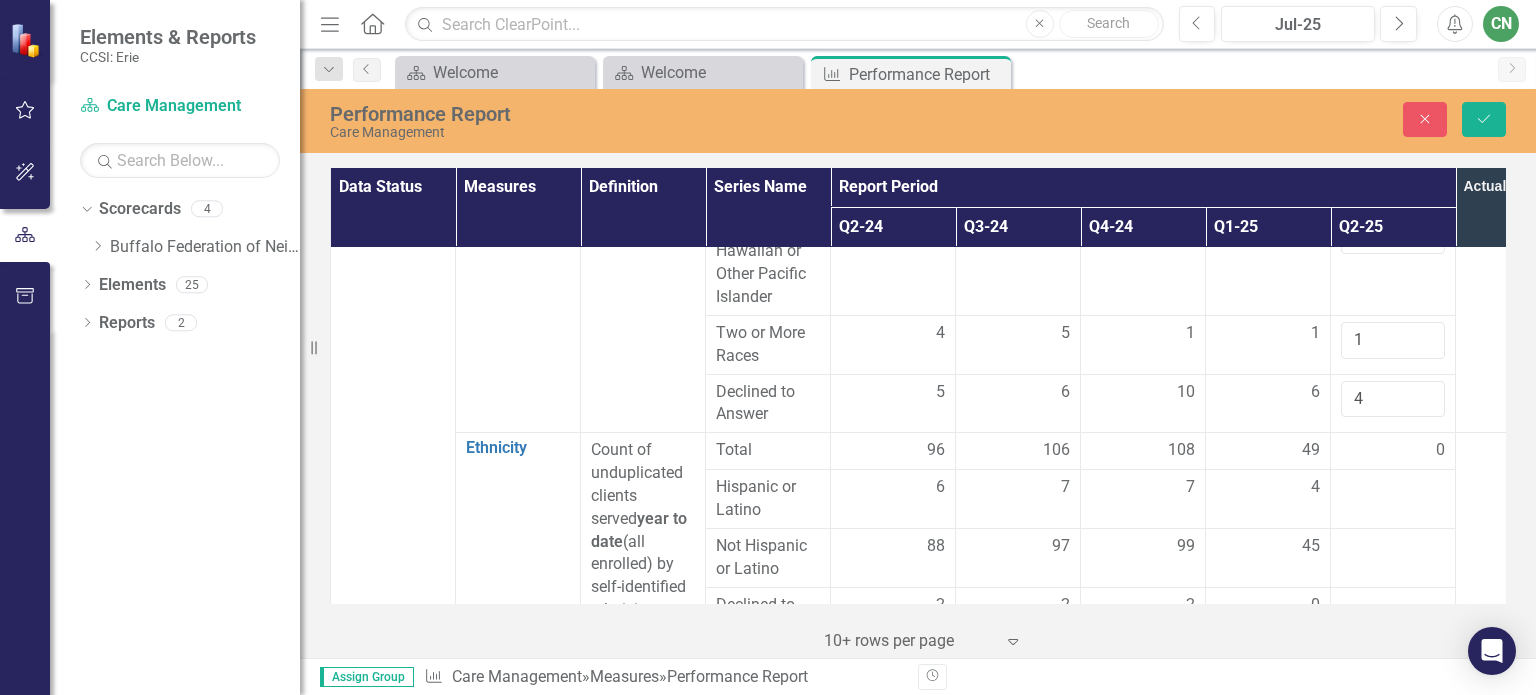 click on "0" at bounding box center [1393, 450] 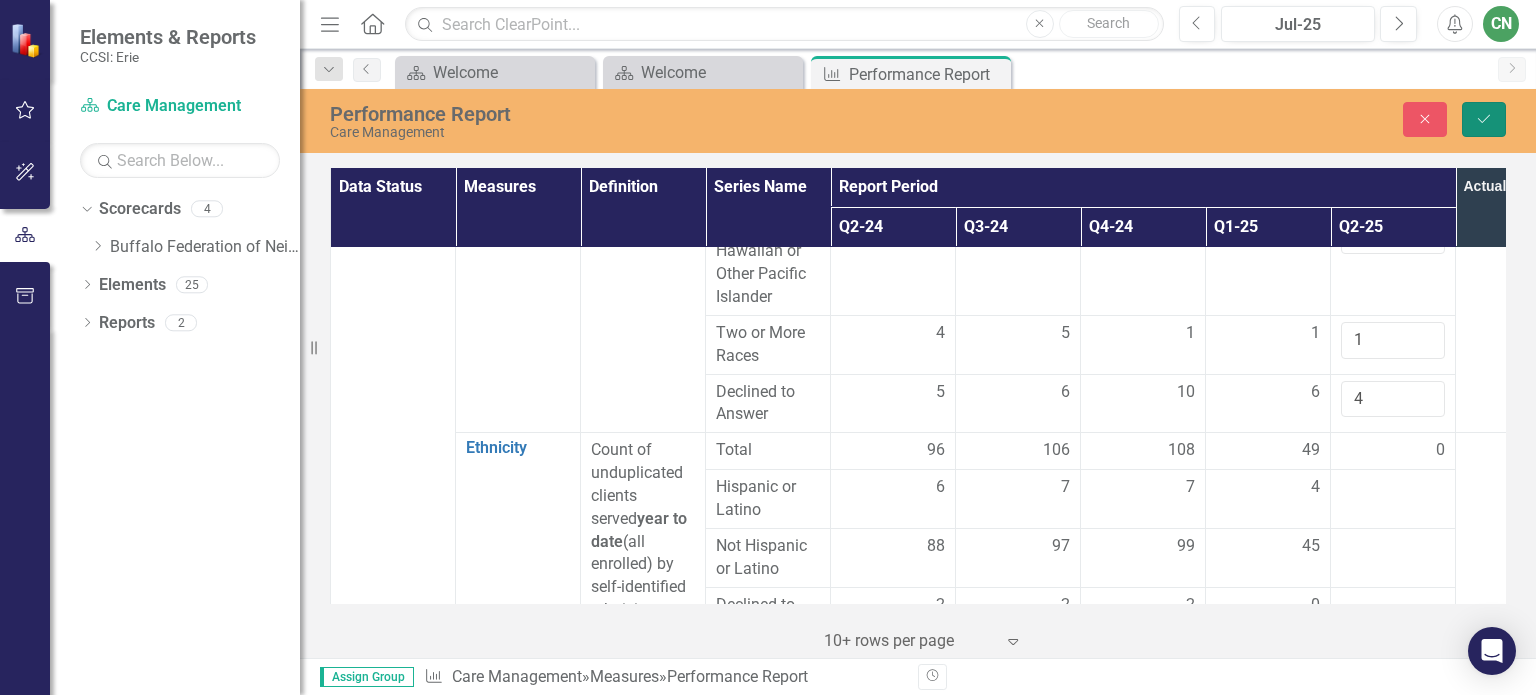 click on "Save" at bounding box center [1484, 119] 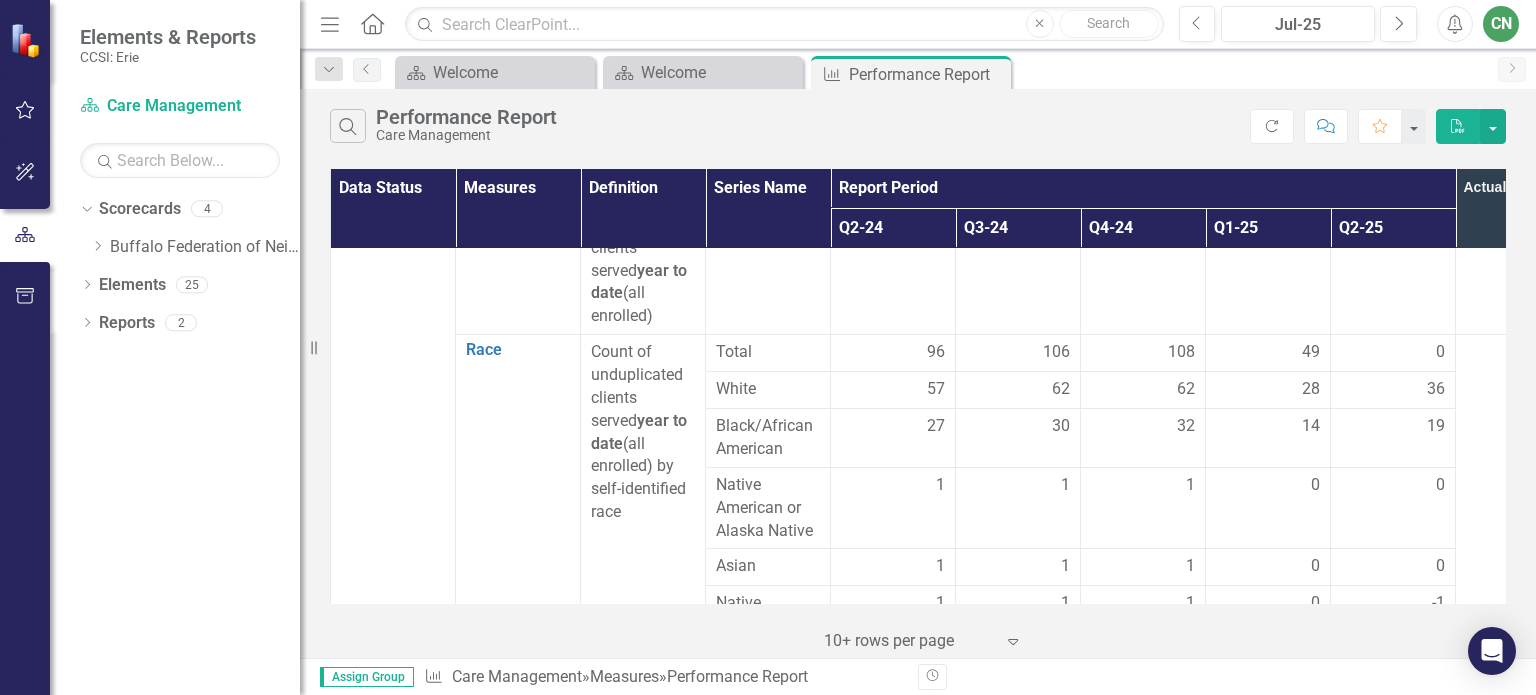 scroll, scrollTop: 600, scrollLeft: 0, axis: vertical 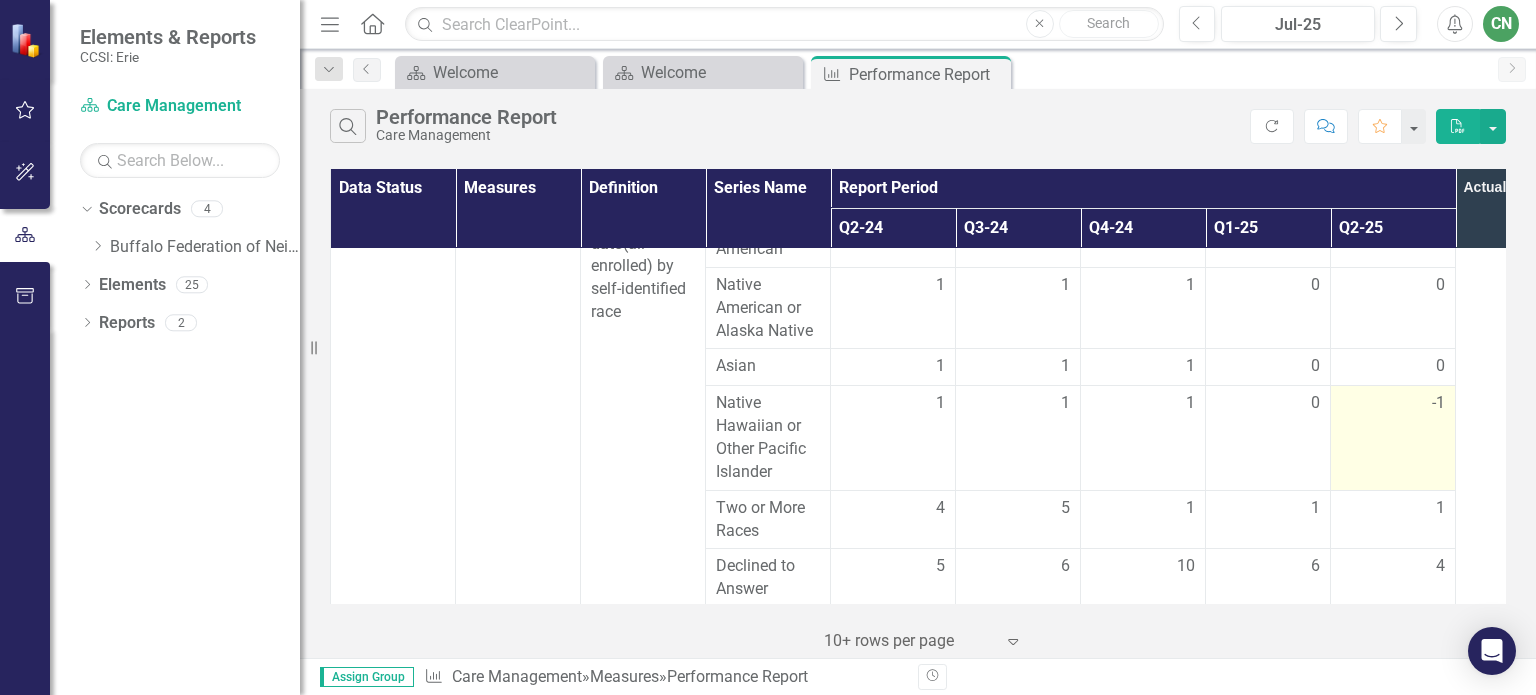 click on "-1" at bounding box center (1393, 438) 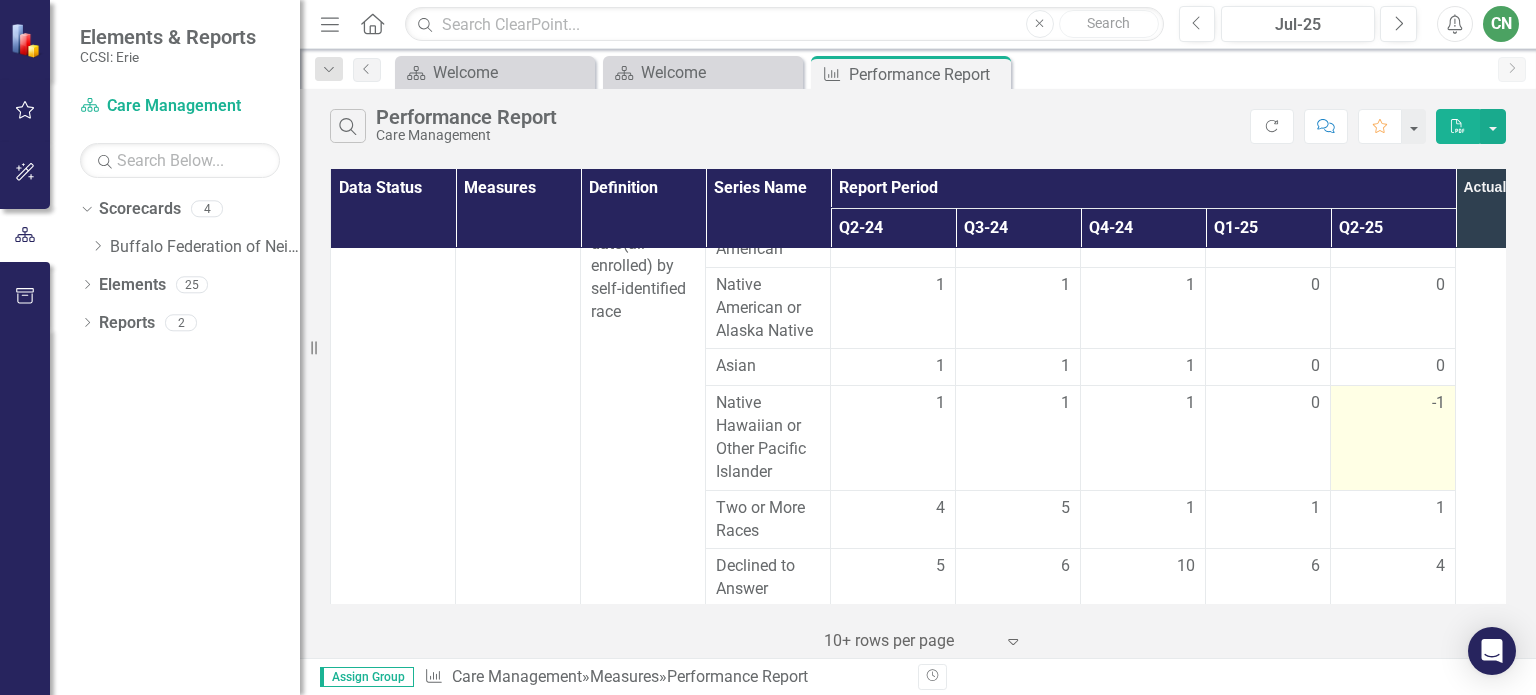 click on "-1" at bounding box center [1393, 438] 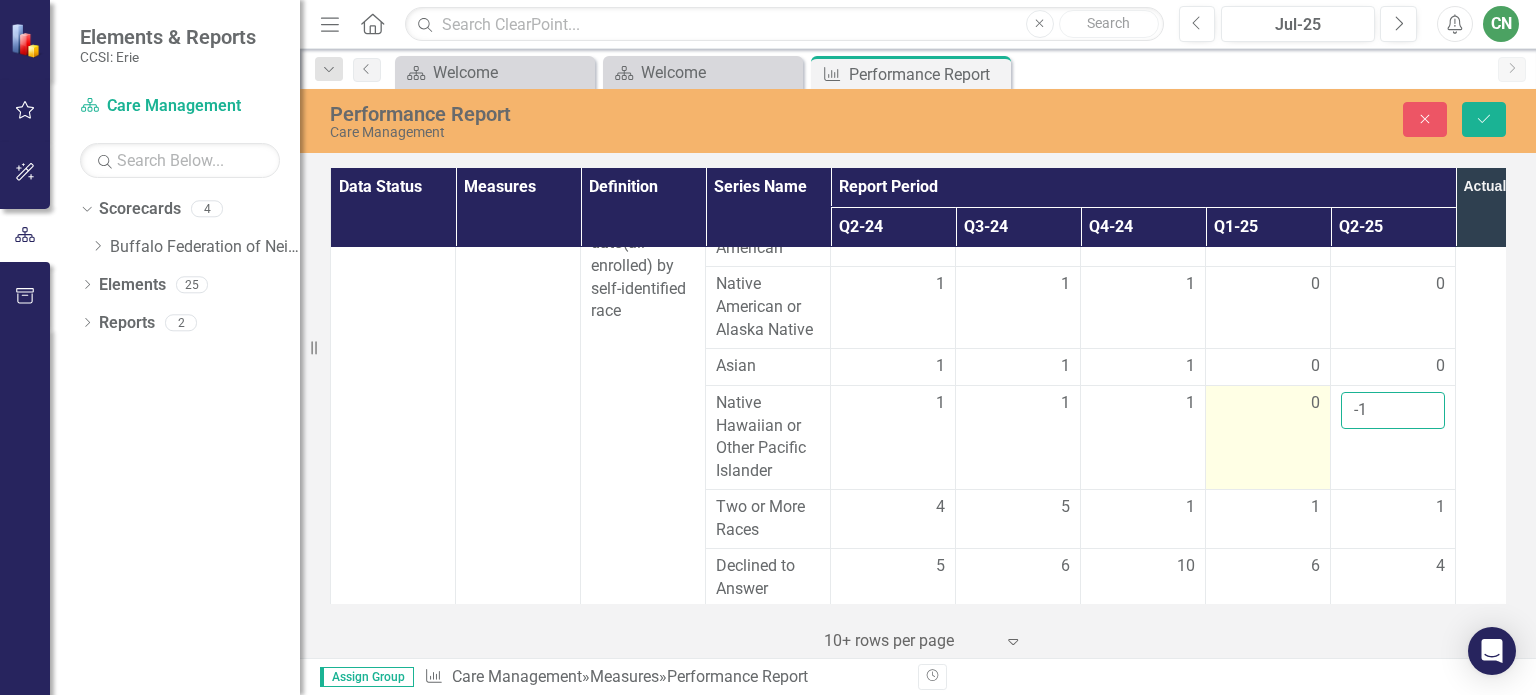 drag, startPoint x: 1383, startPoint y: 411, endPoint x: 1314, endPoint y: 424, distance: 70.21396 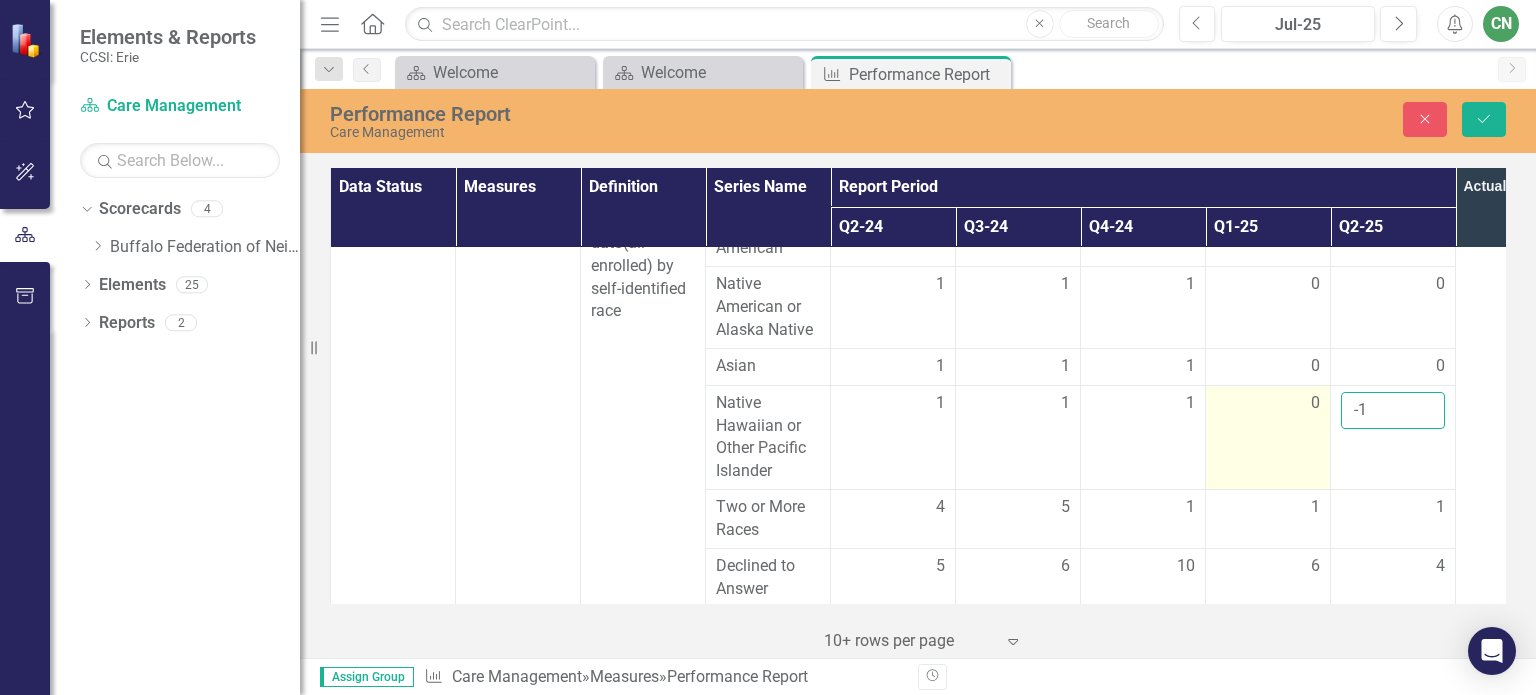 click on "Native Hawaiian or Other Pacific Islander 1 1 1 0 -1" at bounding box center (956, 437) 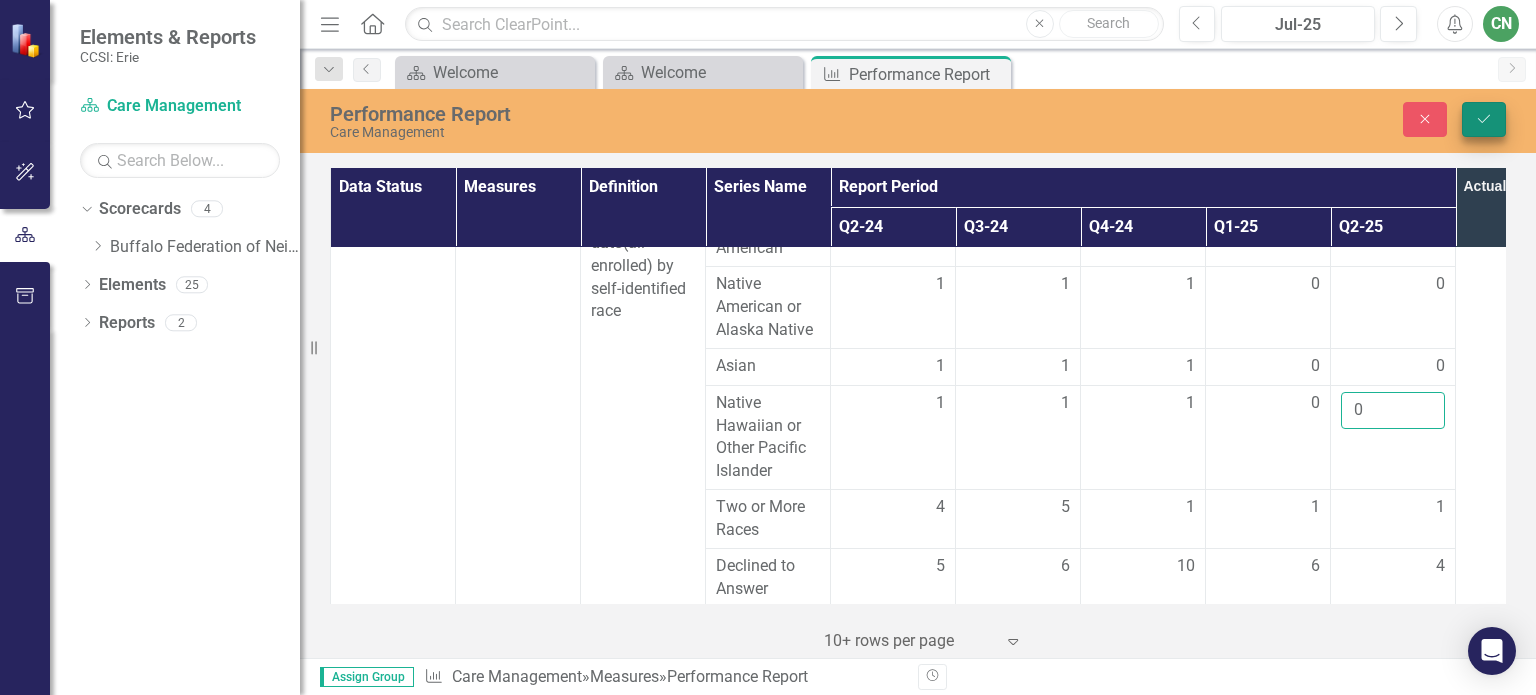 type on "0" 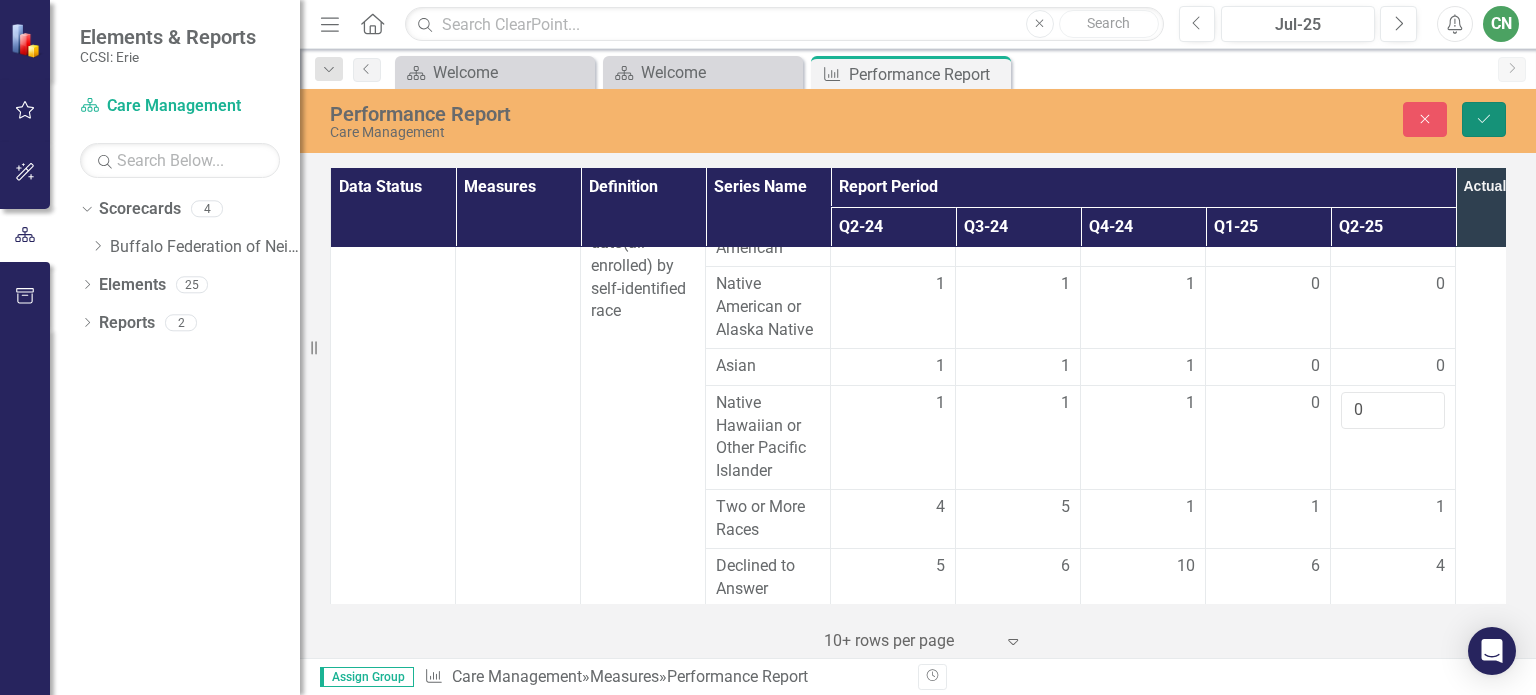 click on "Save" 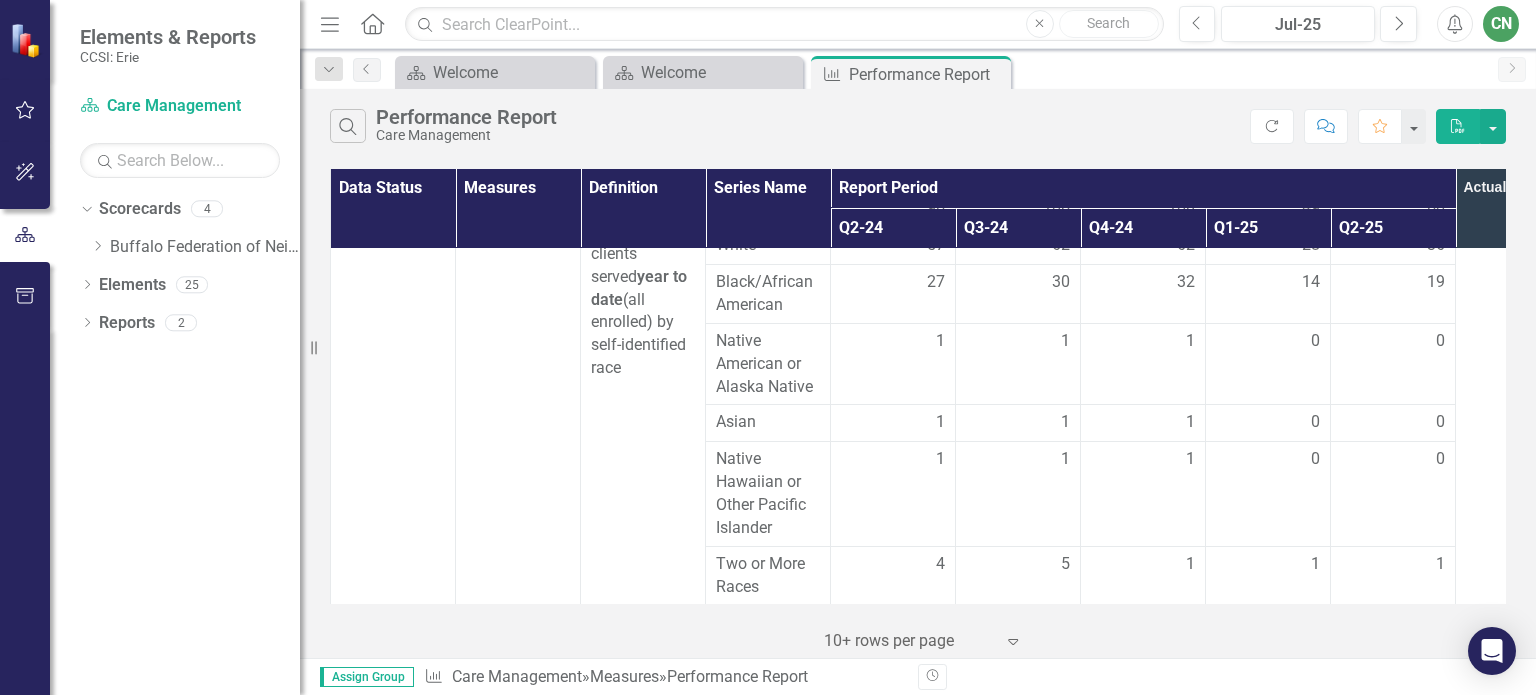 scroll, scrollTop: 500, scrollLeft: 0, axis: vertical 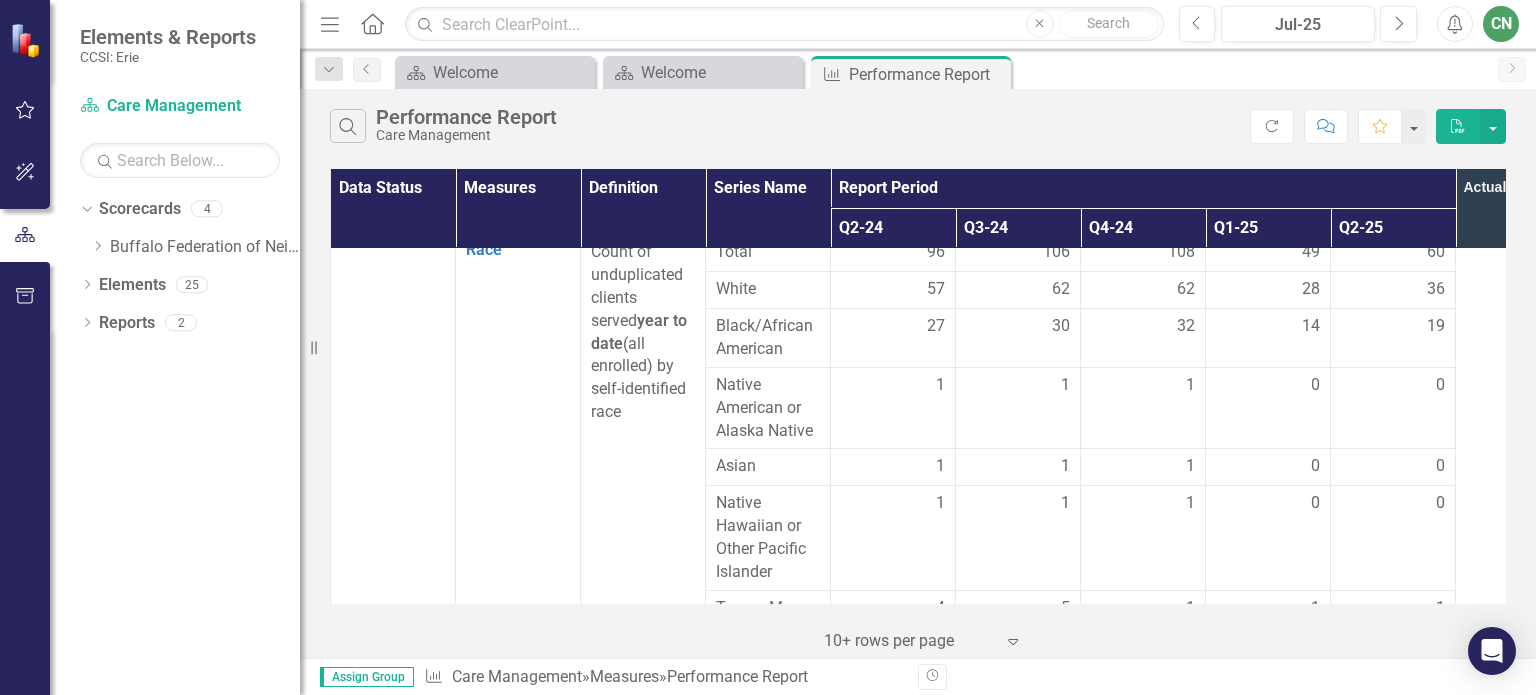 click on "0" at bounding box center (1393, 385) 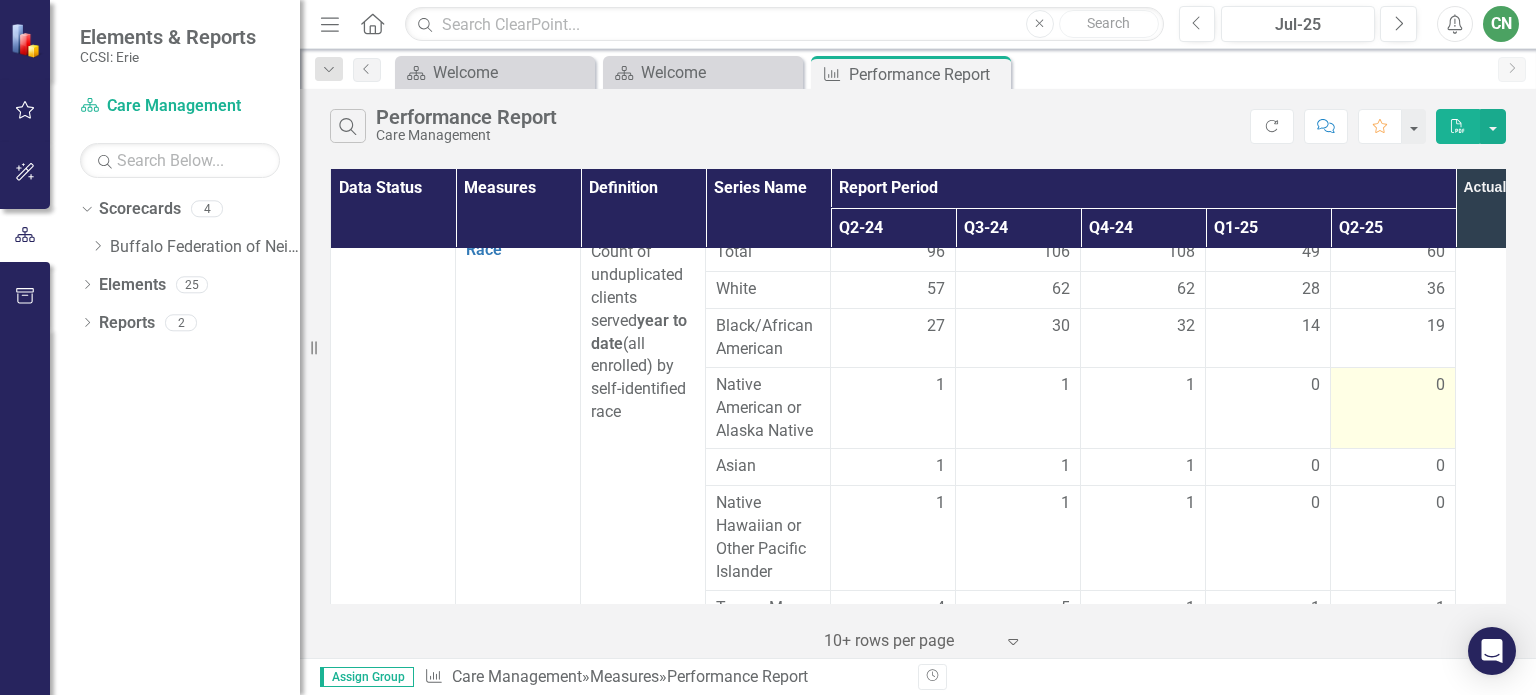 click on "0" at bounding box center (1393, 385) 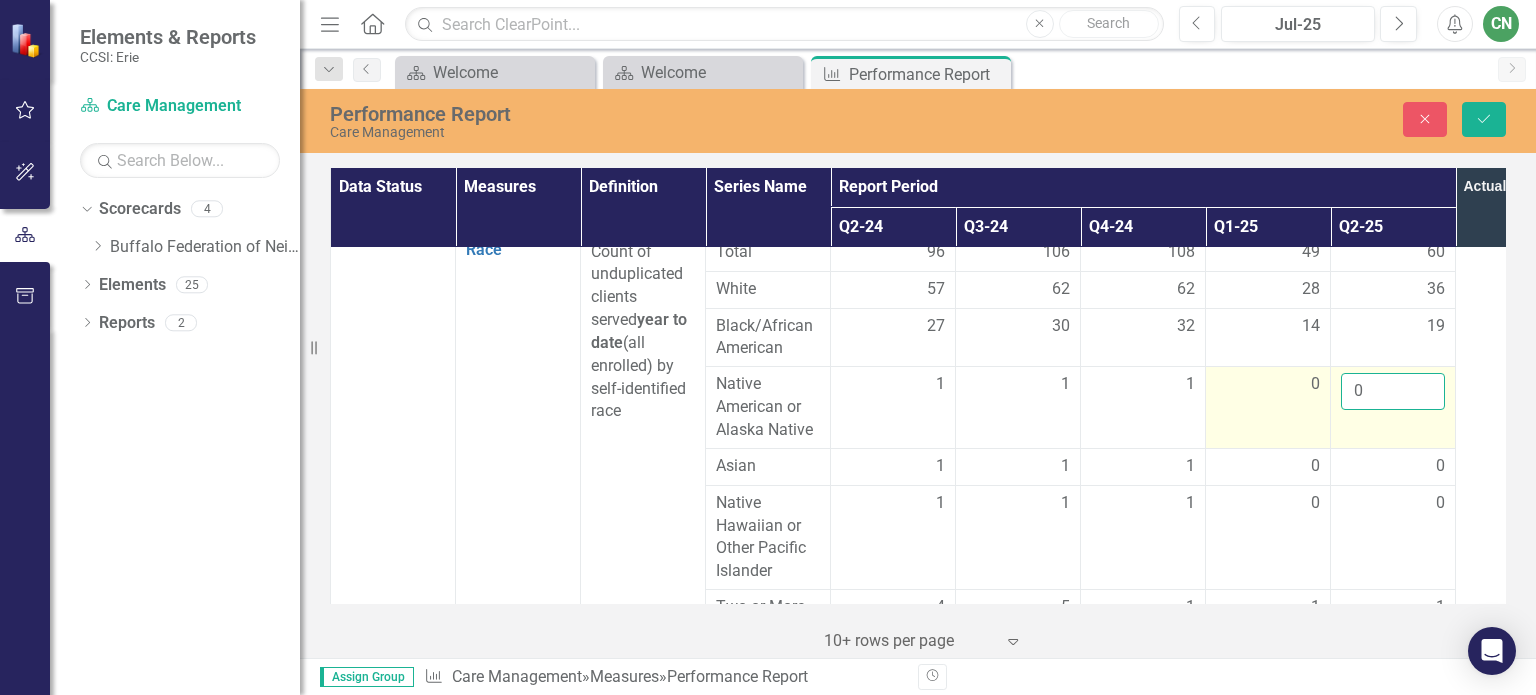 drag, startPoint x: 1388, startPoint y: 387, endPoint x: 1327, endPoint y: 402, distance: 62.817196 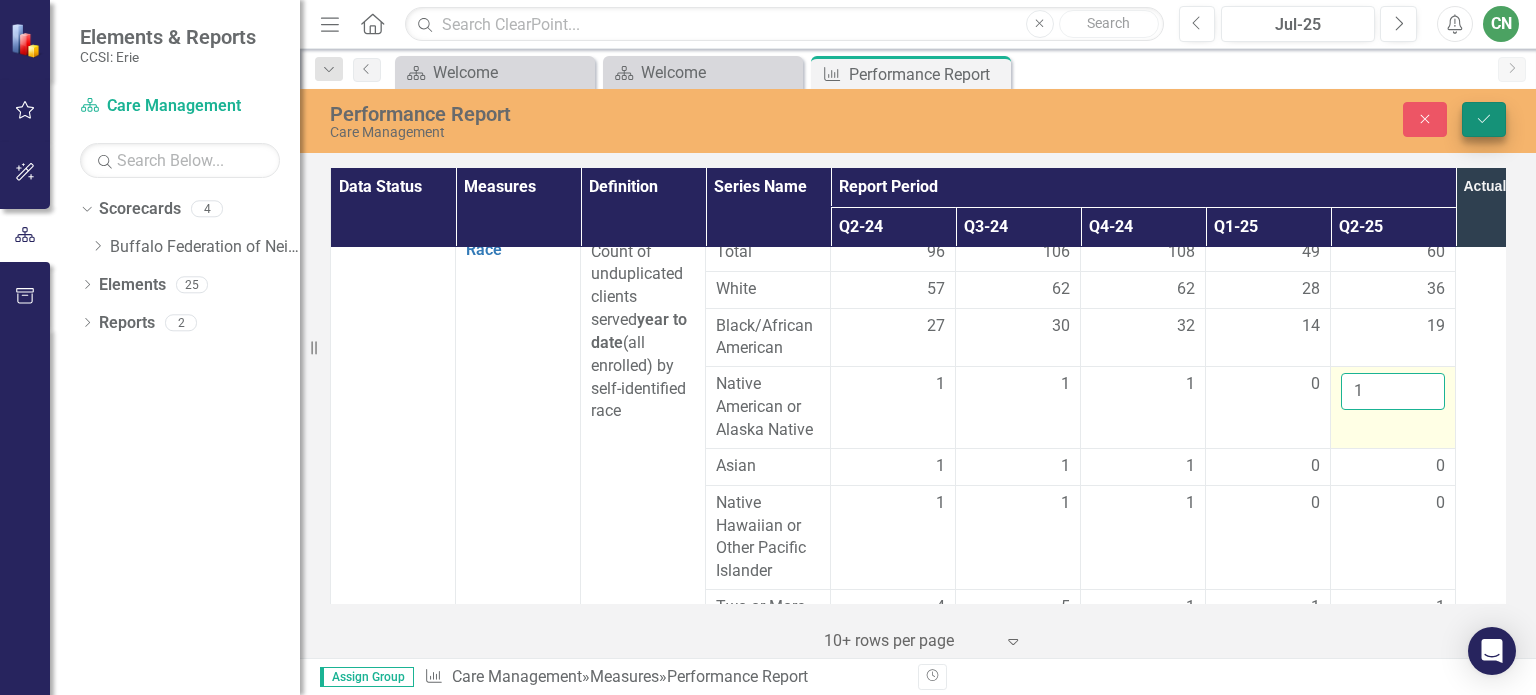 type on "1" 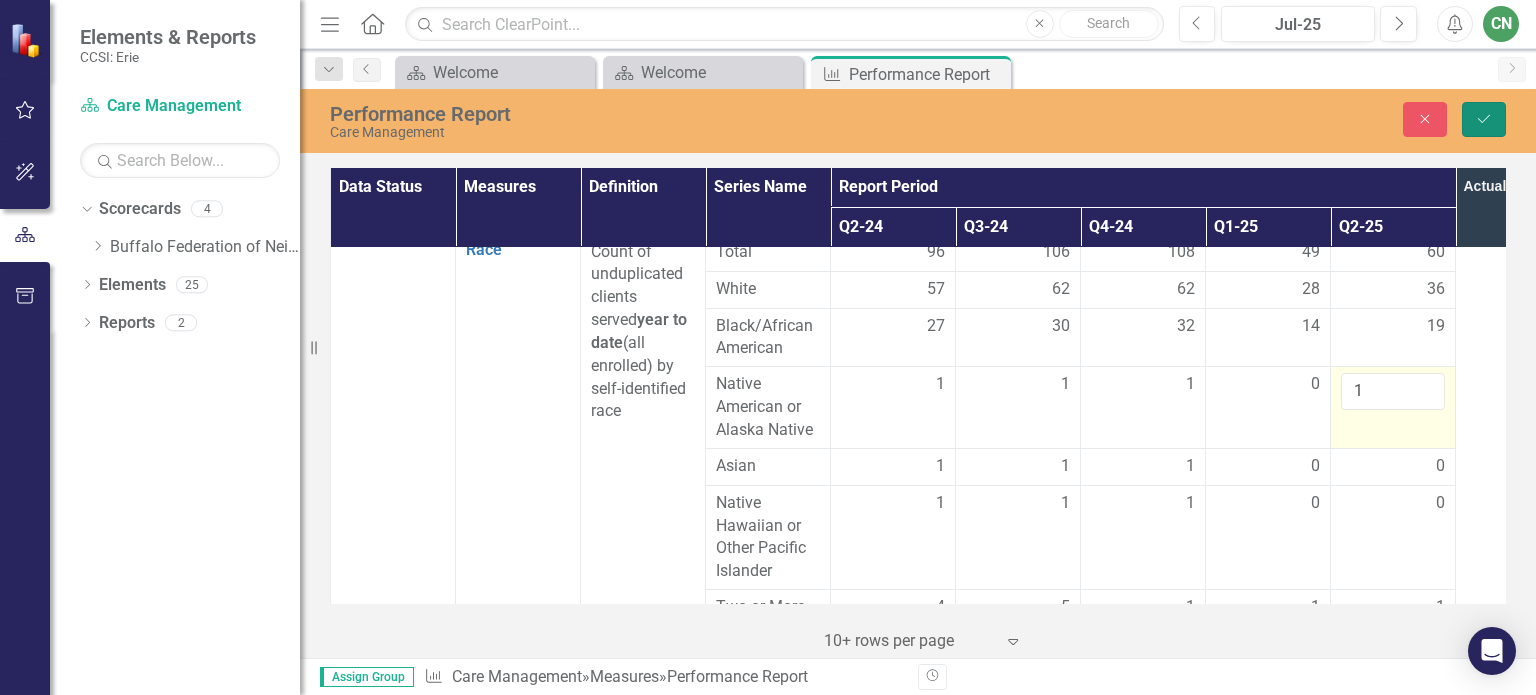 click on "Save" 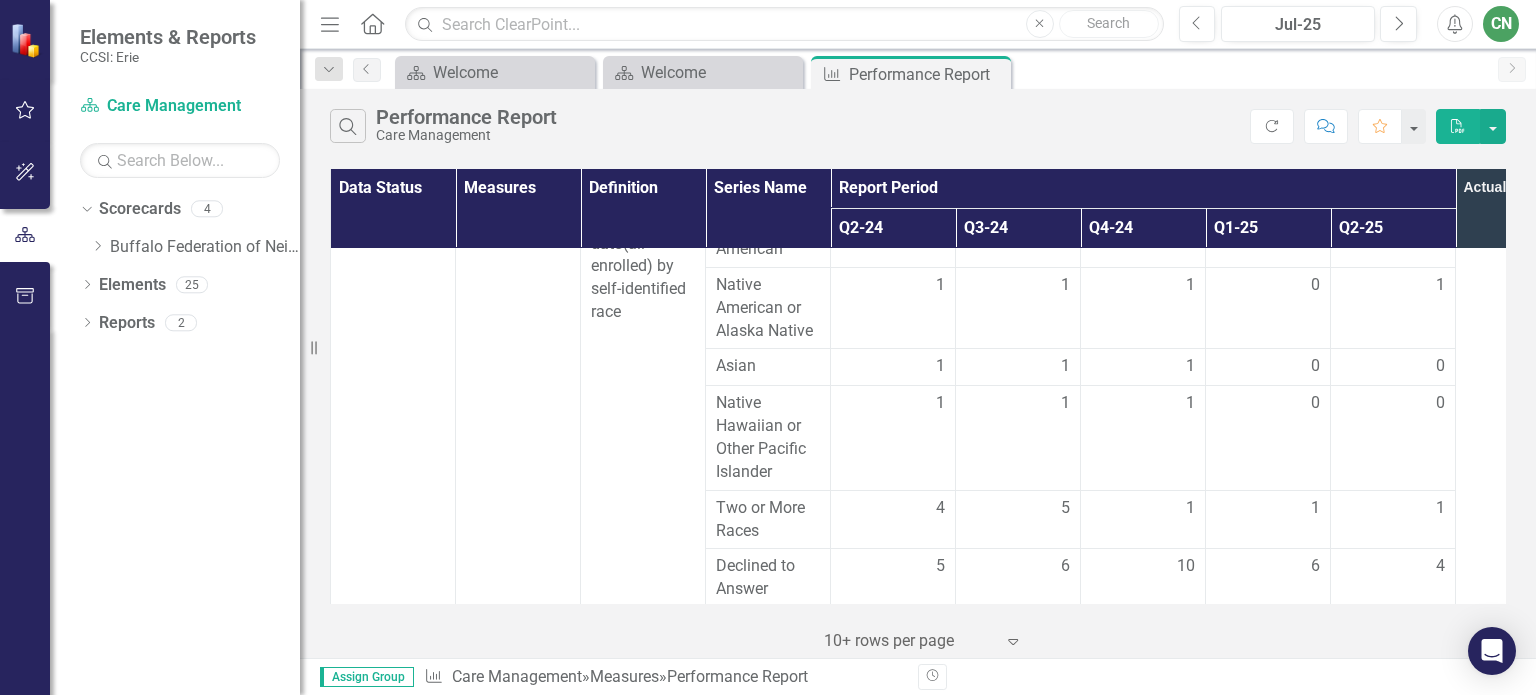 scroll, scrollTop: 700, scrollLeft: 0, axis: vertical 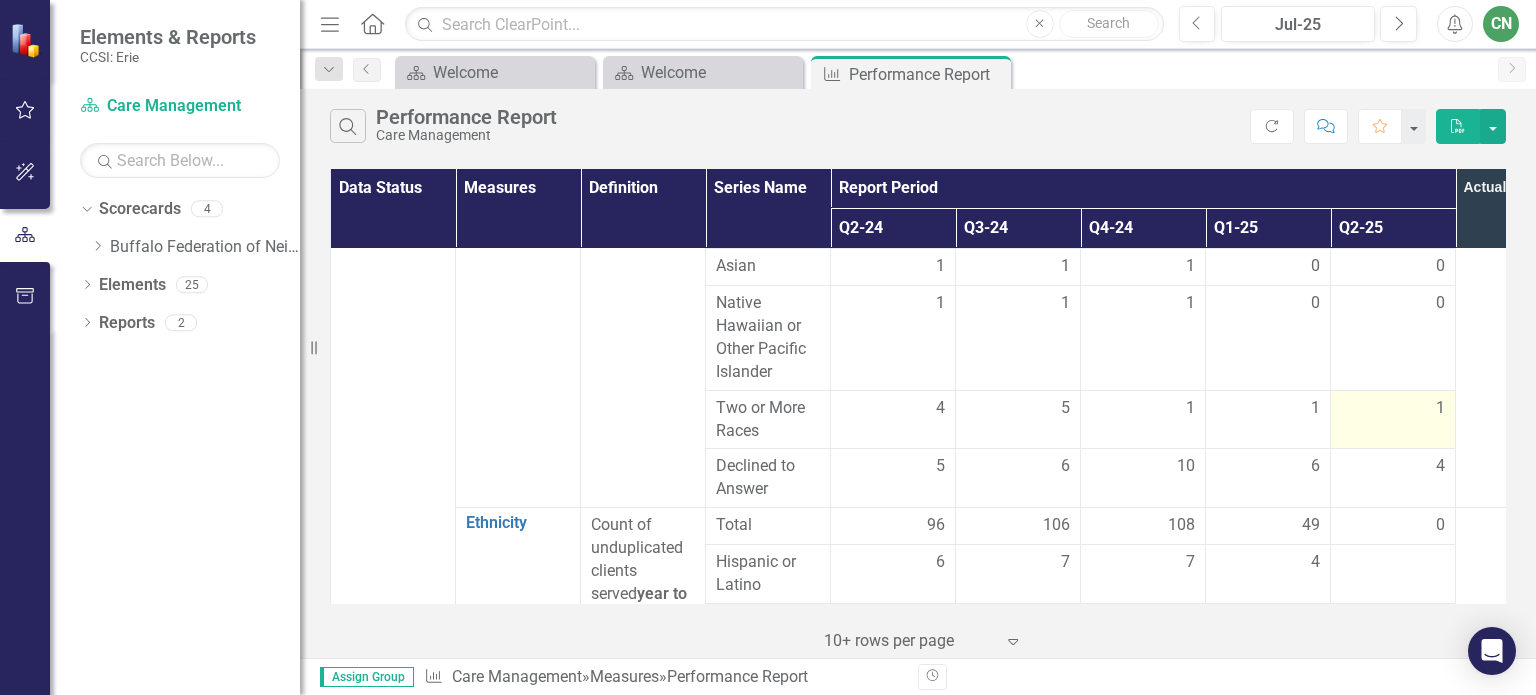 click on "1" at bounding box center (1393, 408) 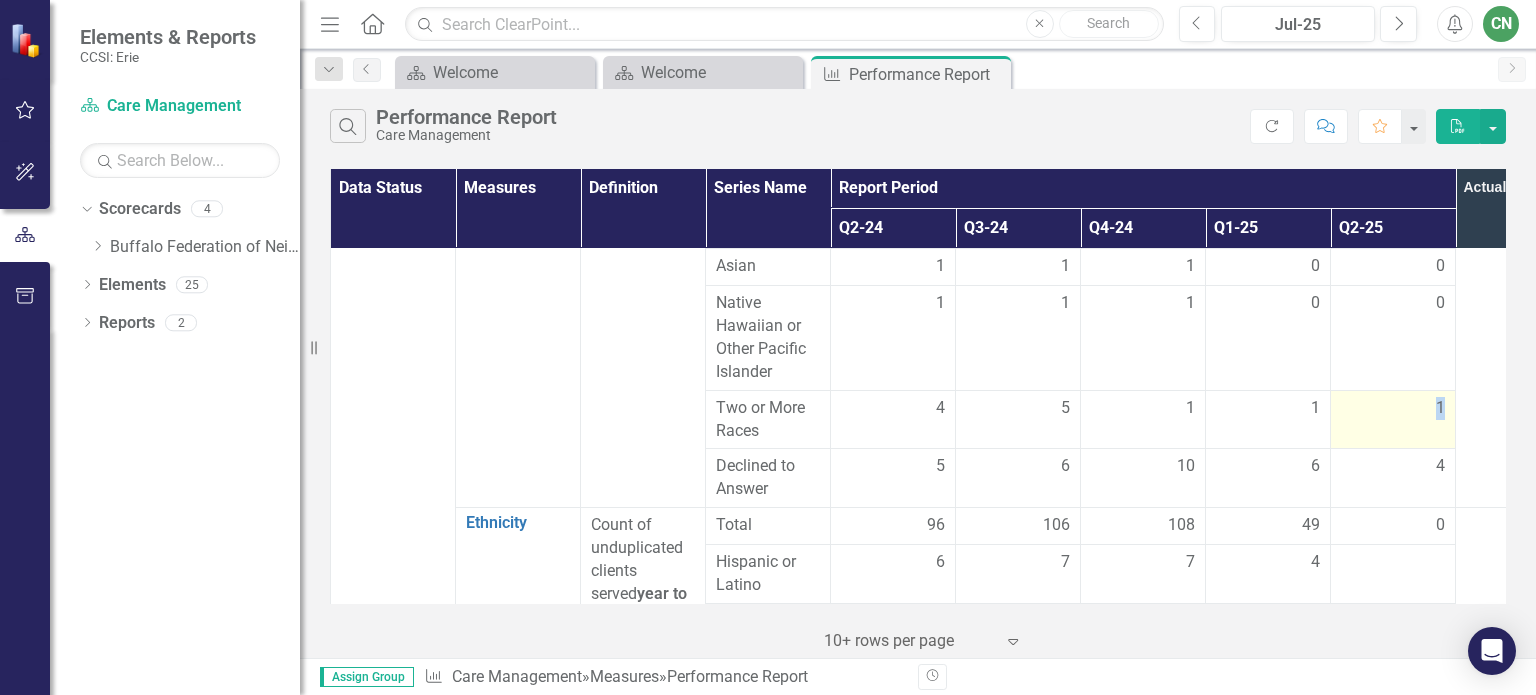 click on "1" at bounding box center [1393, 408] 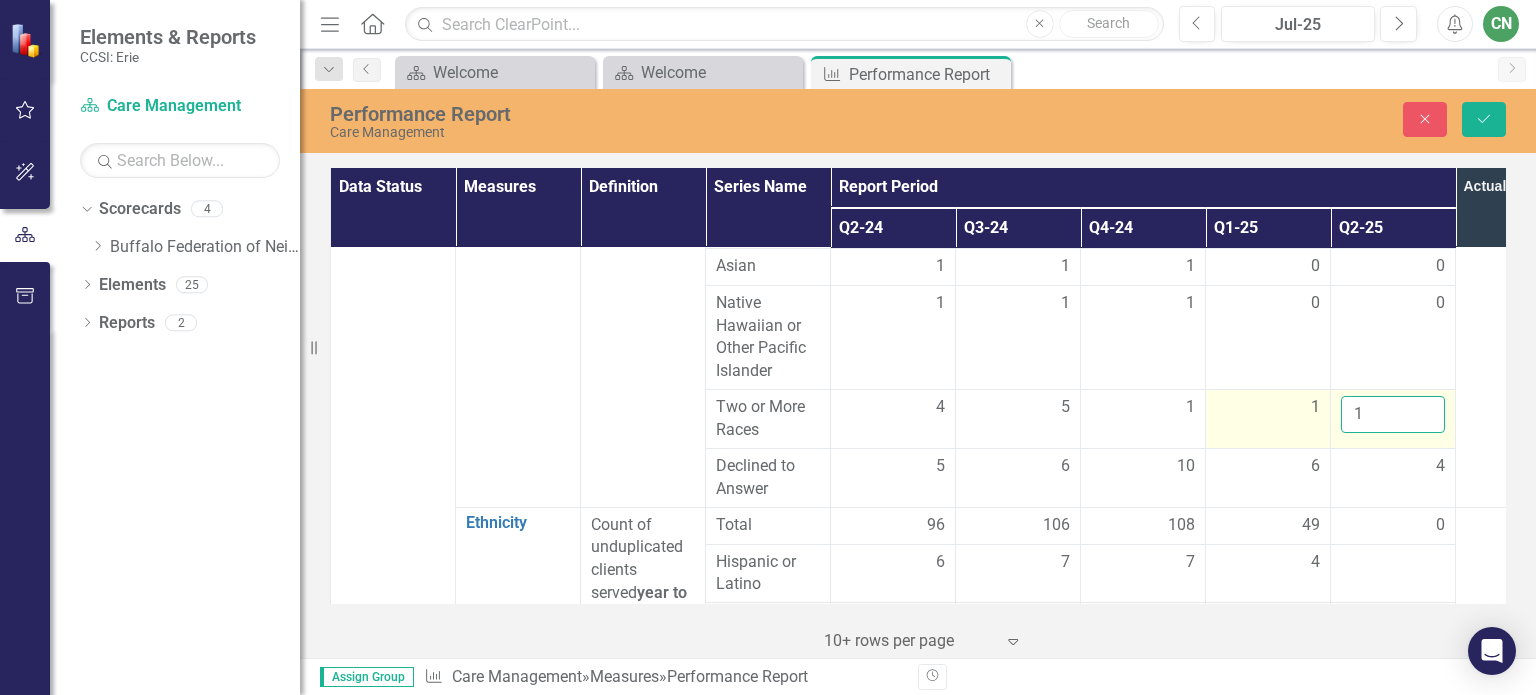 drag, startPoint x: 1399, startPoint y: 413, endPoint x: 1327, endPoint y: 422, distance: 72.56032 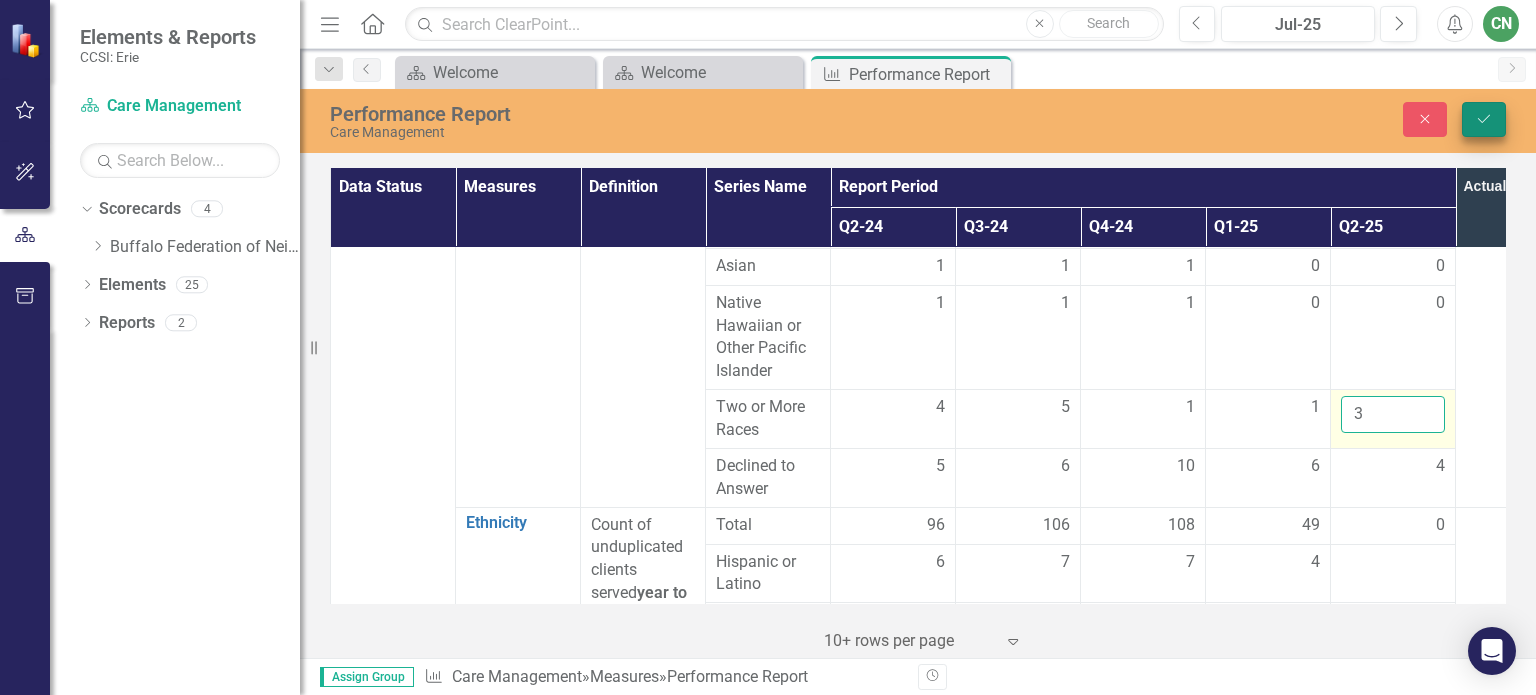 type on "3" 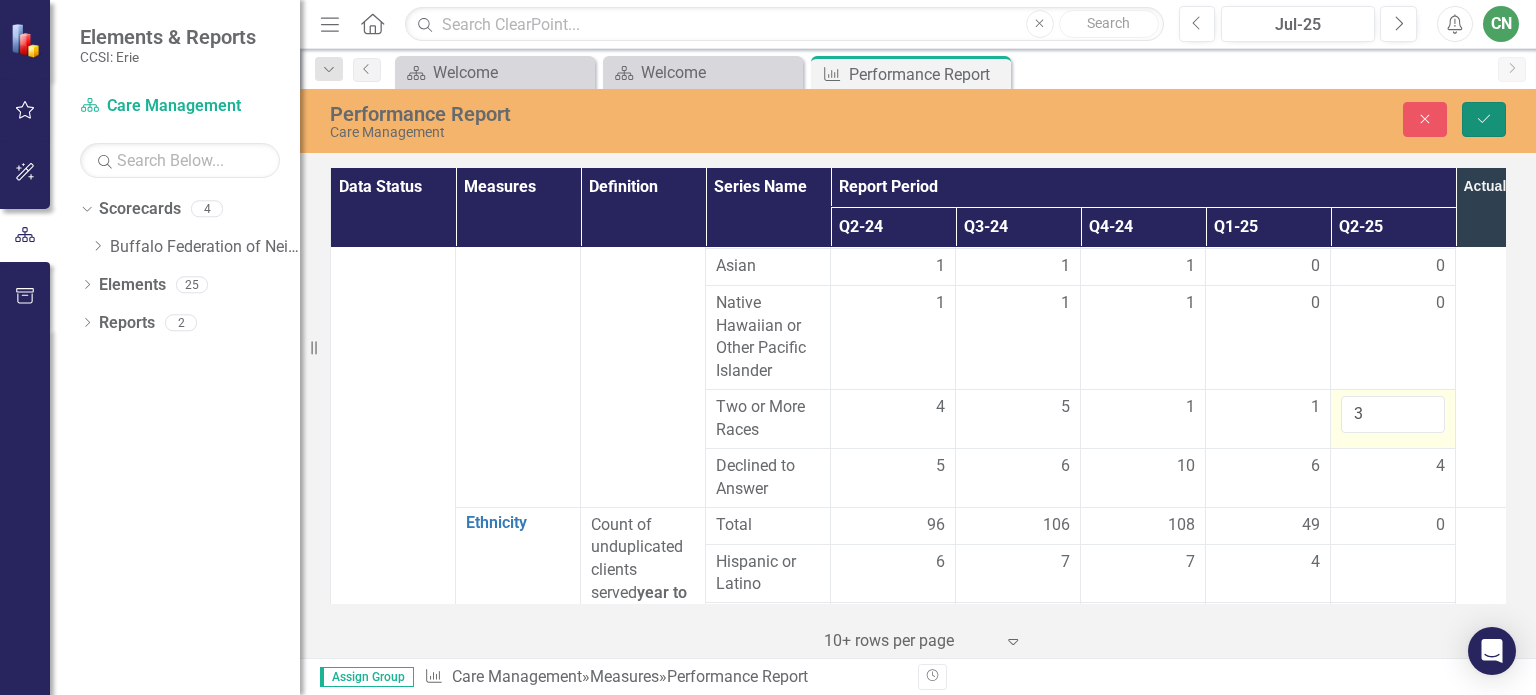 click on "Save" at bounding box center [1484, 119] 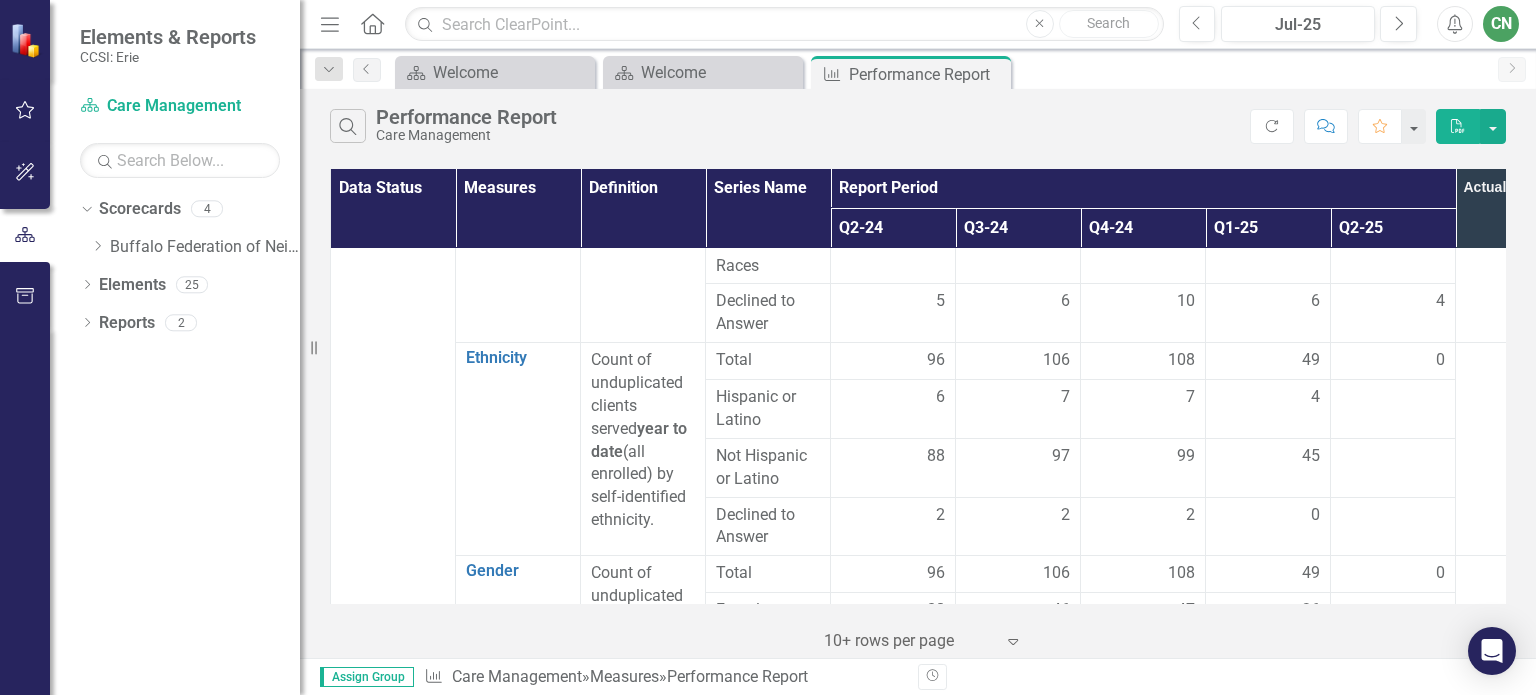 scroll, scrollTop: 900, scrollLeft: 0, axis: vertical 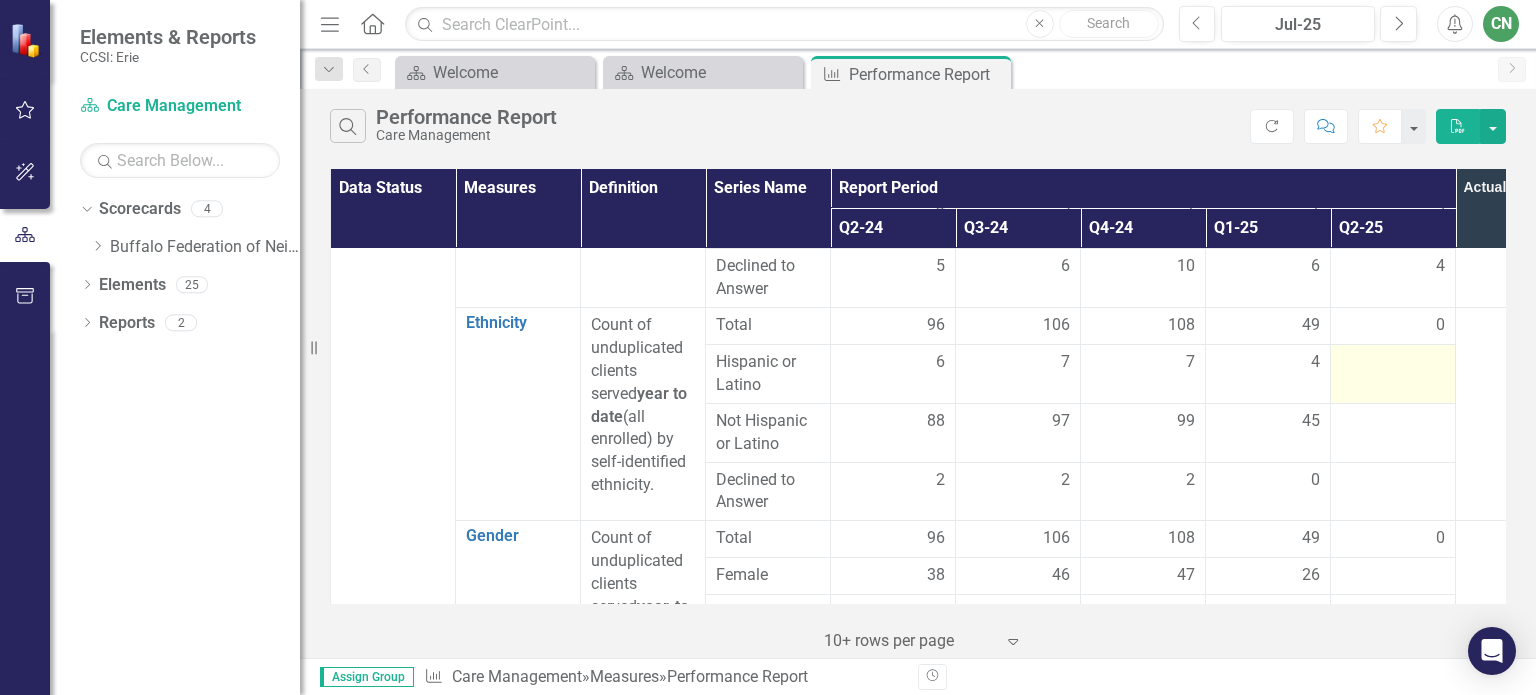 click at bounding box center (1393, 363) 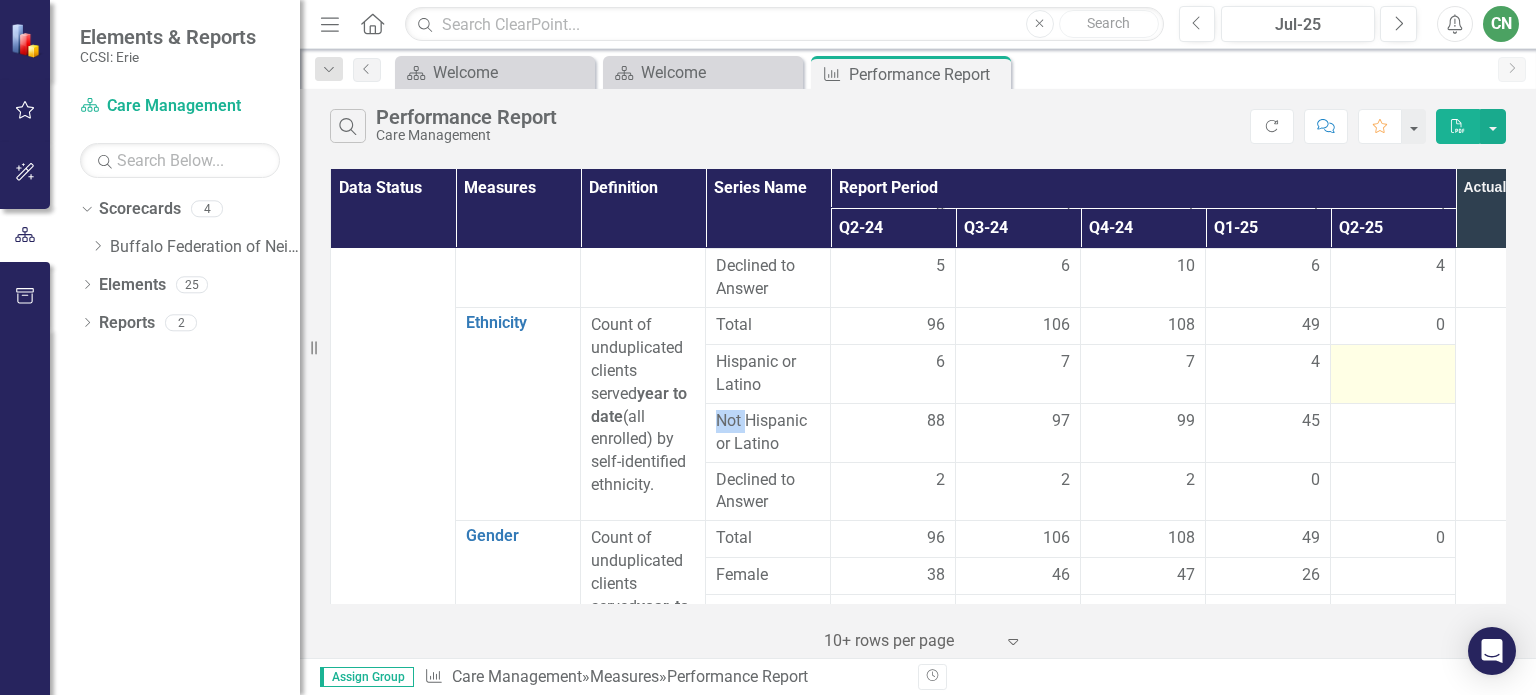 click at bounding box center (1393, 363) 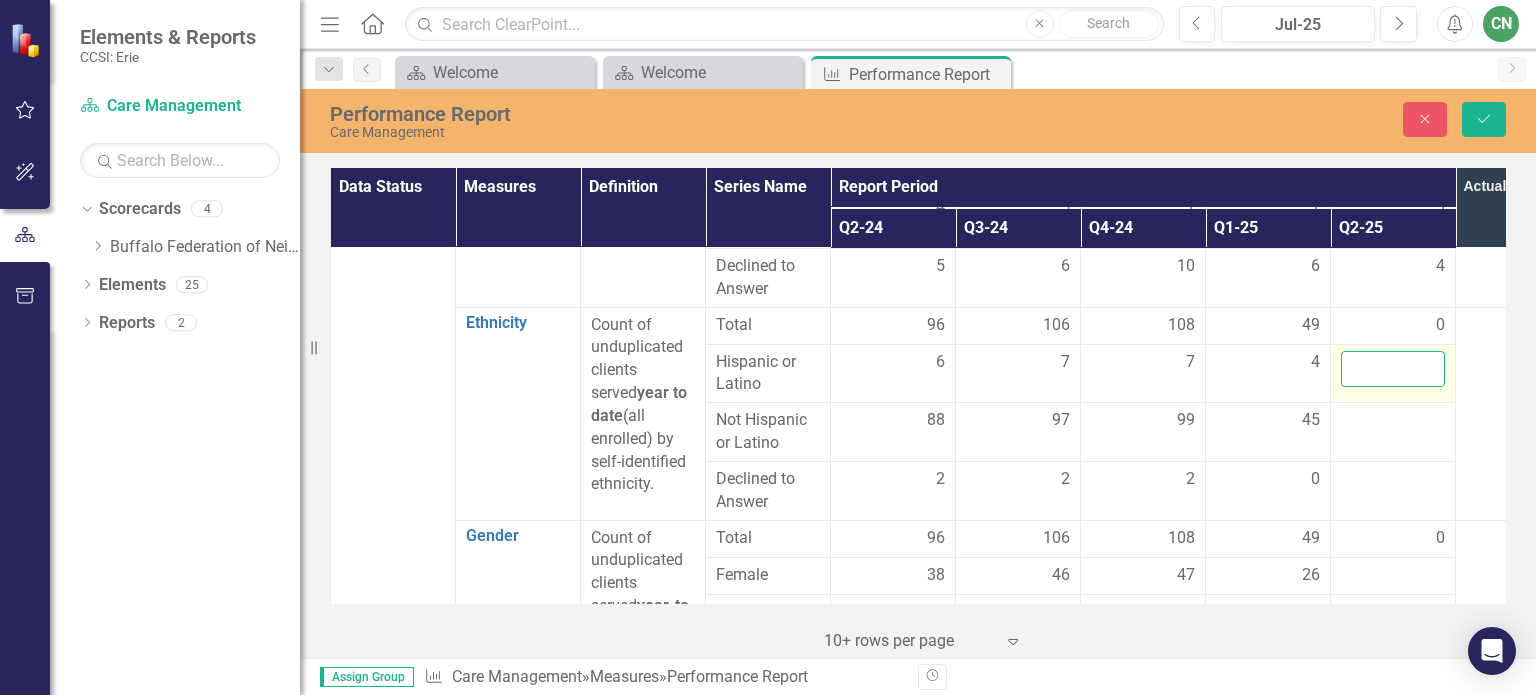 click at bounding box center (1393, 369) 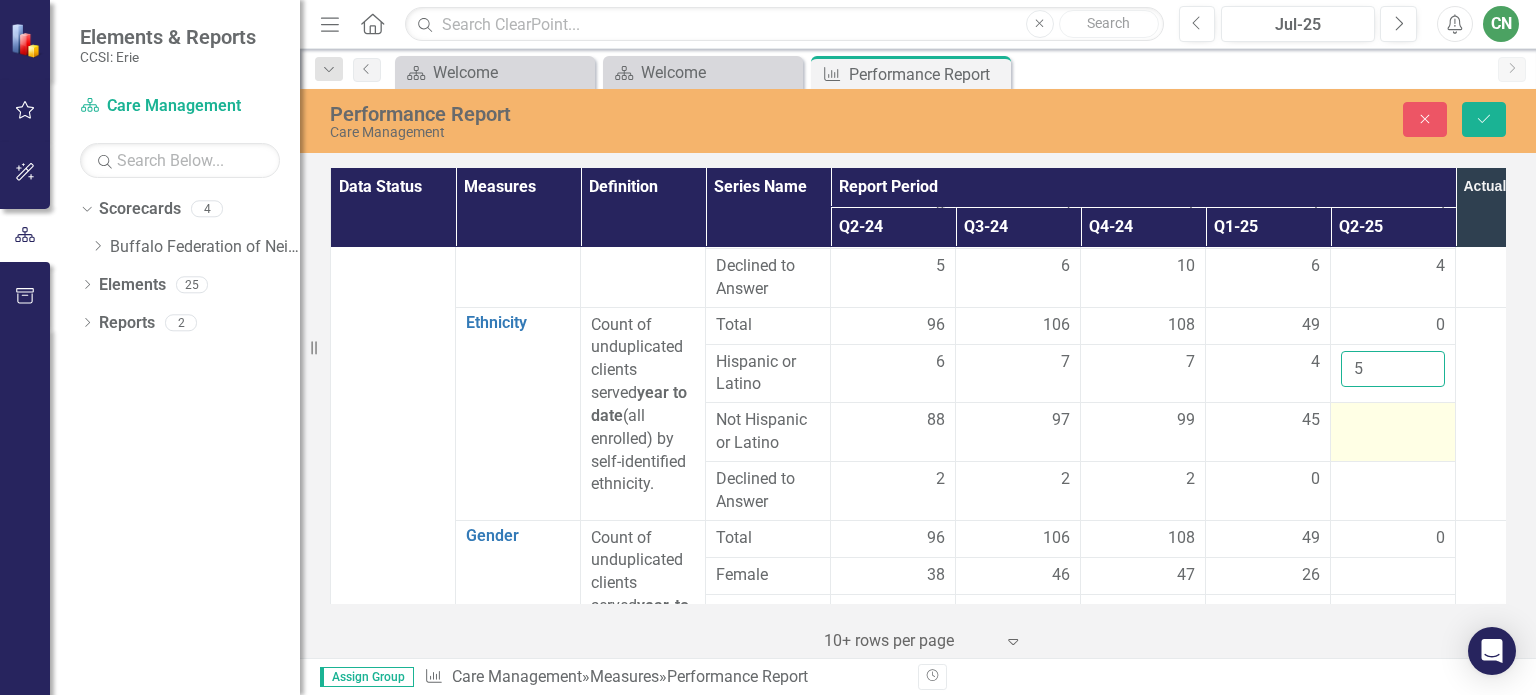 type on "5" 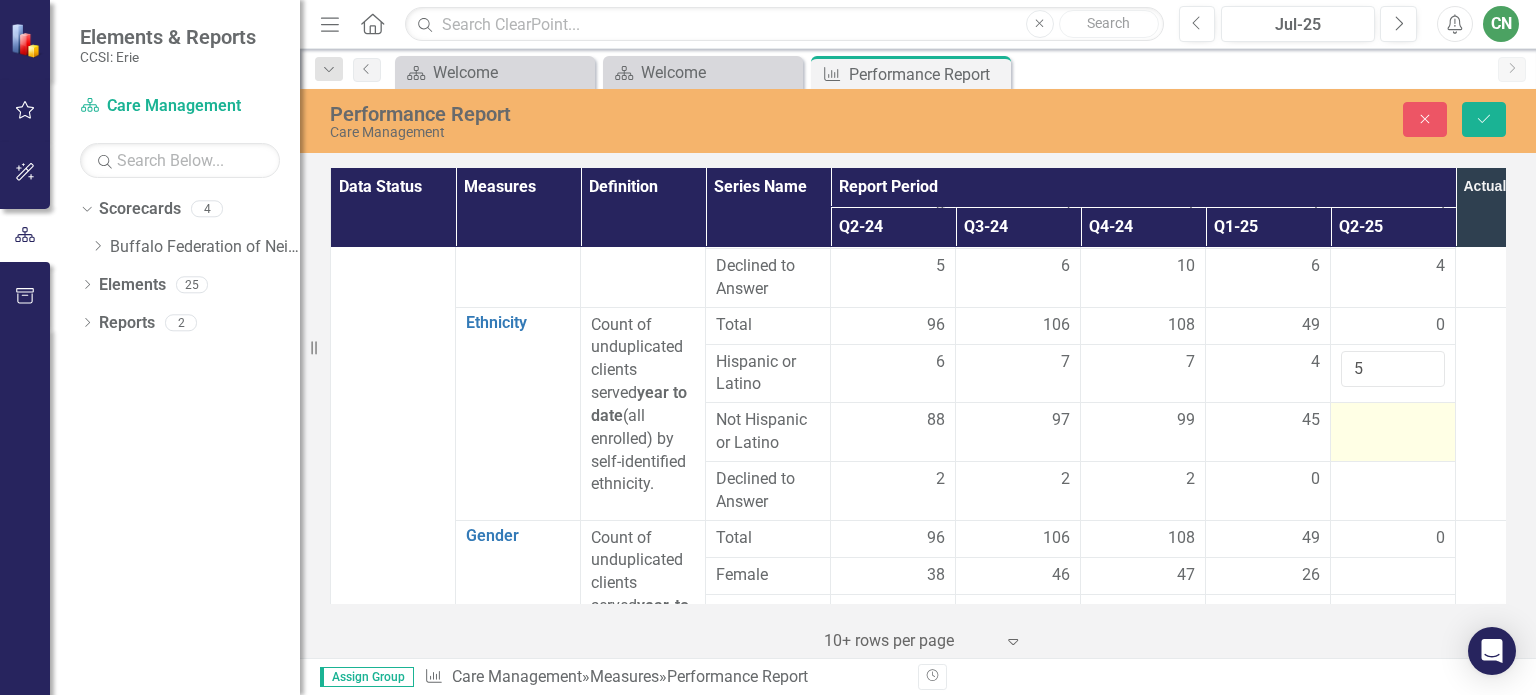 click at bounding box center (1393, 432) 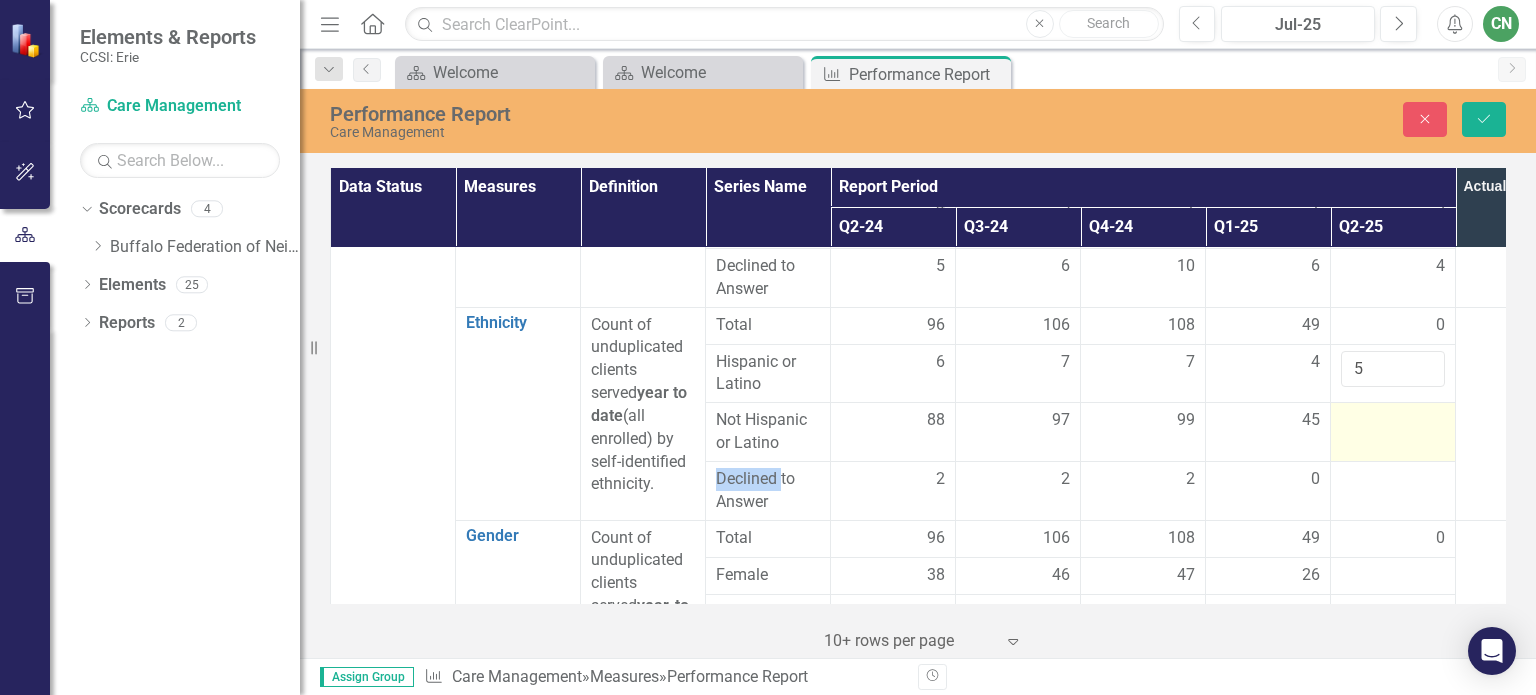 click at bounding box center (1393, 432) 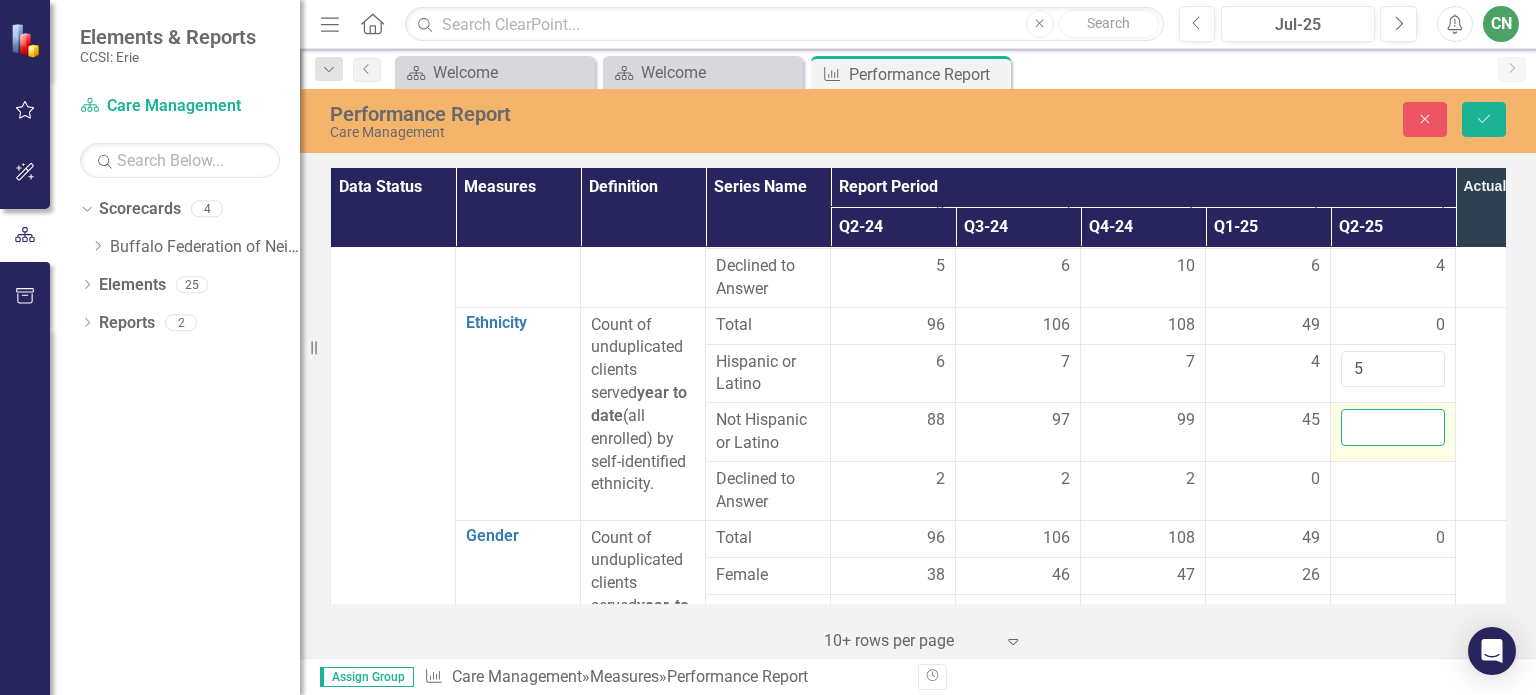 click at bounding box center (1393, 427) 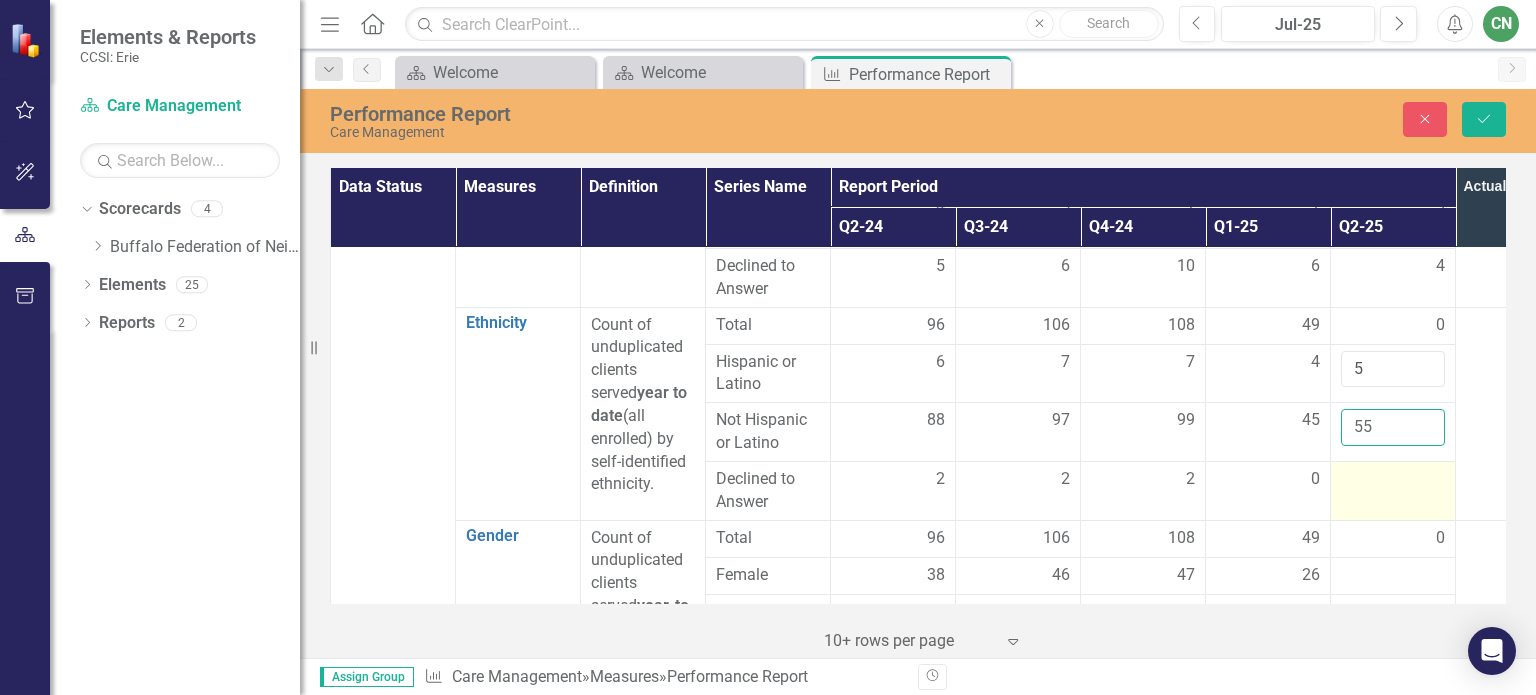type on "55" 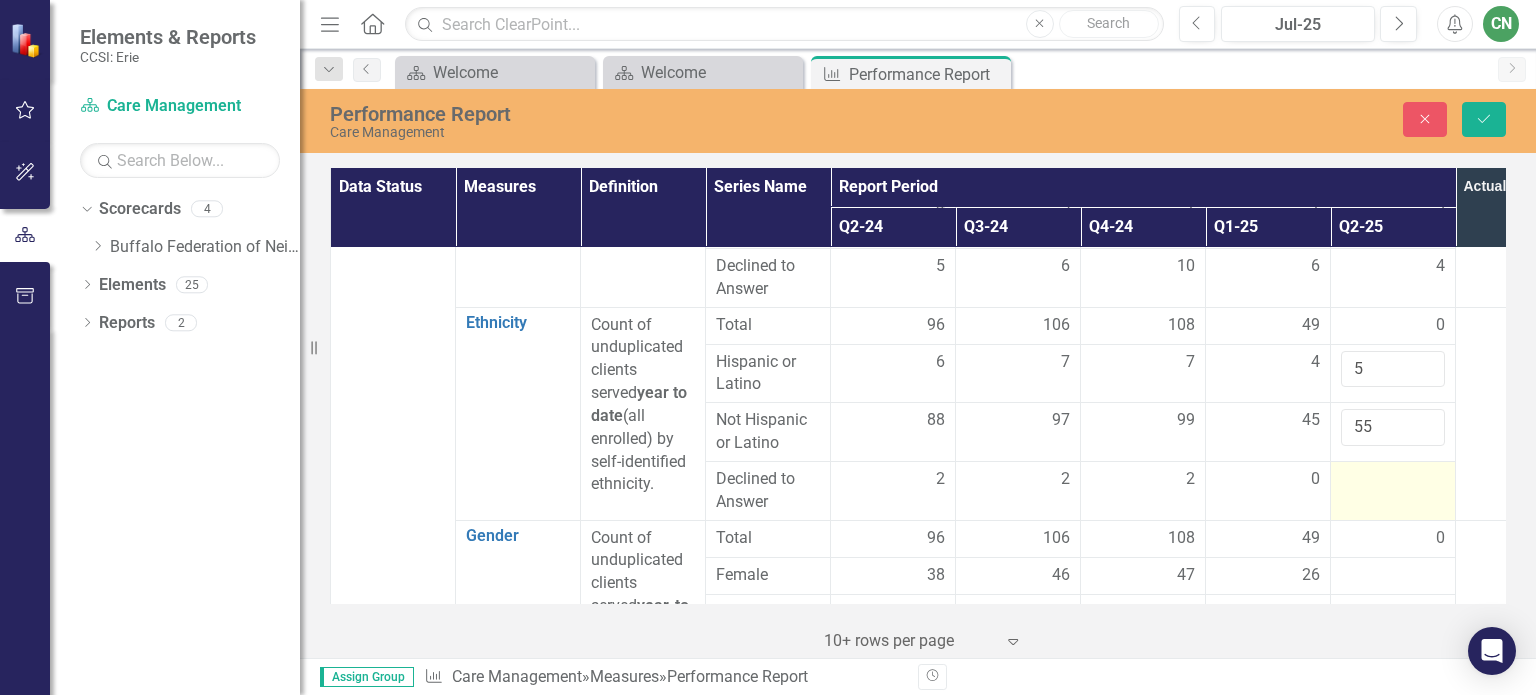 click at bounding box center (1393, 490) 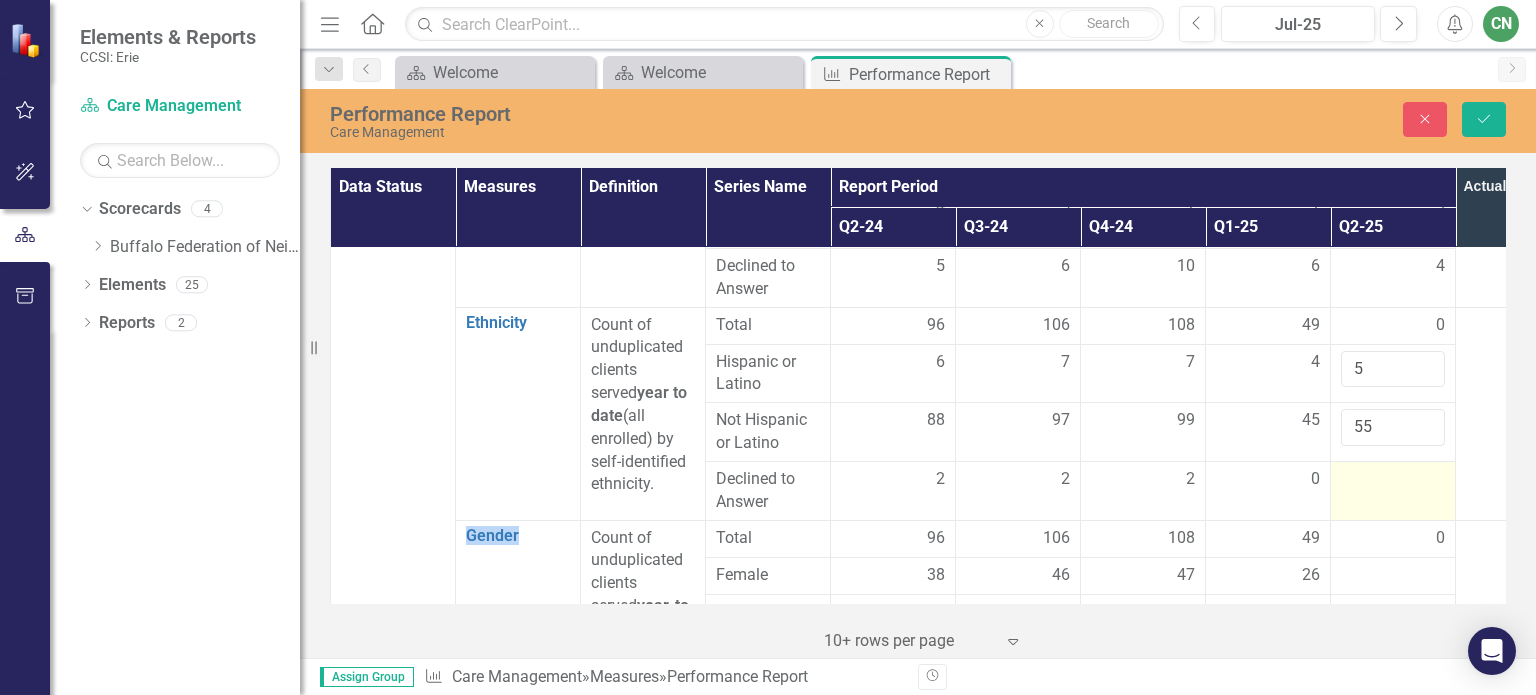 click at bounding box center [1393, 490] 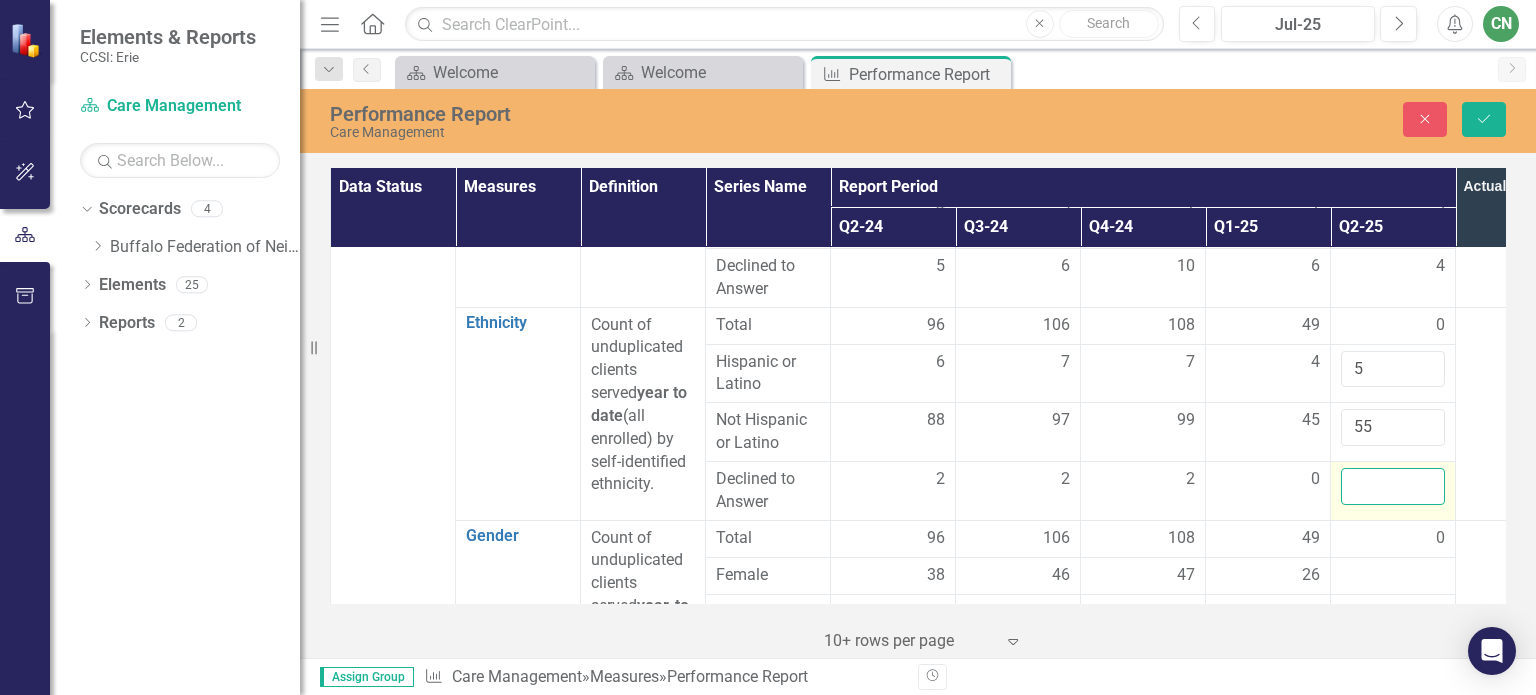 click at bounding box center [1393, 486] 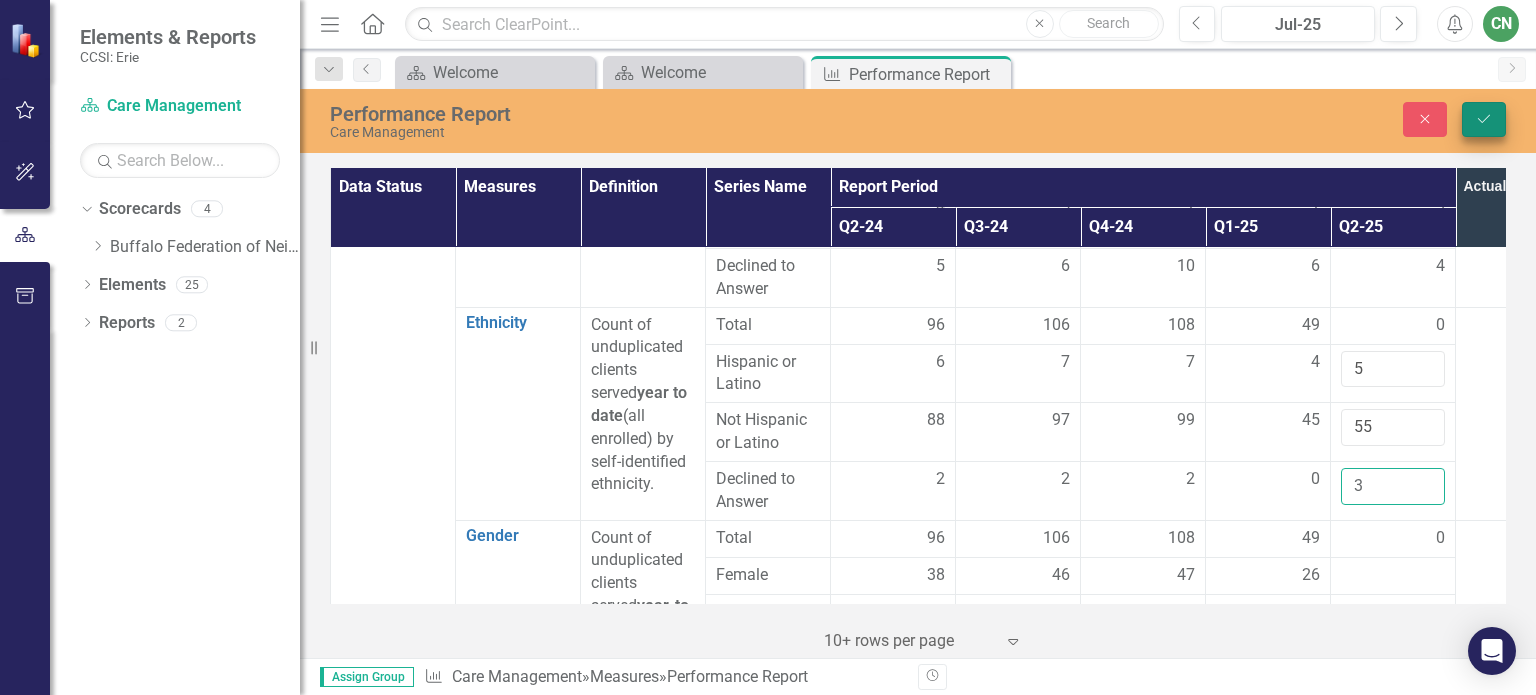 type on "3" 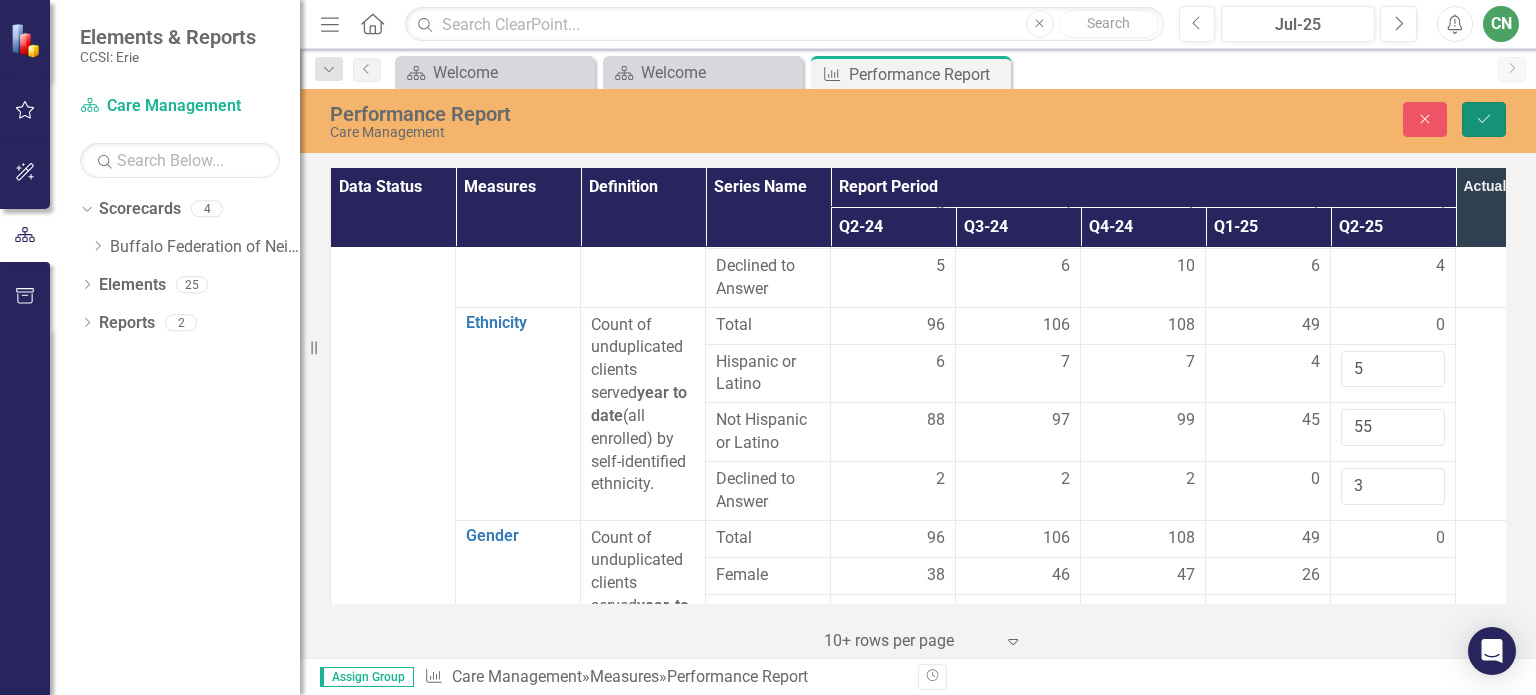 click on "Save" at bounding box center (1484, 119) 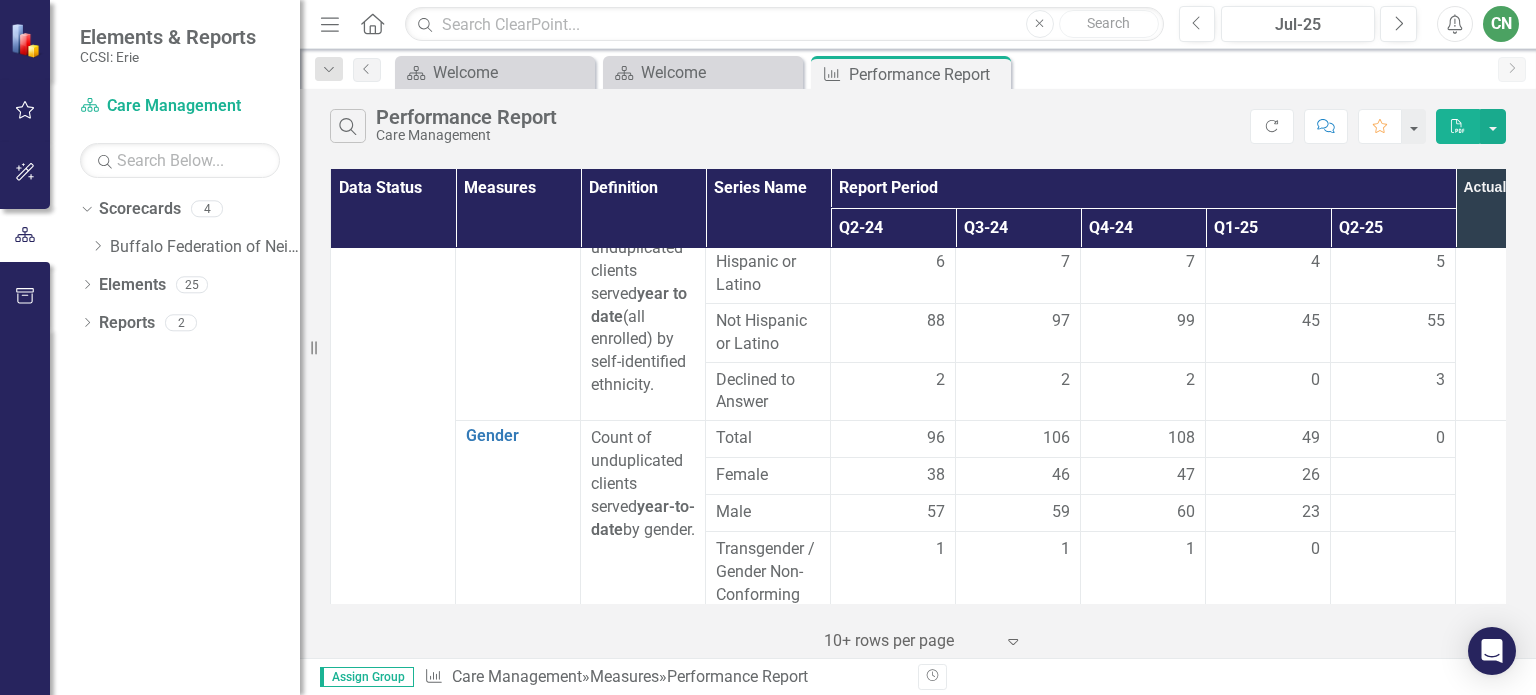 scroll, scrollTop: 1100, scrollLeft: 0, axis: vertical 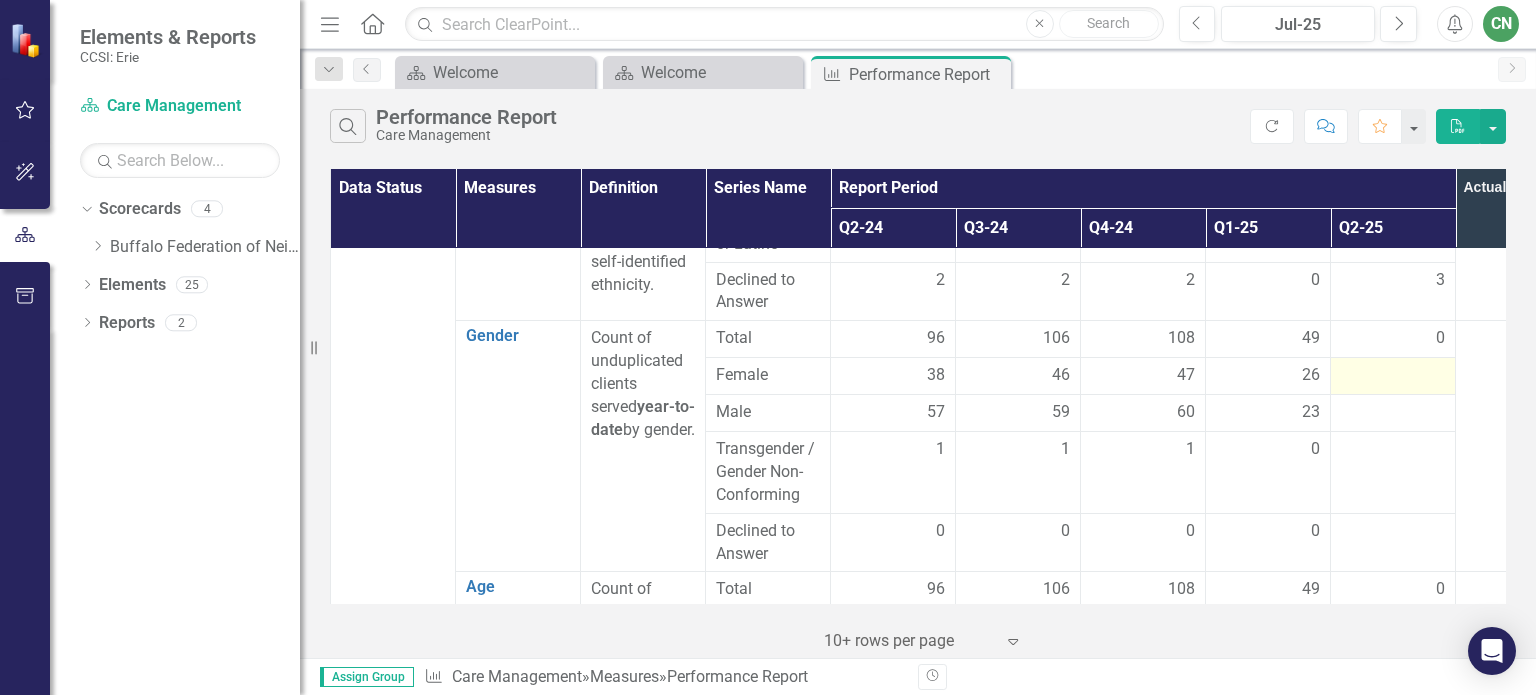 click at bounding box center [1393, 376] 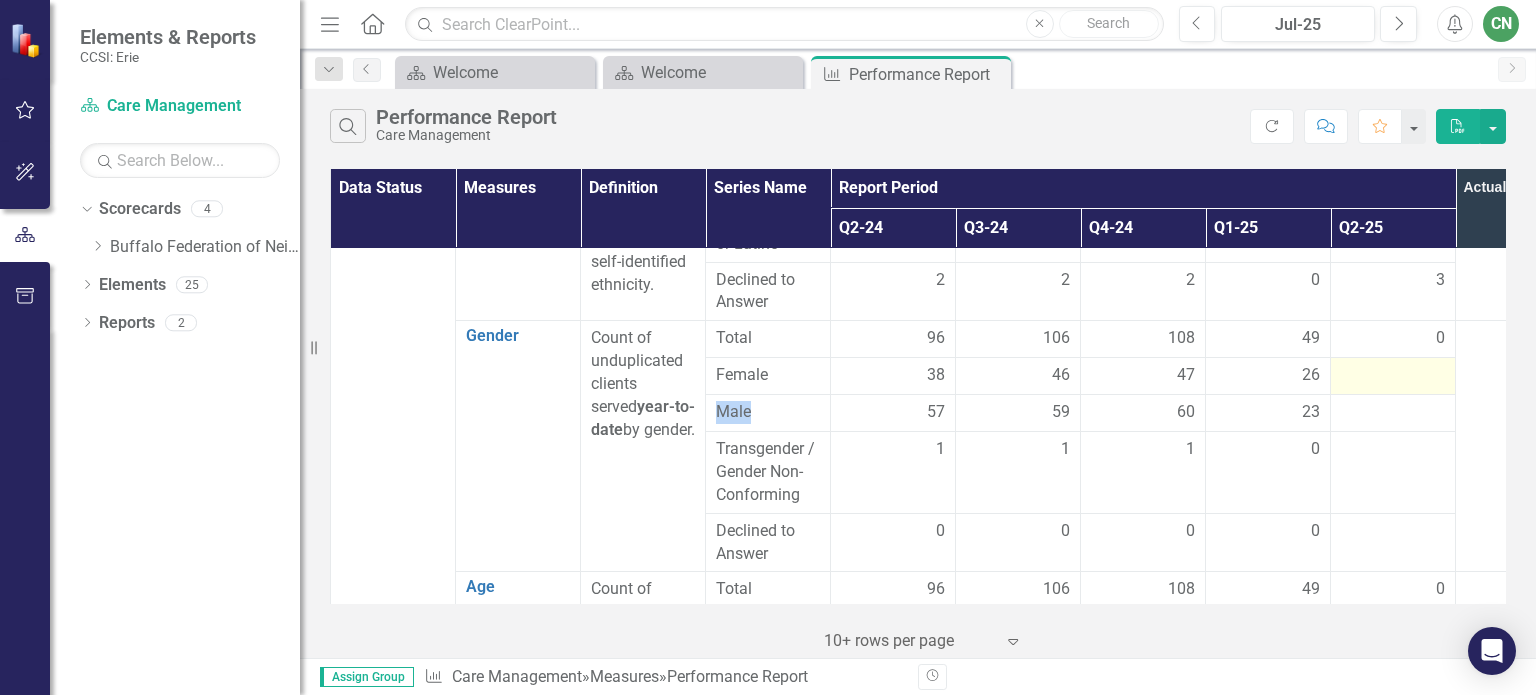 click at bounding box center (1393, 376) 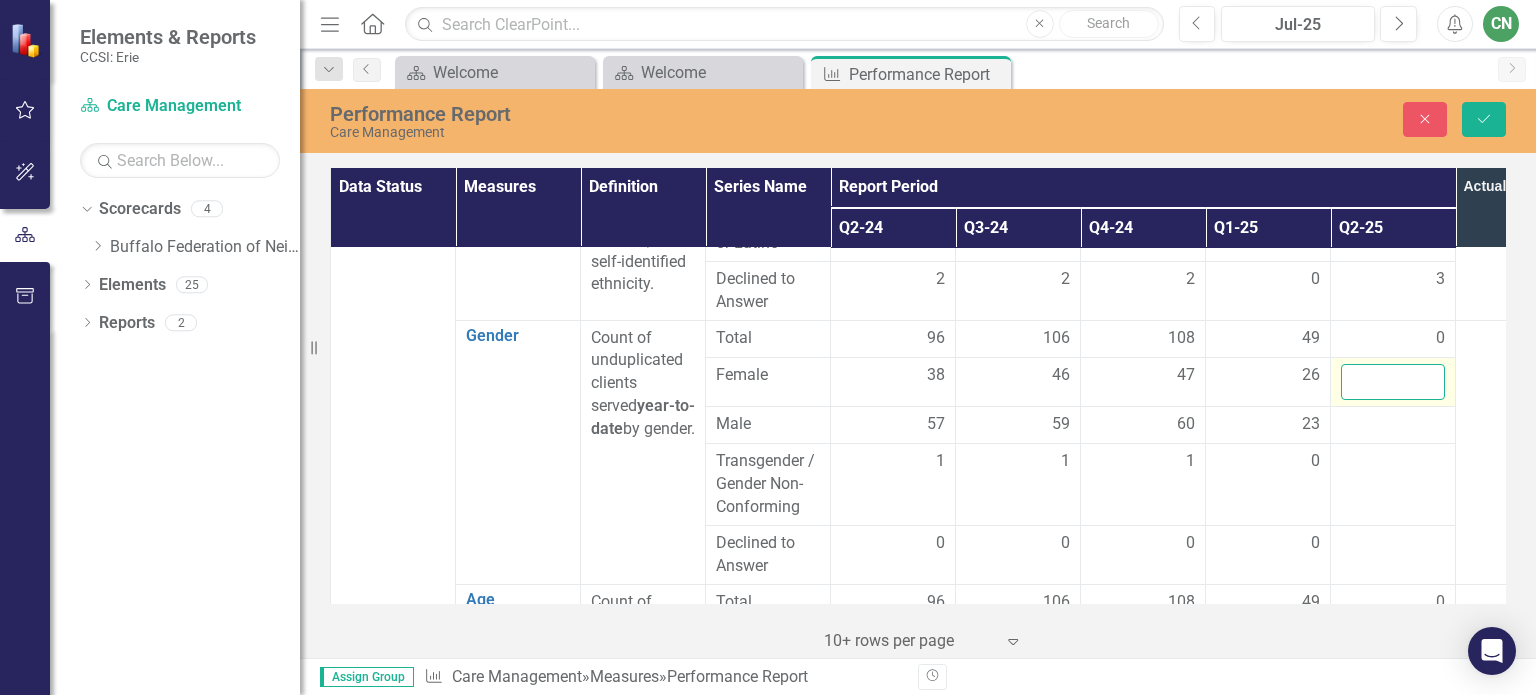 click at bounding box center (1393, 382) 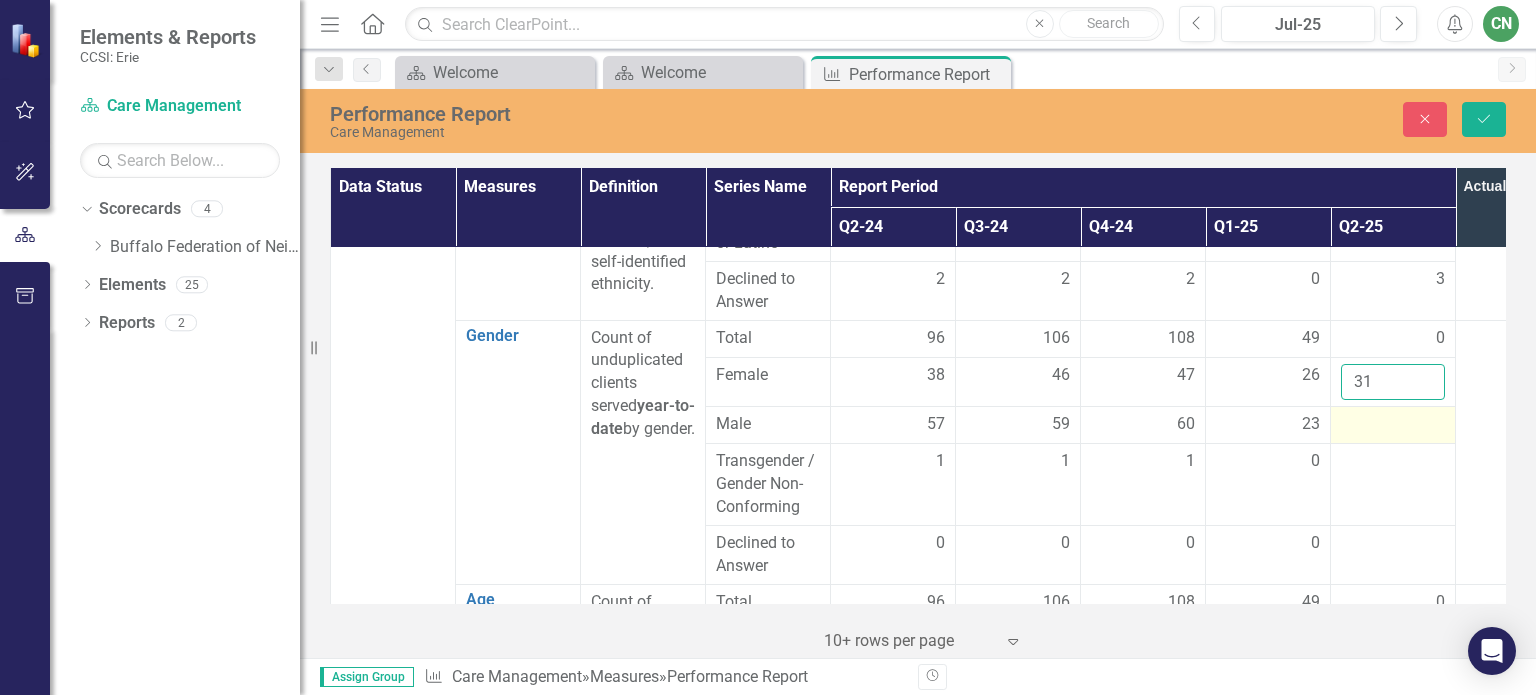 type on "31" 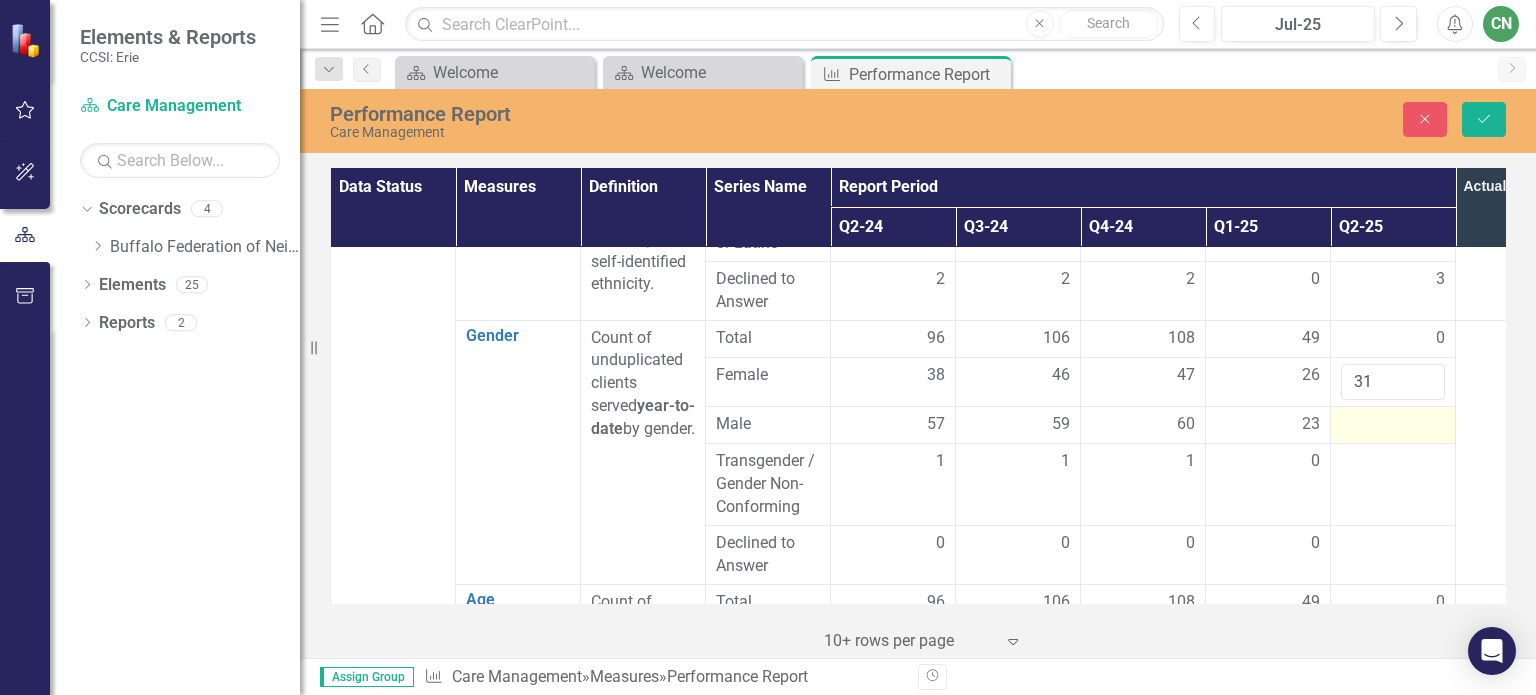 click at bounding box center (1393, 425) 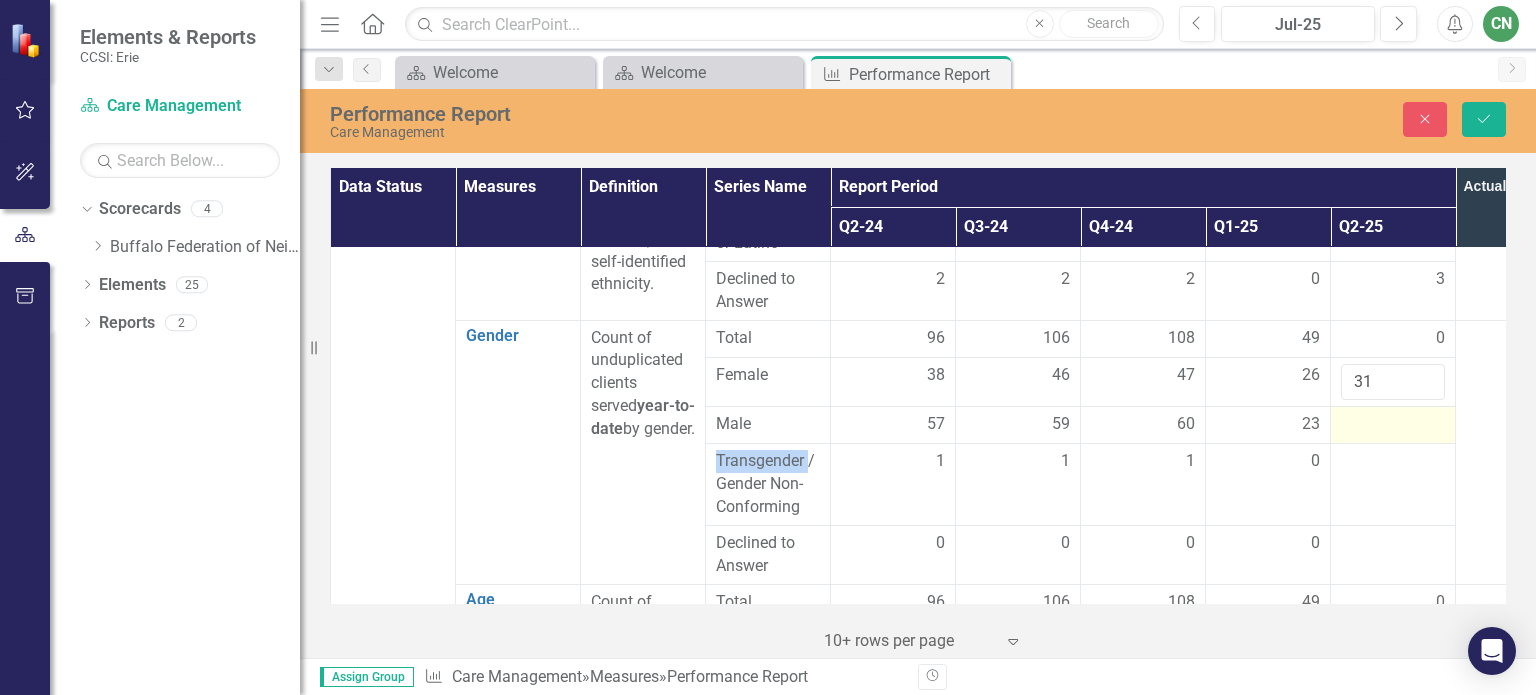 click at bounding box center (1393, 425) 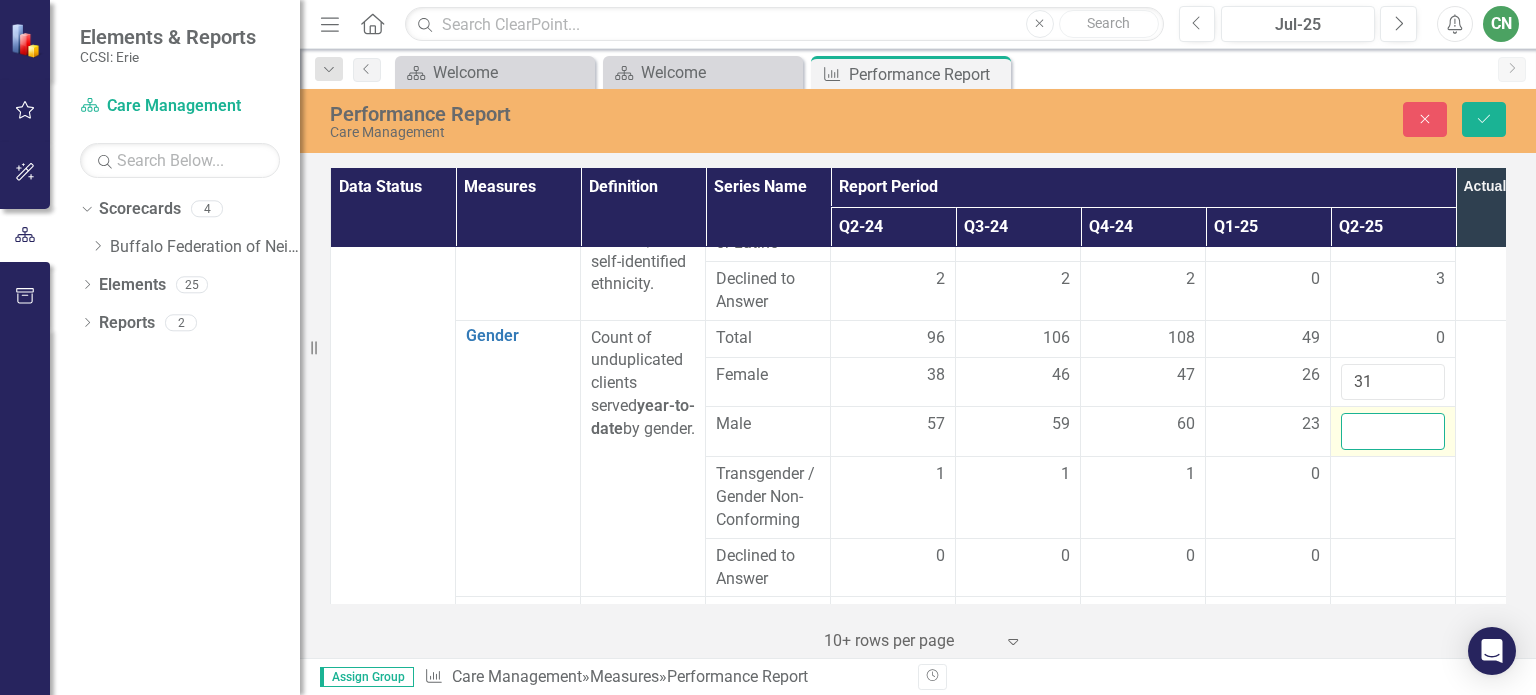 click at bounding box center [1393, 431] 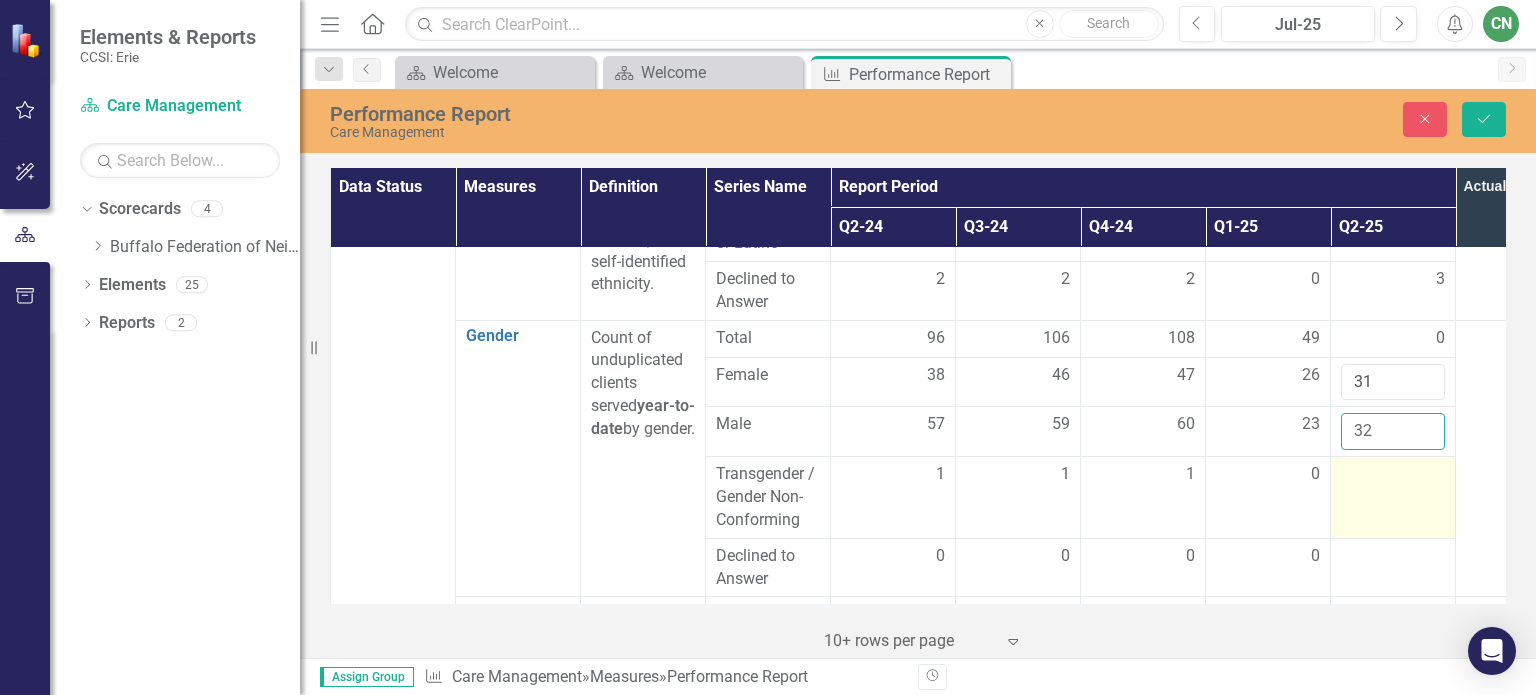 type on "32" 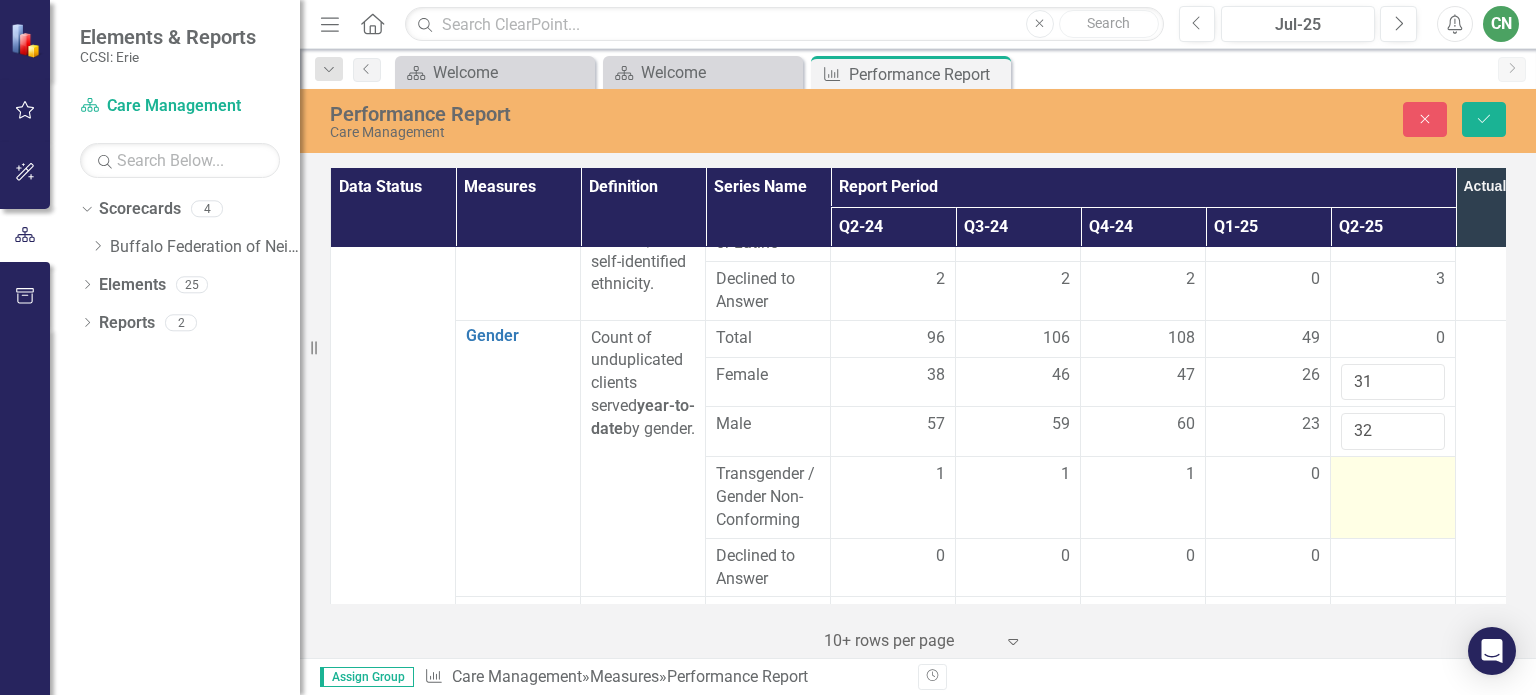 click at bounding box center [1393, 498] 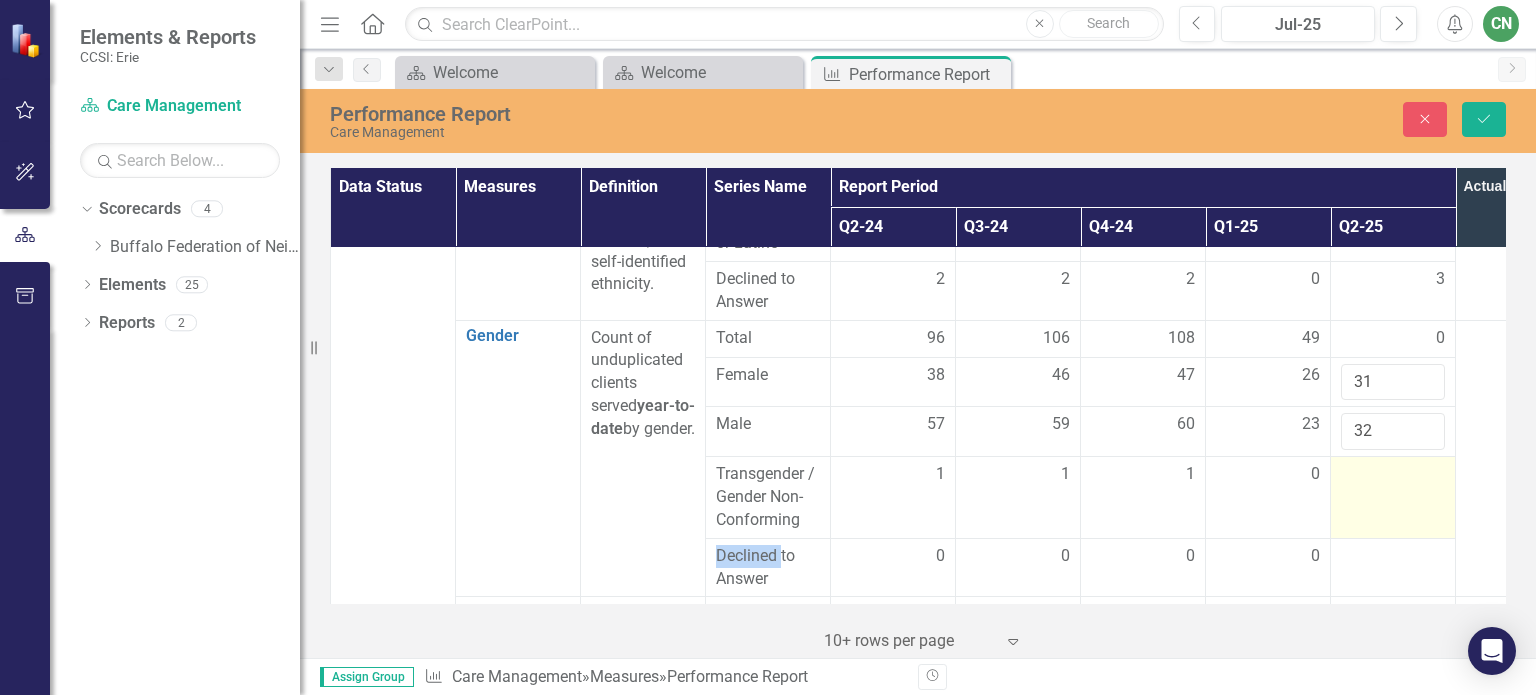 click at bounding box center [1393, 498] 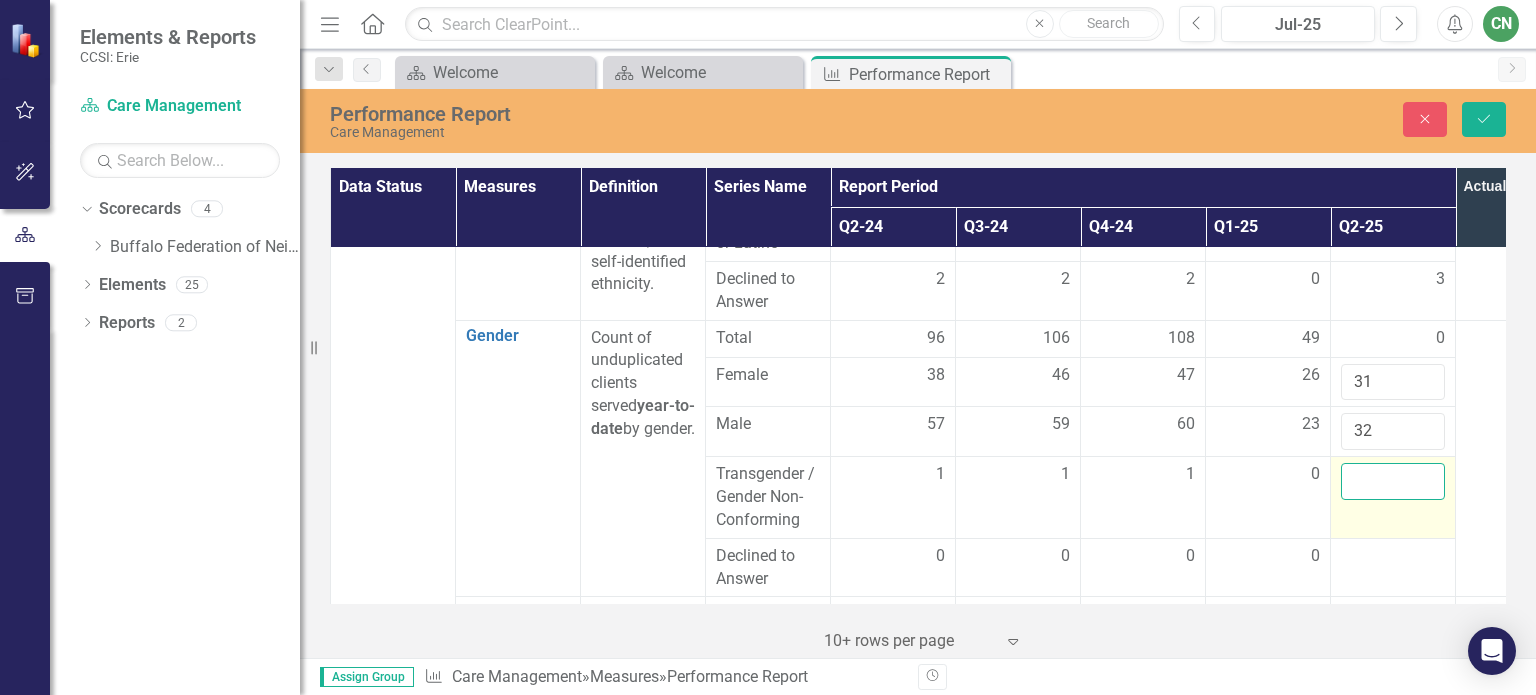 click at bounding box center [1393, 481] 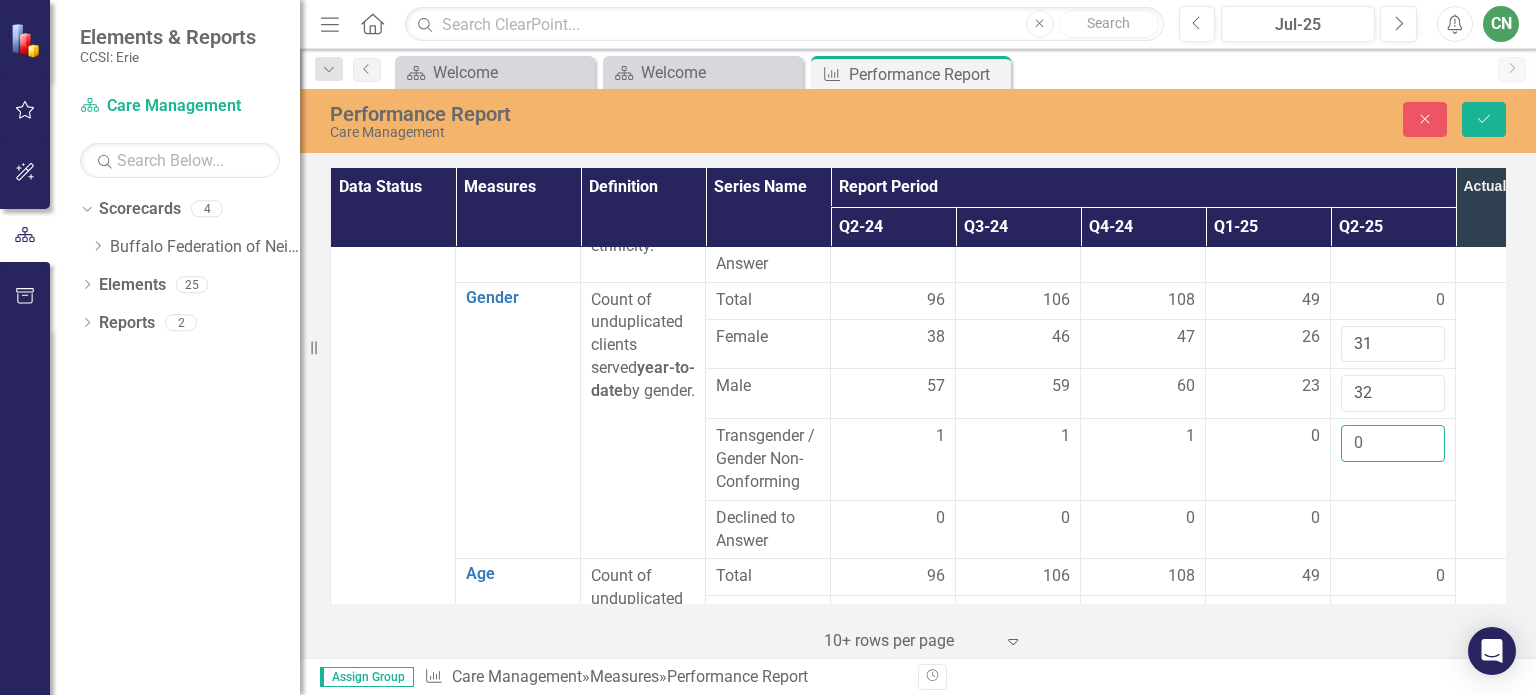 scroll, scrollTop: 1200, scrollLeft: 0, axis: vertical 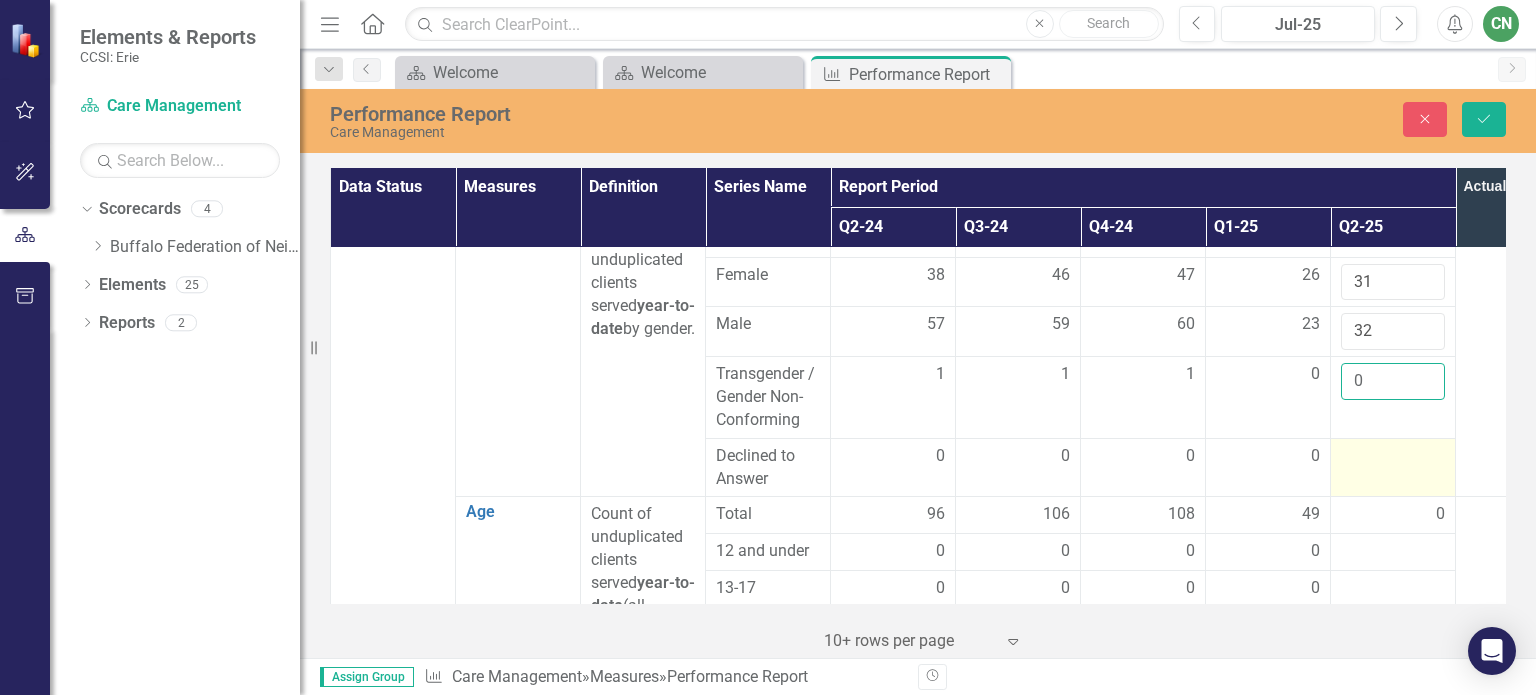 type on "0" 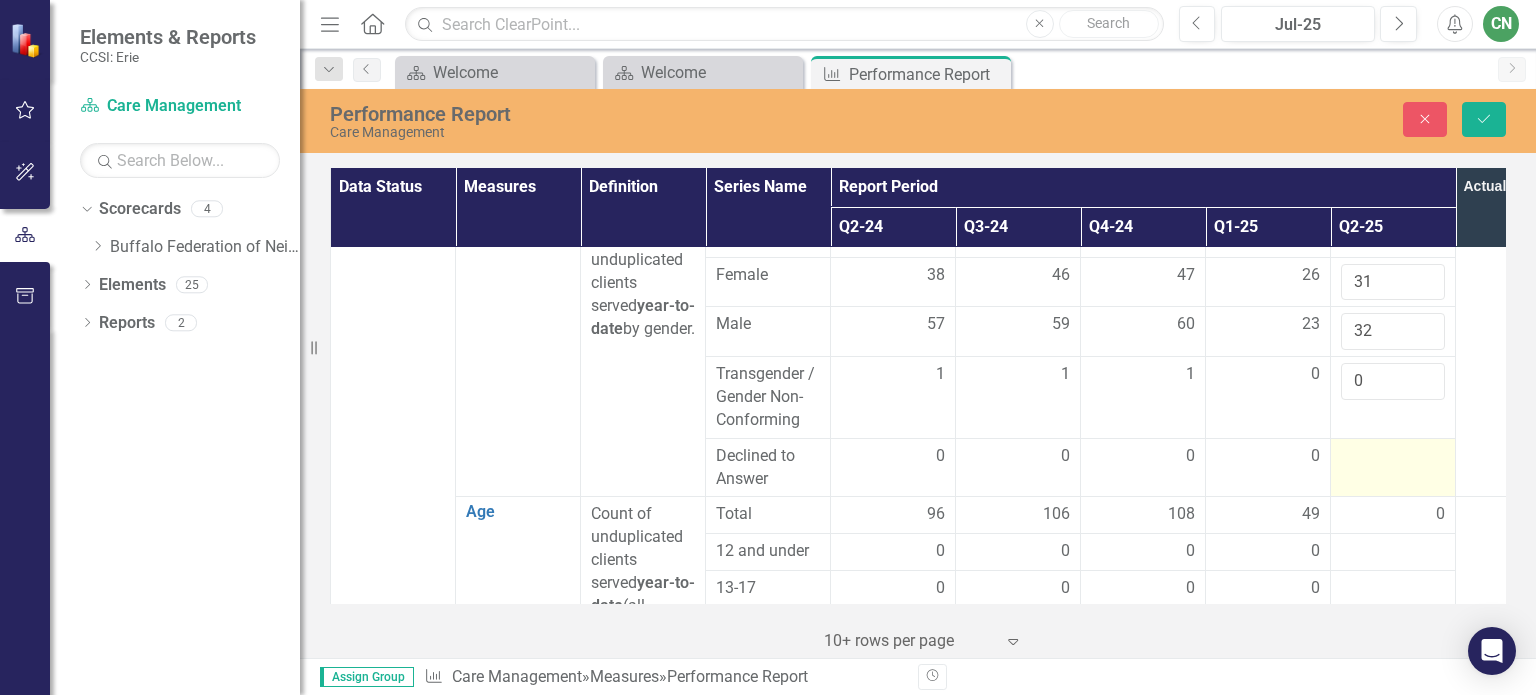 click at bounding box center (1393, 457) 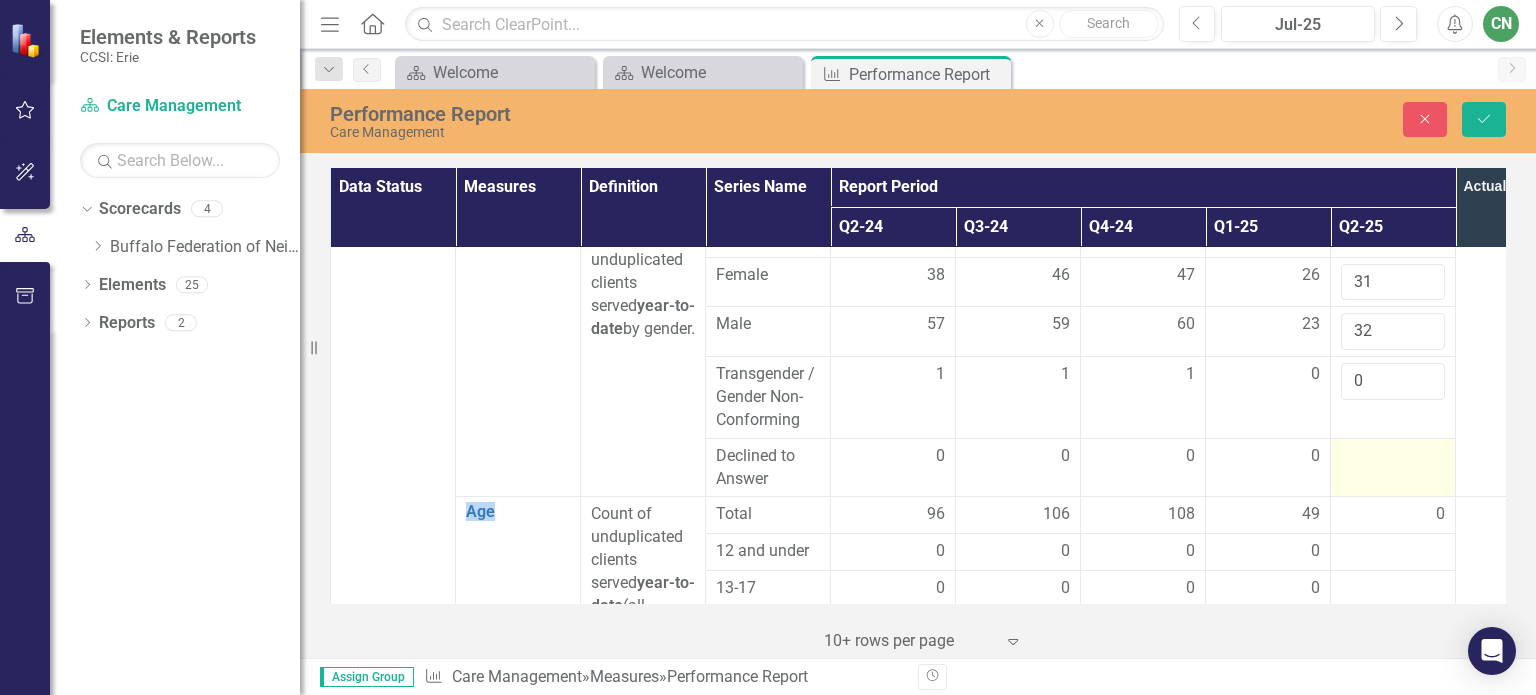 click at bounding box center [1393, 457] 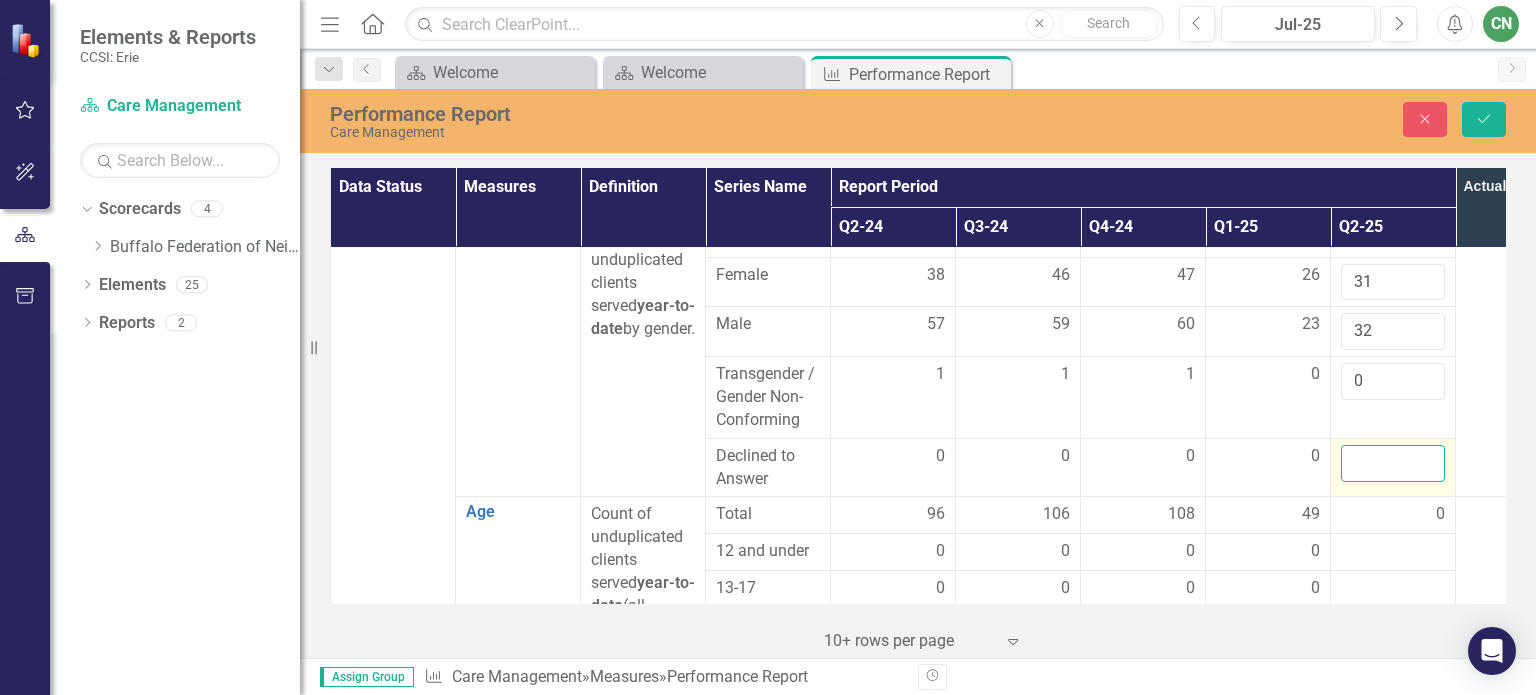 click at bounding box center [1393, 463] 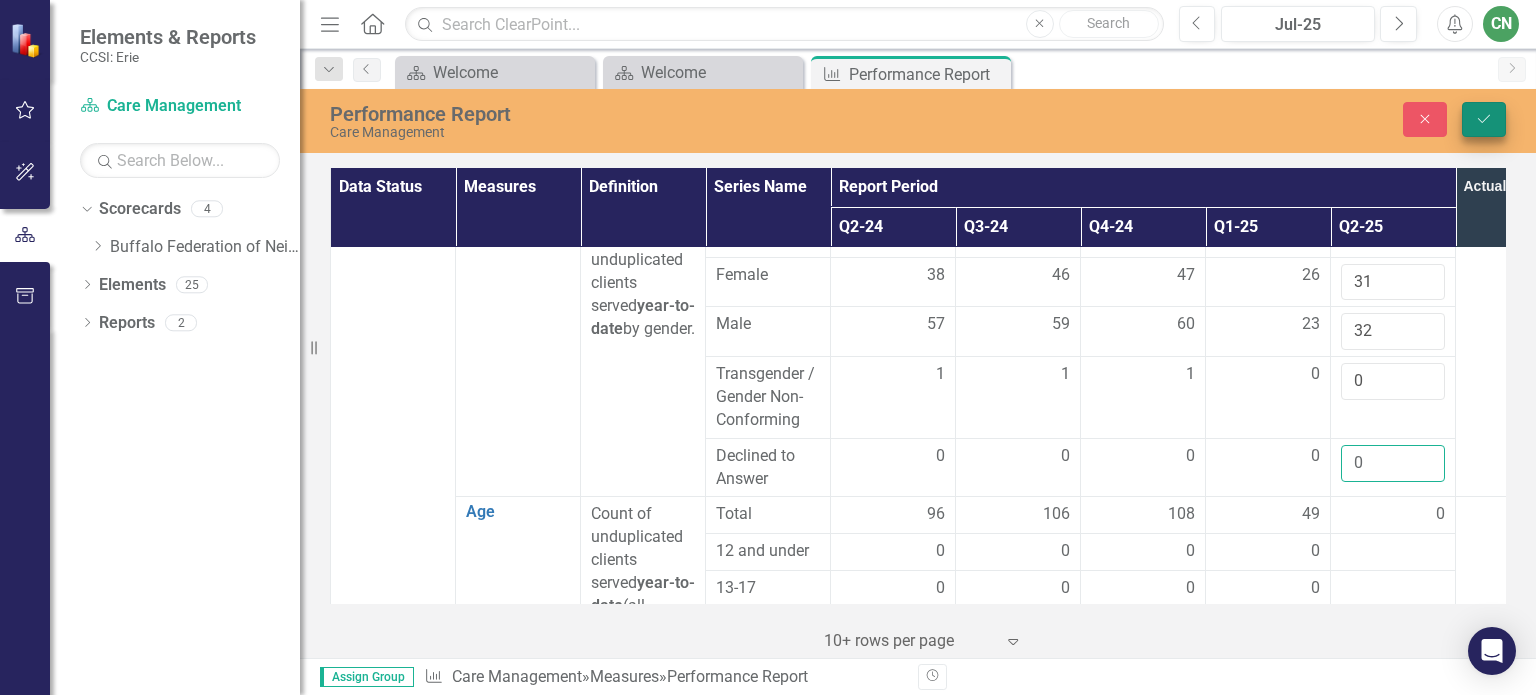 type on "0" 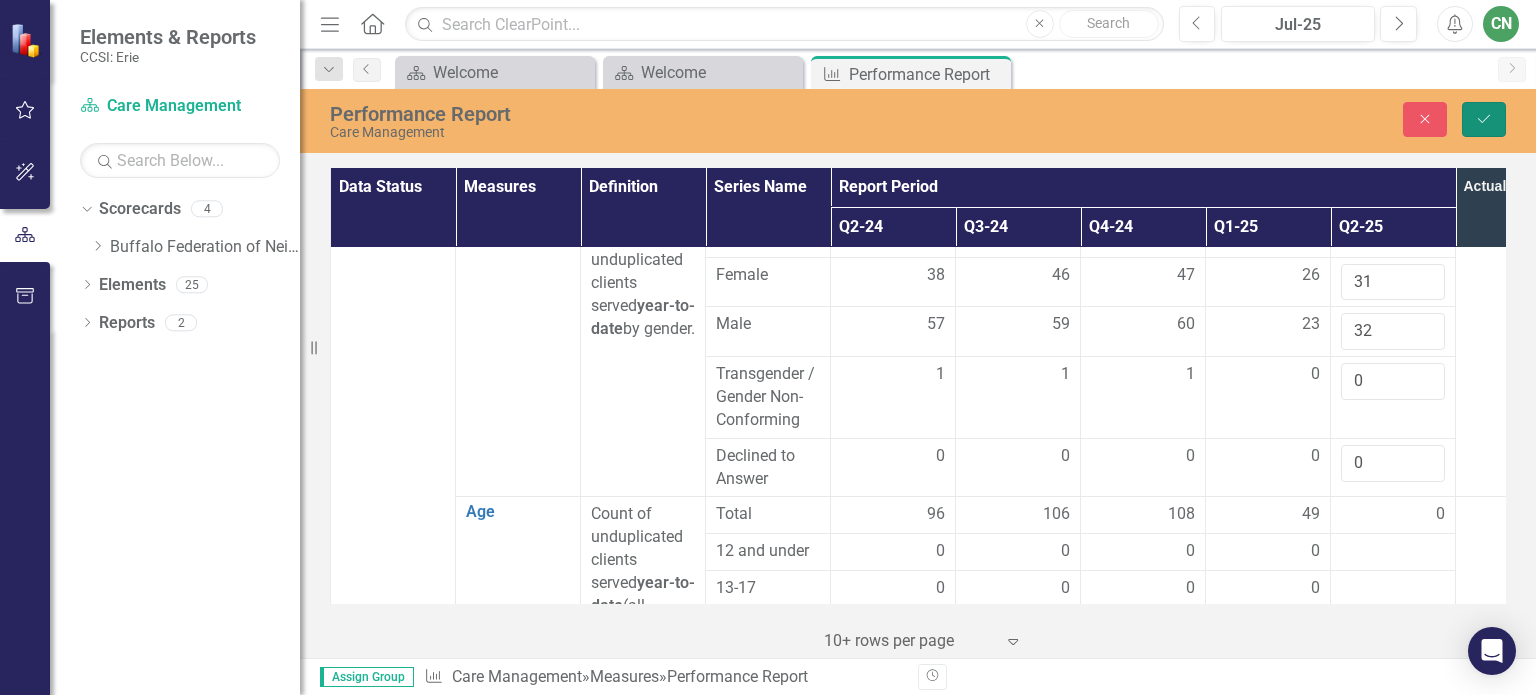 click on "Save" at bounding box center (1484, 119) 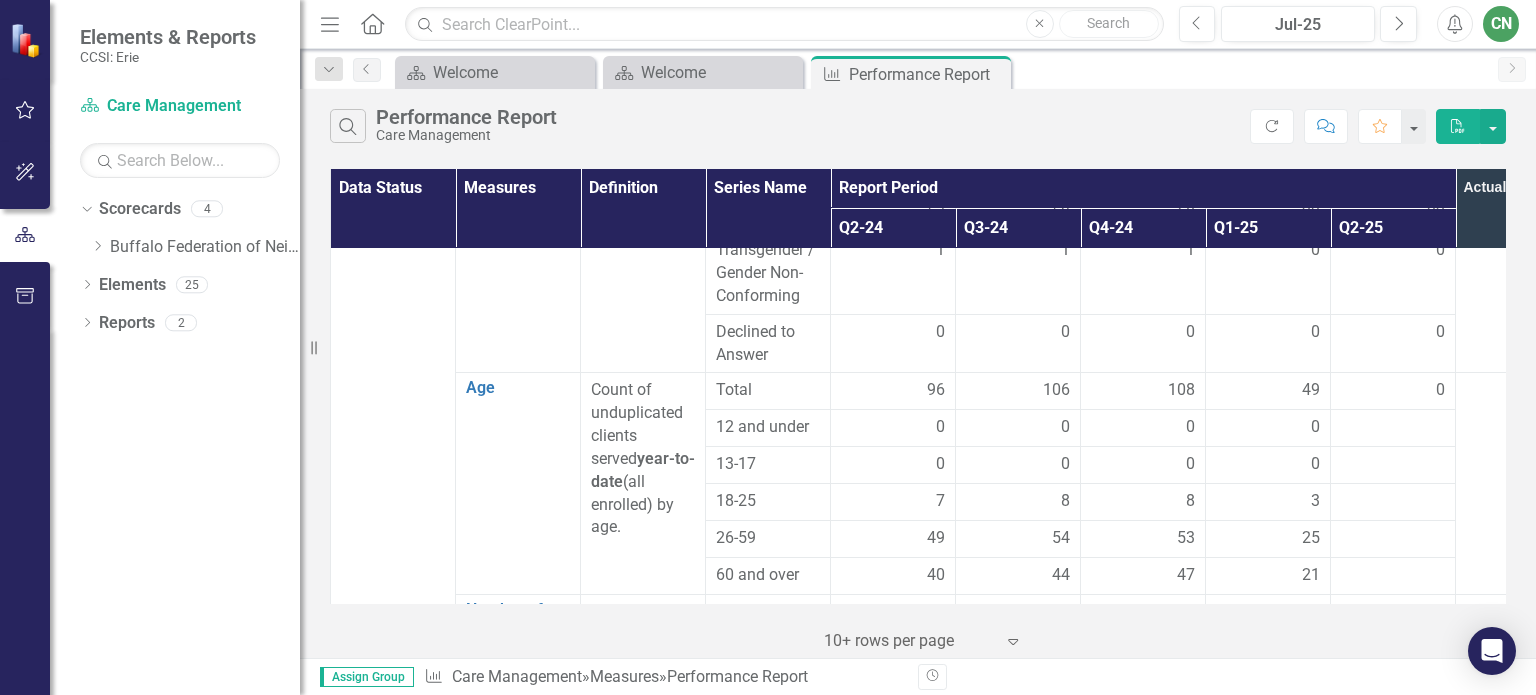 scroll, scrollTop: 1300, scrollLeft: 0, axis: vertical 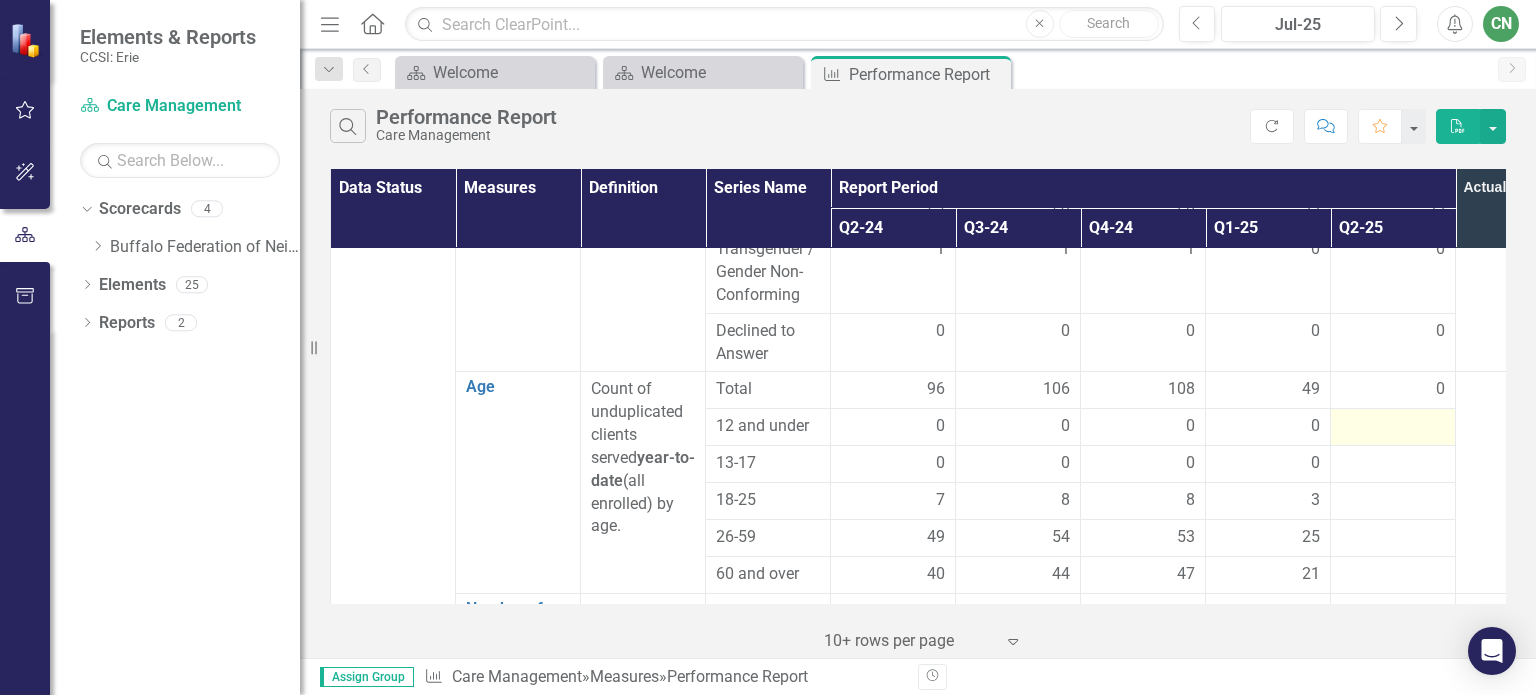 click at bounding box center (1393, 427) 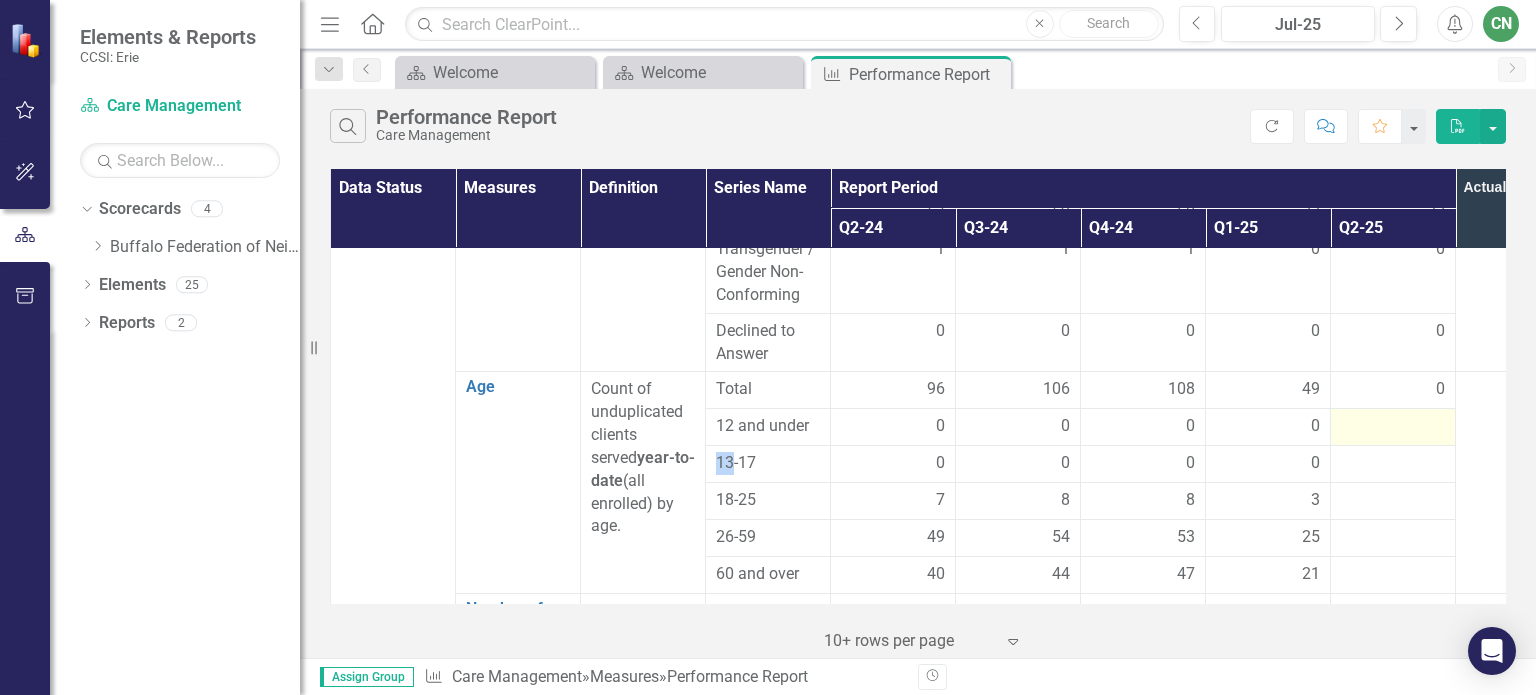 click at bounding box center [1393, 427] 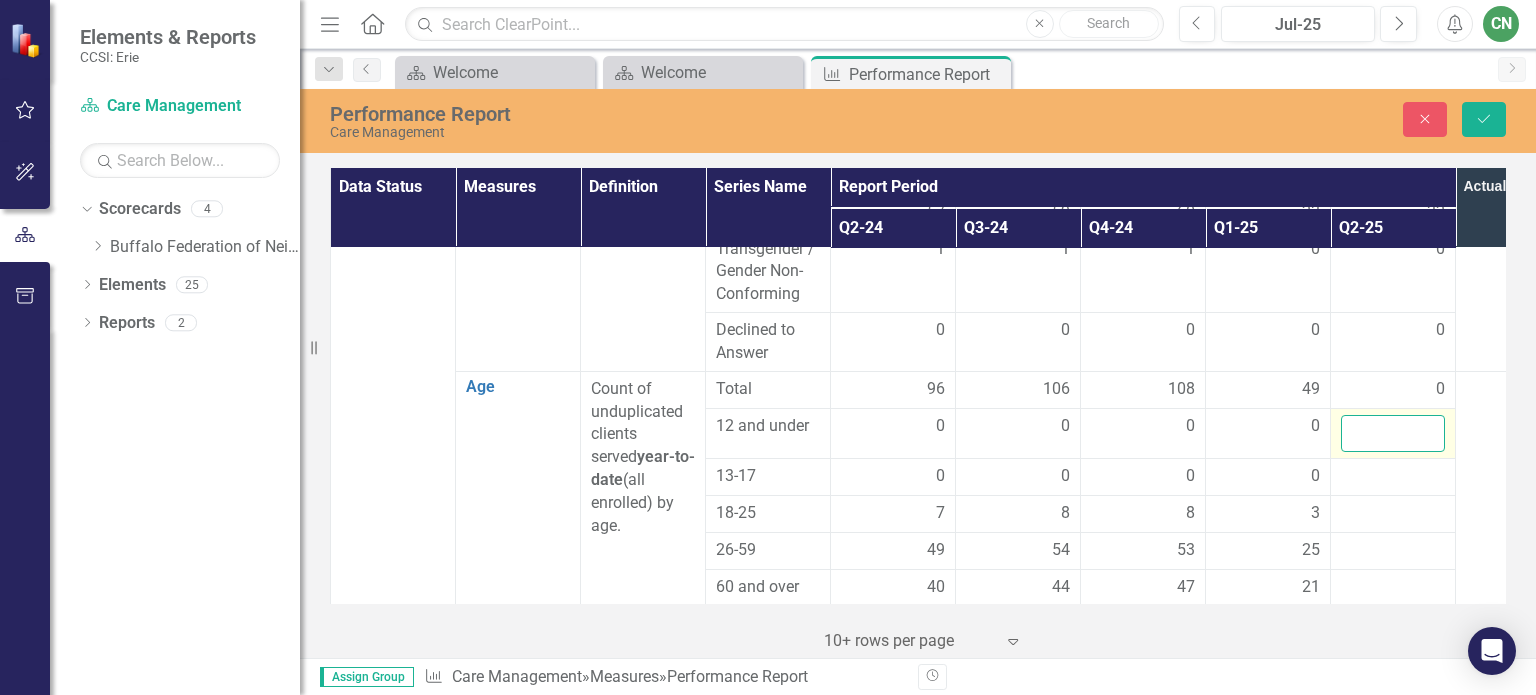 click at bounding box center (1393, 433) 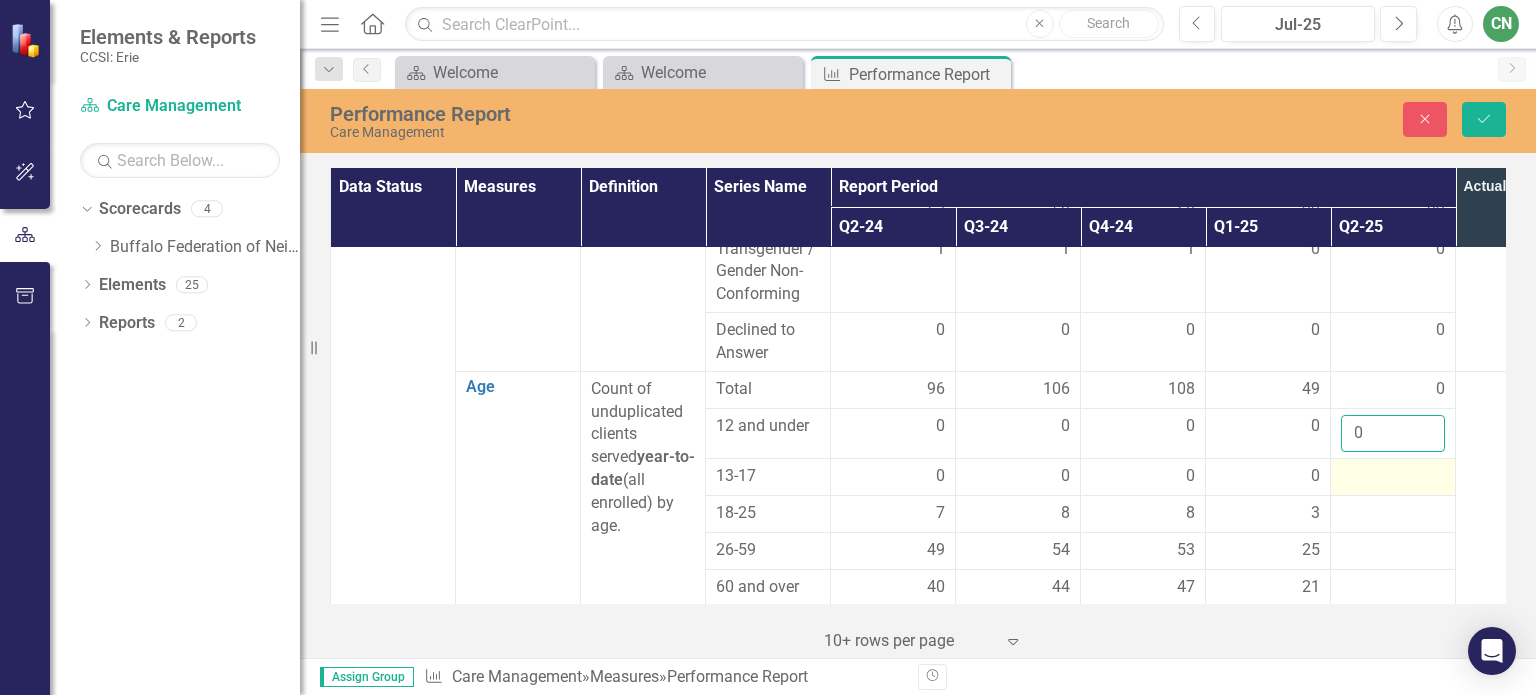 type on "0" 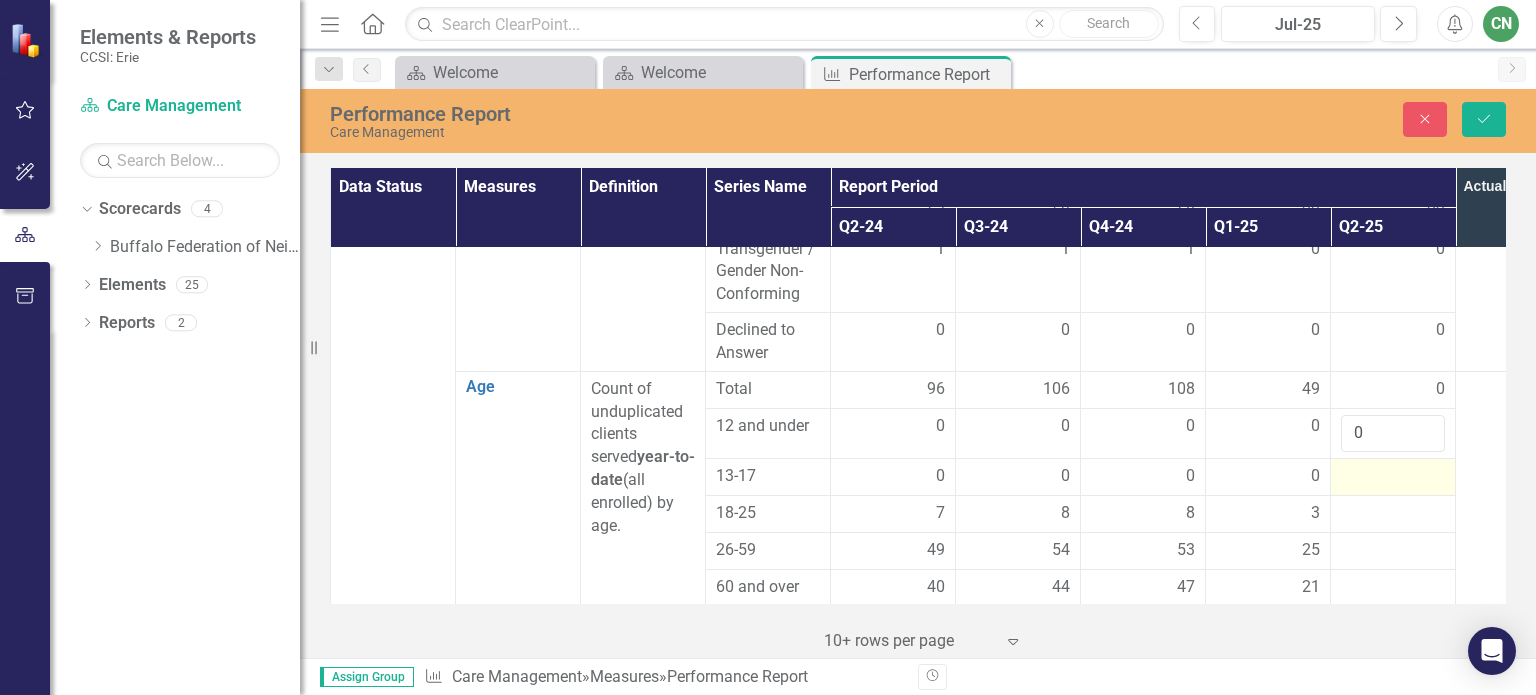 click at bounding box center [1393, 477] 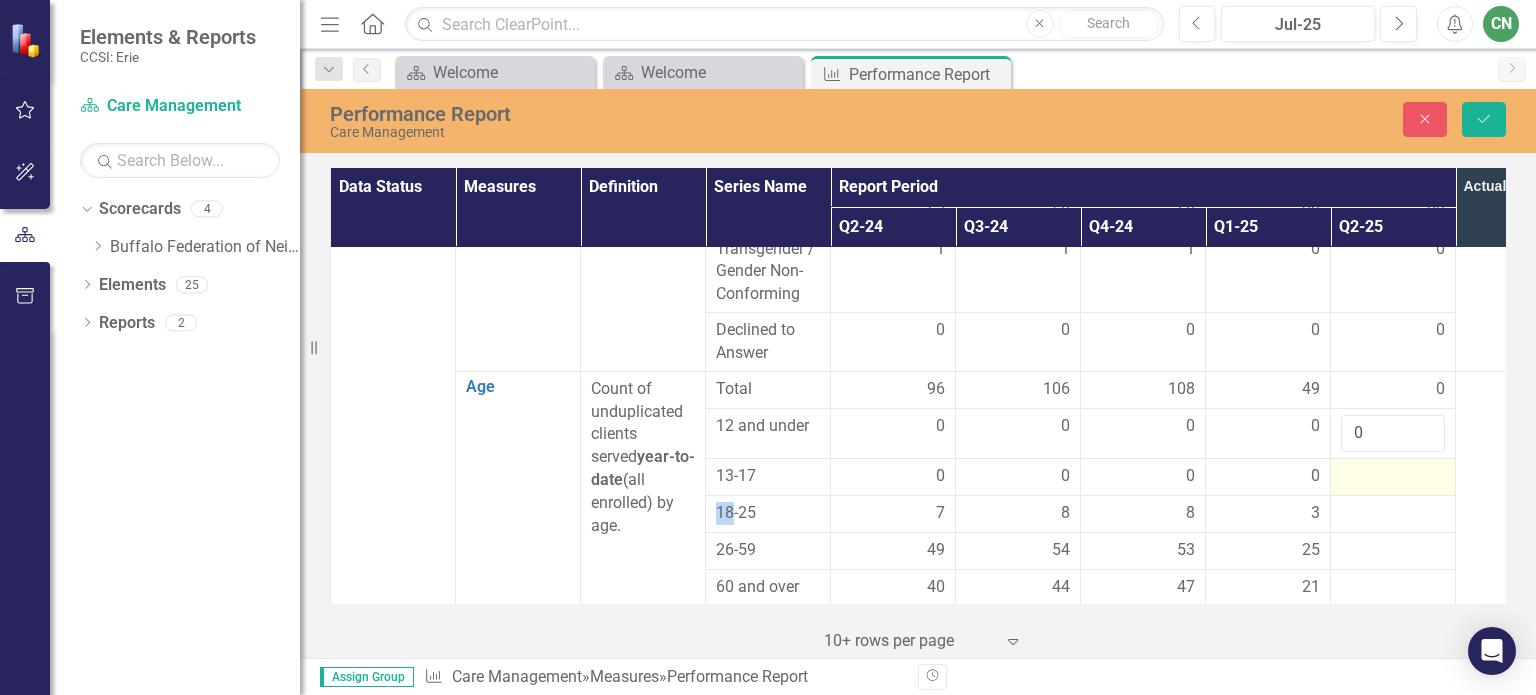 click at bounding box center [1393, 477] 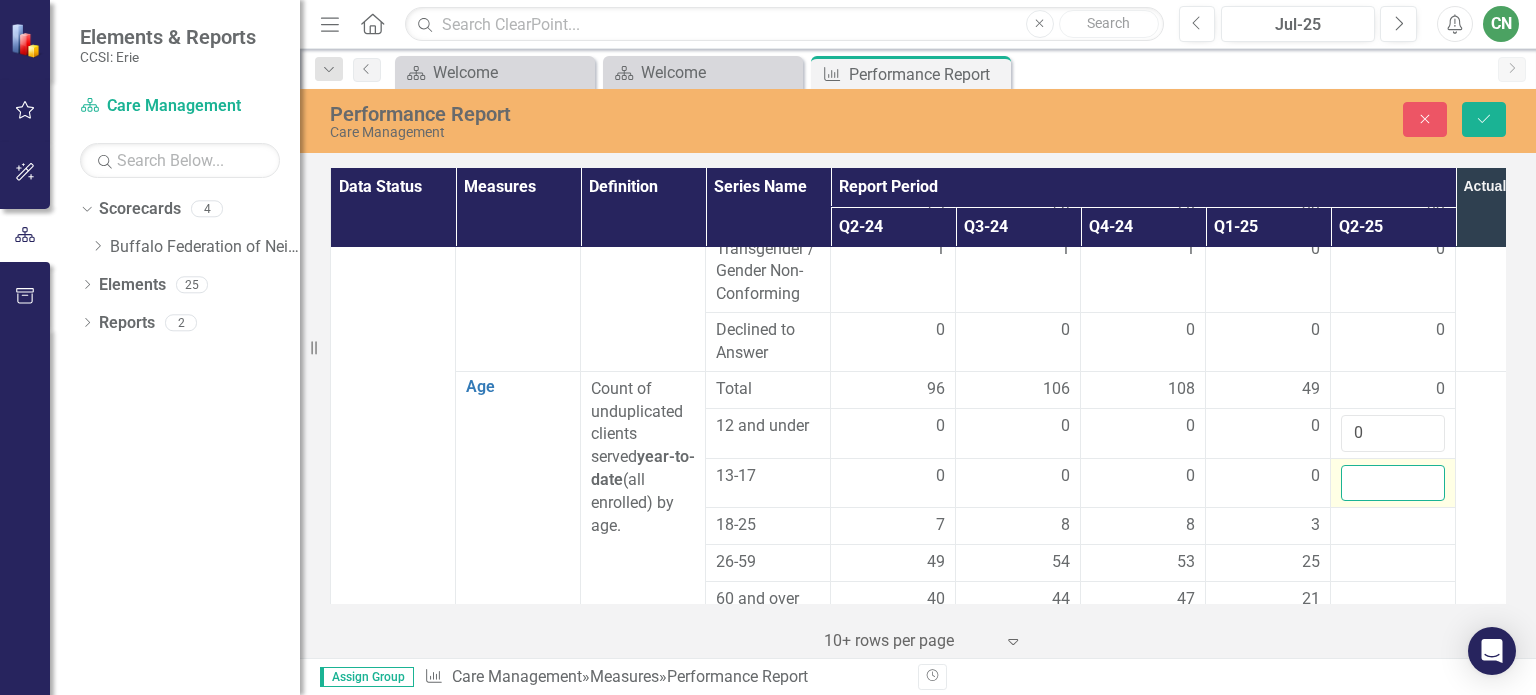 click at bounding box center (1393, 483) 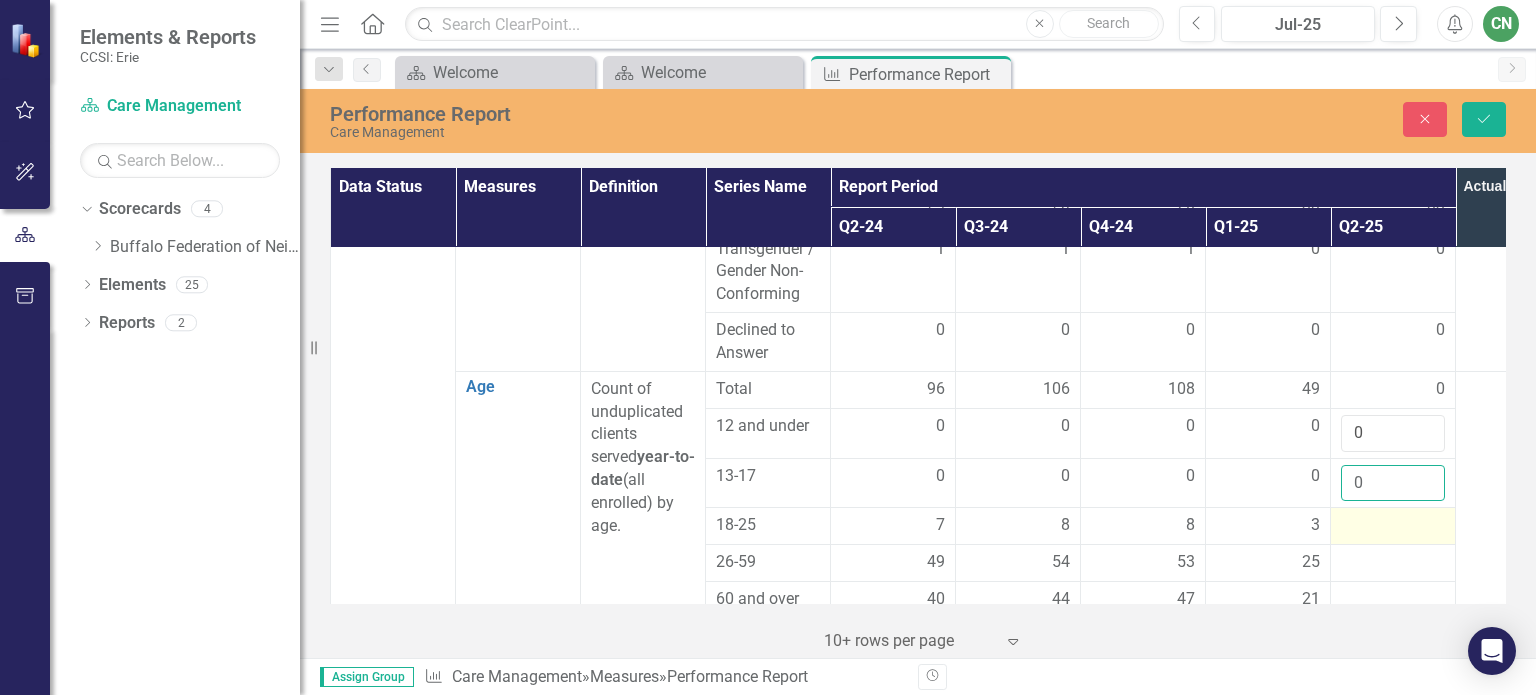 type on "0" 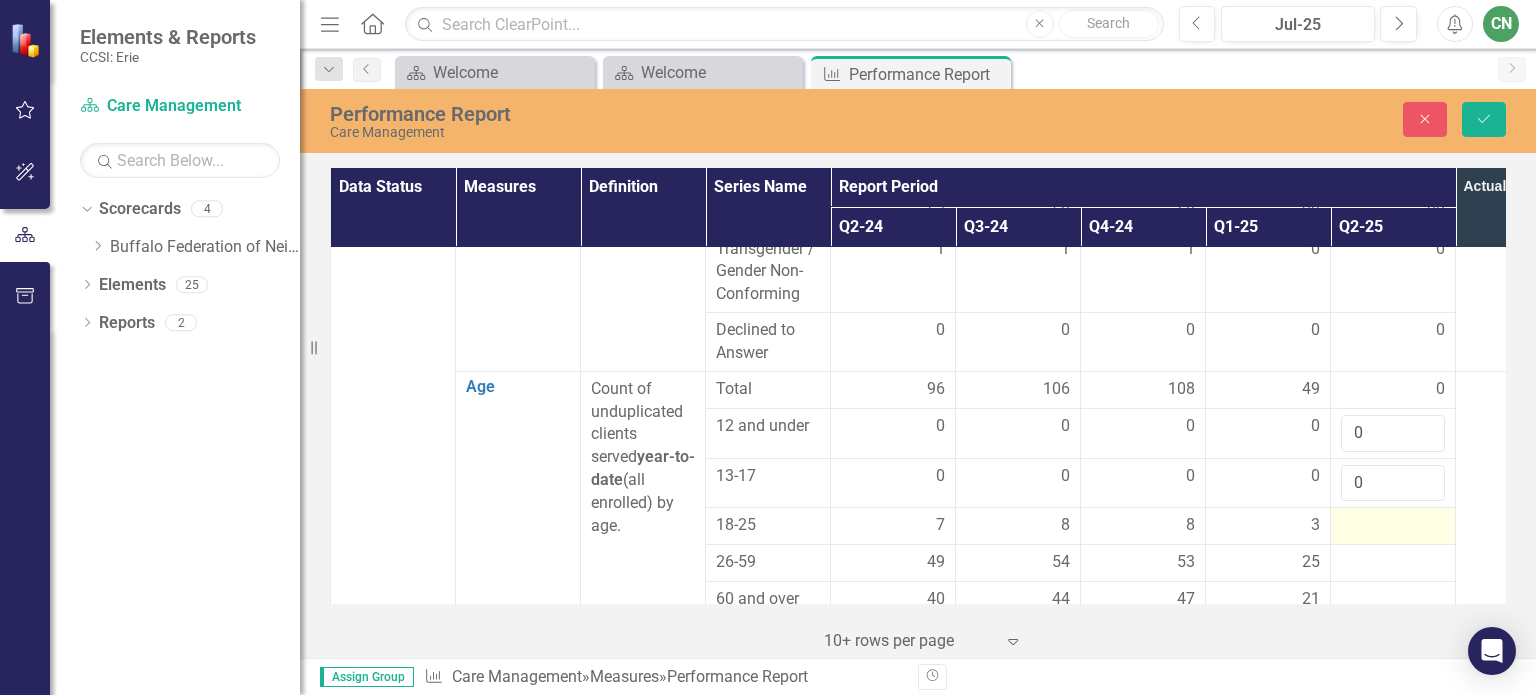 click at bounding box center (1393, 526) 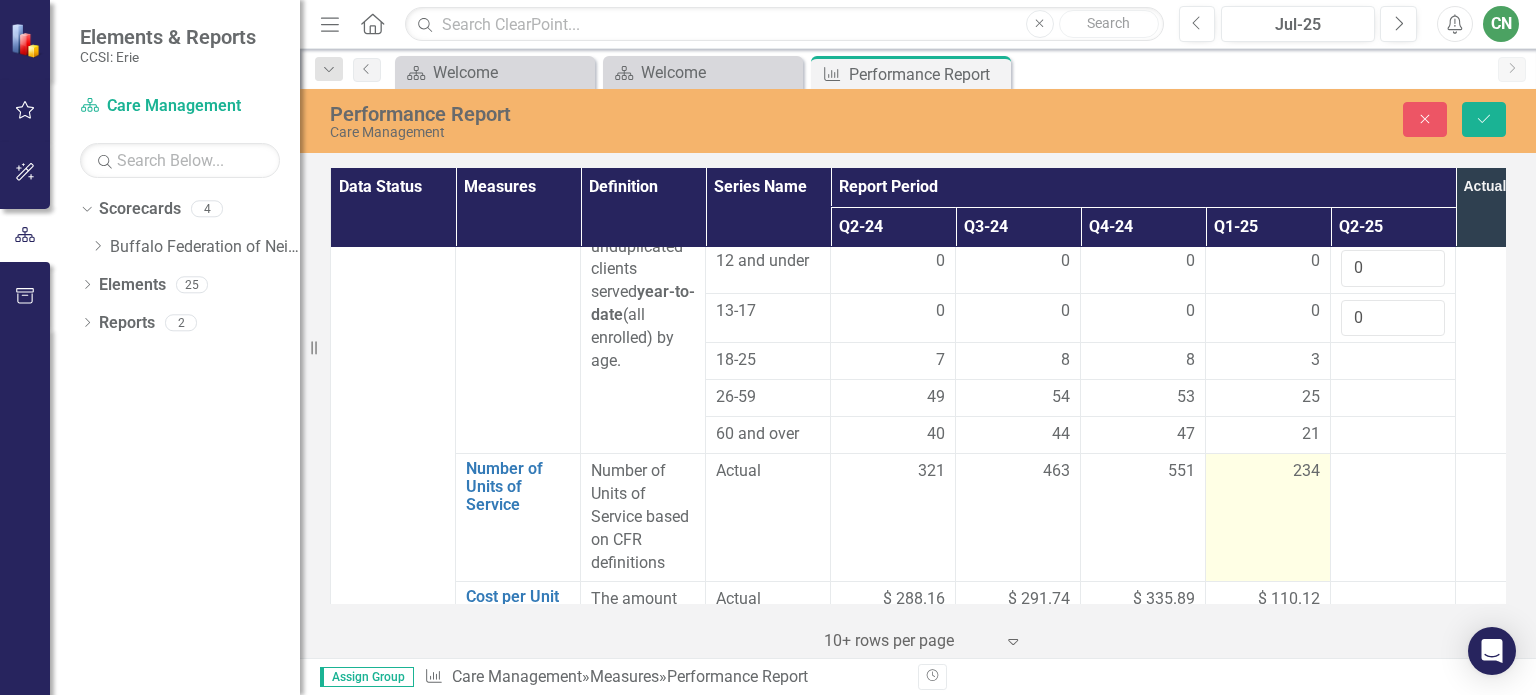scroll, scrollTop: 1500, scrollLeft: 0, axis: vertical 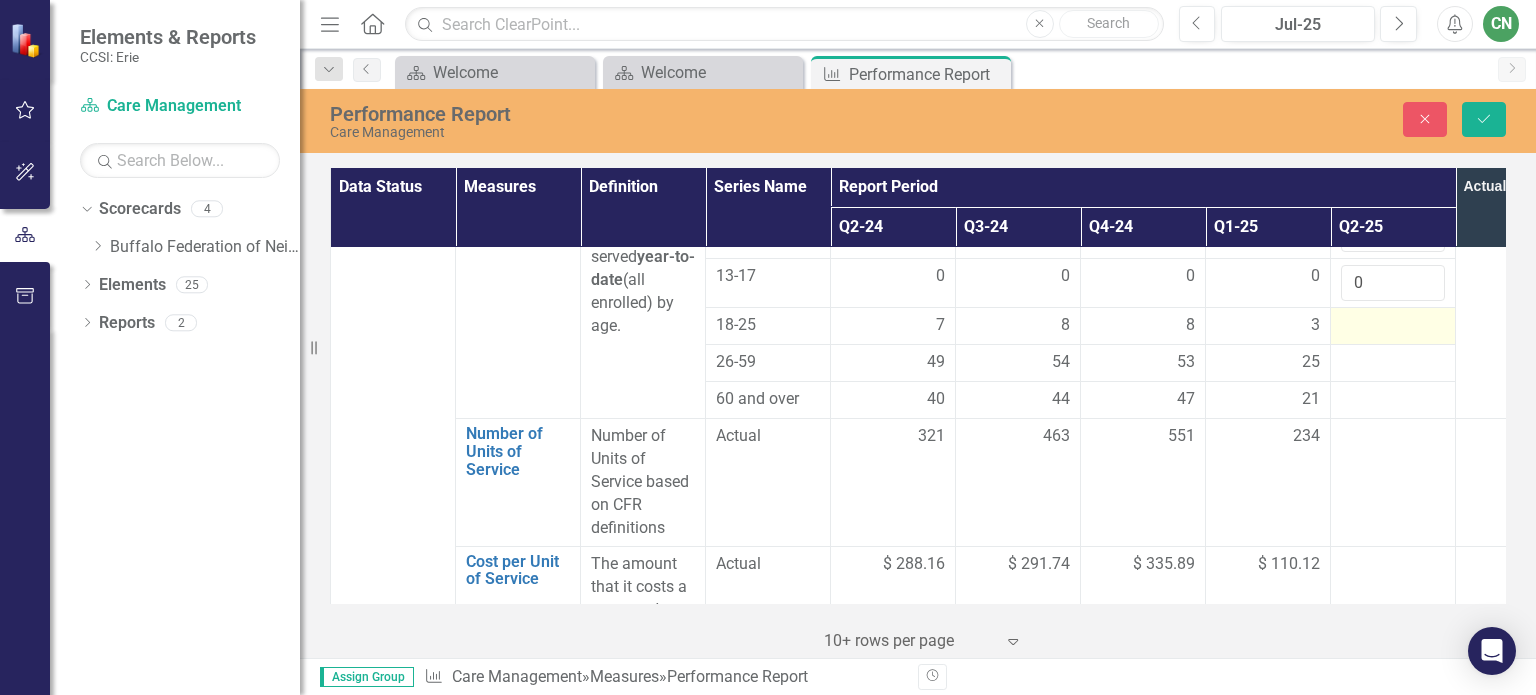 click at bounding box center [1393, 326] 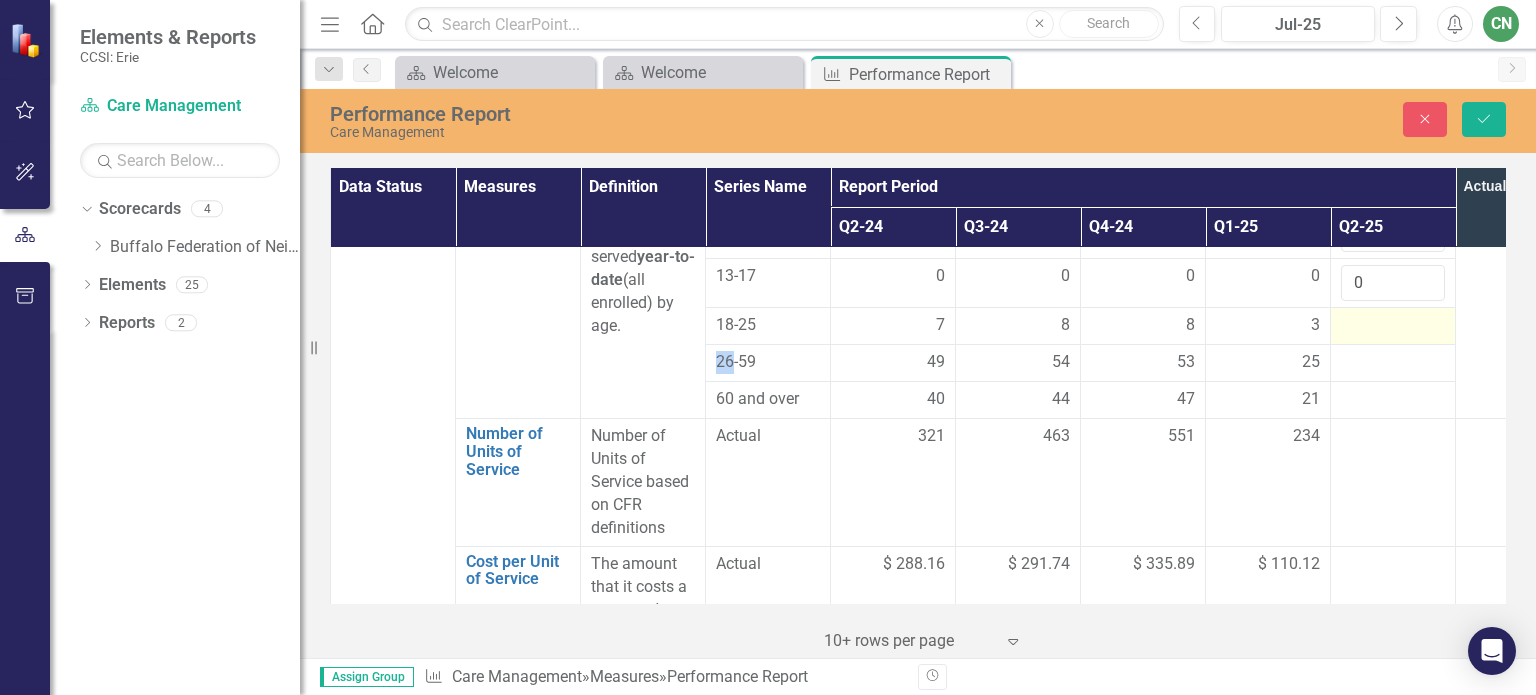 click at bounding box center (1393, 326) 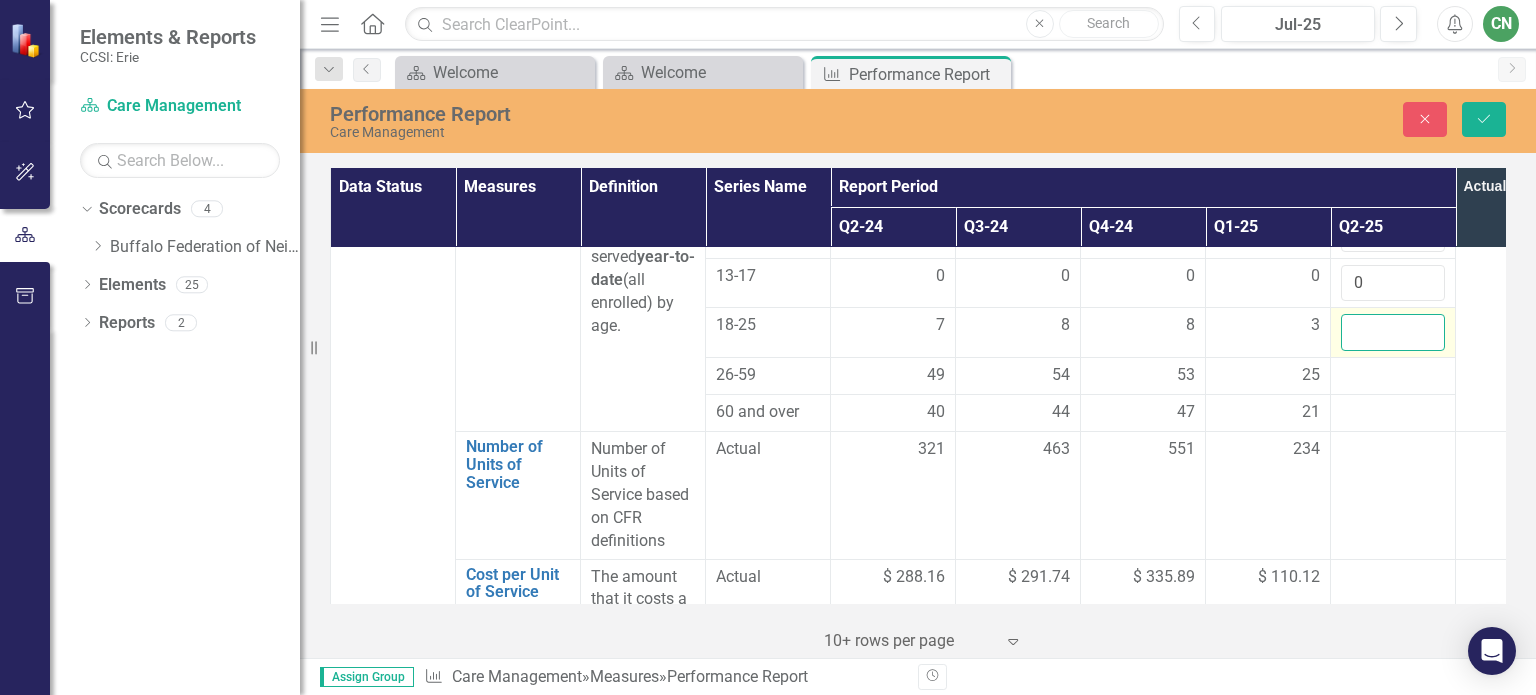 click at bounding box center [1393, 332] 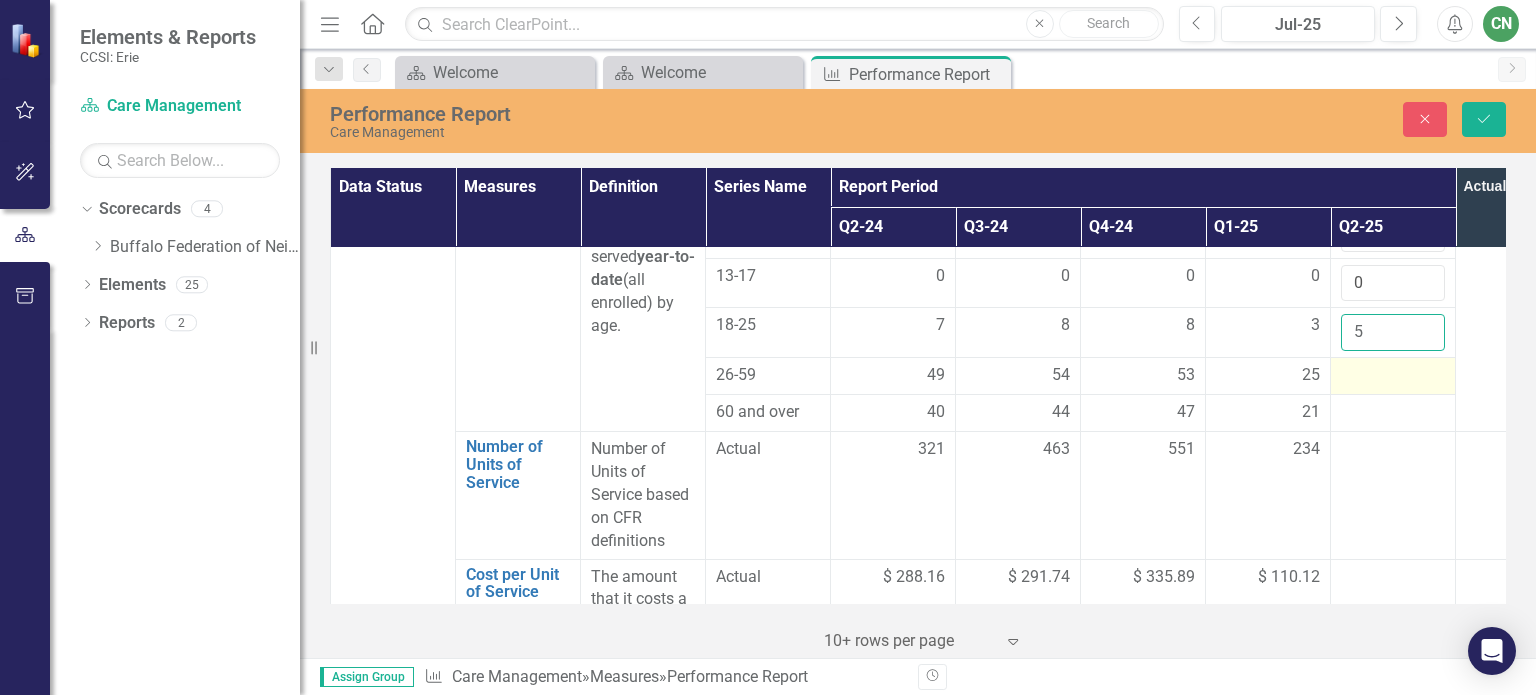type on "5" 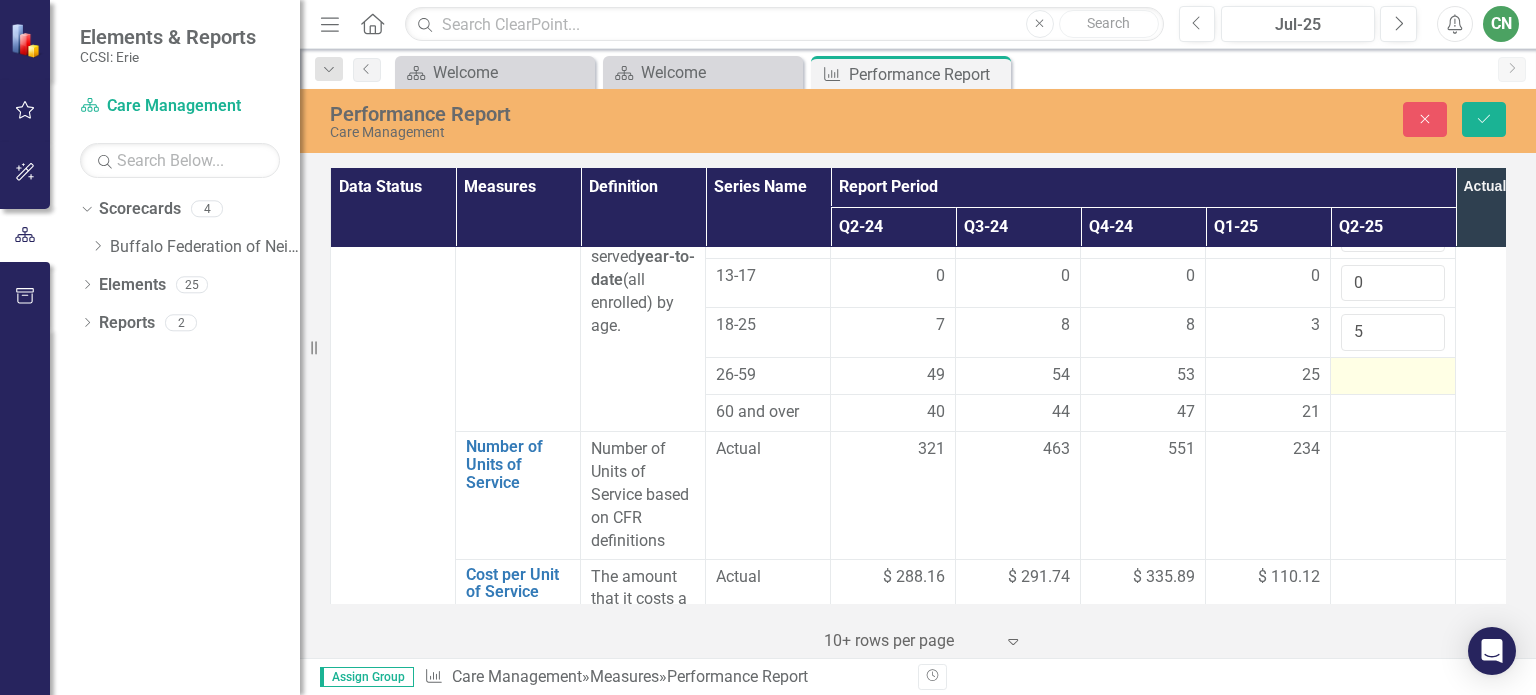 click at bounding box center (1393, 376) 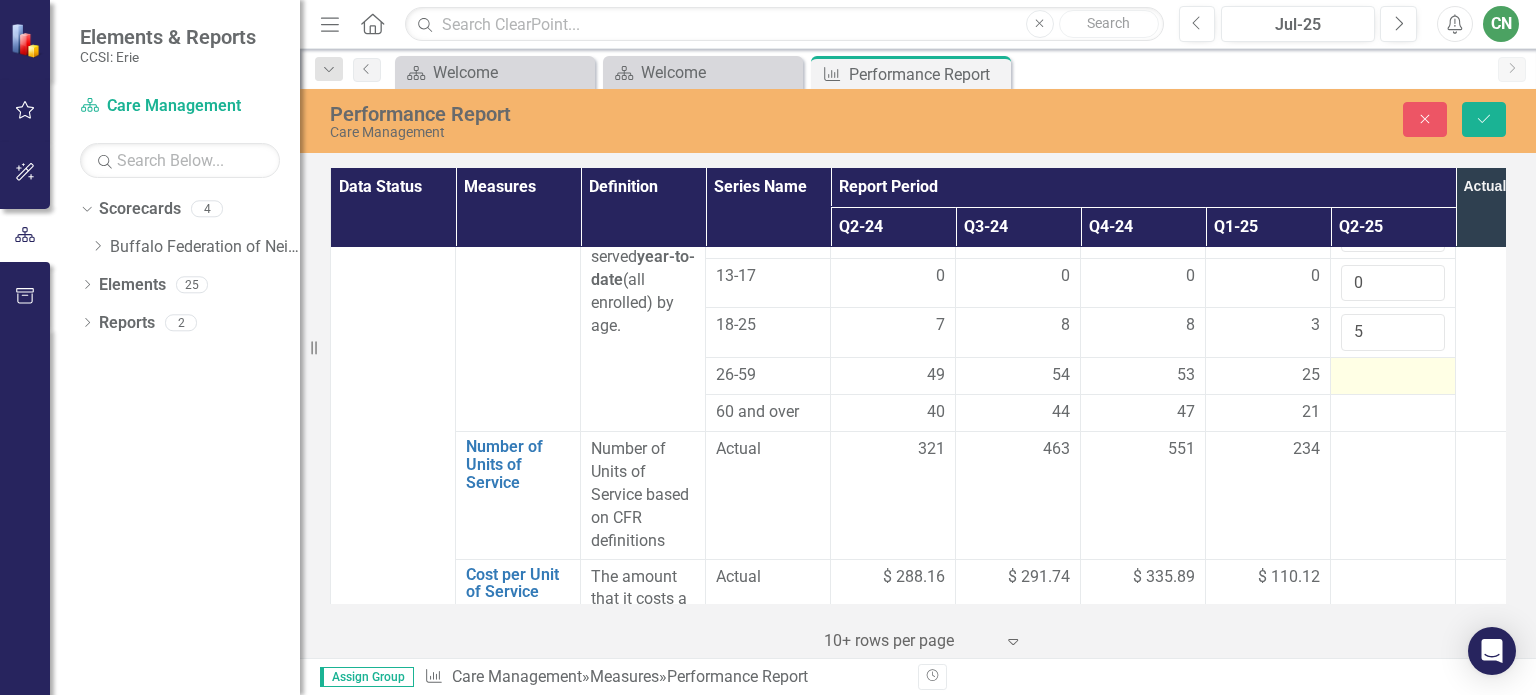 click at bounding box center [1393, 376] 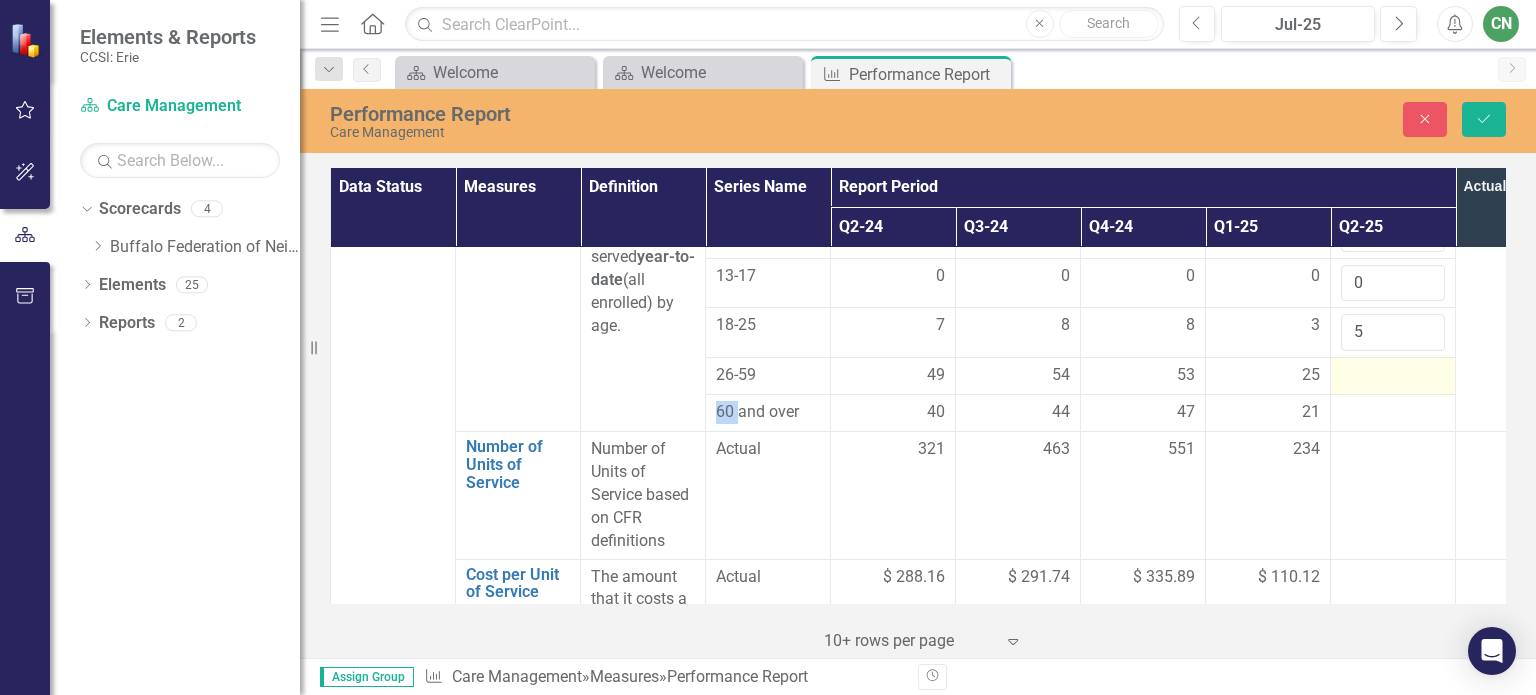click at bounding box center [1393, 376] 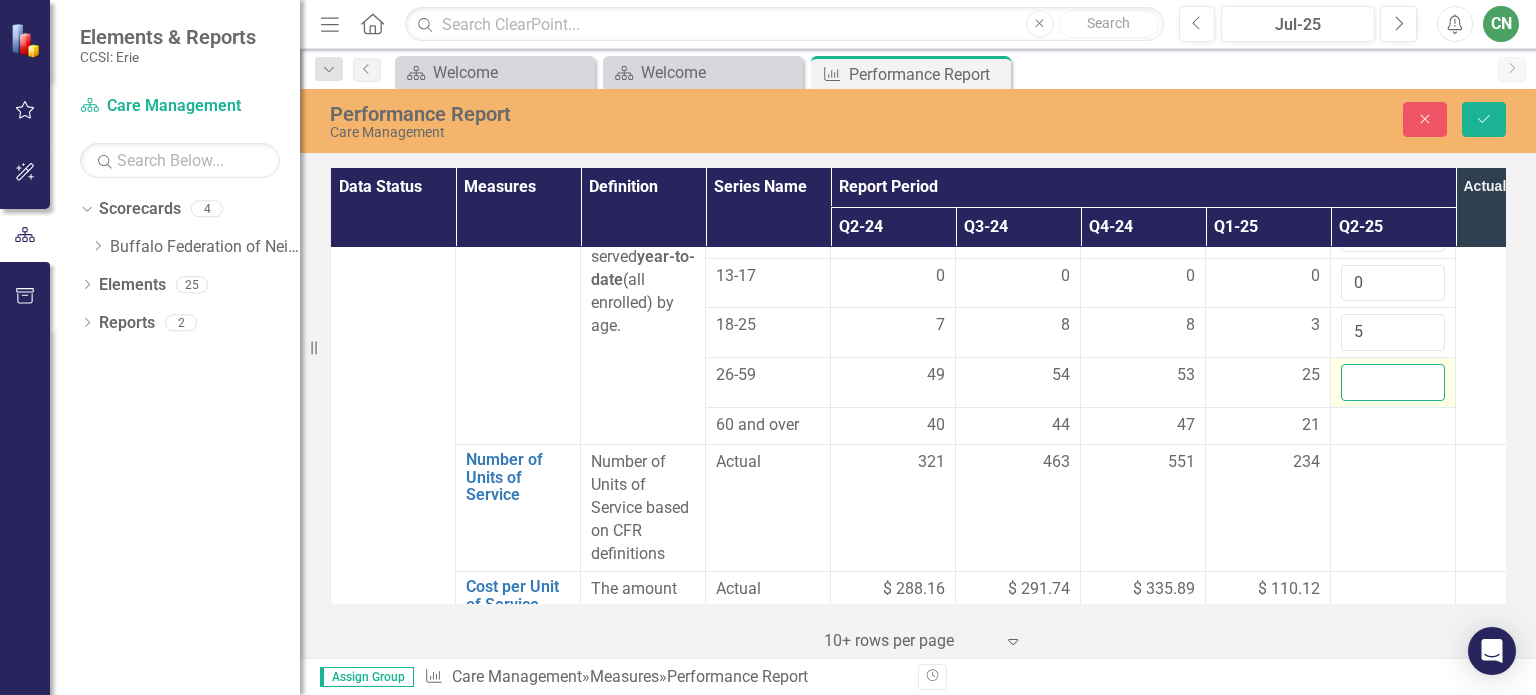 click at bounding box center [1393, 382] 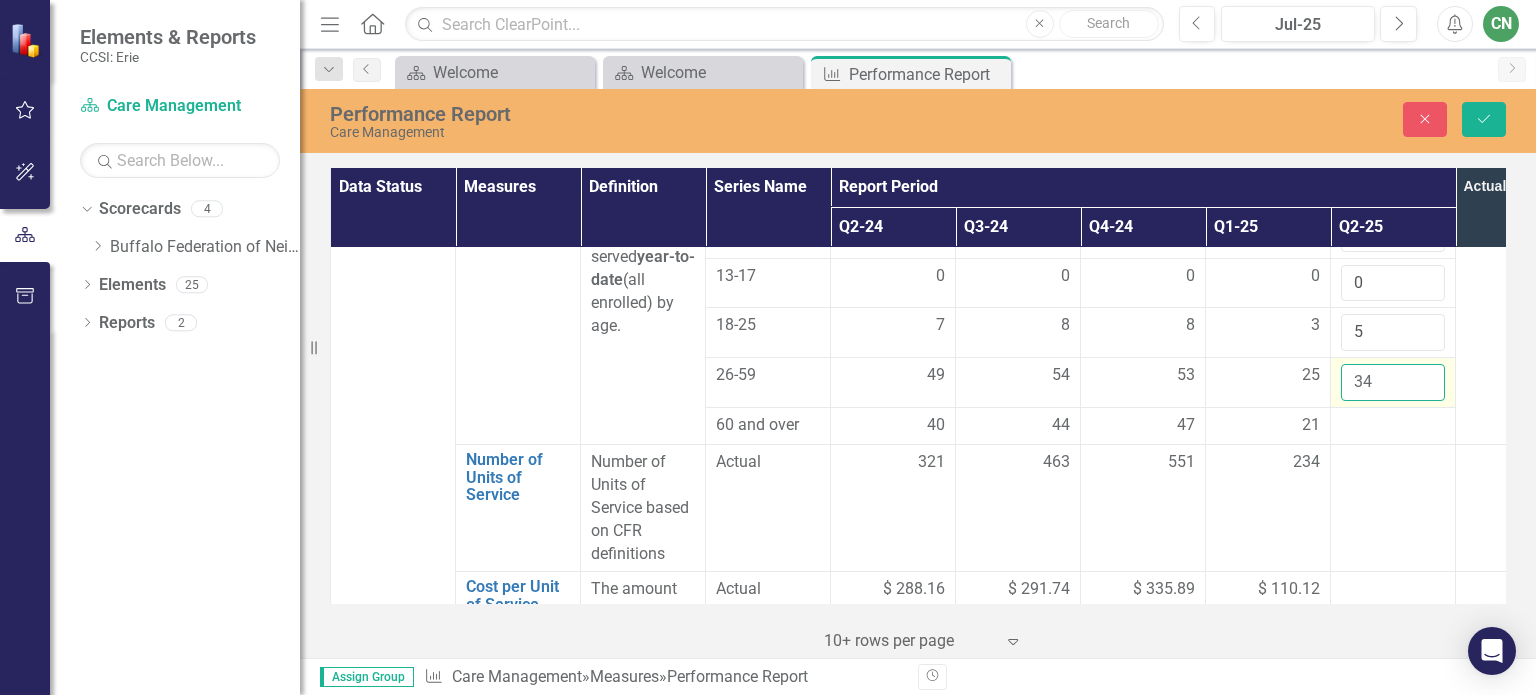 scroll, scrollTop: 1600, scrollLeft: 0, axis: vertical 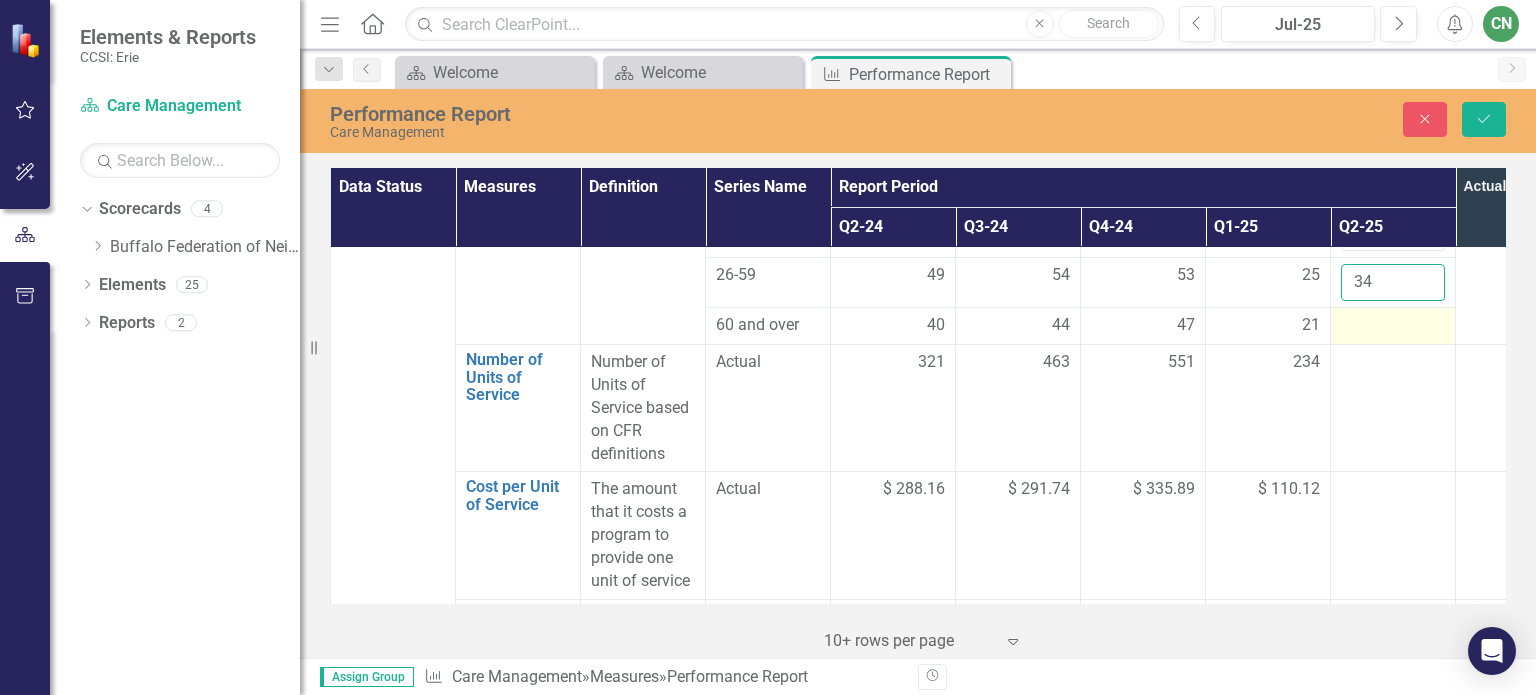 type on "34" 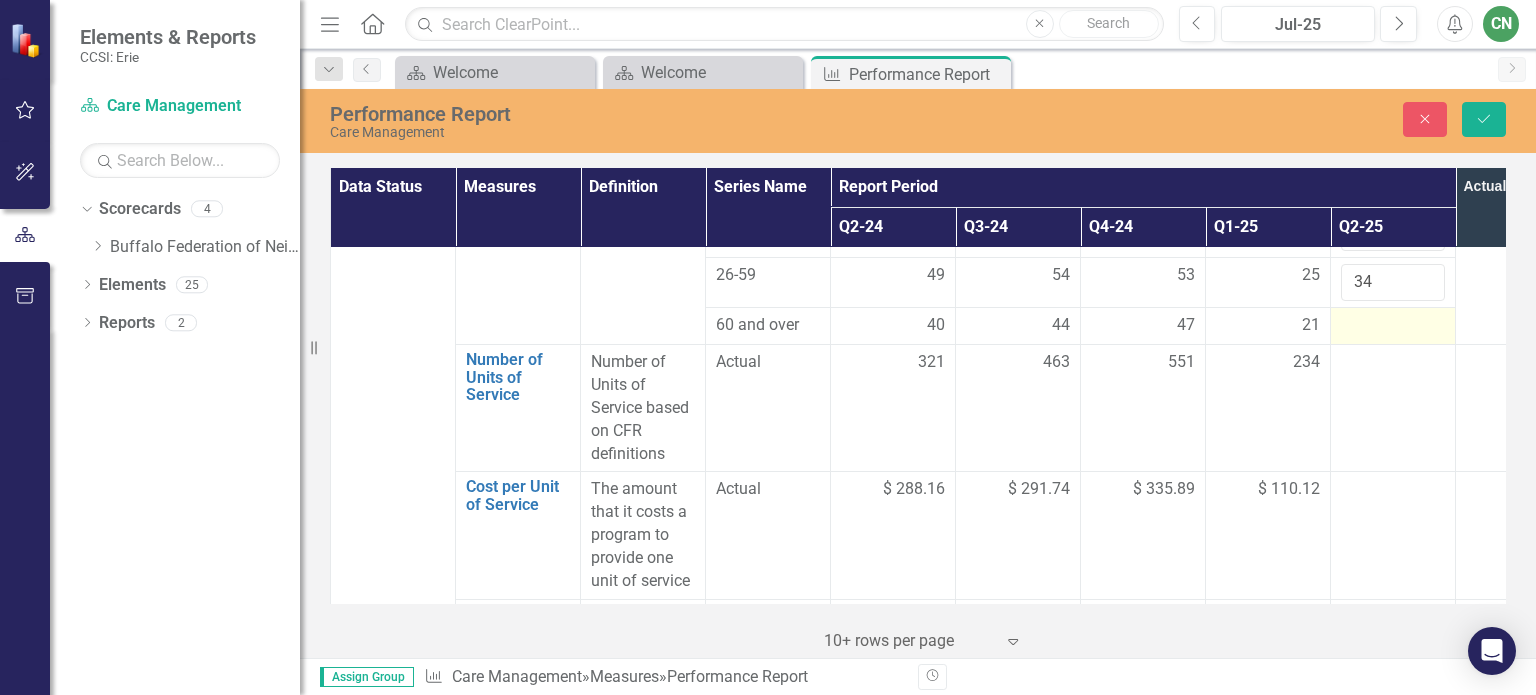 click at bounding box center (1393, 326) 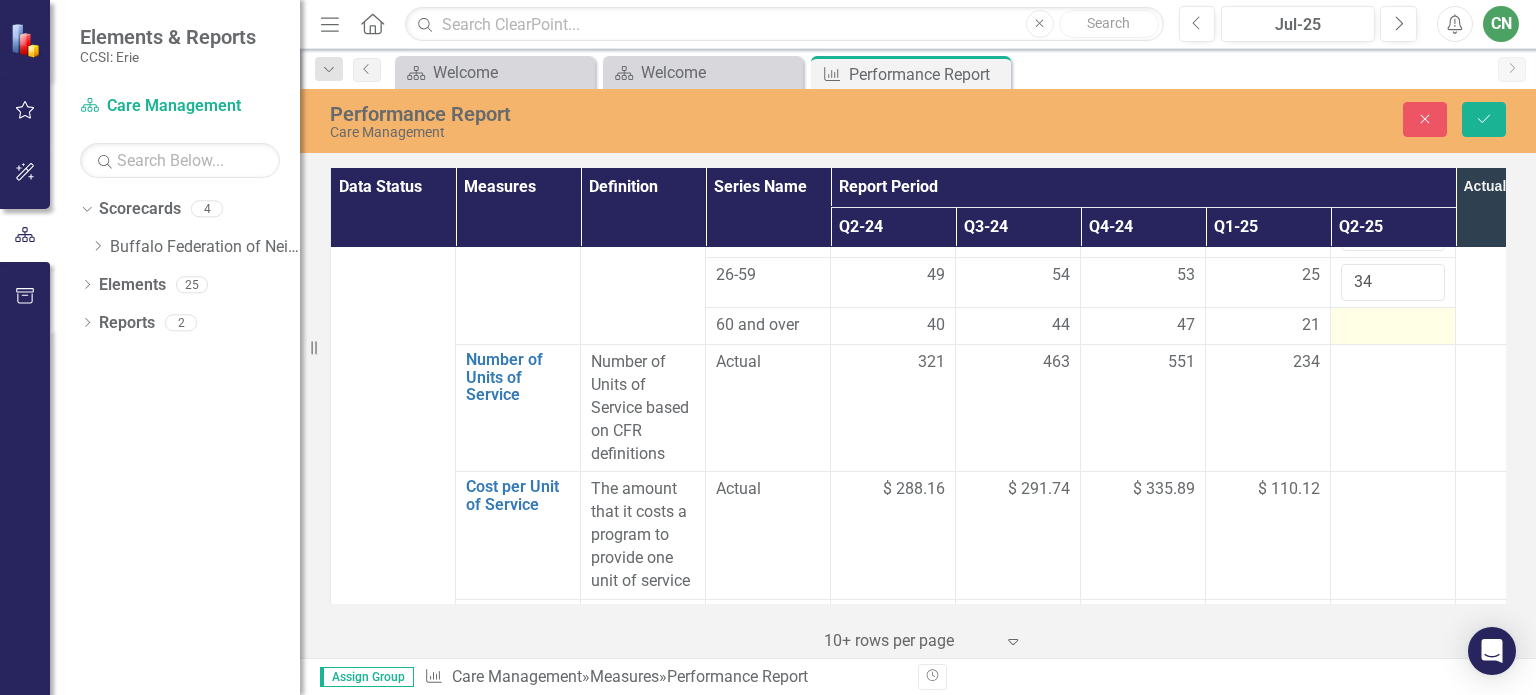 click at bounding box center (1393, 326) 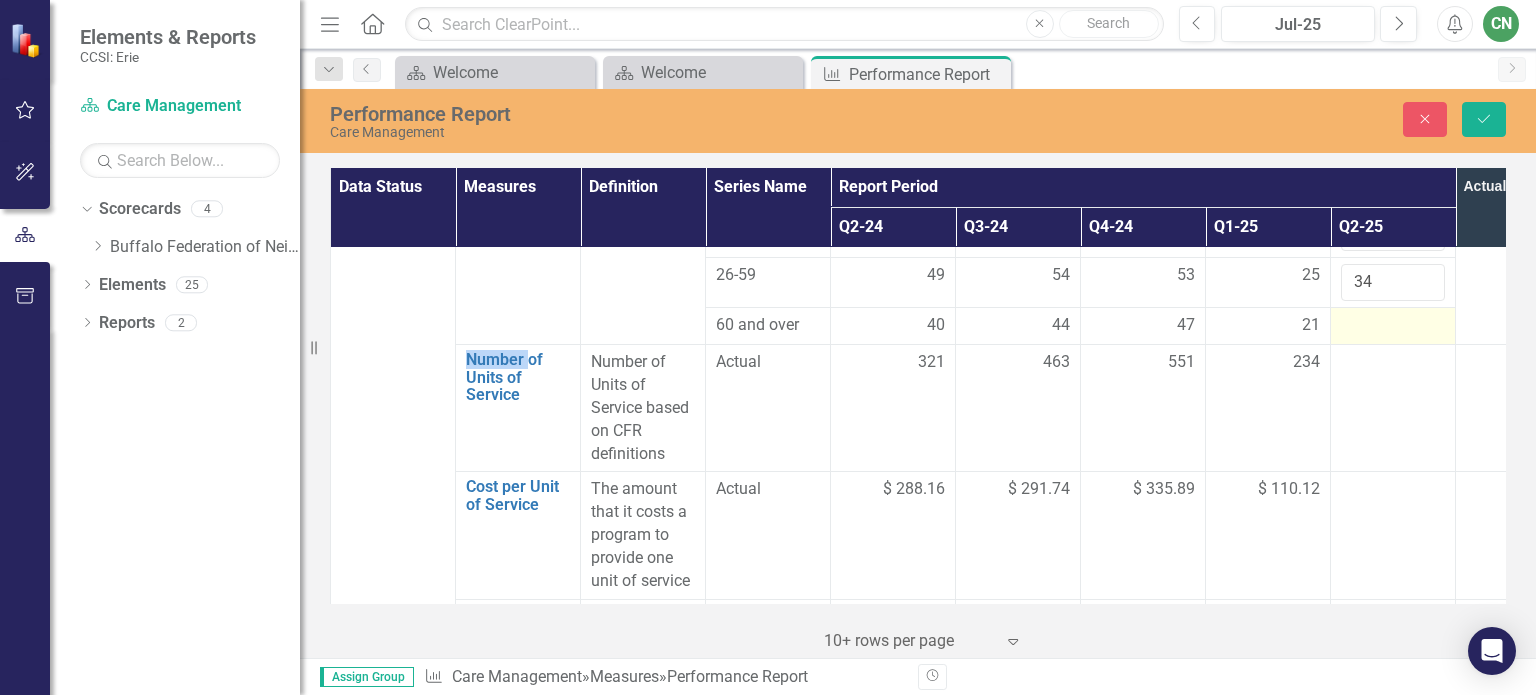 click at bounding box center [1393, 326] 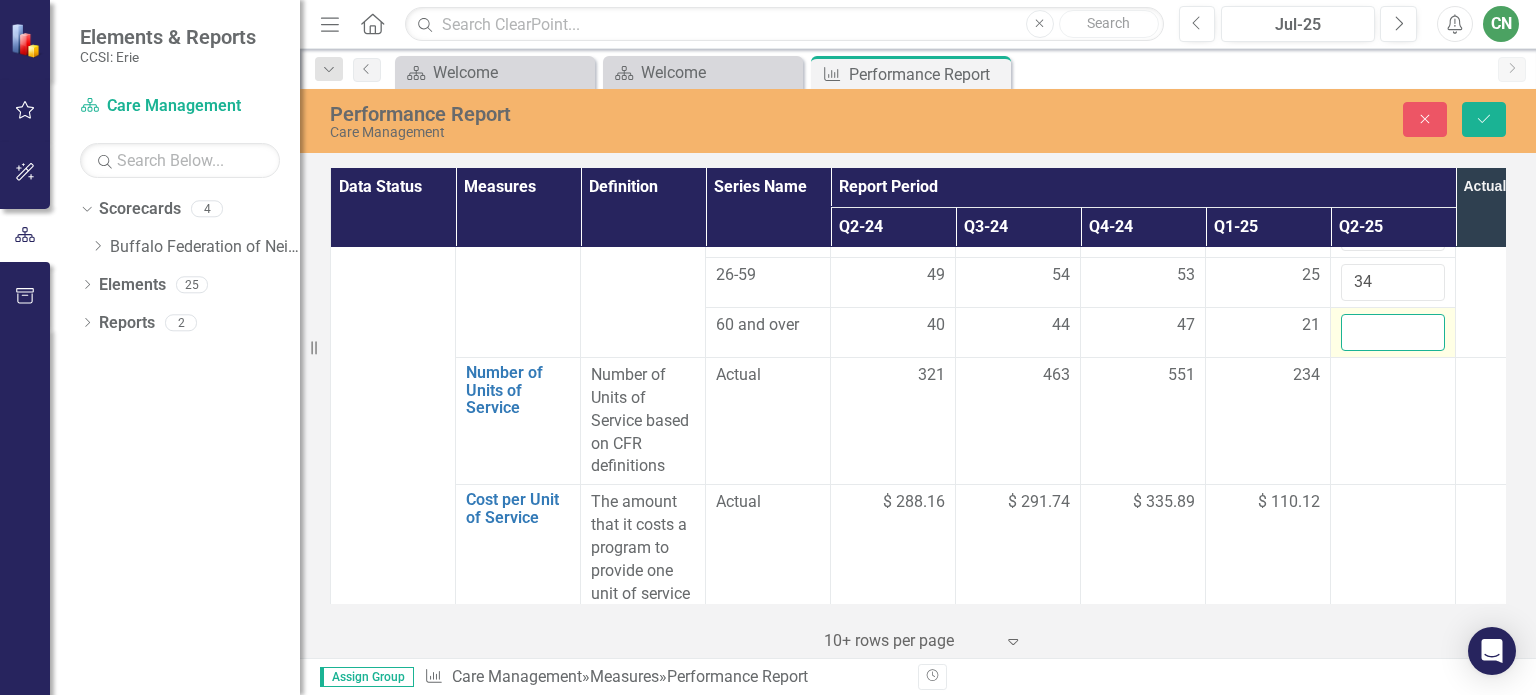 click at bounding box center (1393, 332) 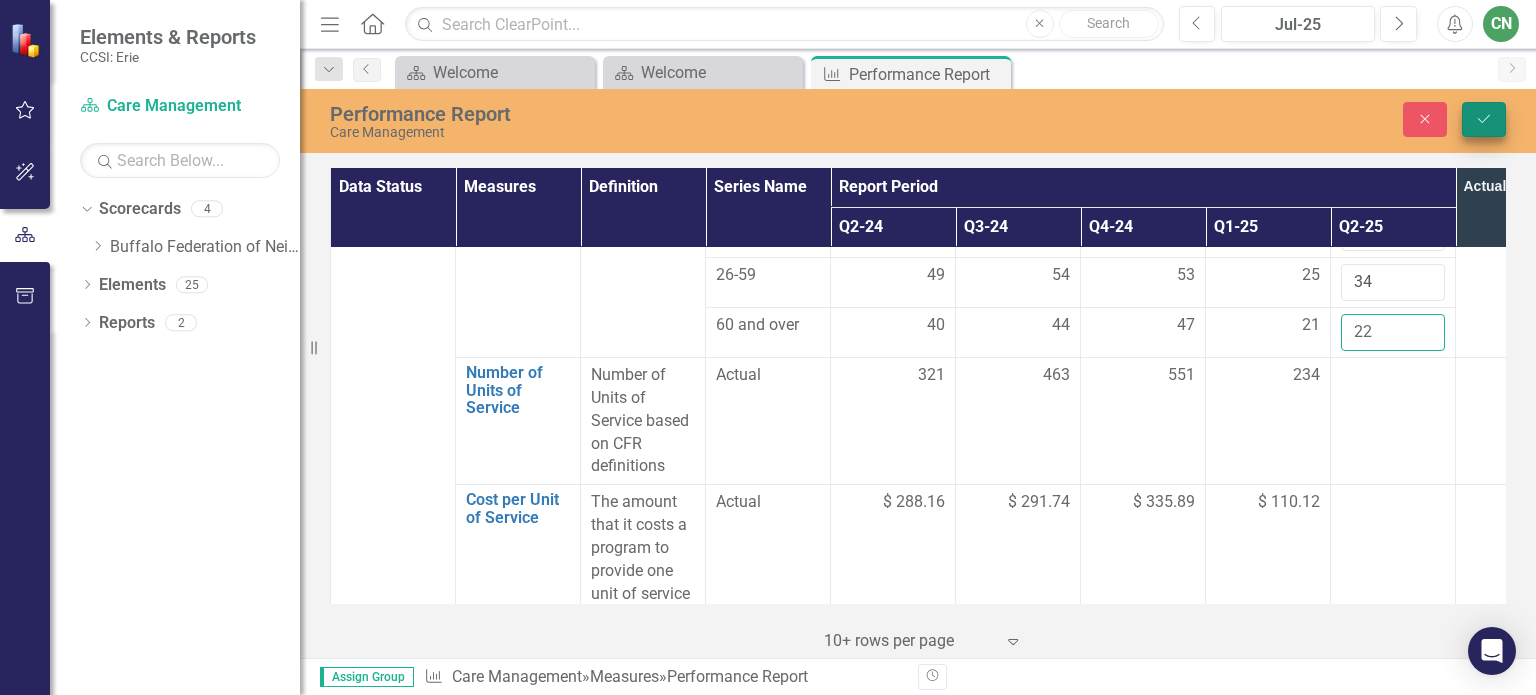type on "22" 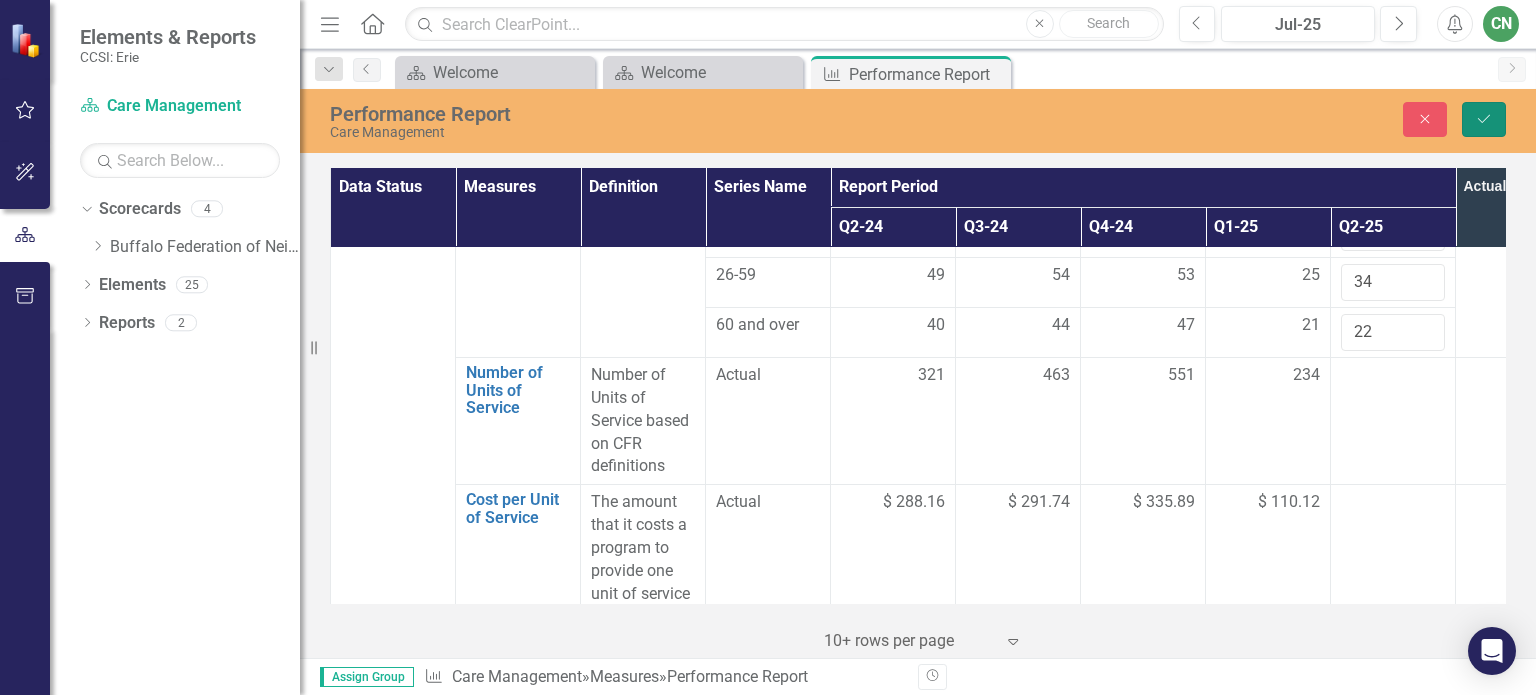 click on "Save" 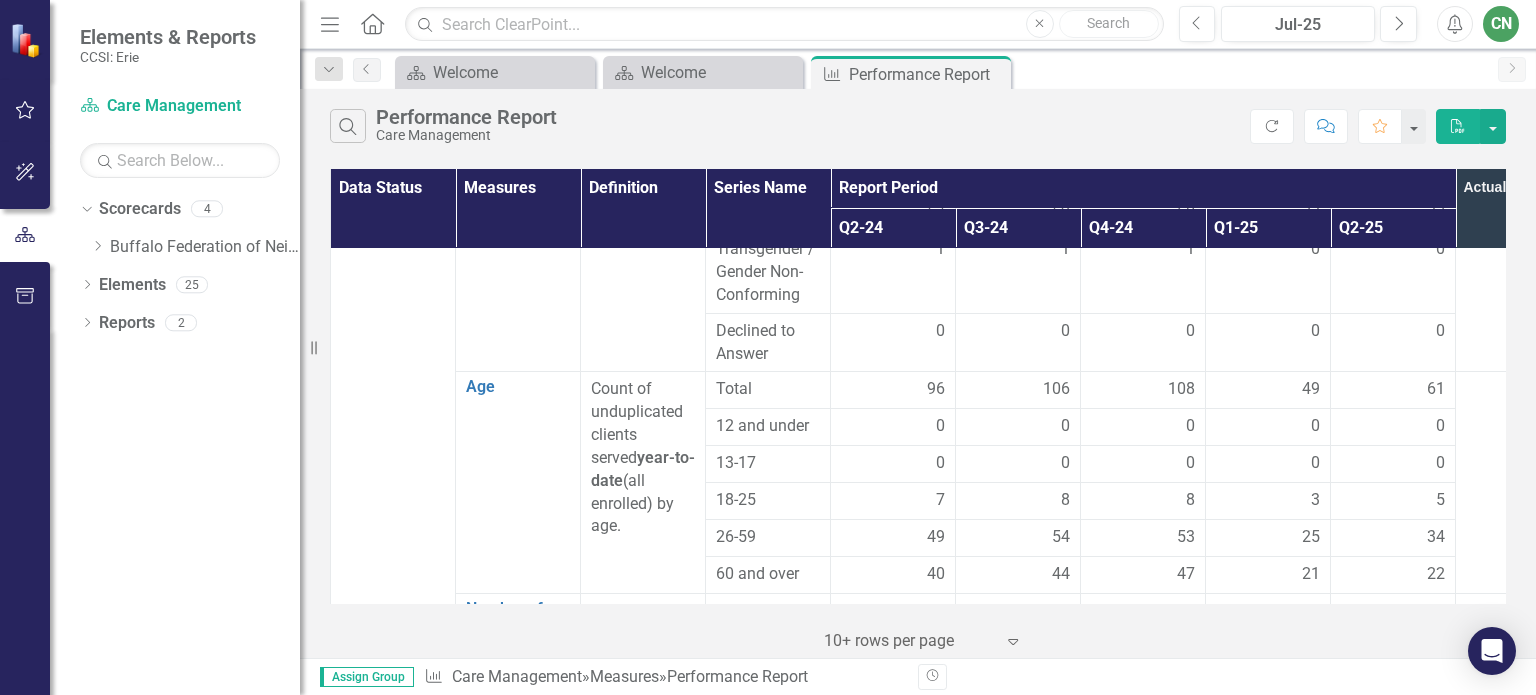 scroll, scrollTop: 1400, scrollLeft: 0, axis: vertical 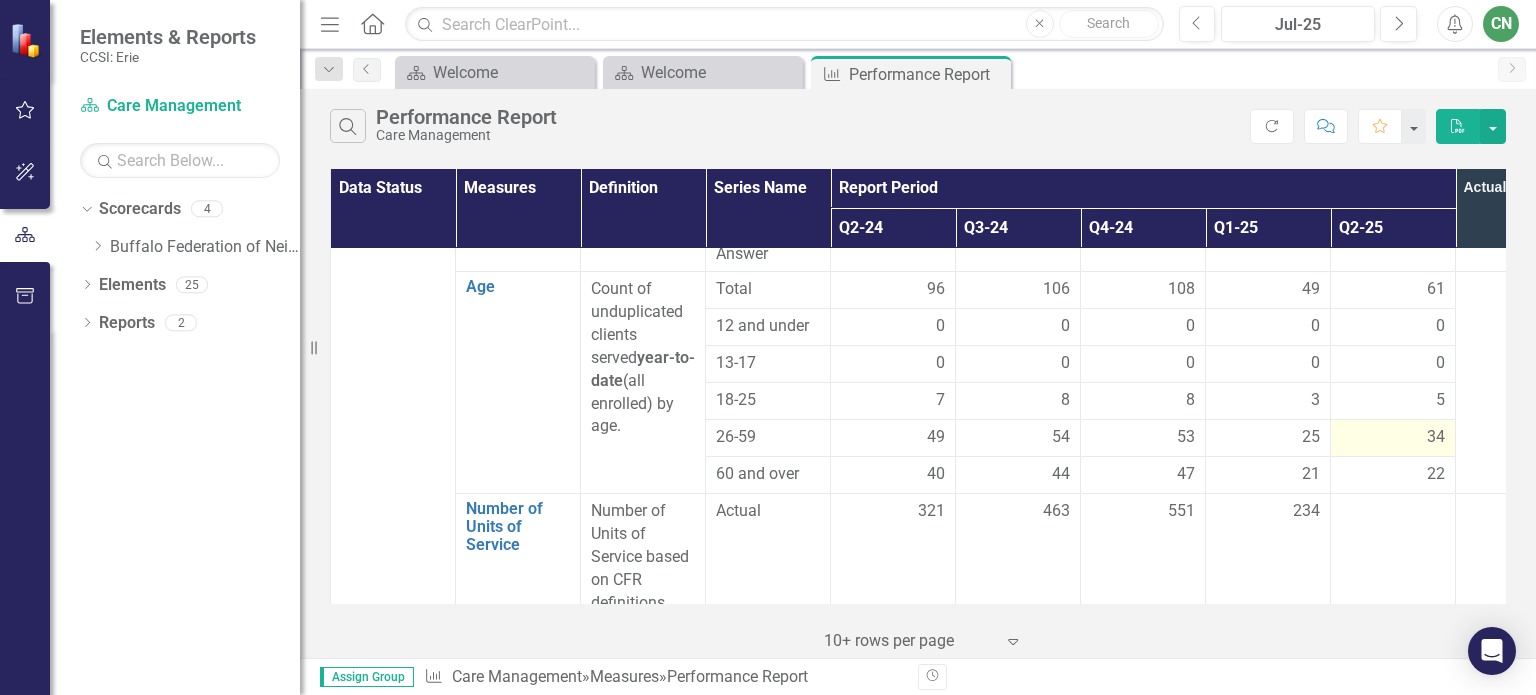click on "34" at bounding box center (1436, 437) 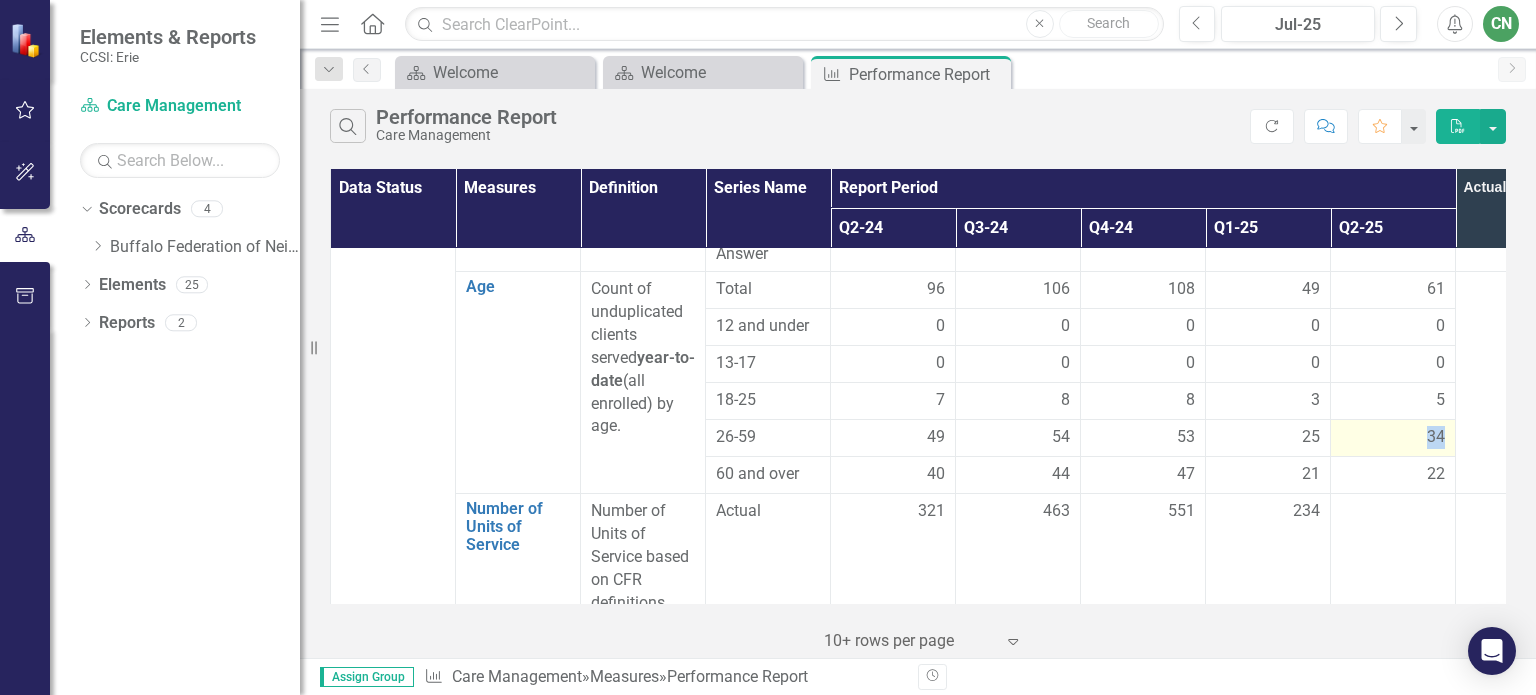 click on "34" at bounding box center [1393, 437] 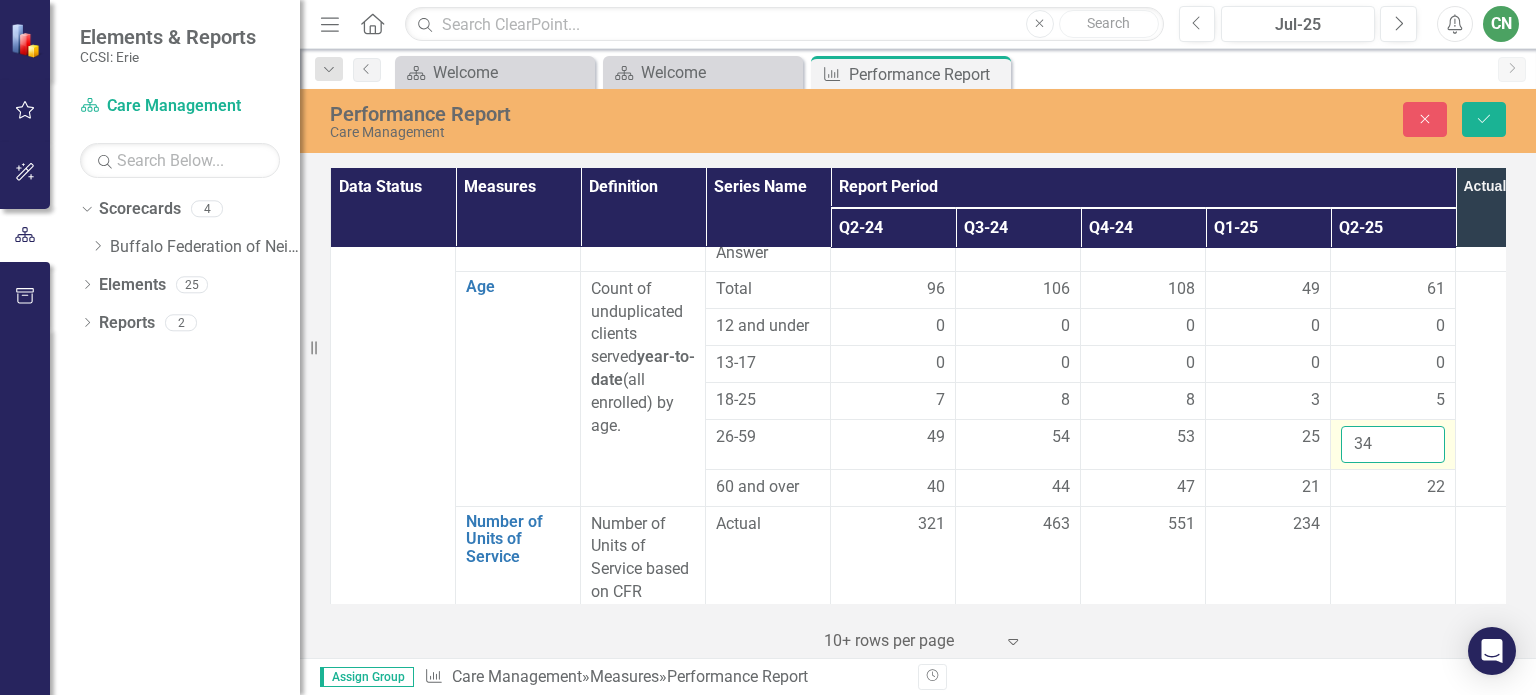 click on "34" at bounding box center (1393, 444) 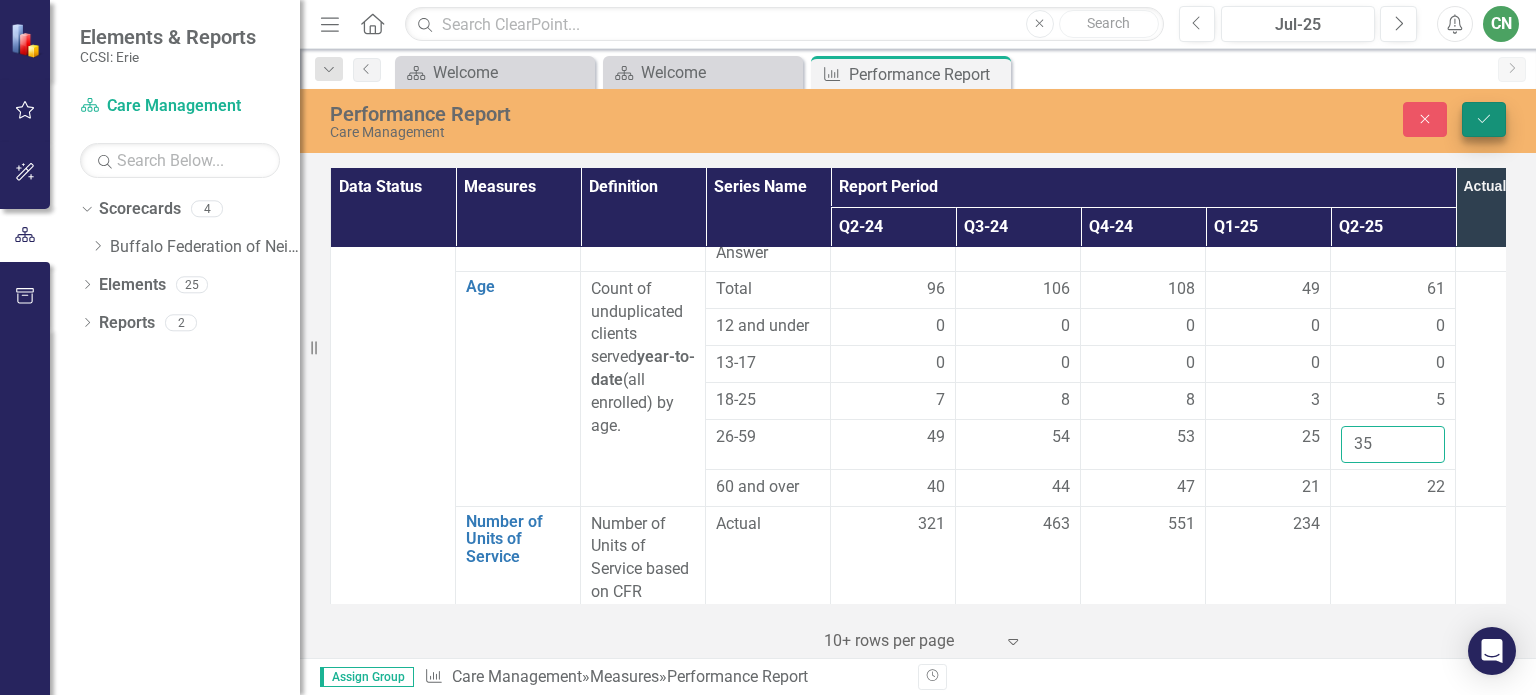type on "35" 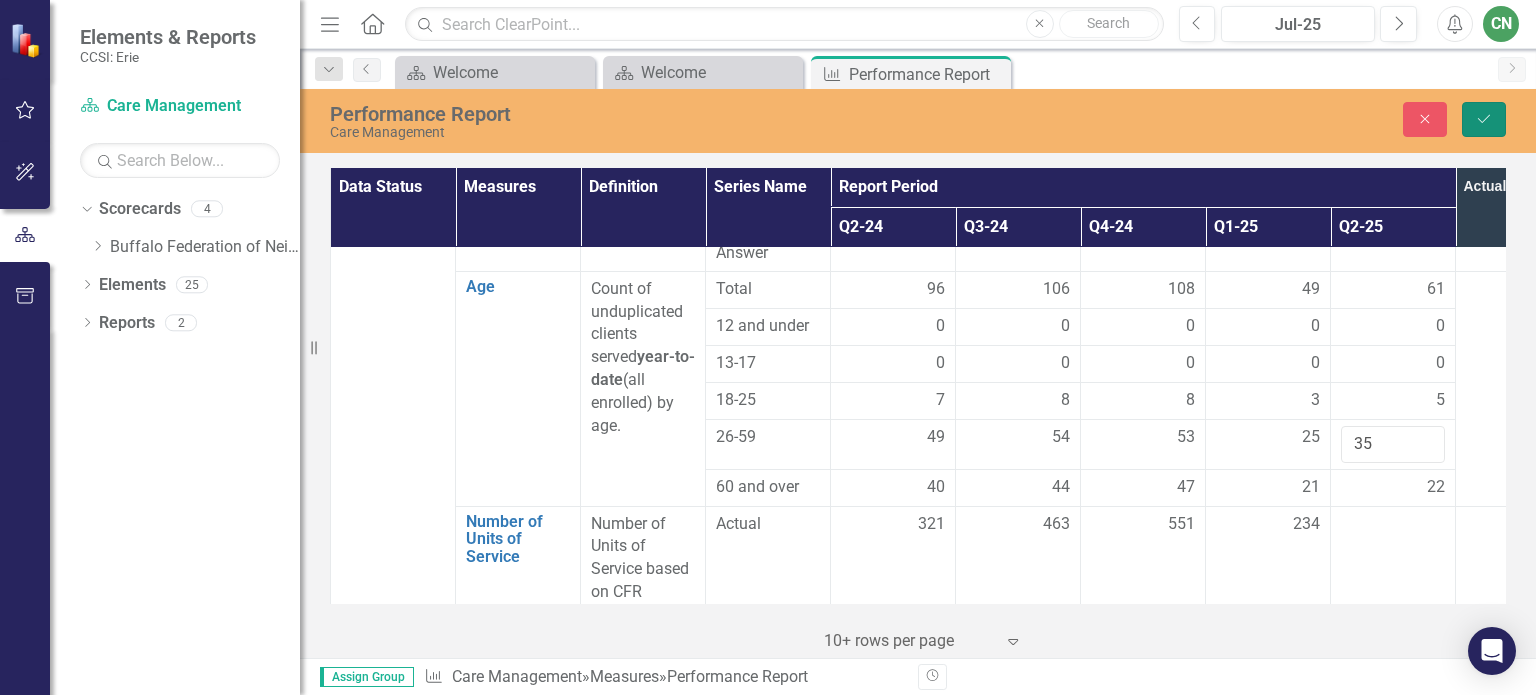 click on "Save" at bounding box center (1484, 119) 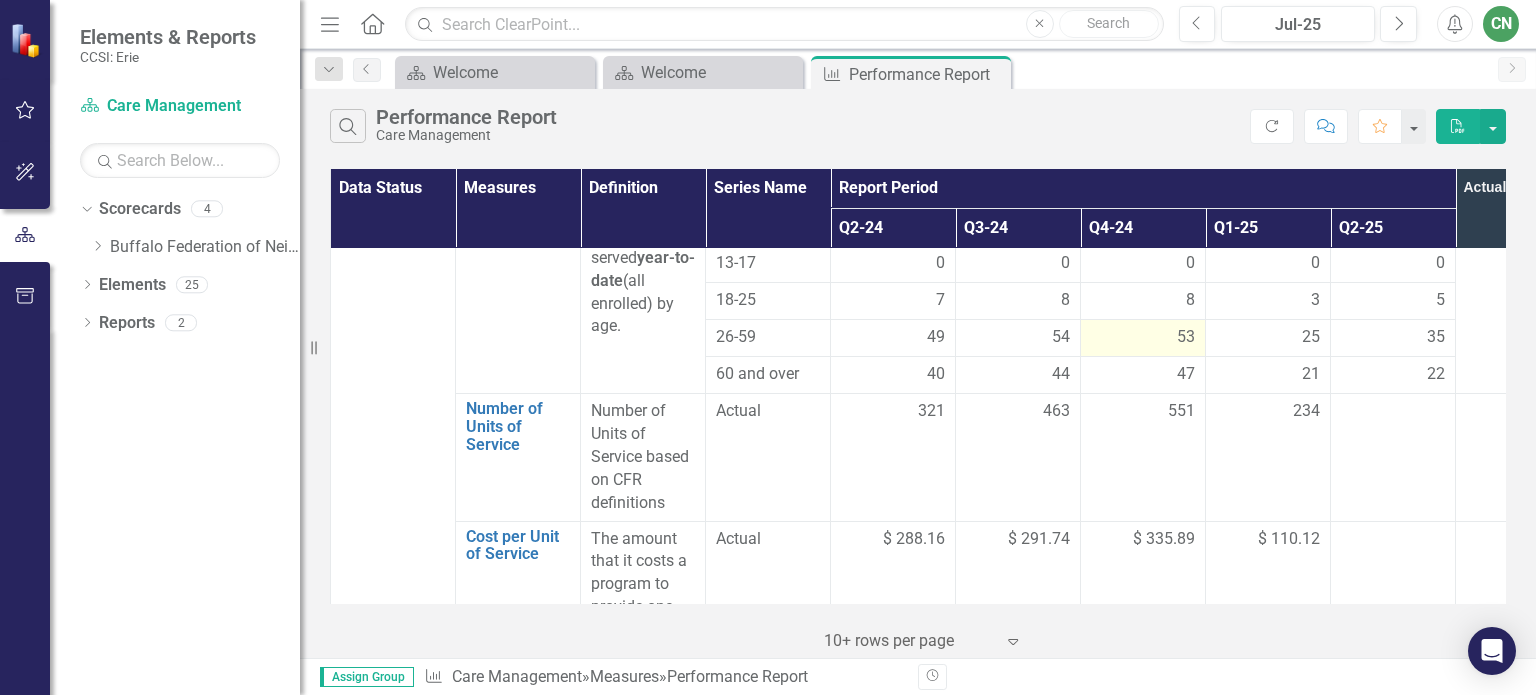 scroll, scrollTop: 1400, scrollLeft: 0, axis: vertical 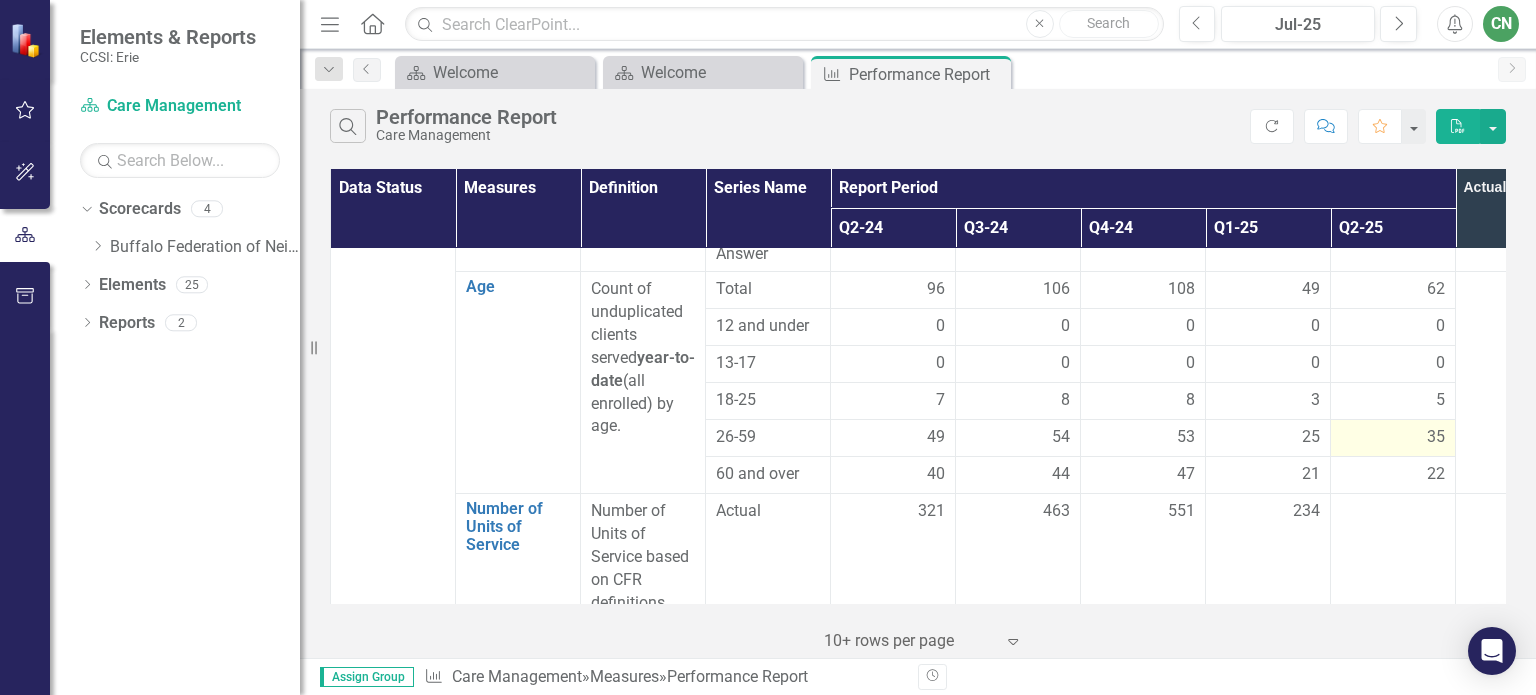 click on "35" at bounding box center [1436, 437] 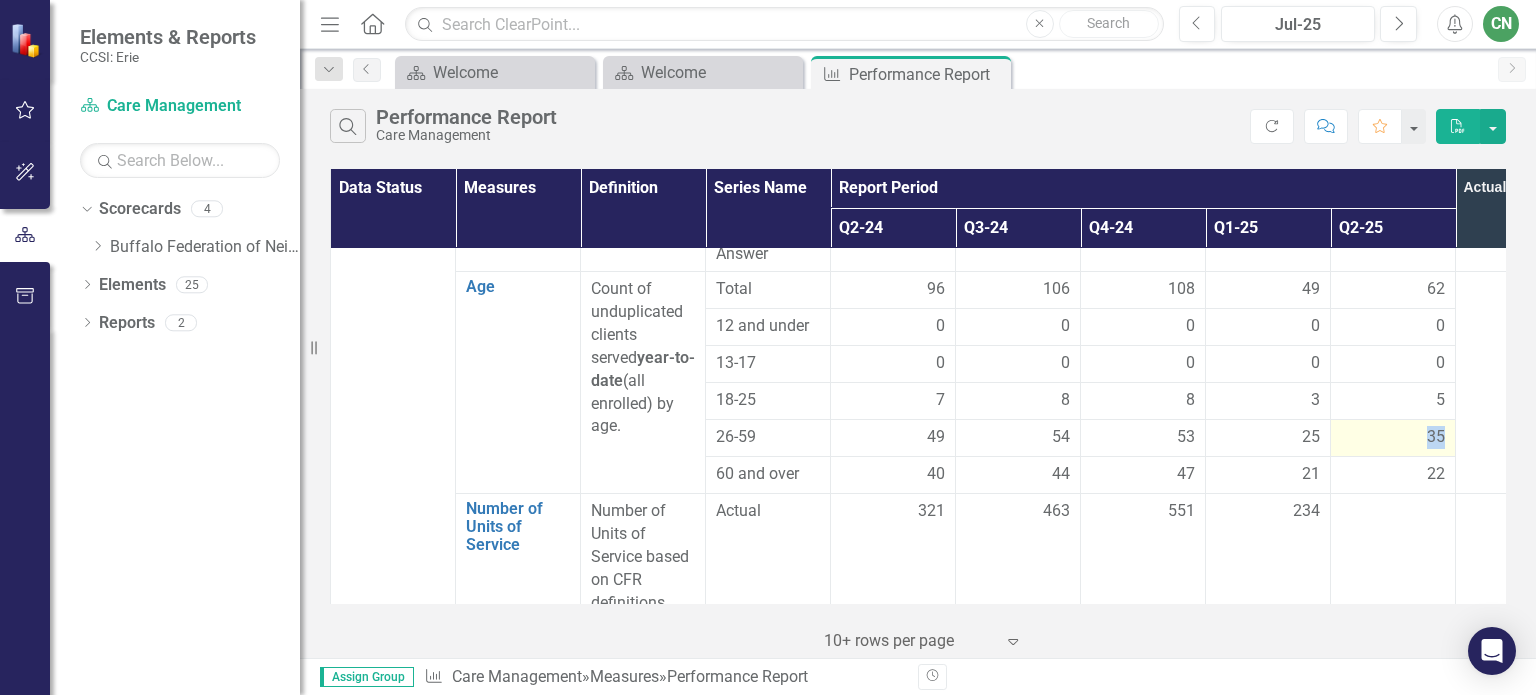 click on "35" at bounding box center (1393, 437) 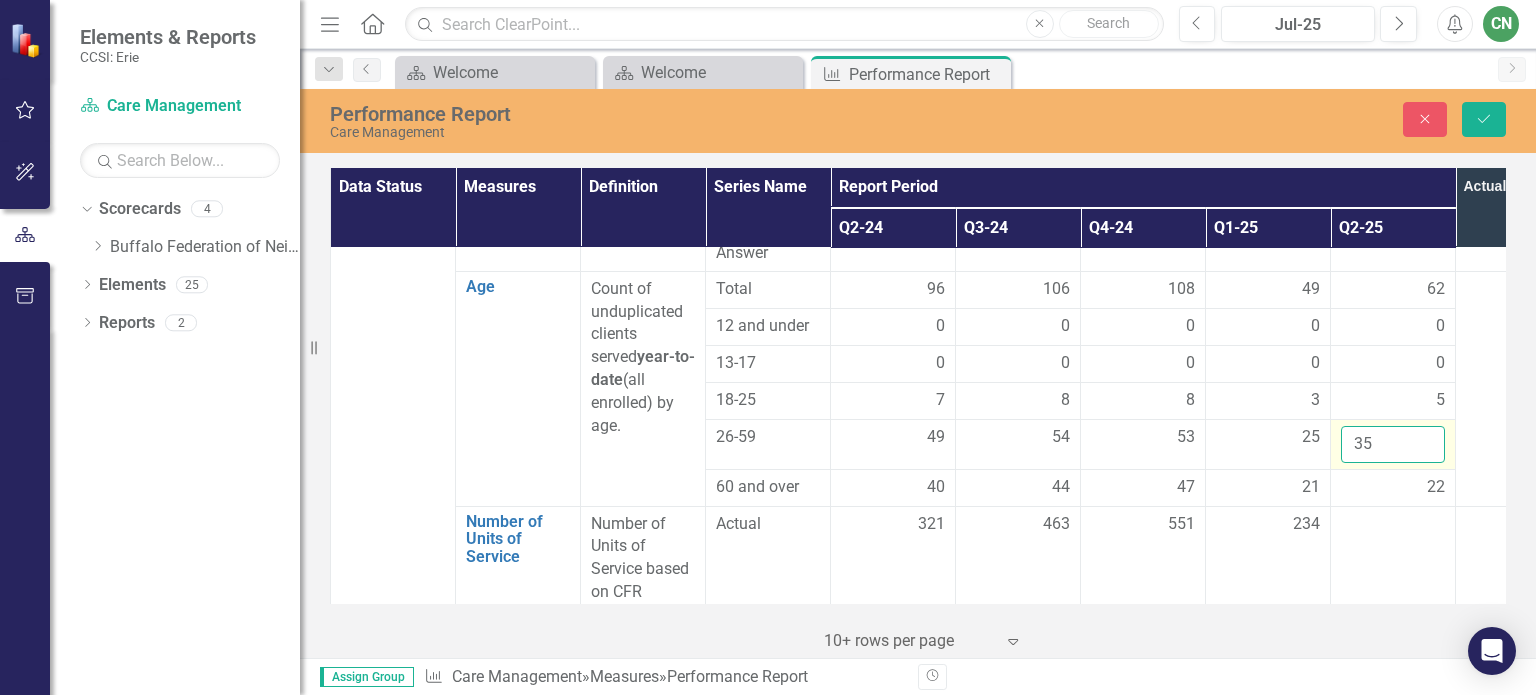 click on "35" at bounding box center (1393, 444) 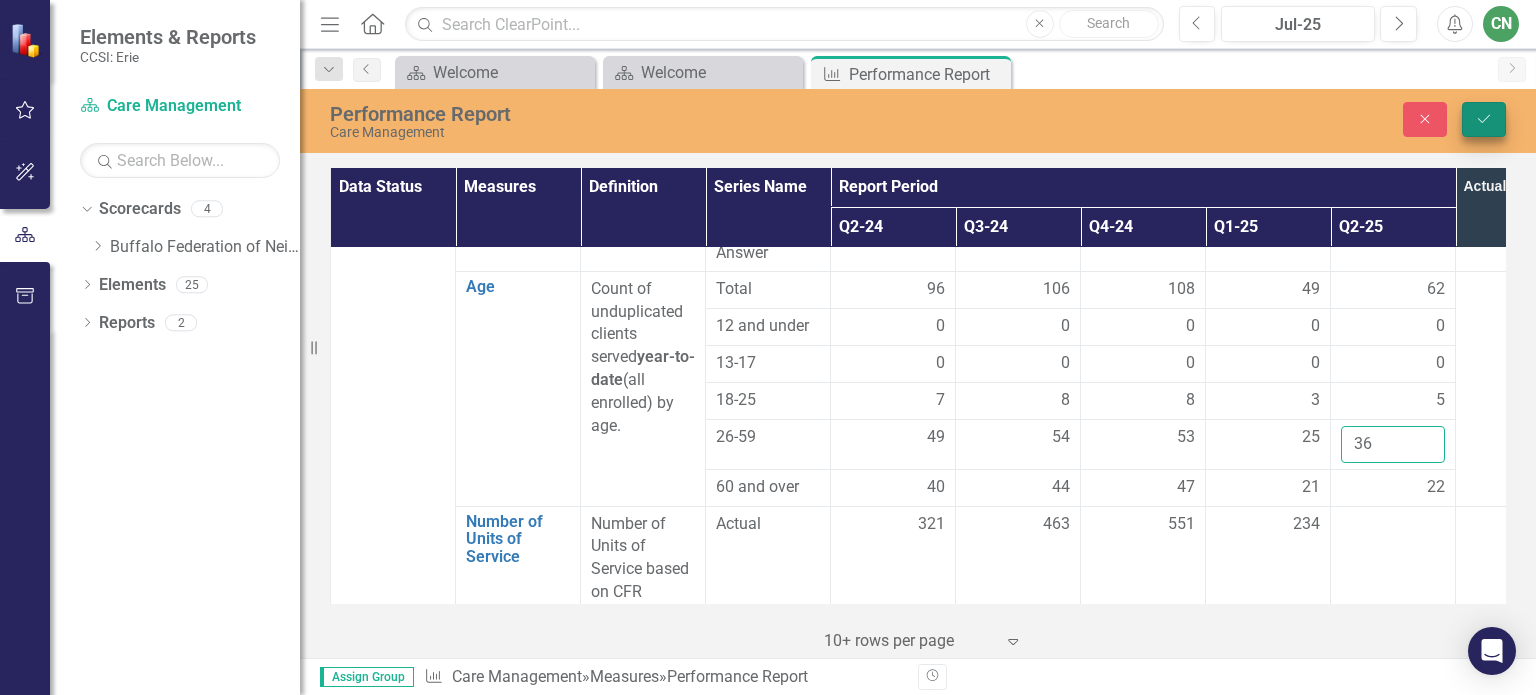 type on "36" 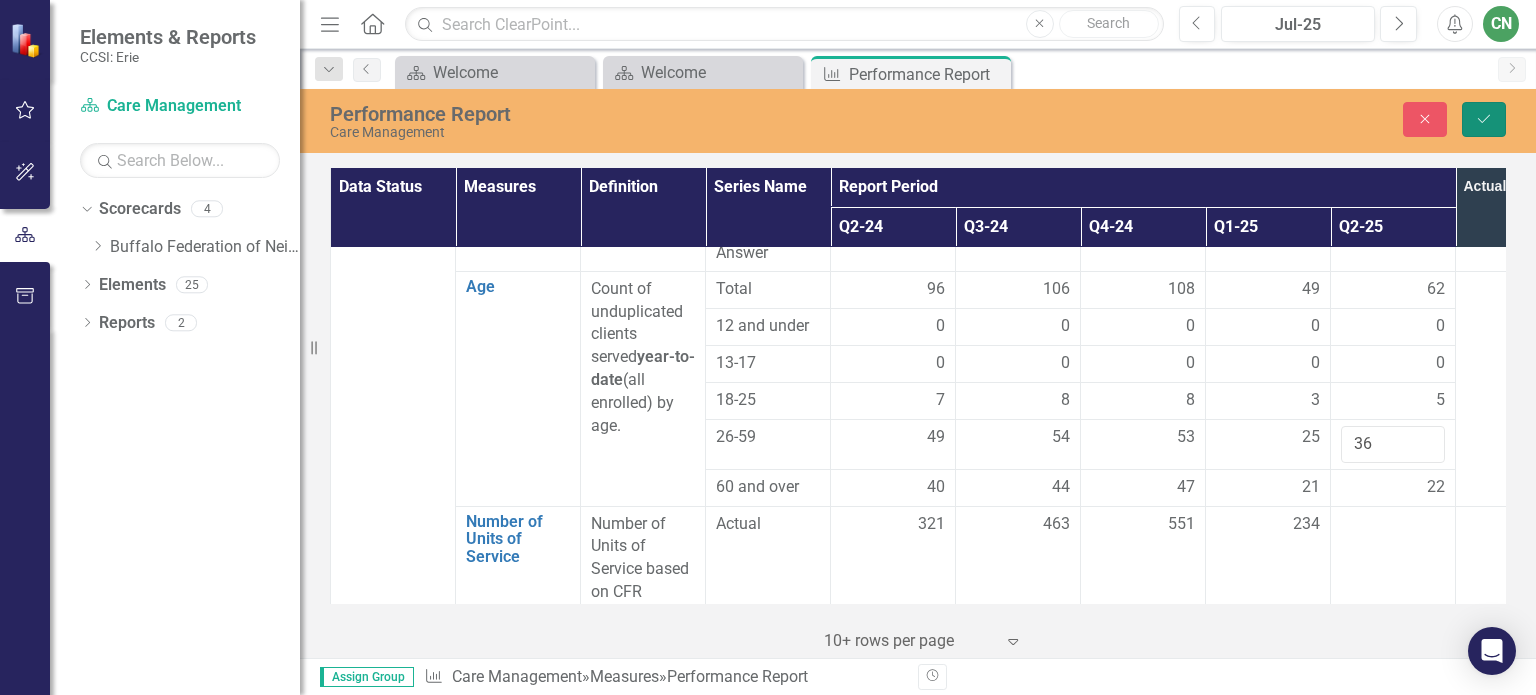 click on "Save" 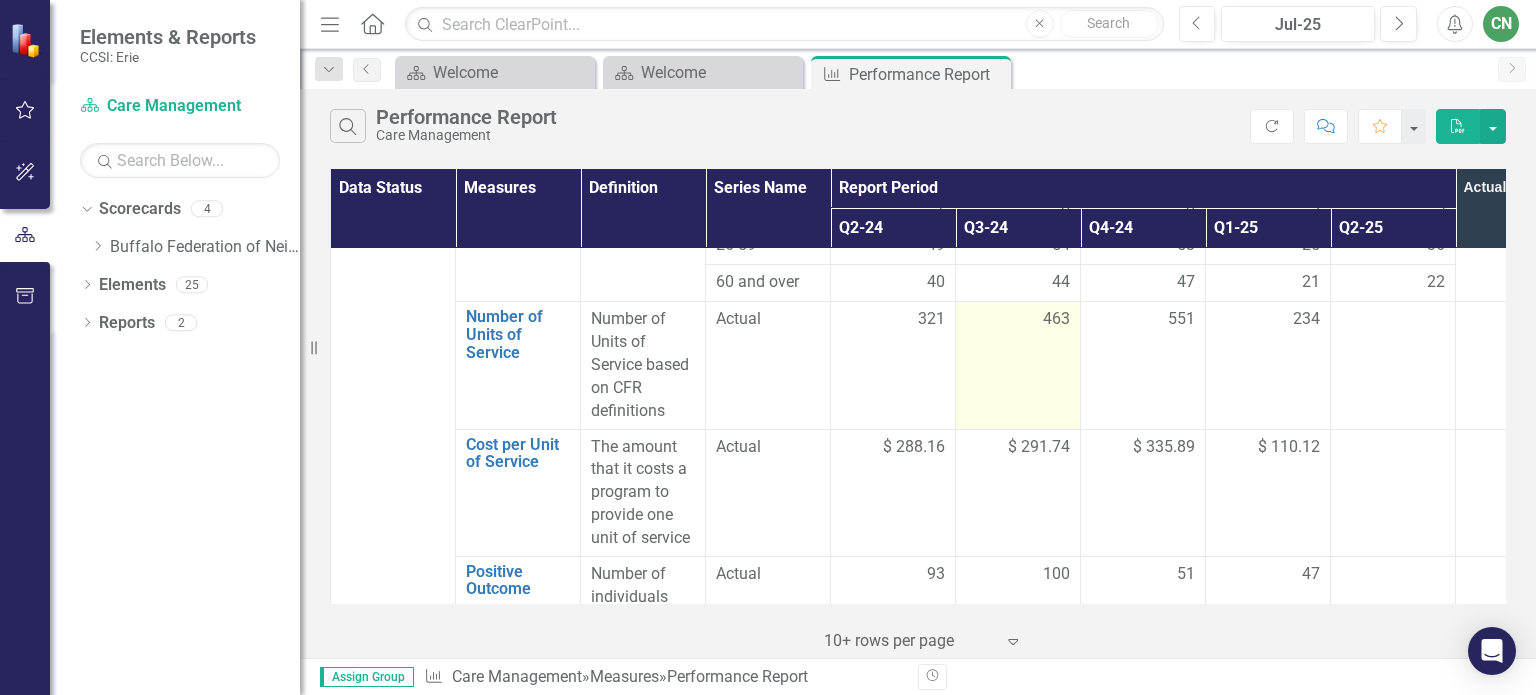 scroll, scrollTop: 1600, scrollLeft: 0, axis: vertical 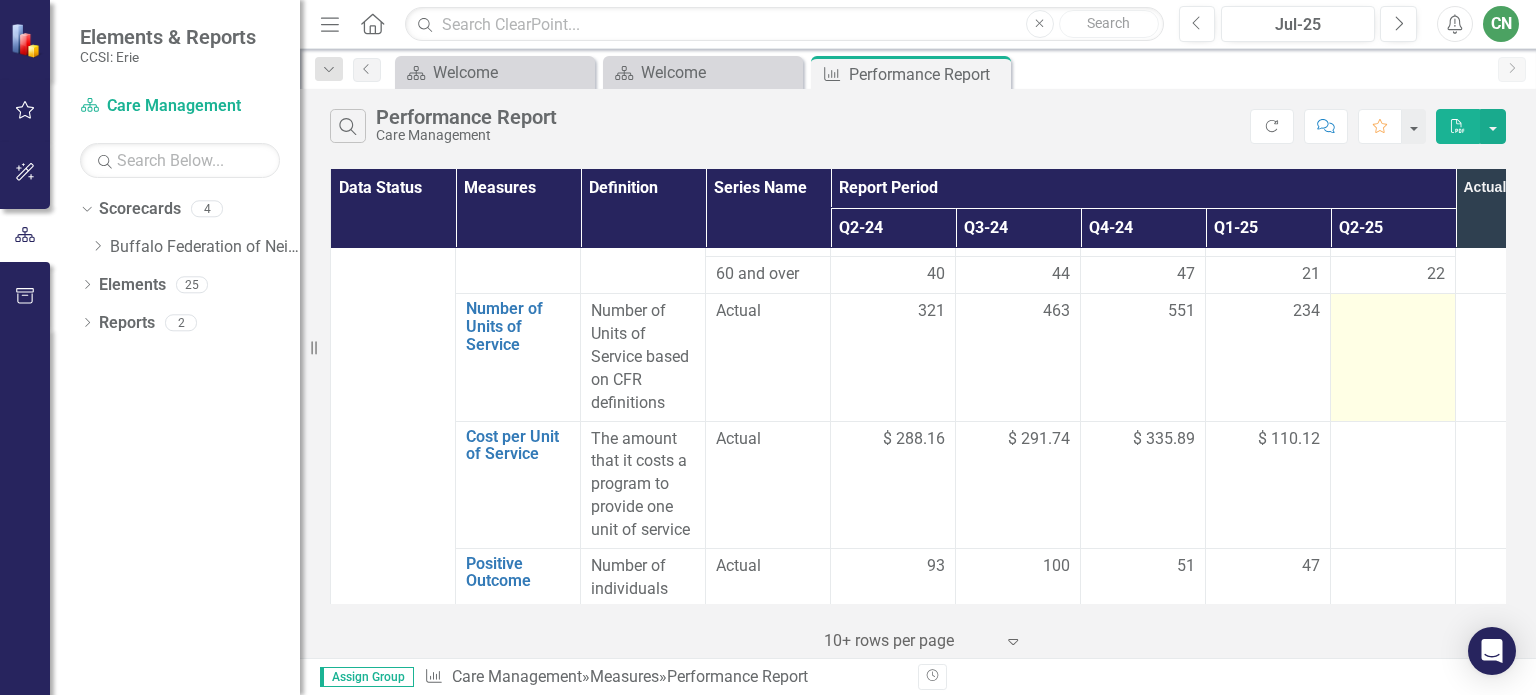 click at bounding box center (1393, 312) 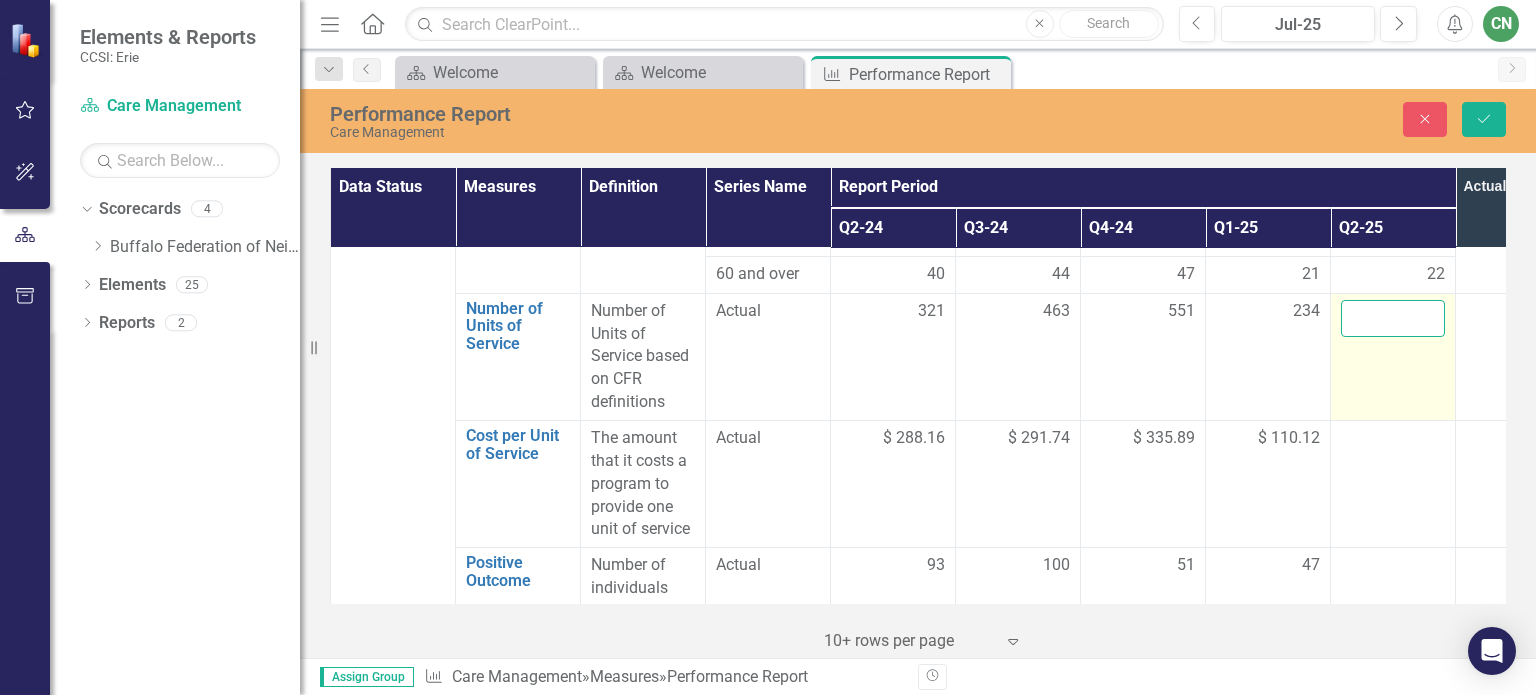 click at bounding box center (1393, 318) 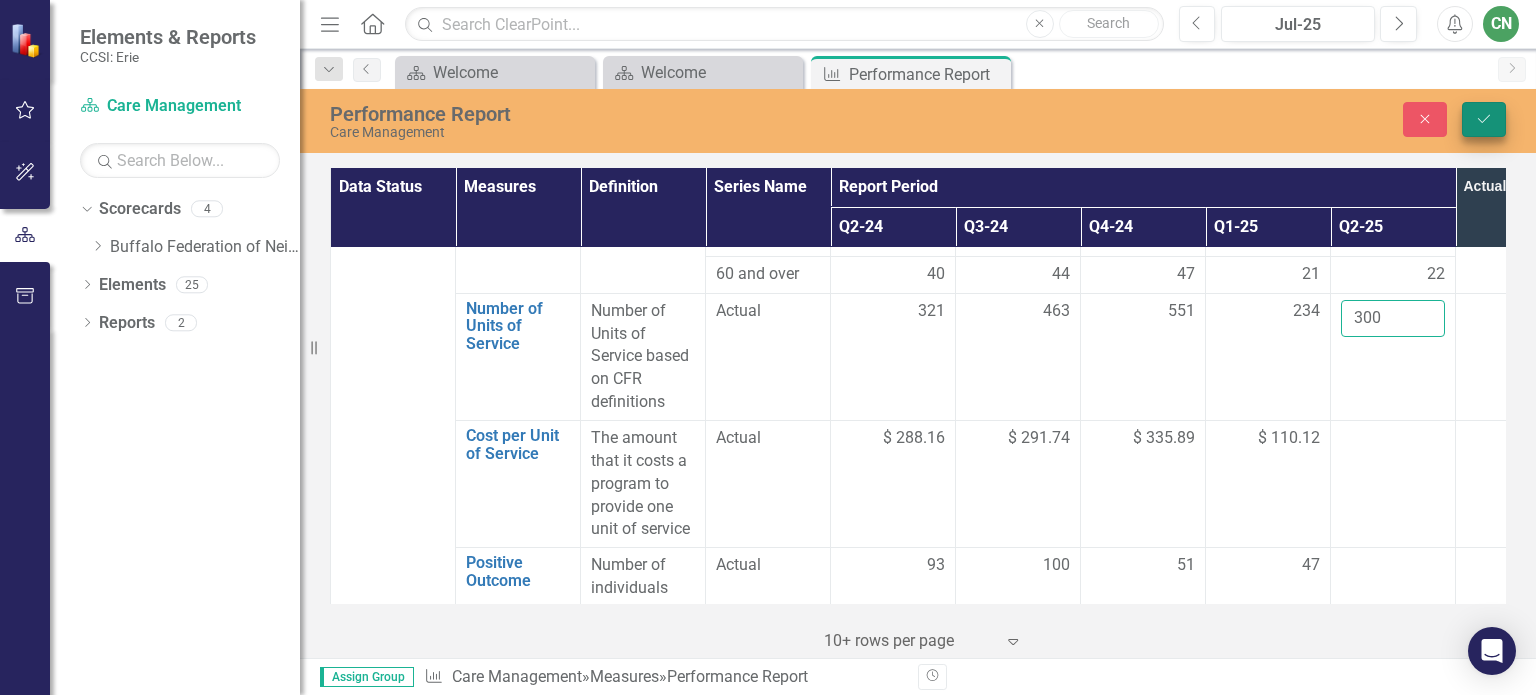 type on "300" 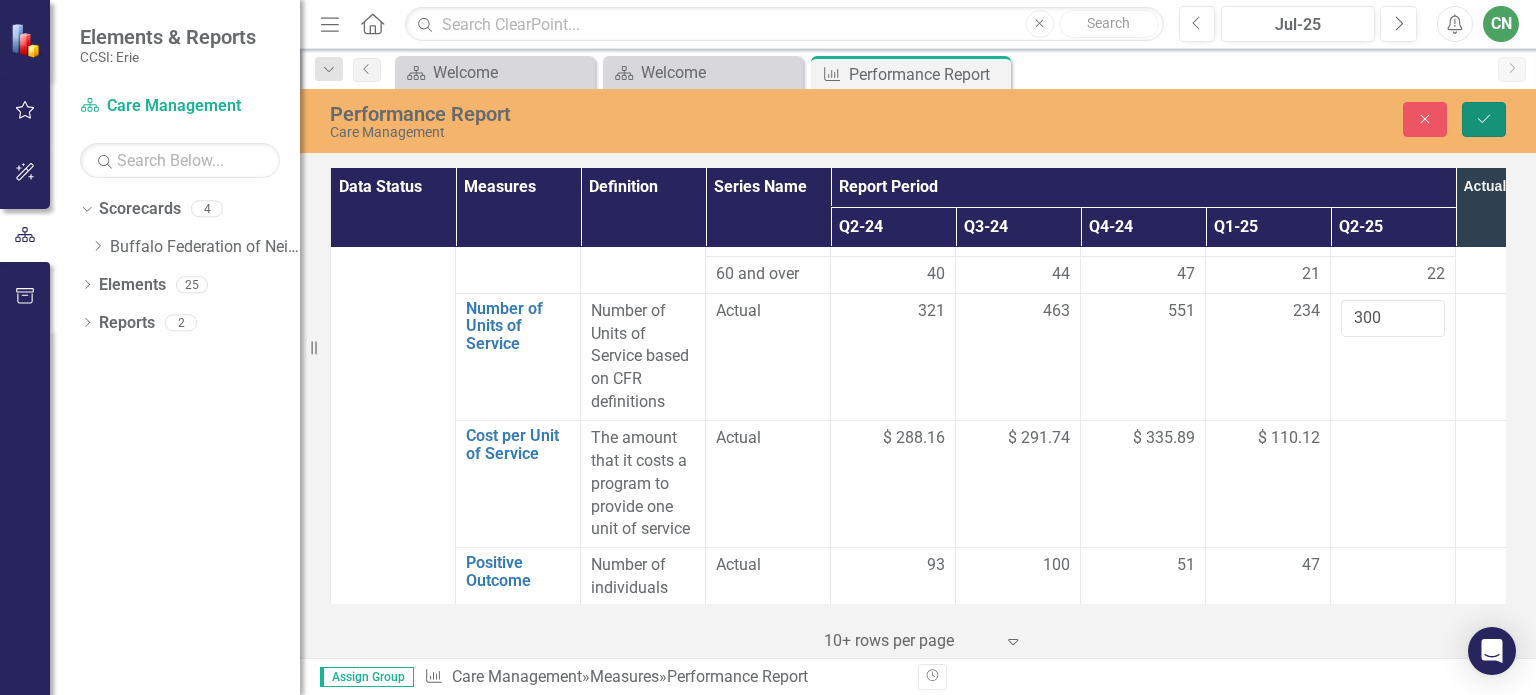 click on "Save" 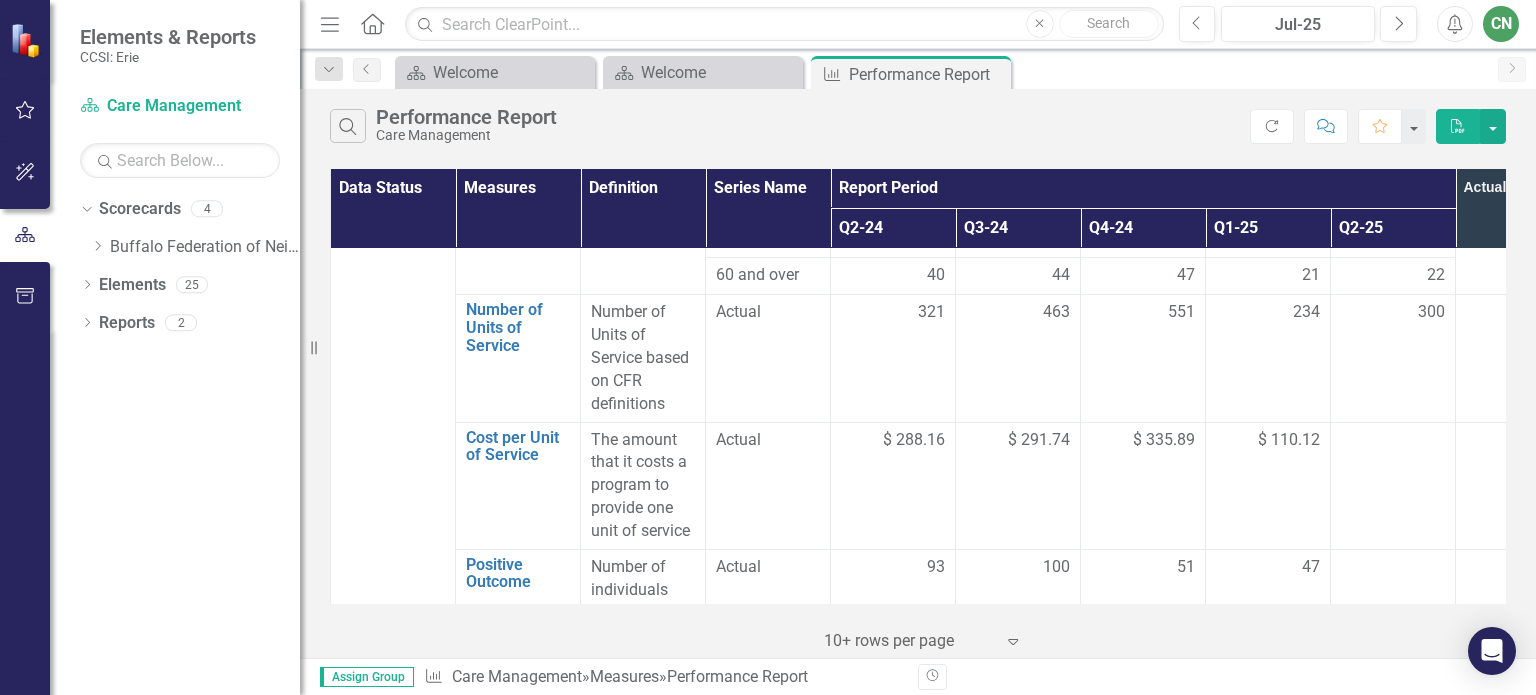 scroll, scrollTop: 1600, scrollLeft: 0, axis: vertical 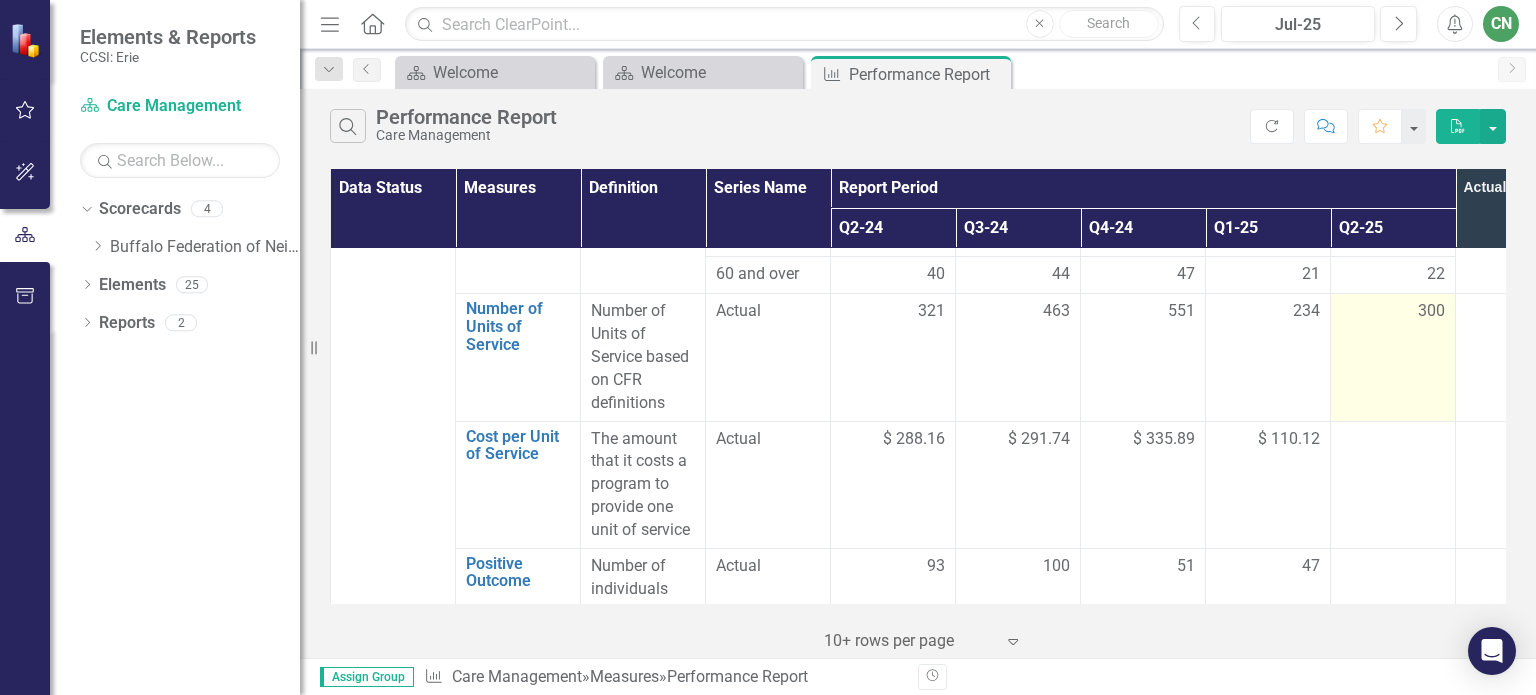 click on "300" at bounding box center [1393, 311] 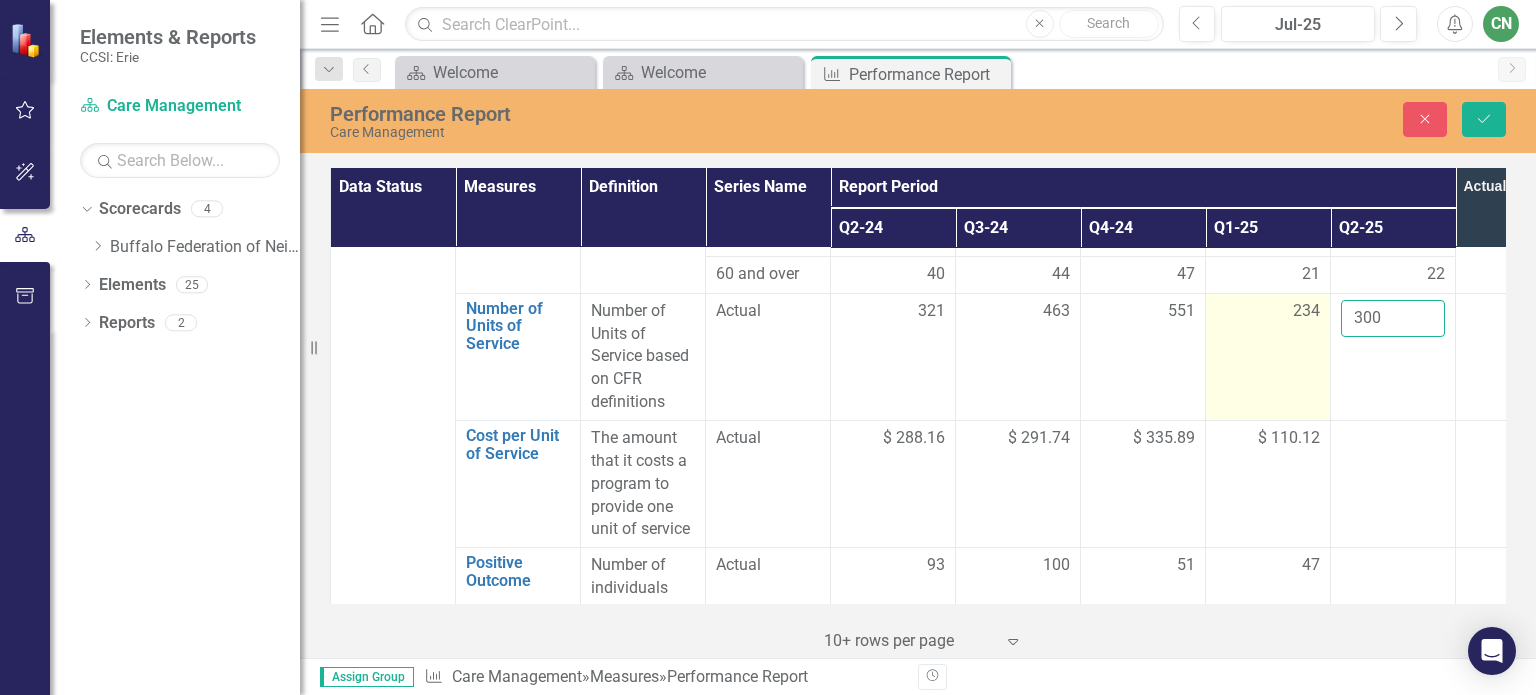 drag, startPoint x: 1396, startPoint y: 314, endPoint x: 1326, endPoint y: 325, distance: 70.85902 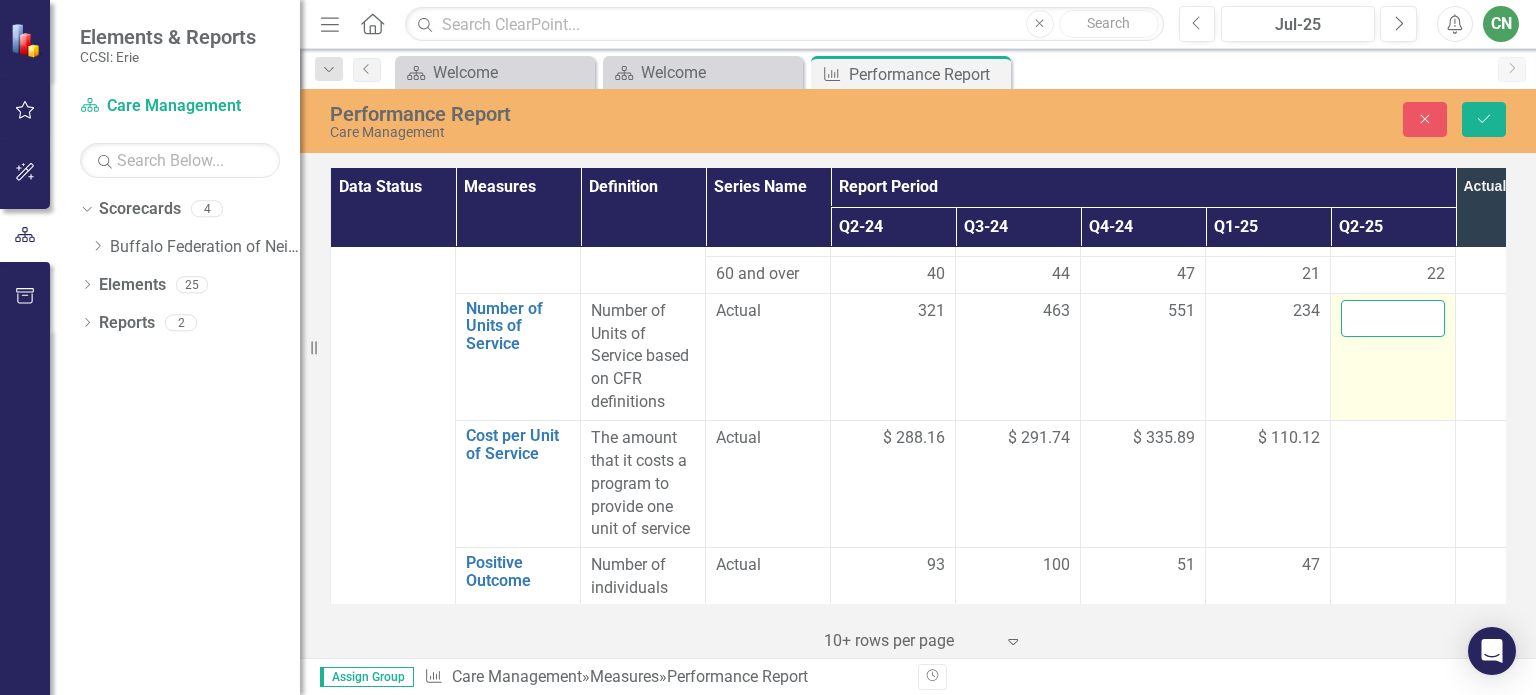 click at bounding box center (1393, 318) 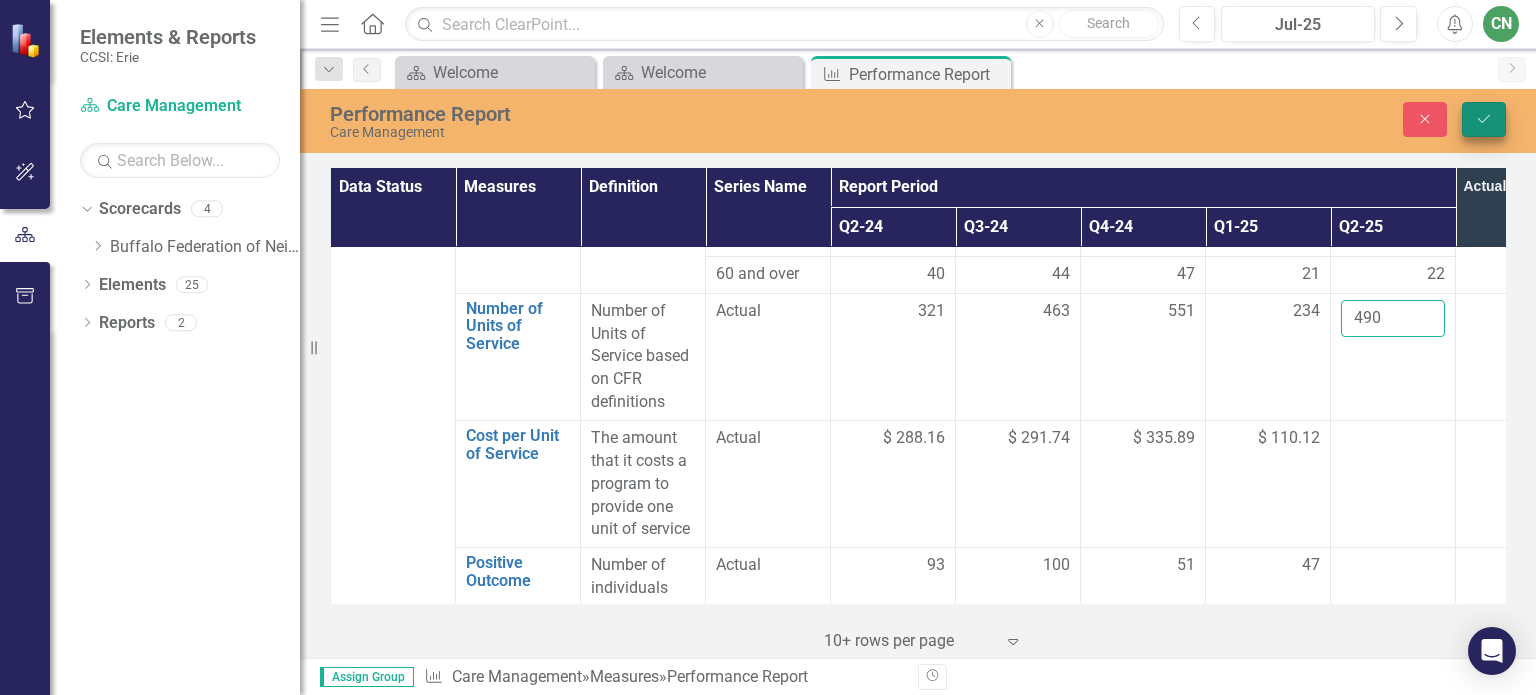 type on "490" 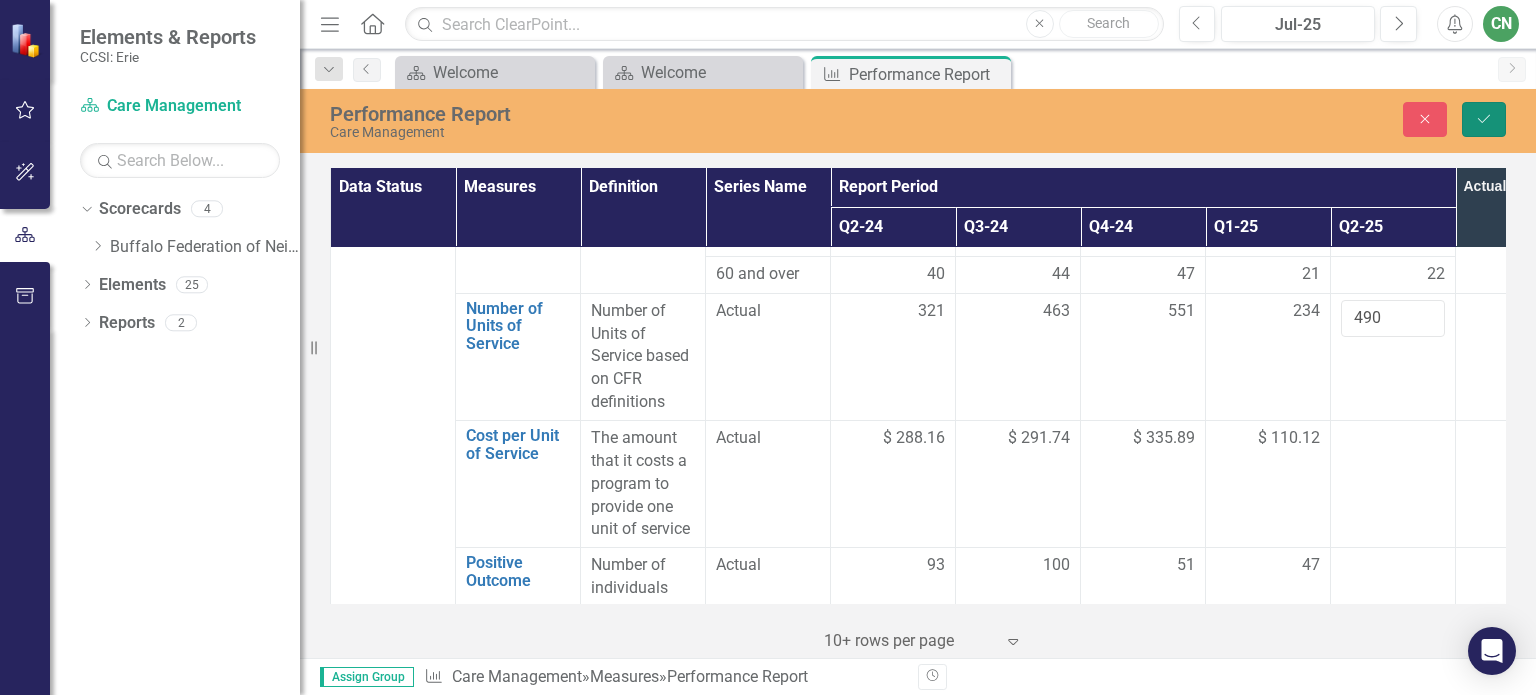 click on "Save" 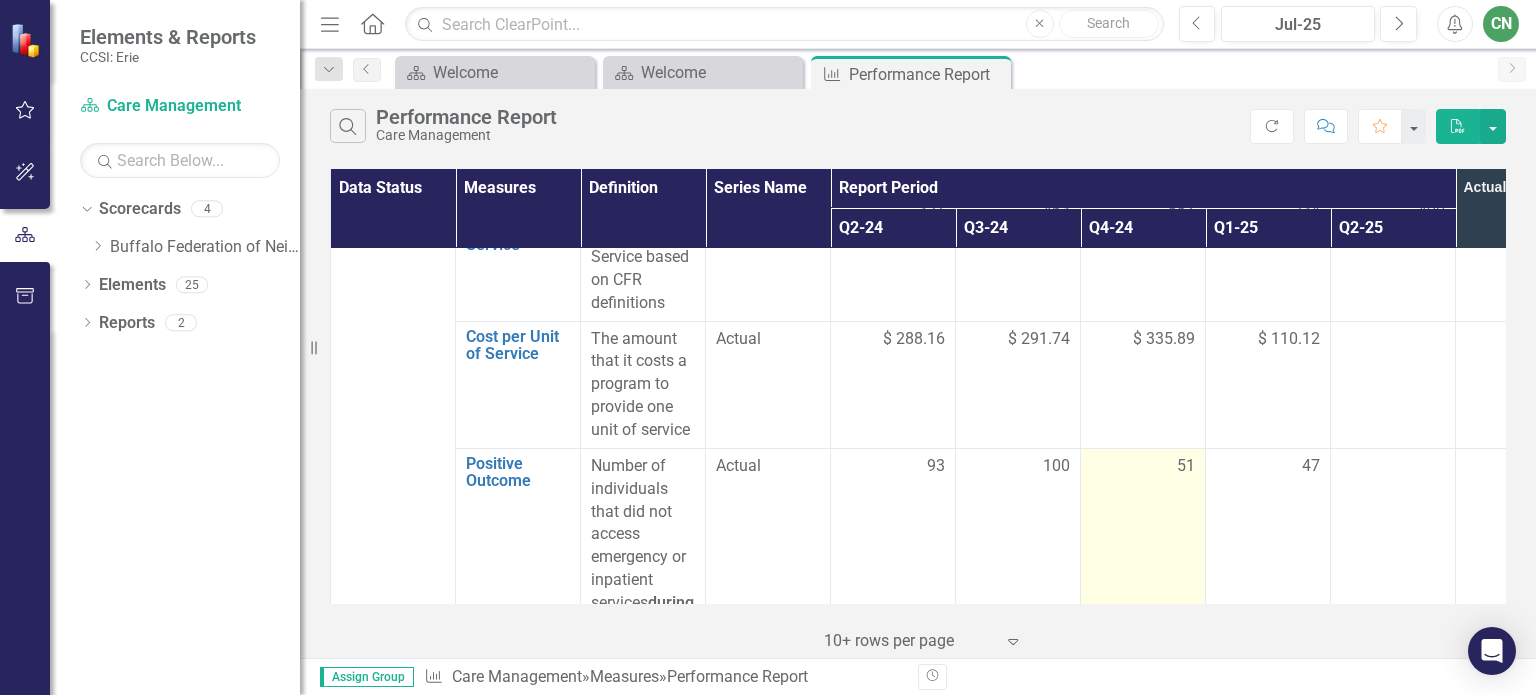 scroll, scrollTop: 1800, scrollLeft: 0, axis: vertical 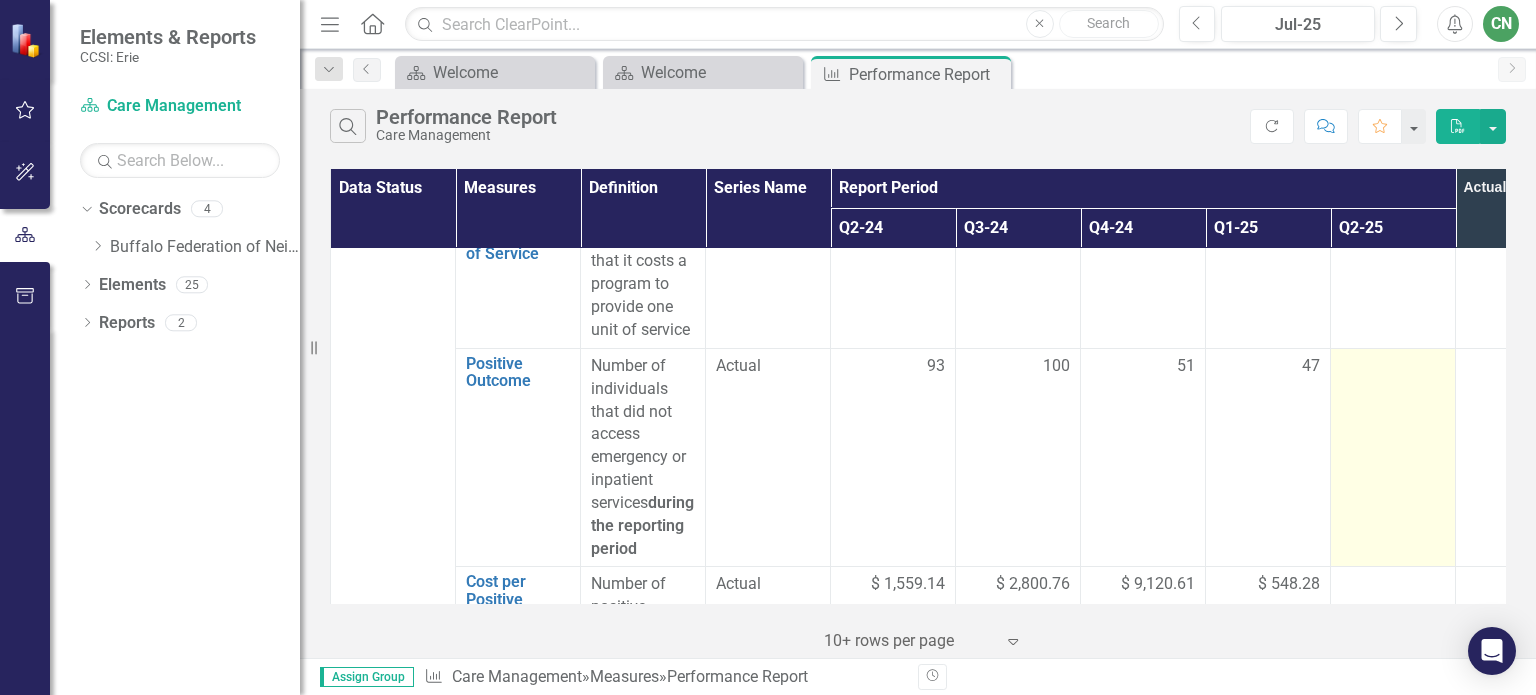 click at bounding box center [1393, 367] 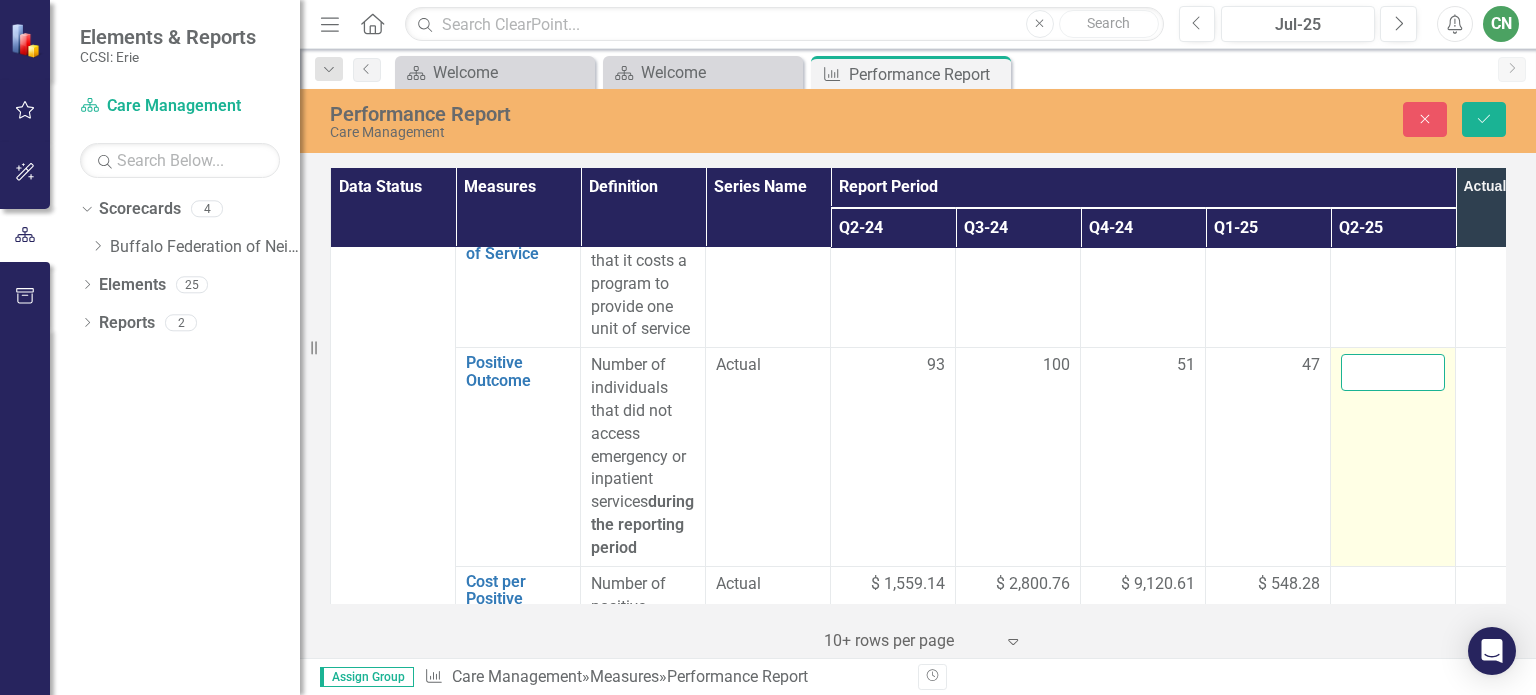 click at bounding box center (1393, 372) 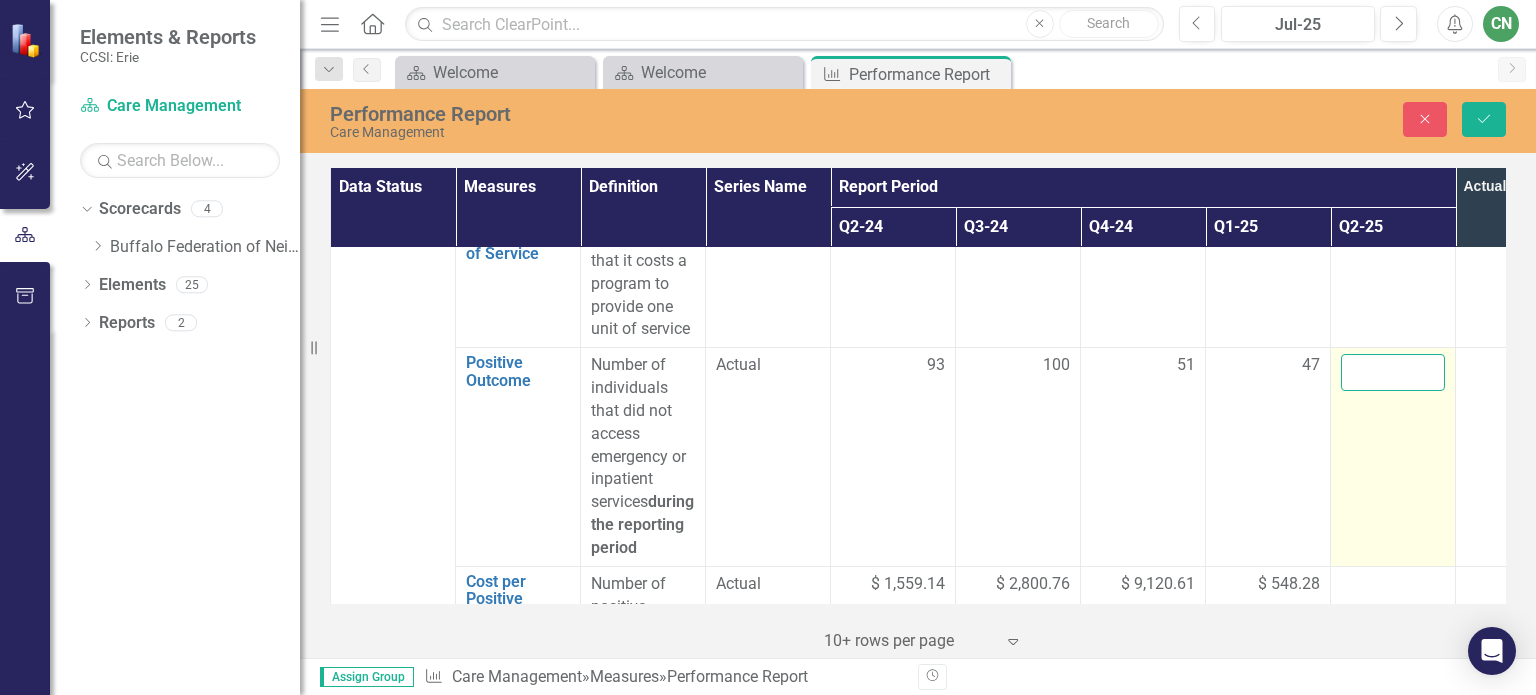 type on "6" 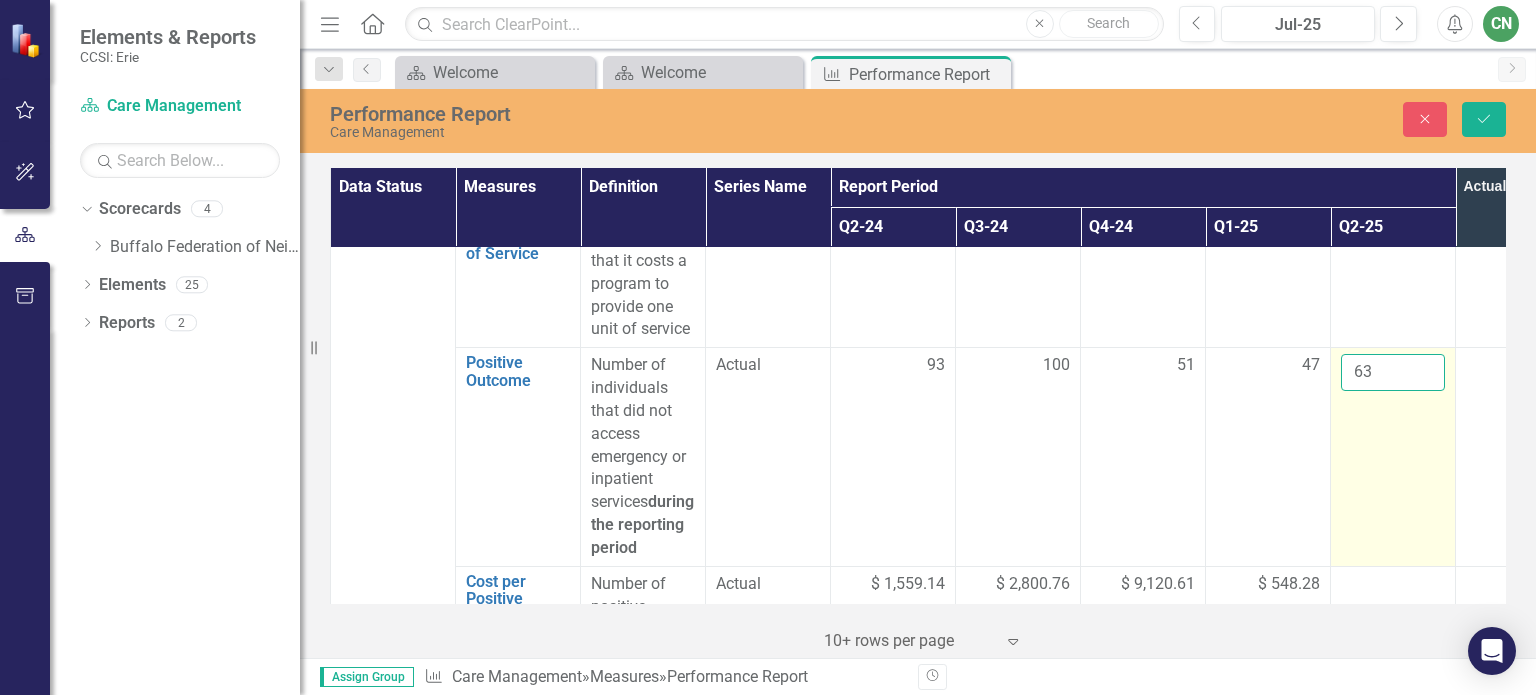 type on "6" 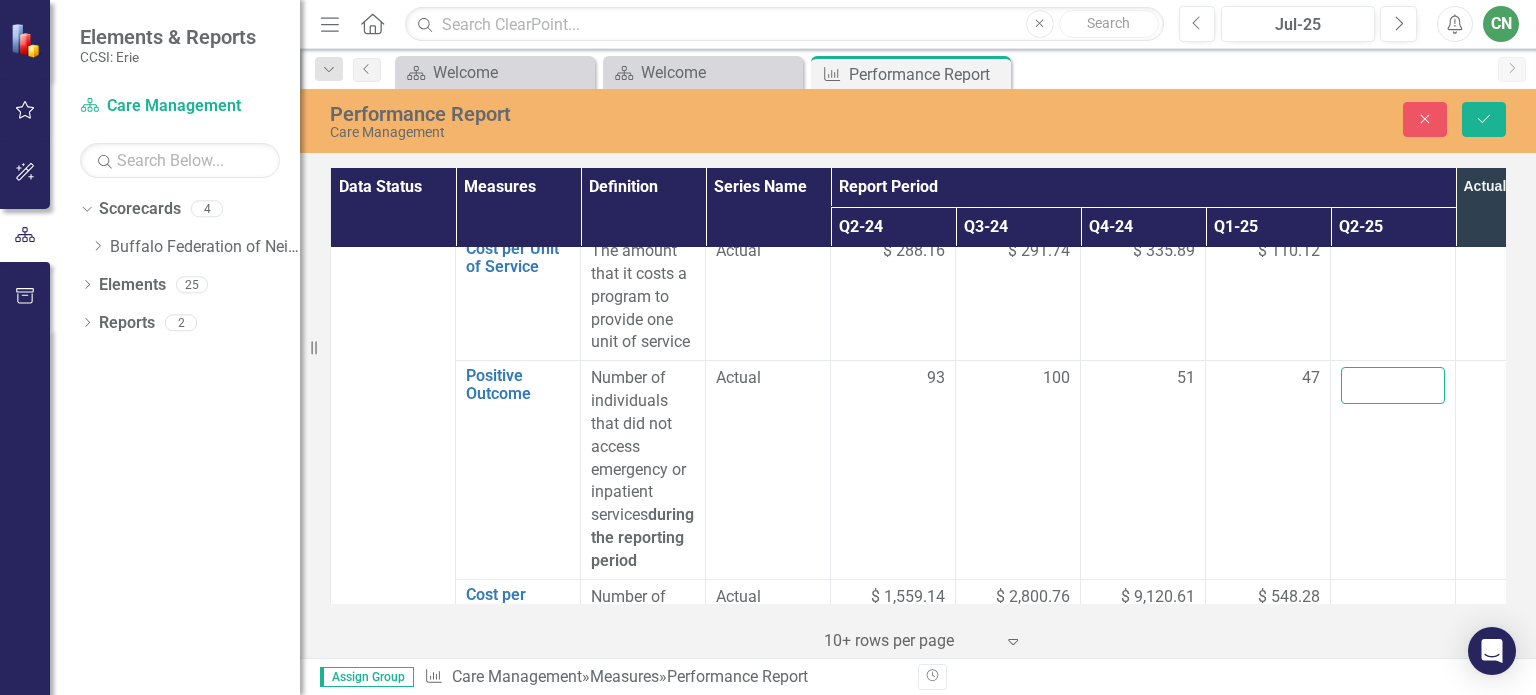 scroll, scrollTop: 1800, scrollLeft: 0, axis: vertical 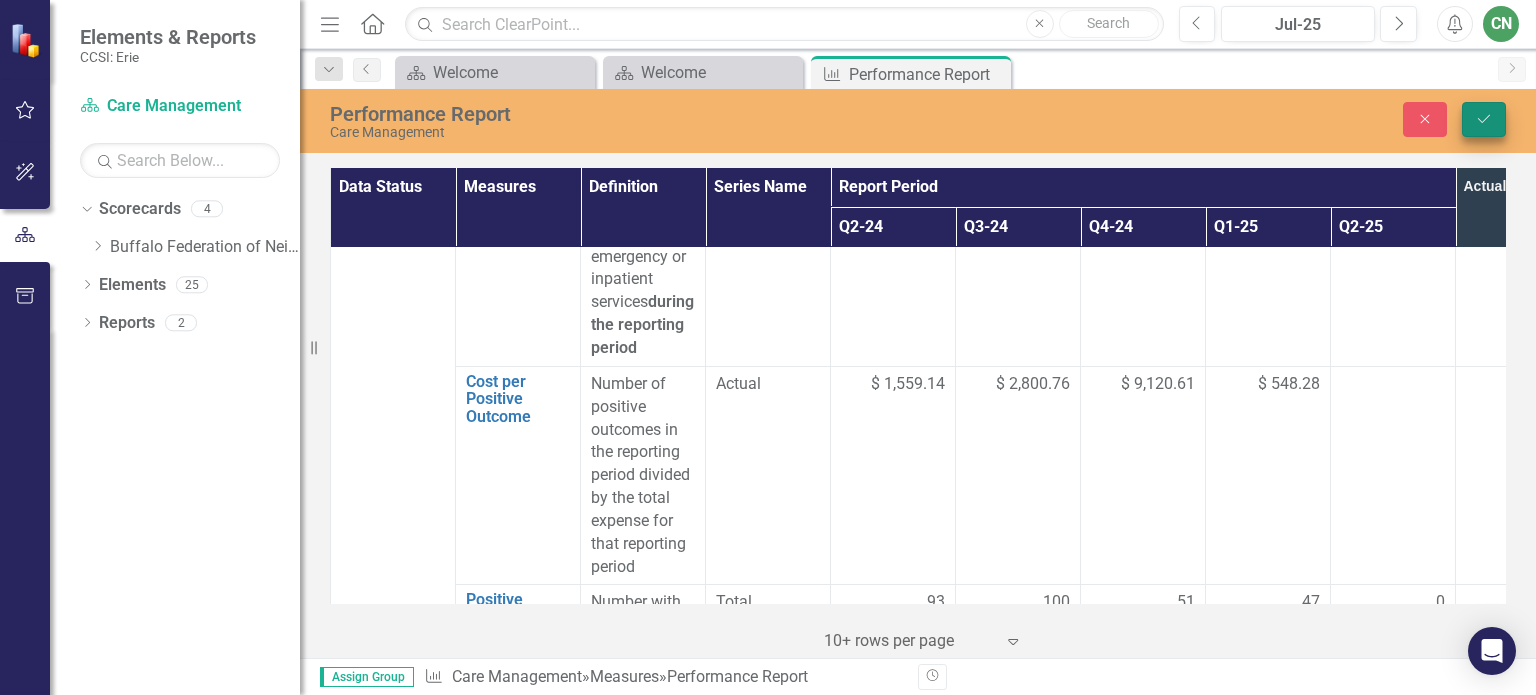 type on "62" 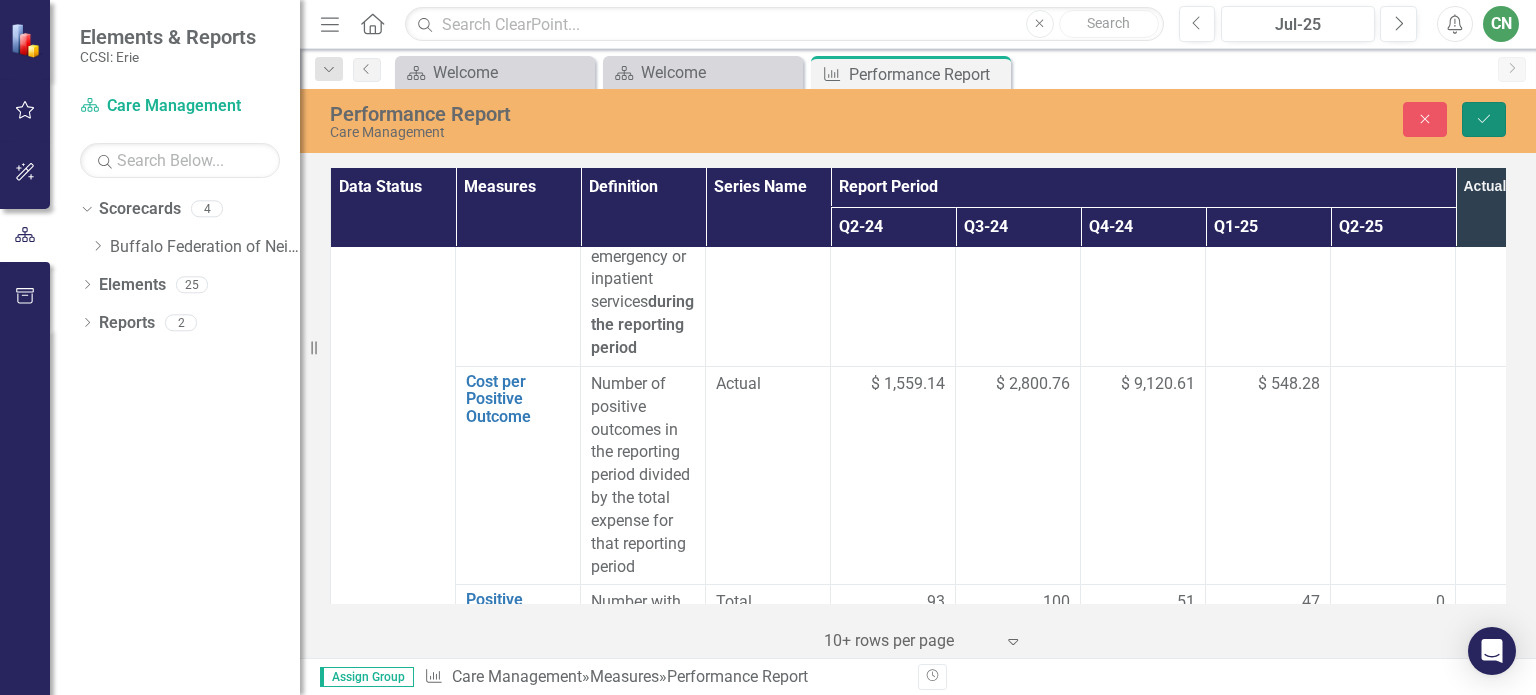 click on "Save" at bounding box center [1484, 119] 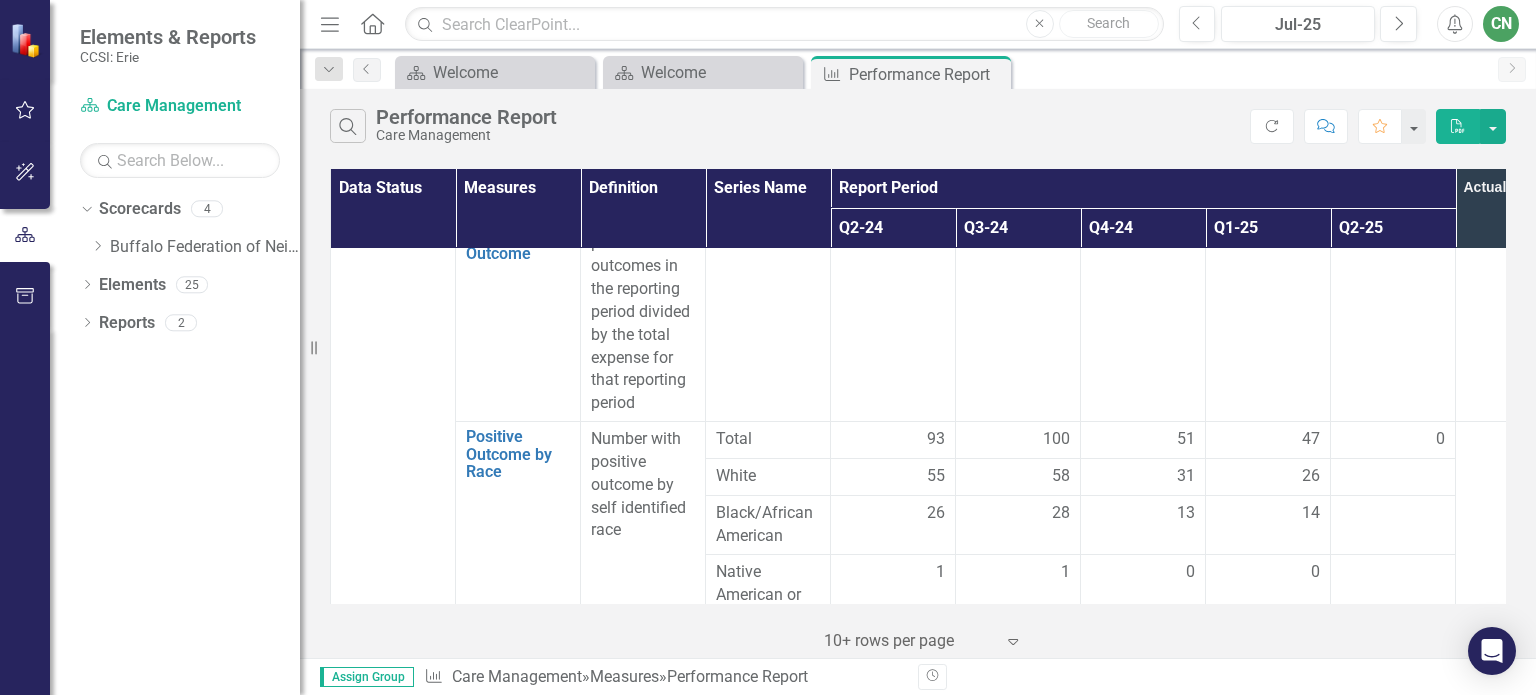scroll, scrollTop: 2200, scrollLeft: 0, axis: vertical 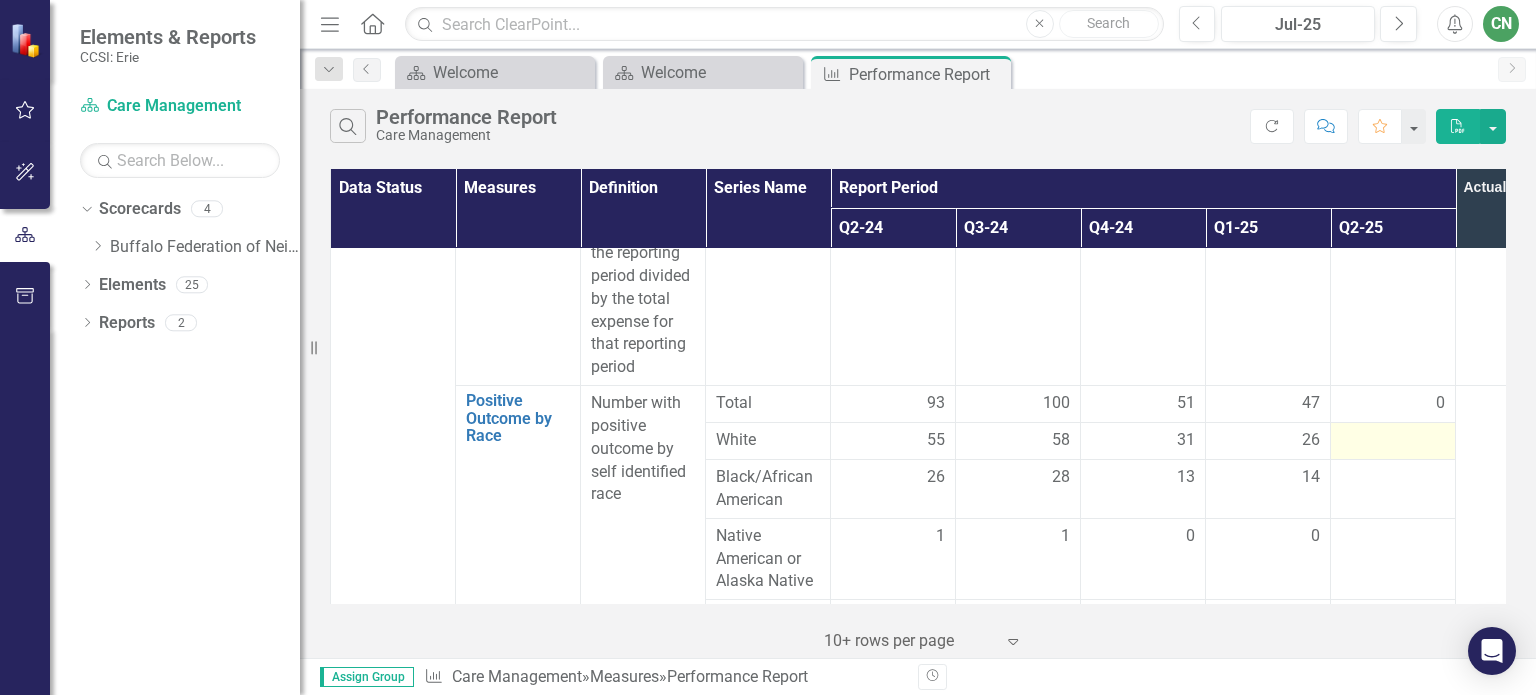 click at bounding box center [1393, 441] 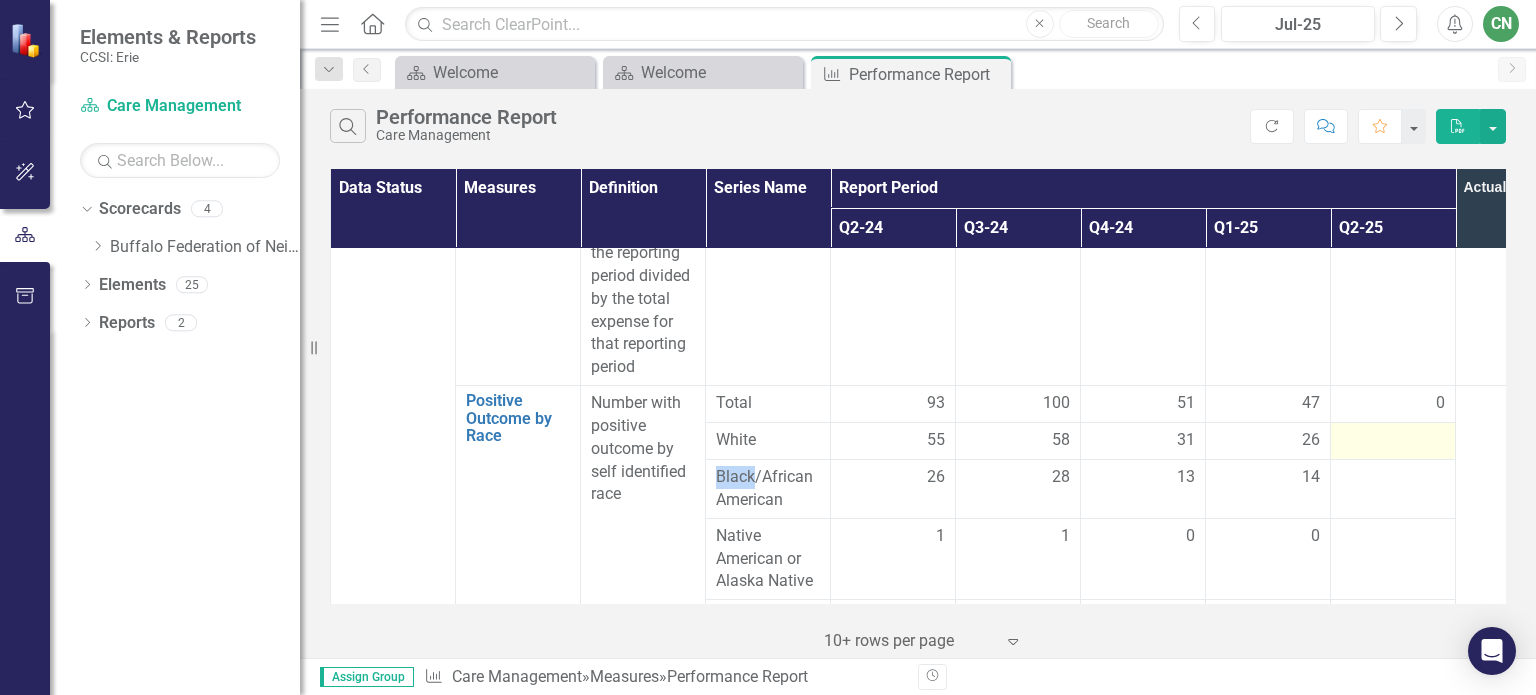click at bounding box center [1393, 441] 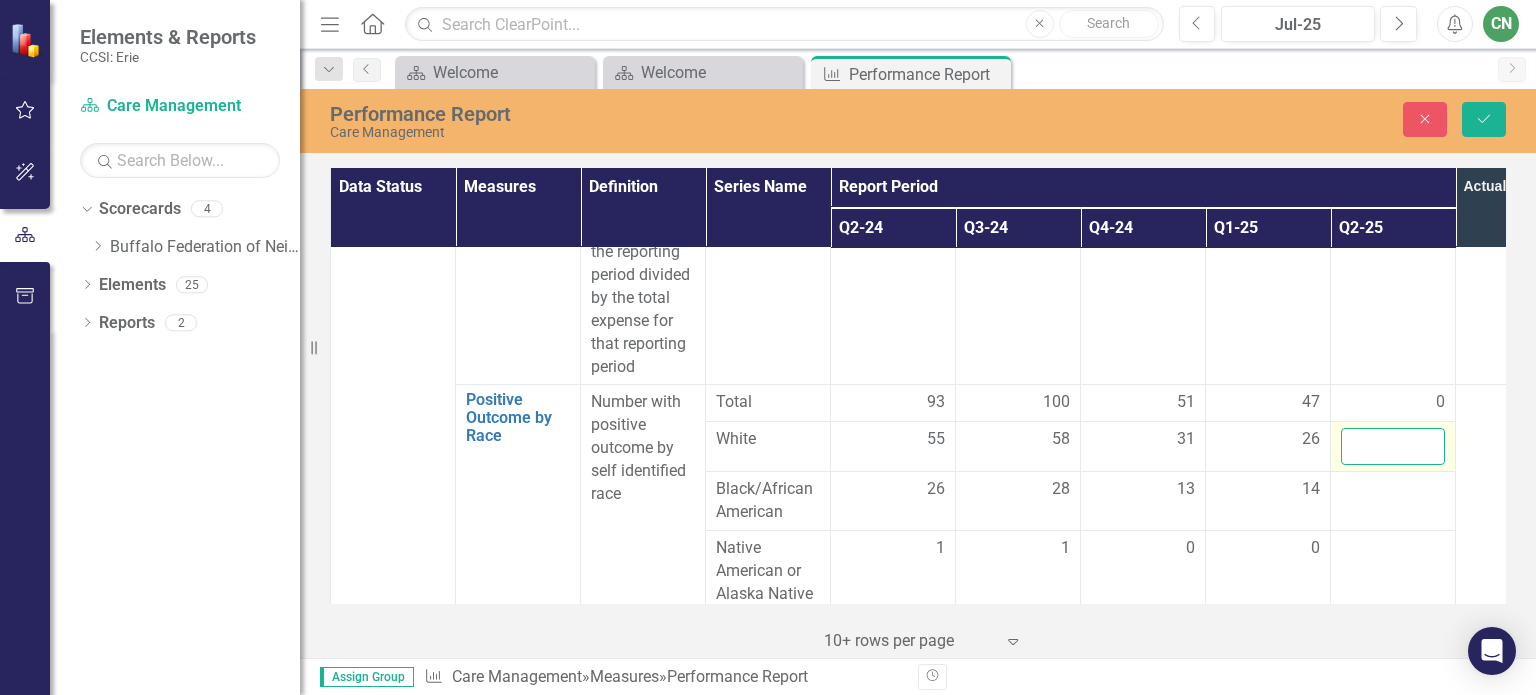 click at bounding box center [1393, 446] 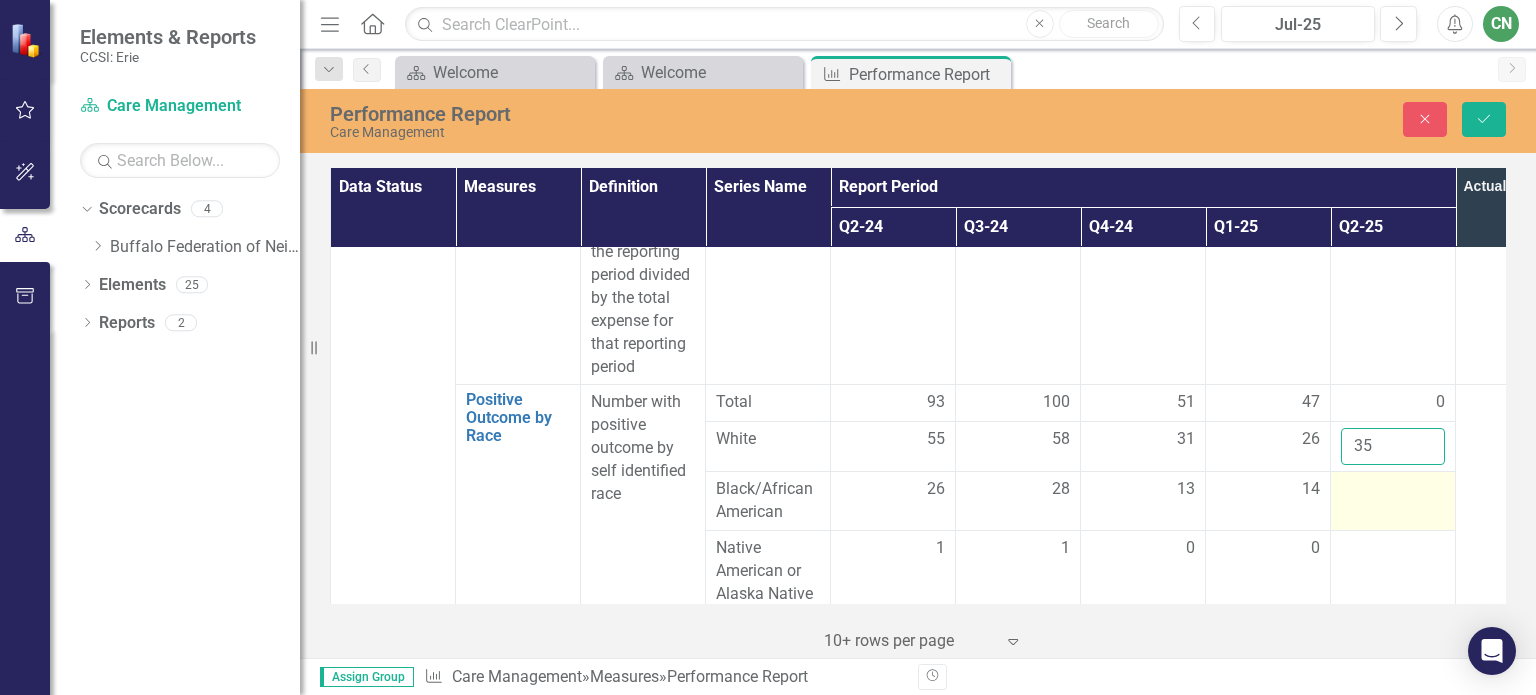 type on "35" 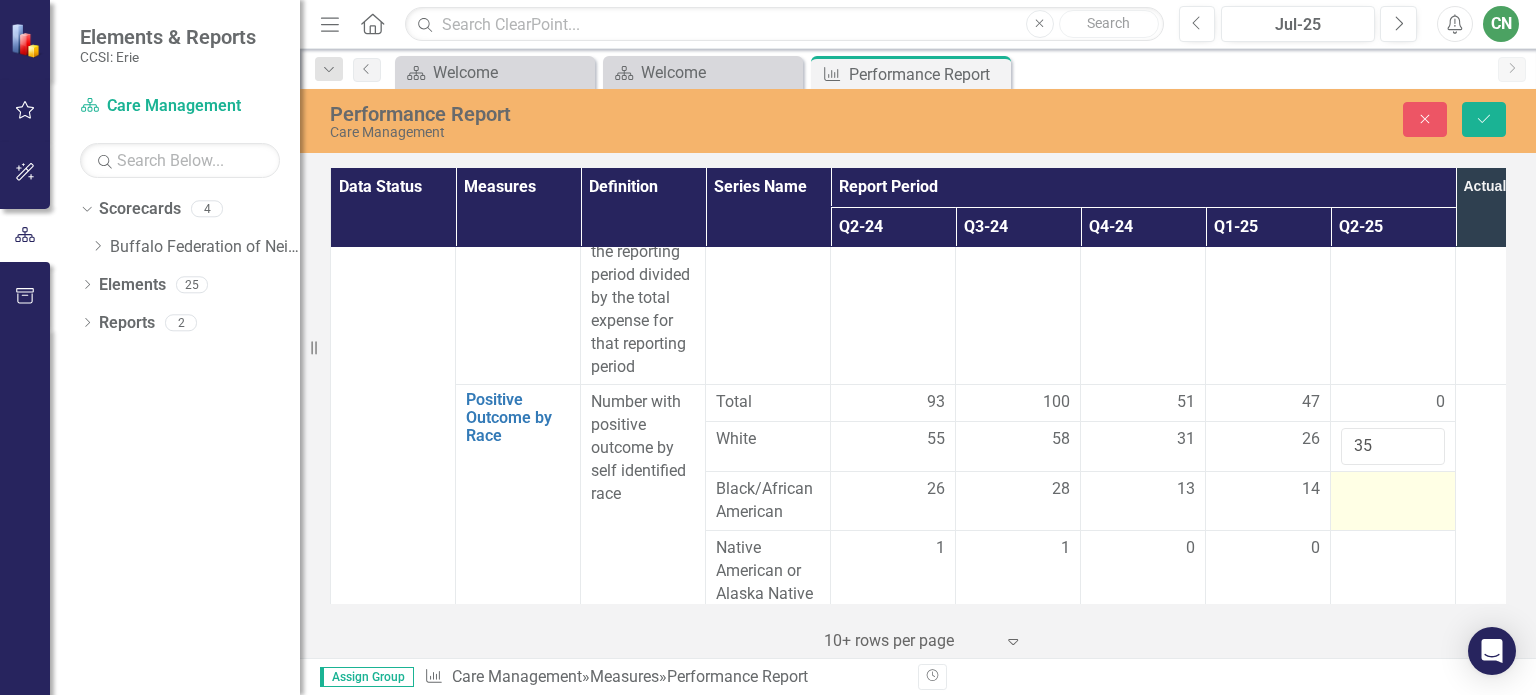 click at bounding box center [1393, 501] 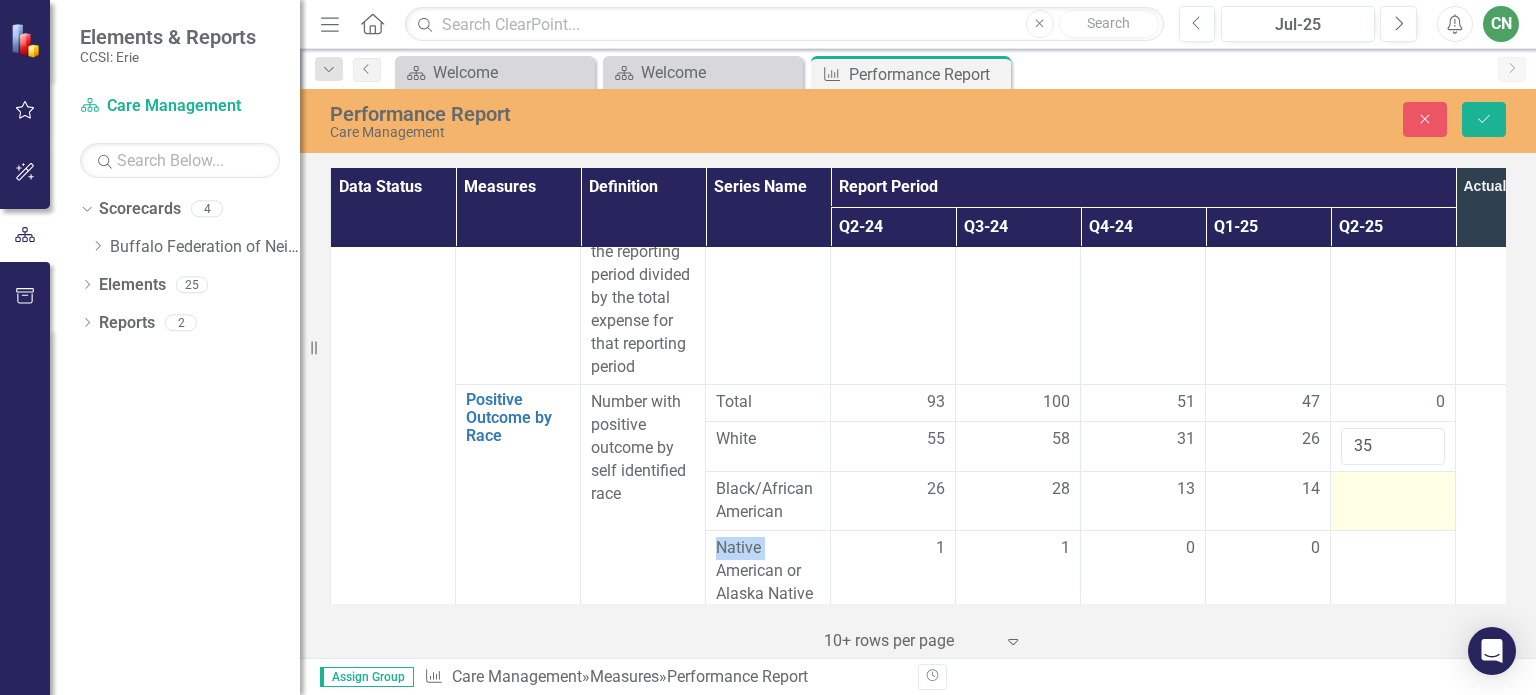 click at bounding box center [1393, 501] 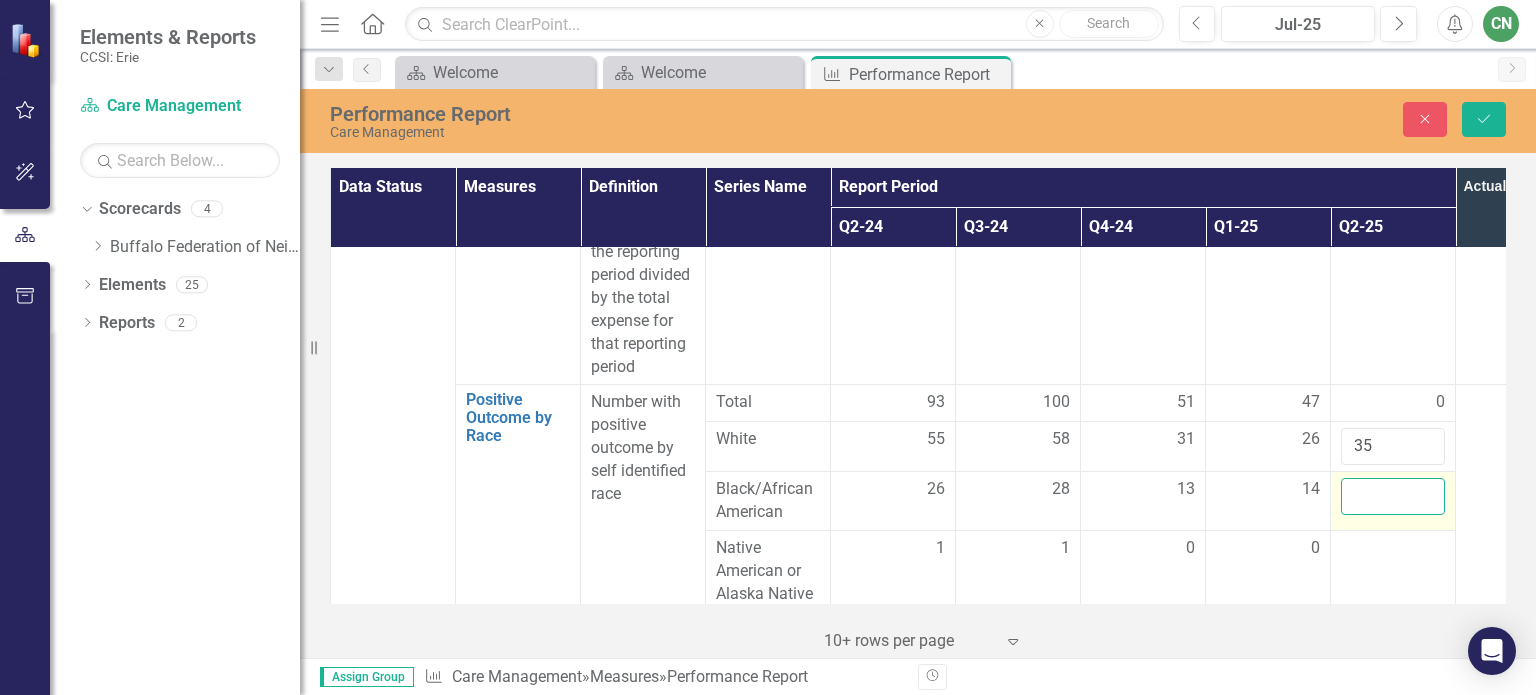 click at bounding box center (1393, 496) 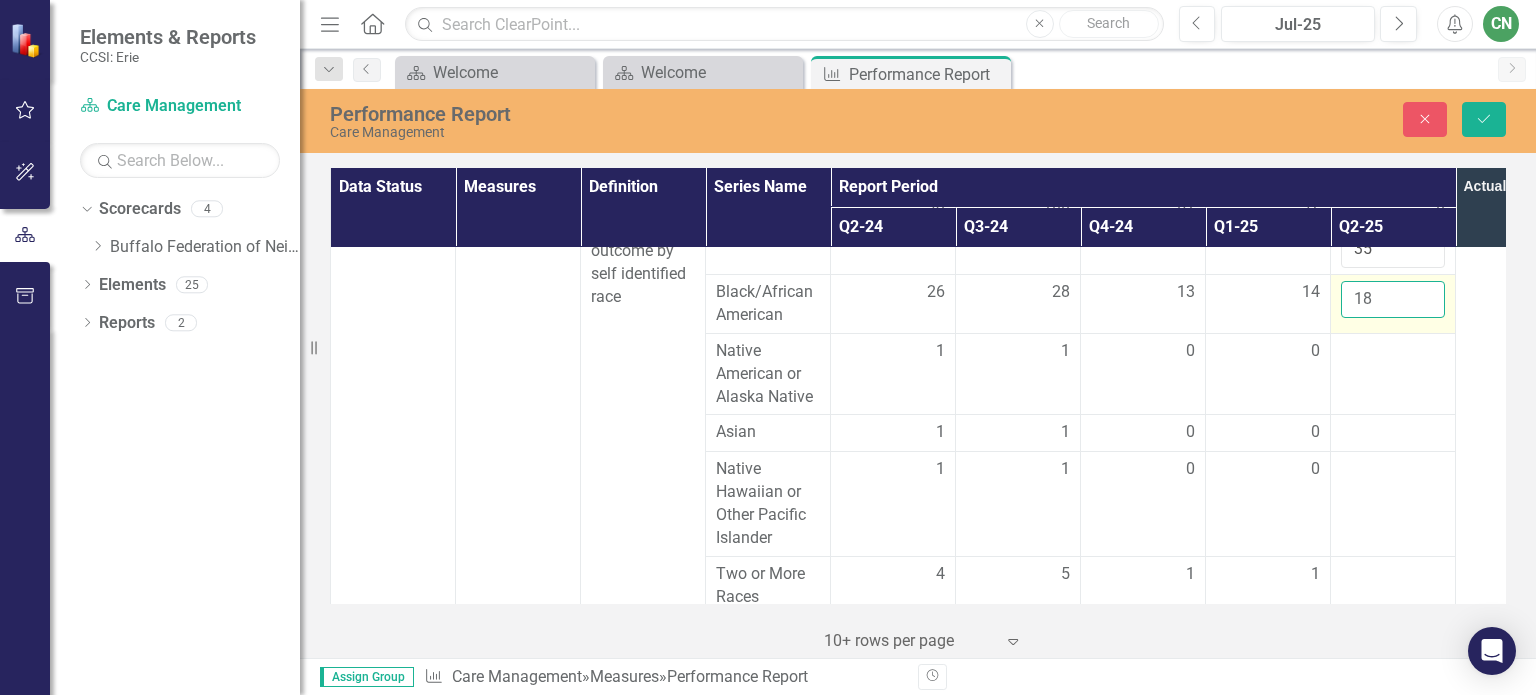 scroll, scrollTop: 2400, scrollLeft: 0, axis: vertical 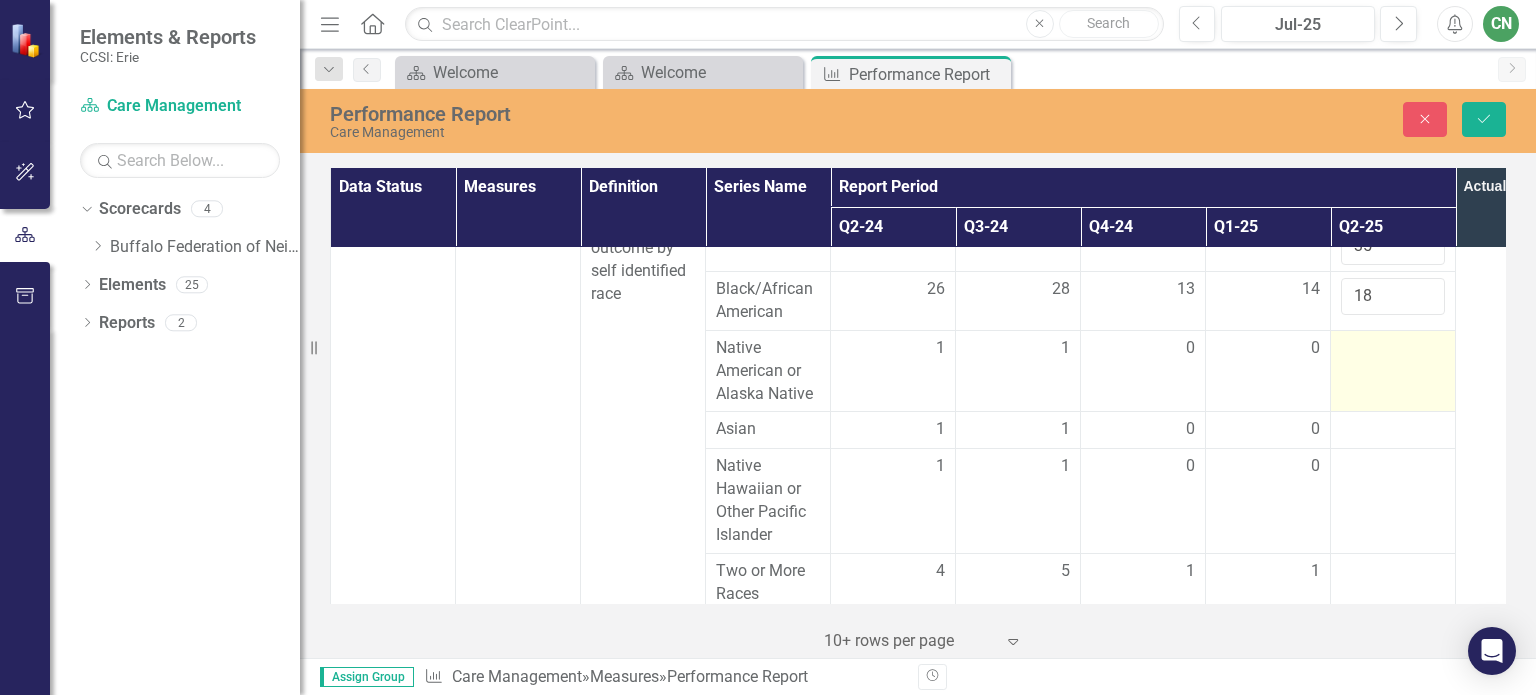 click at bounding box center [1393, 371] 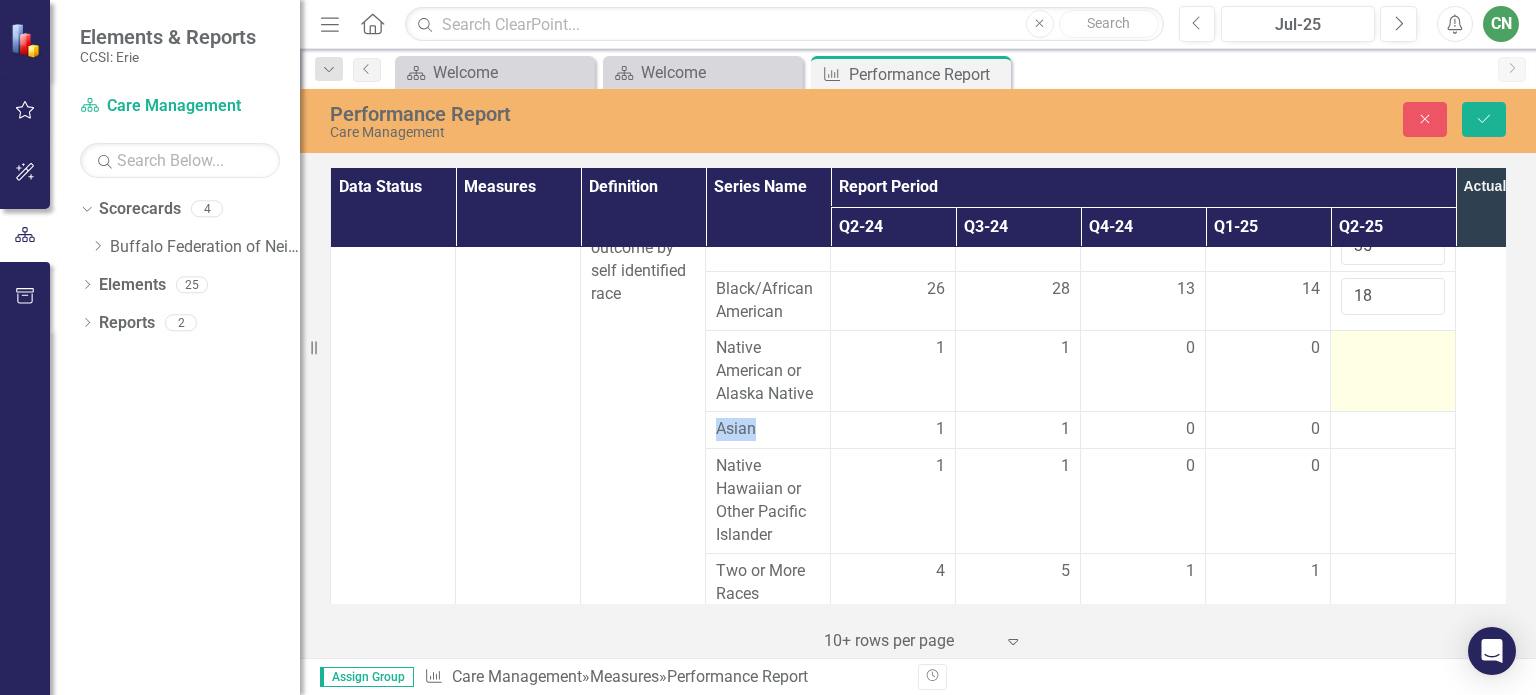click at bounding box center (1393, 371) 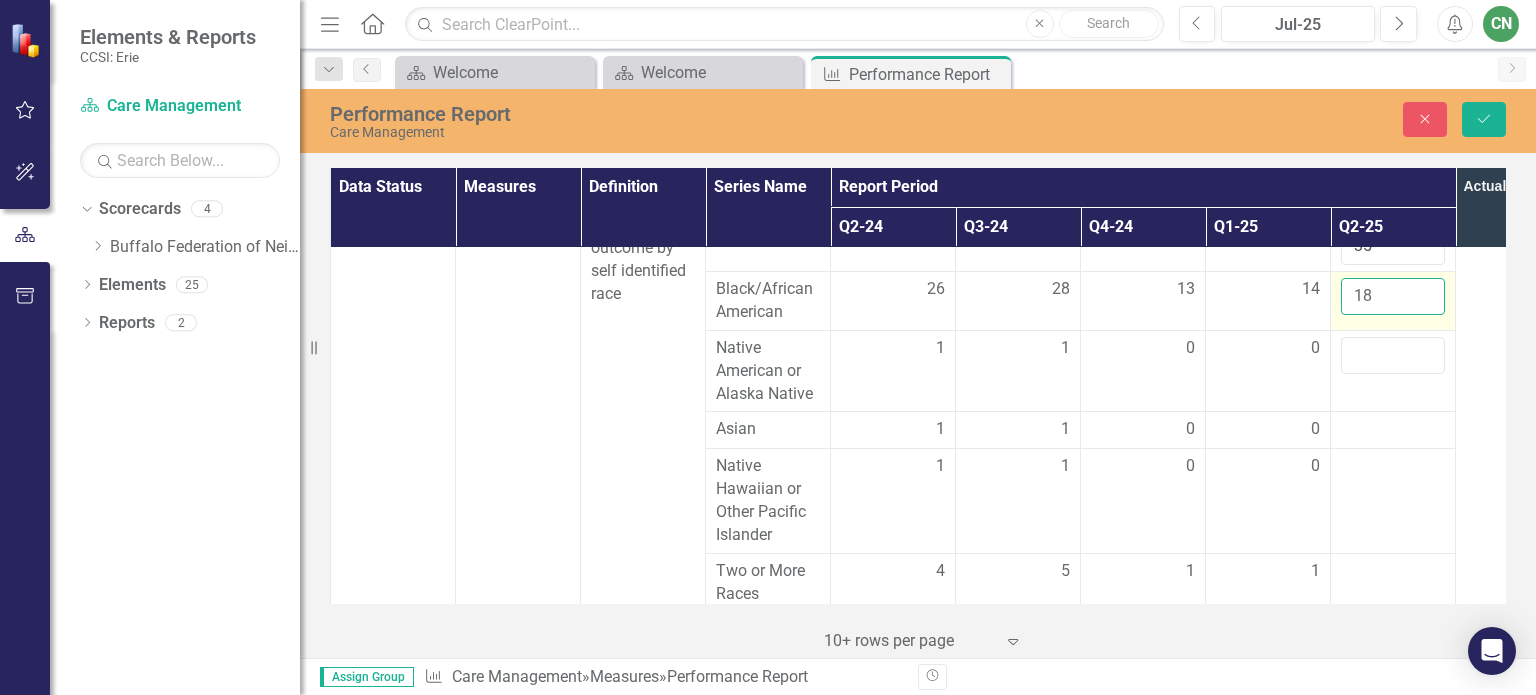 click on "18" at bounding box center (1393, 296) 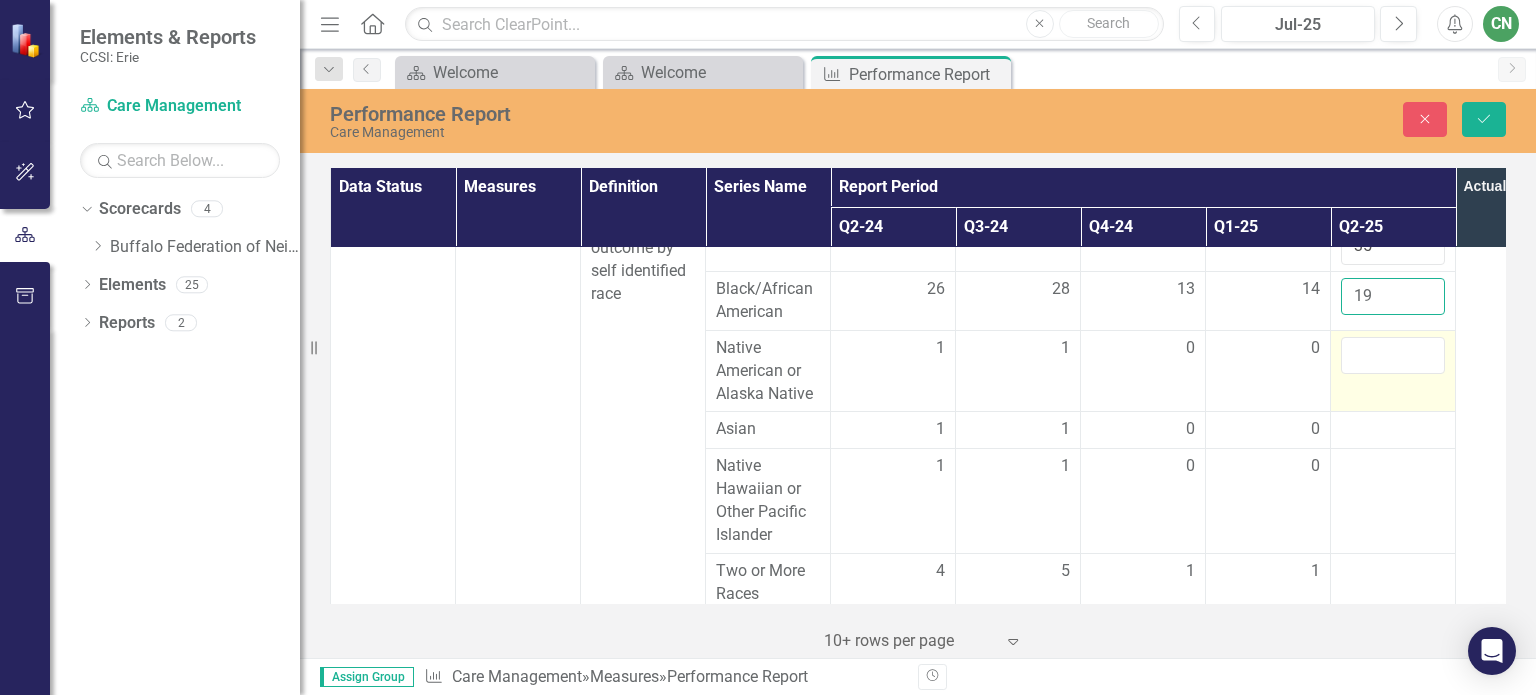 type on "19" 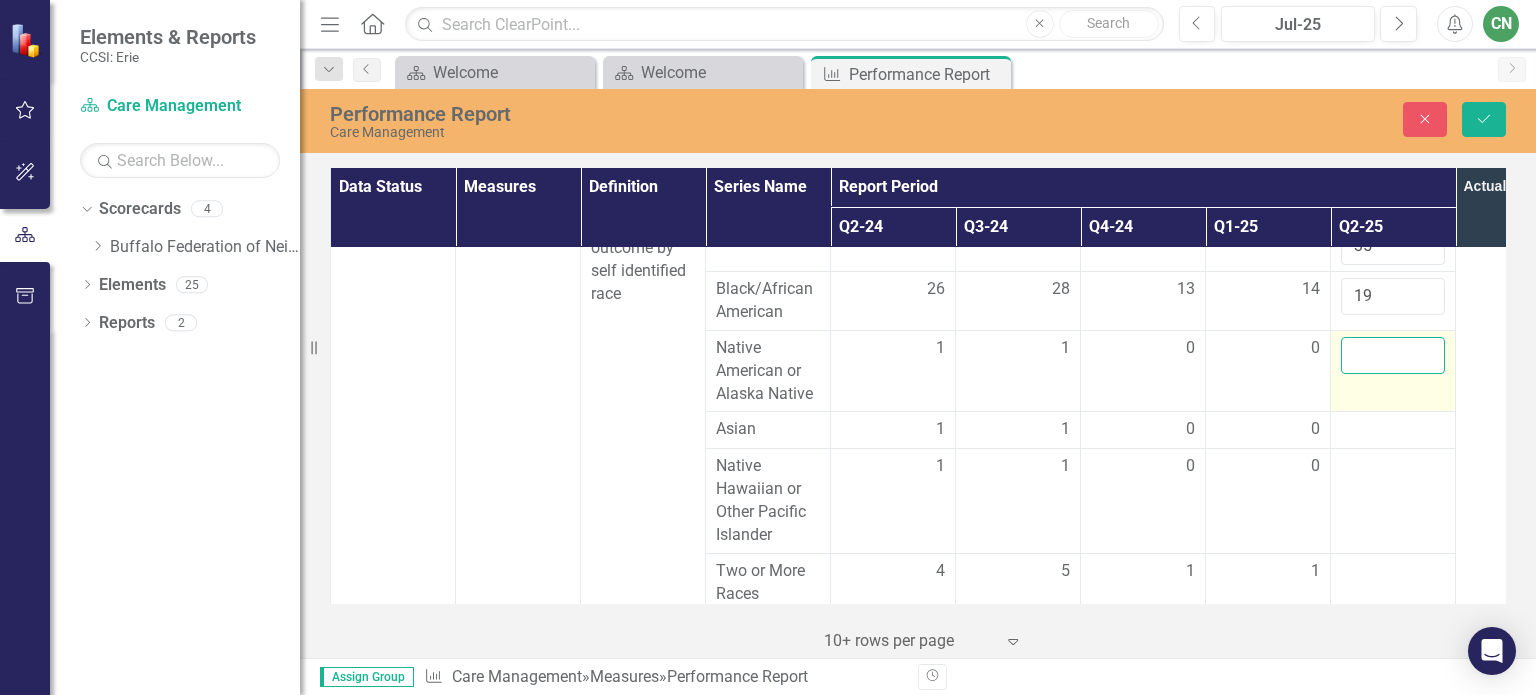 click at bounding box center [1393, 355] 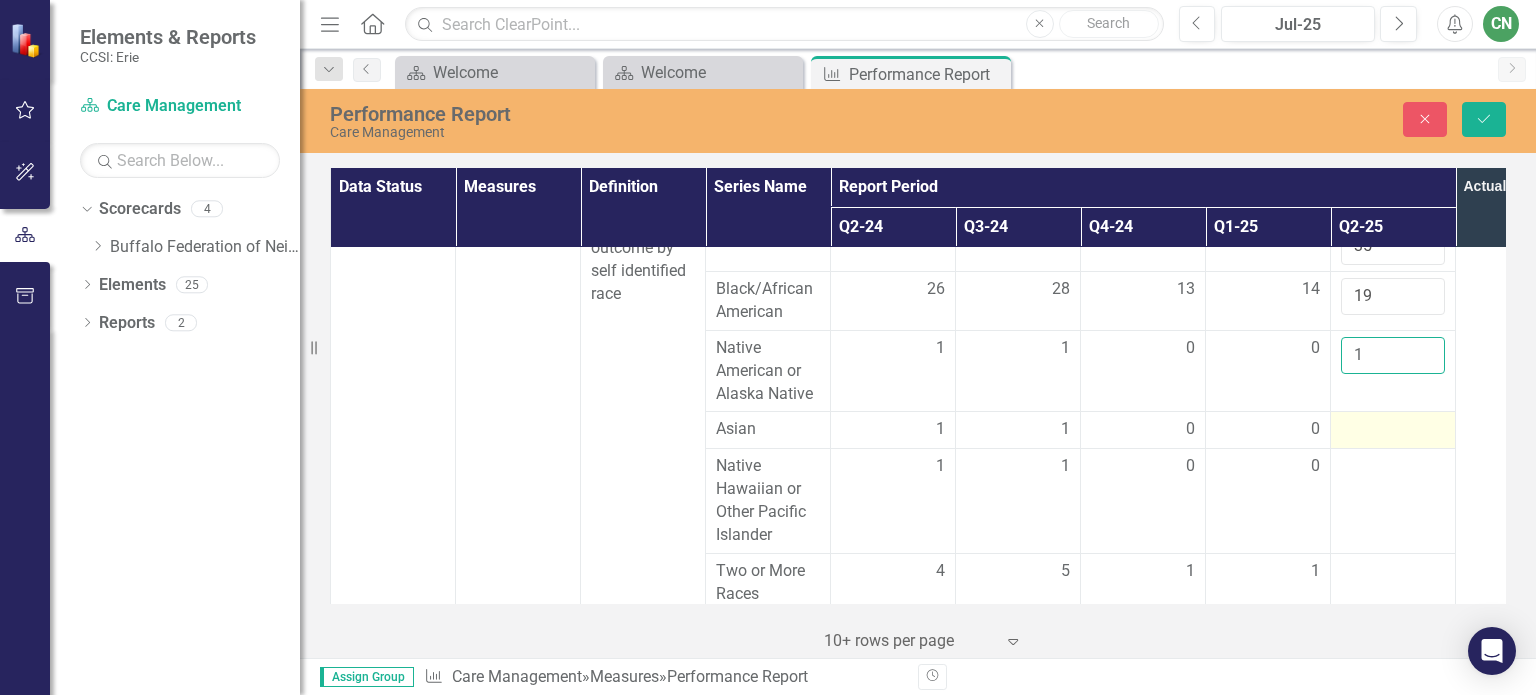 type on "1" 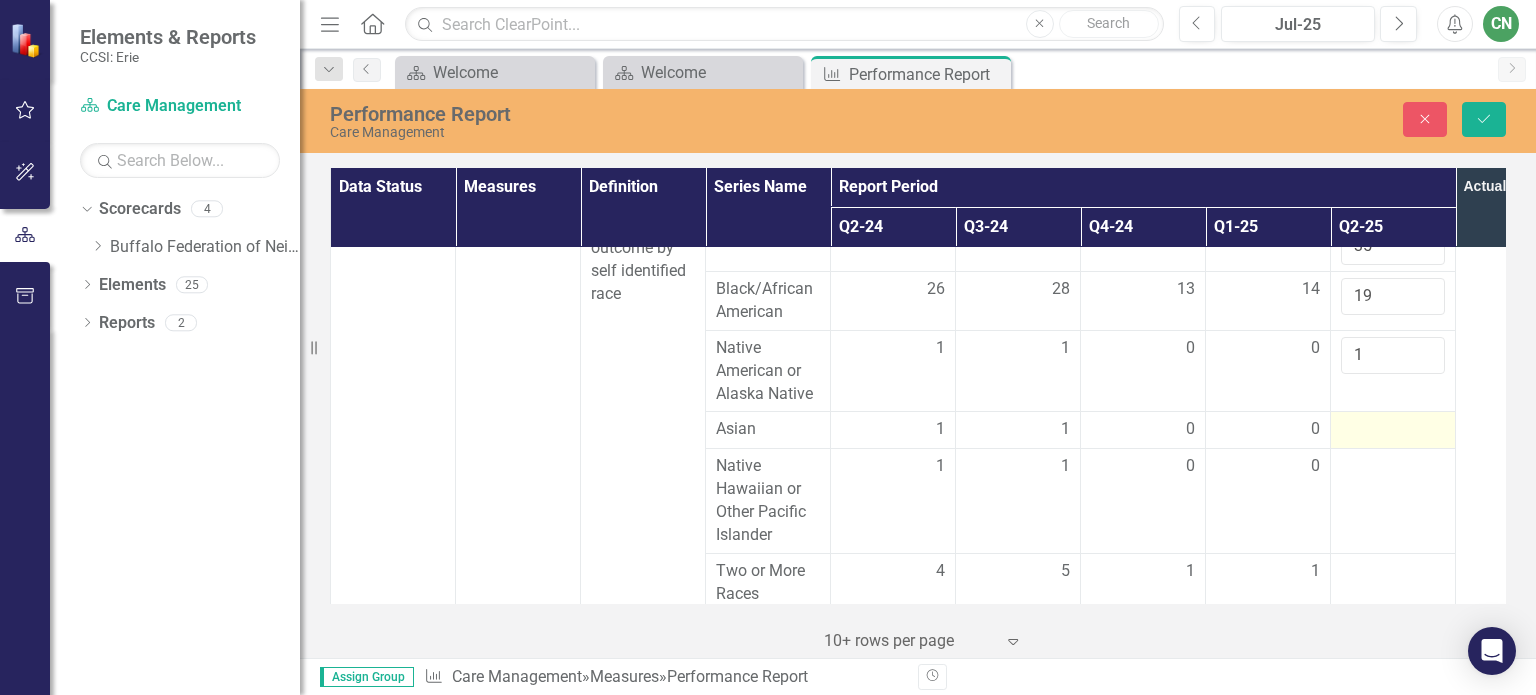 click at bounding box center (1393, 430) 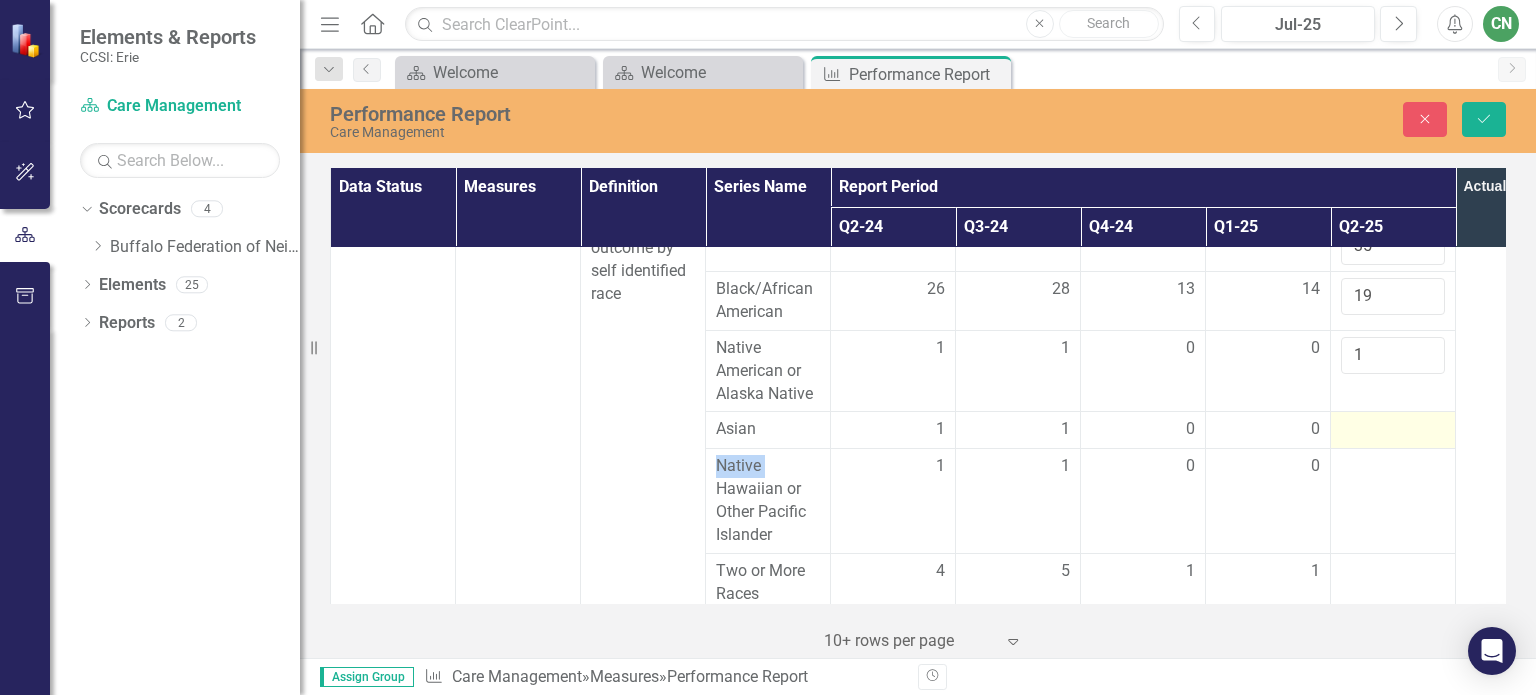 click at bounding box center [1393, 430] 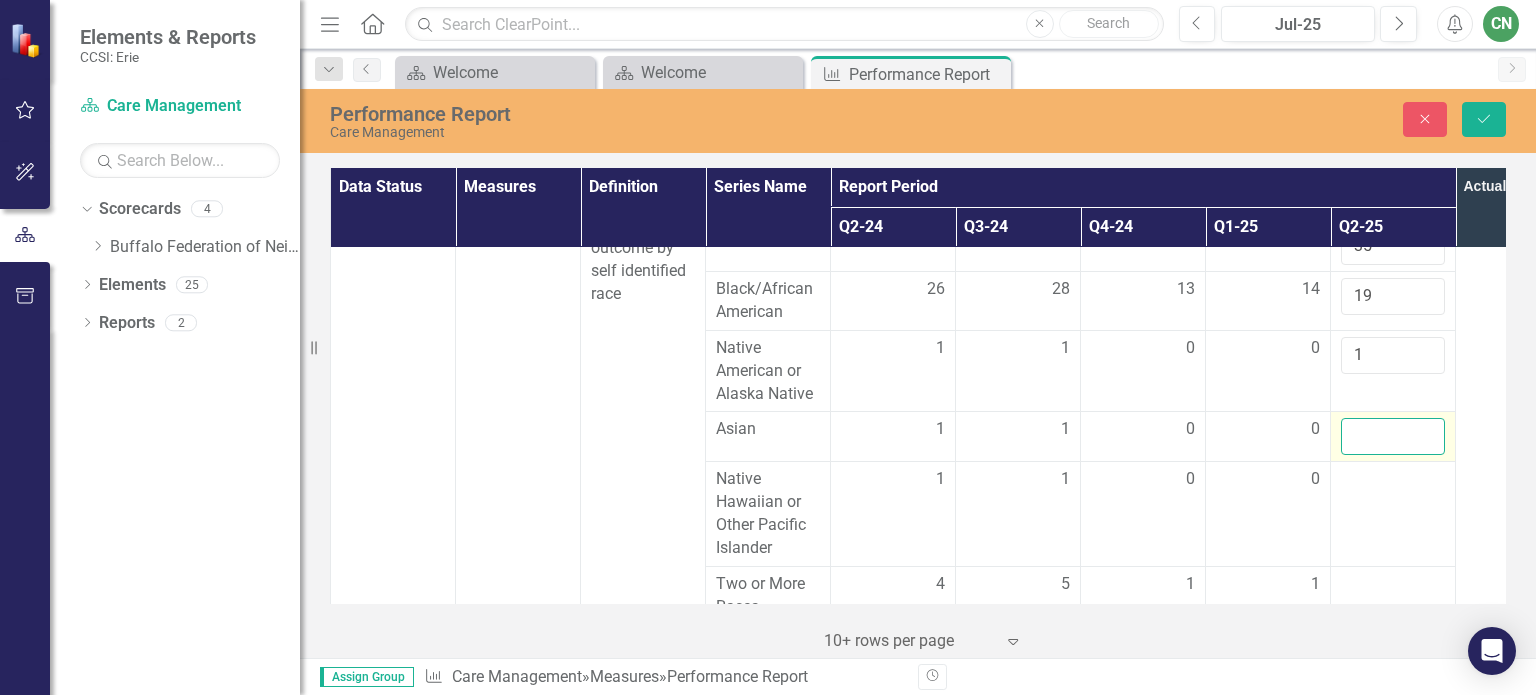 click at bounding box center (1393, 436) 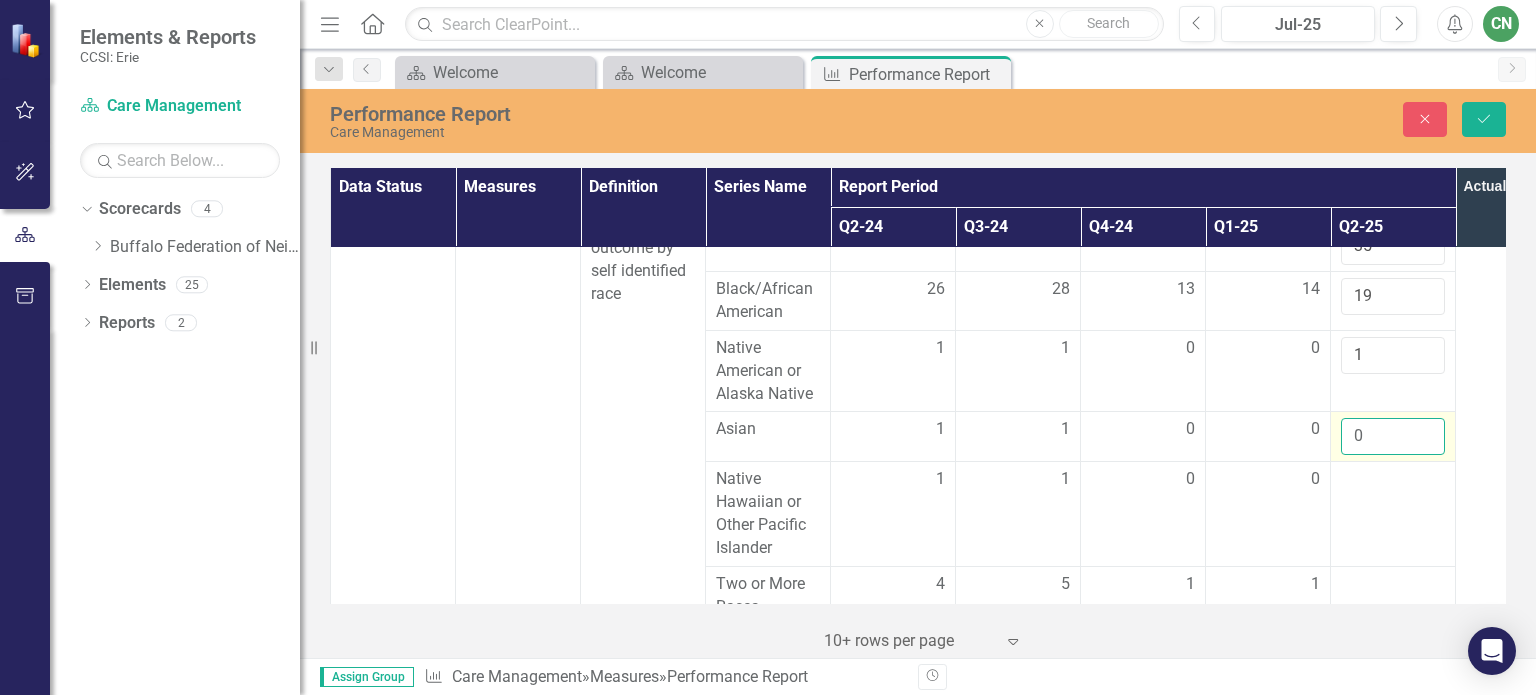 type on "-1" 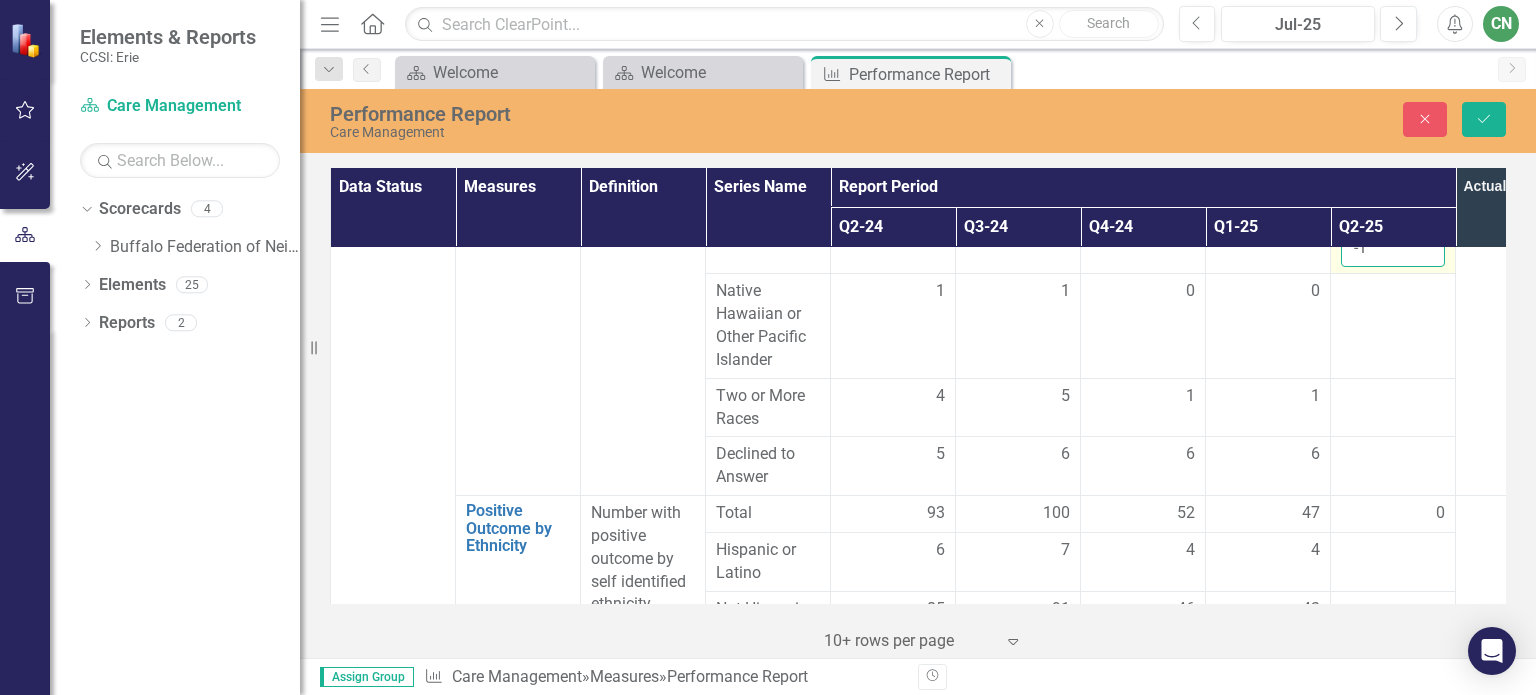scroll, scrollTop: 2600, scrollLeft: 0, axis: vertical 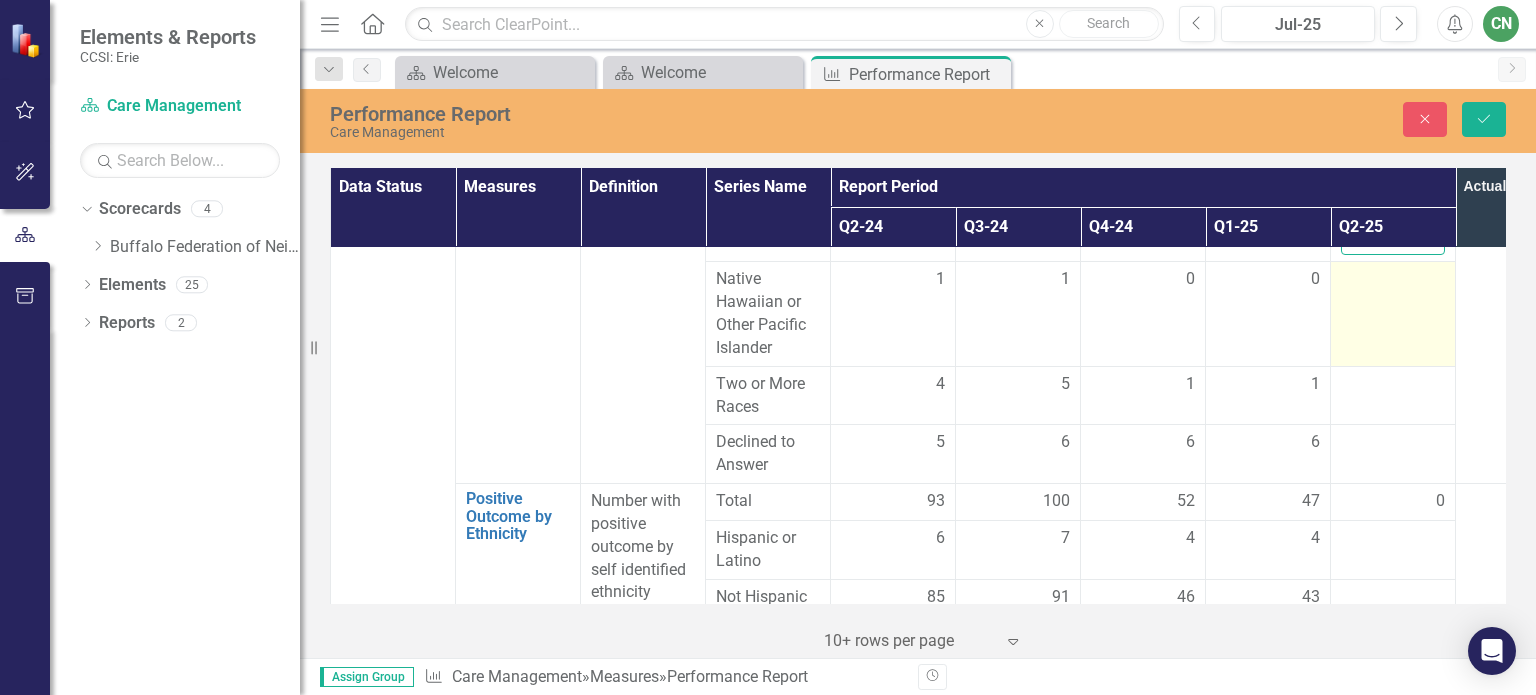 type on "0" 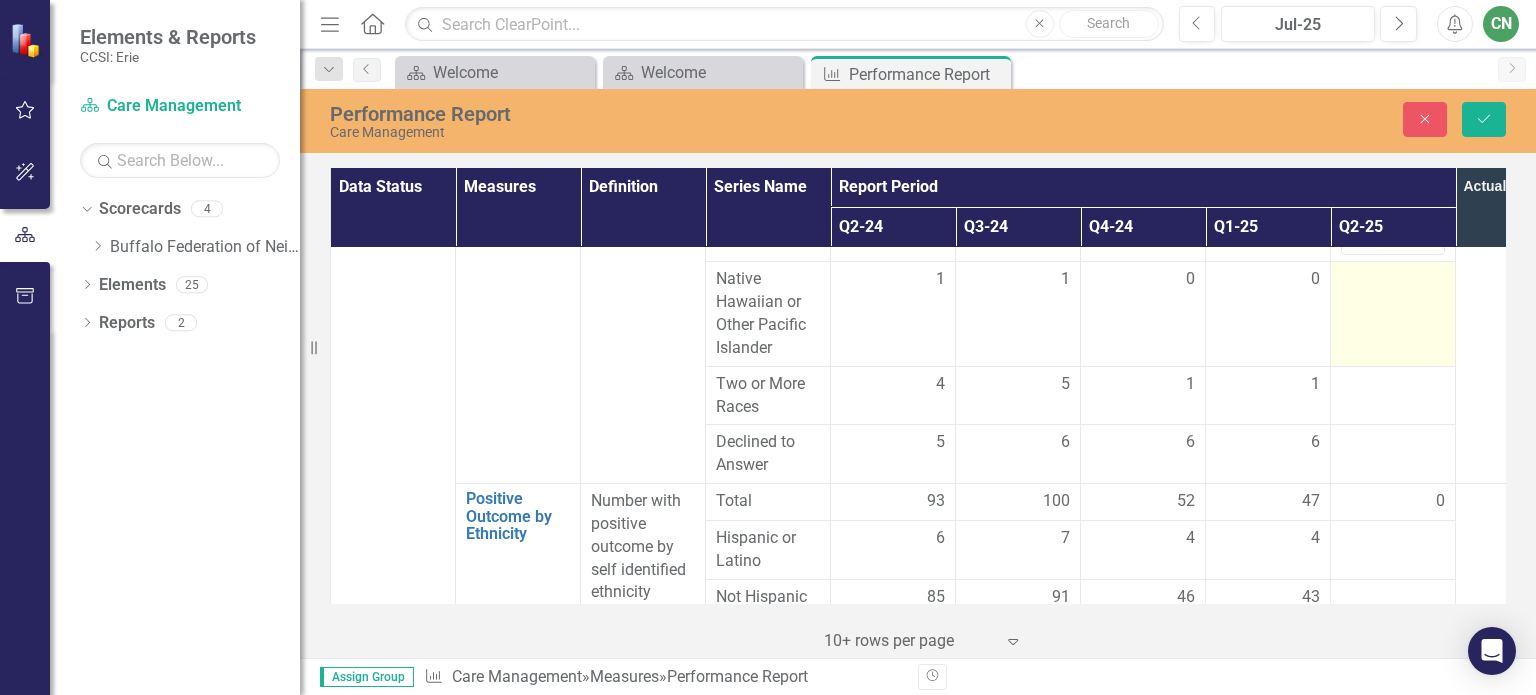 click at bounding box center [1393, 314] 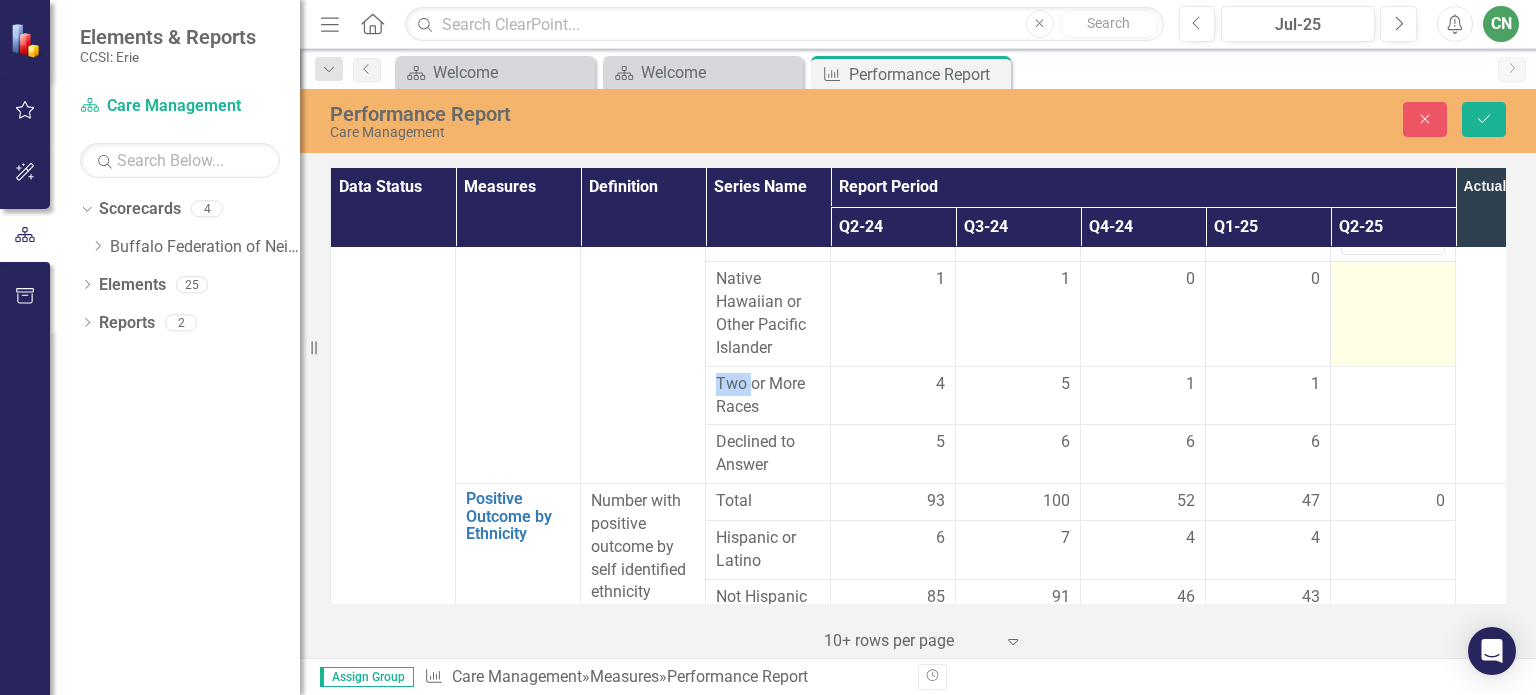 click at bounding box center [1393, 314] 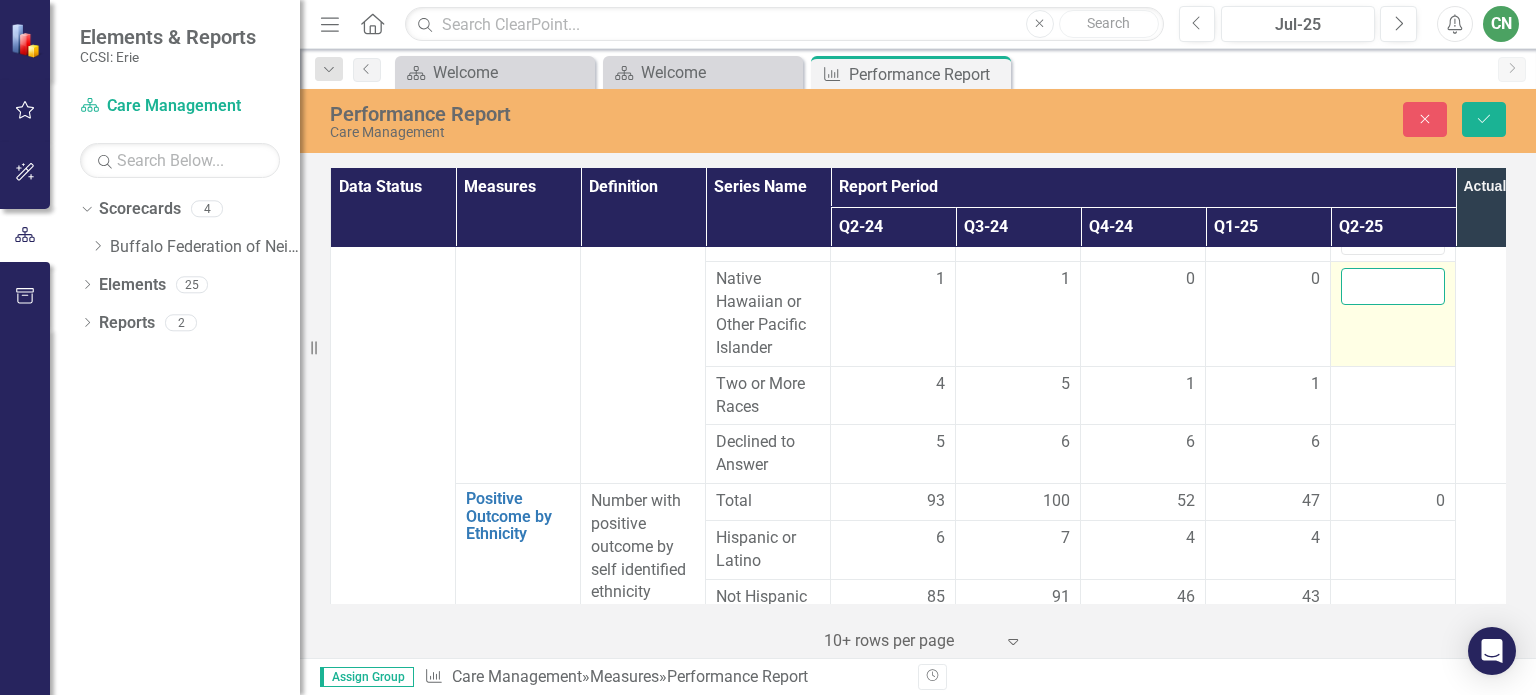 click at bounding box center [1393, 286] 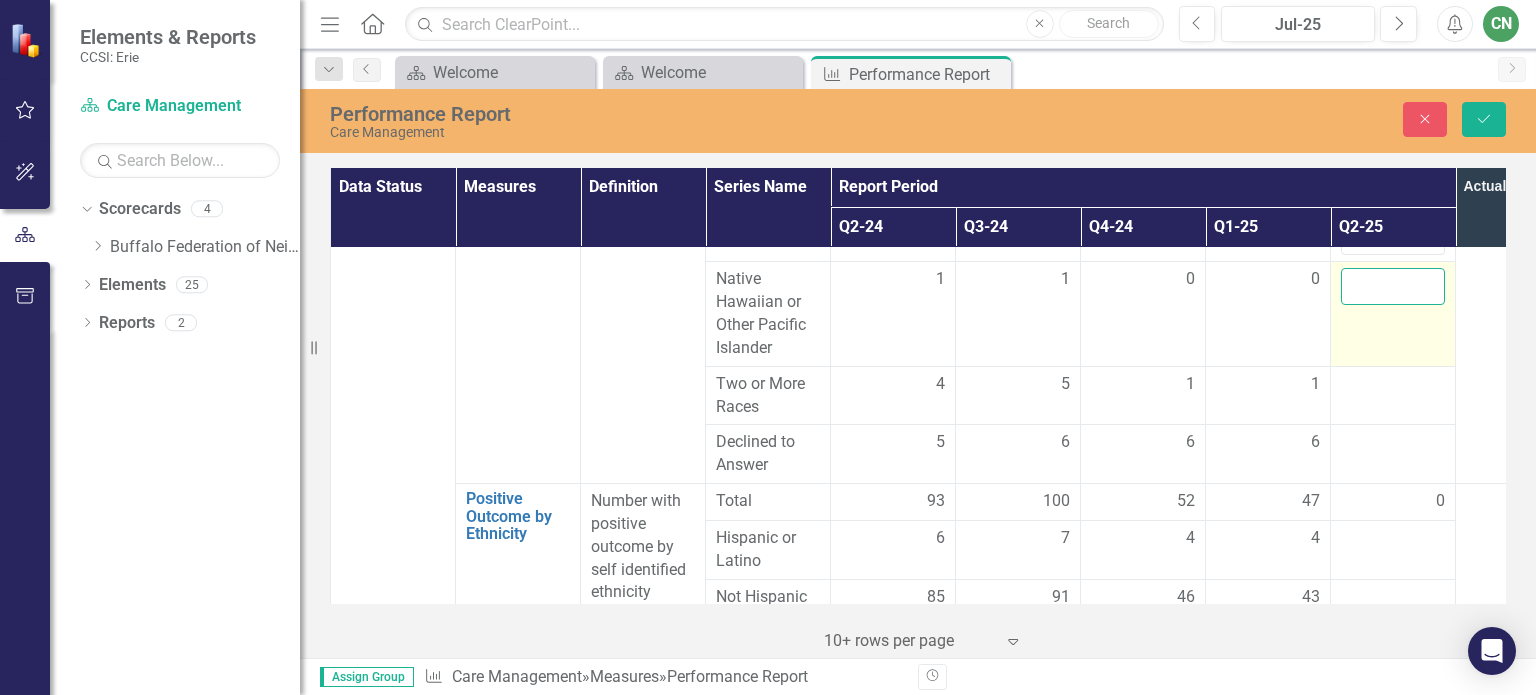 type on "1" 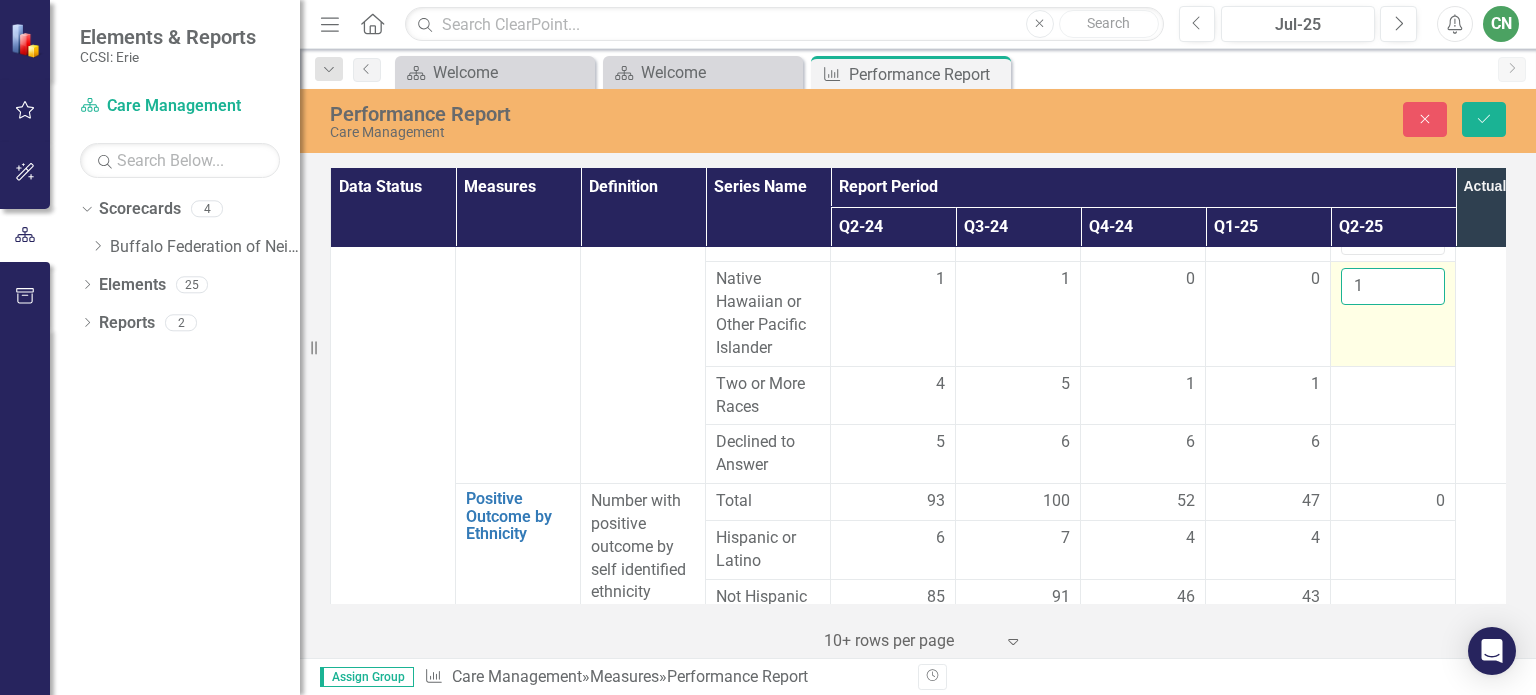 scroll, scrollTop: 2500, scrollLeft: 0, axis: vertical 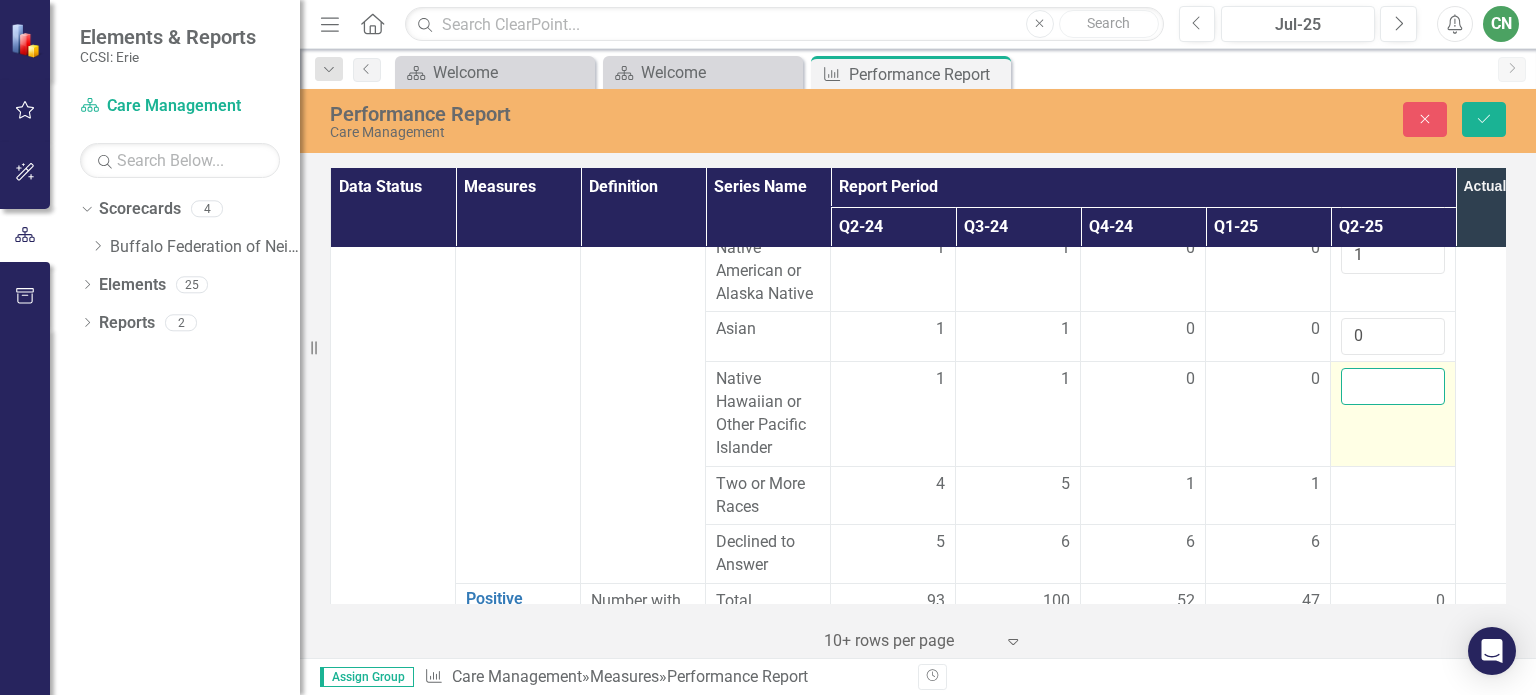 type on "0" 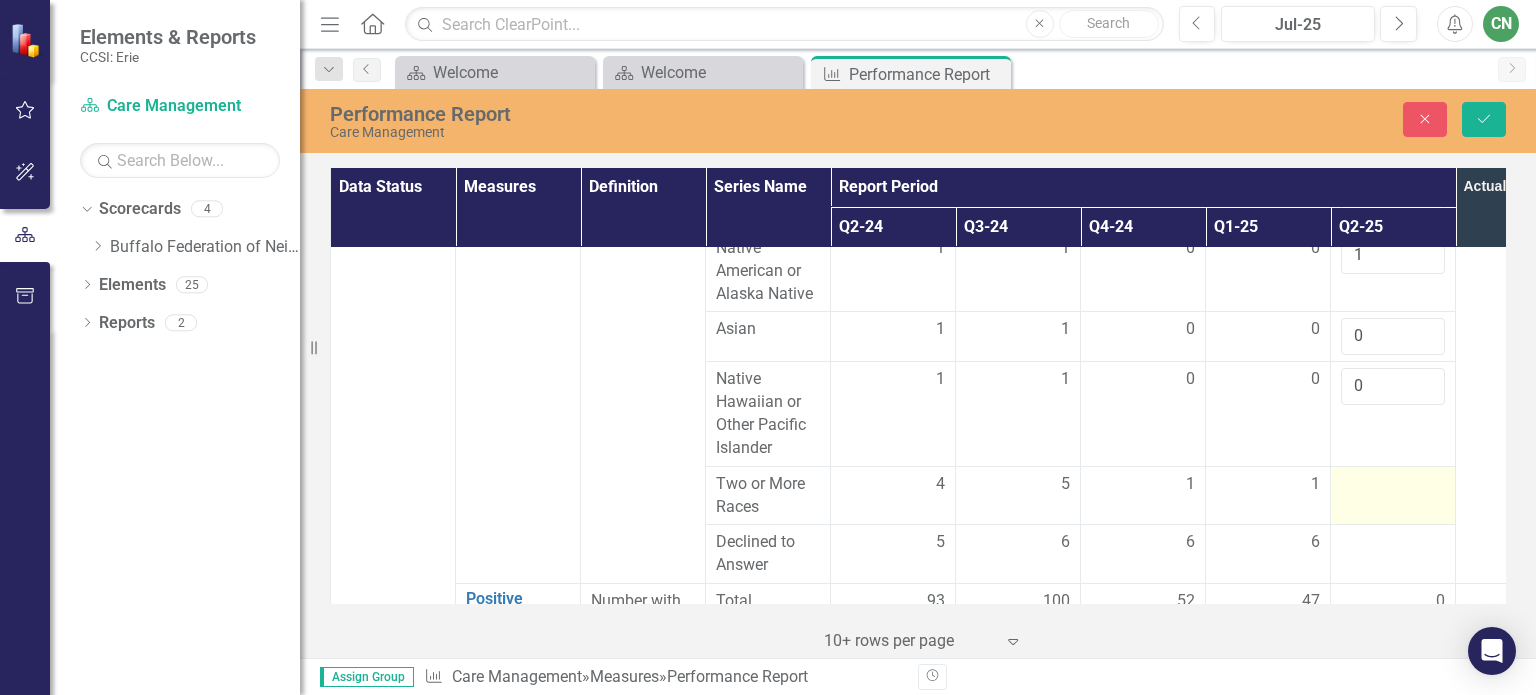 click at bounding box center [1393, 485] 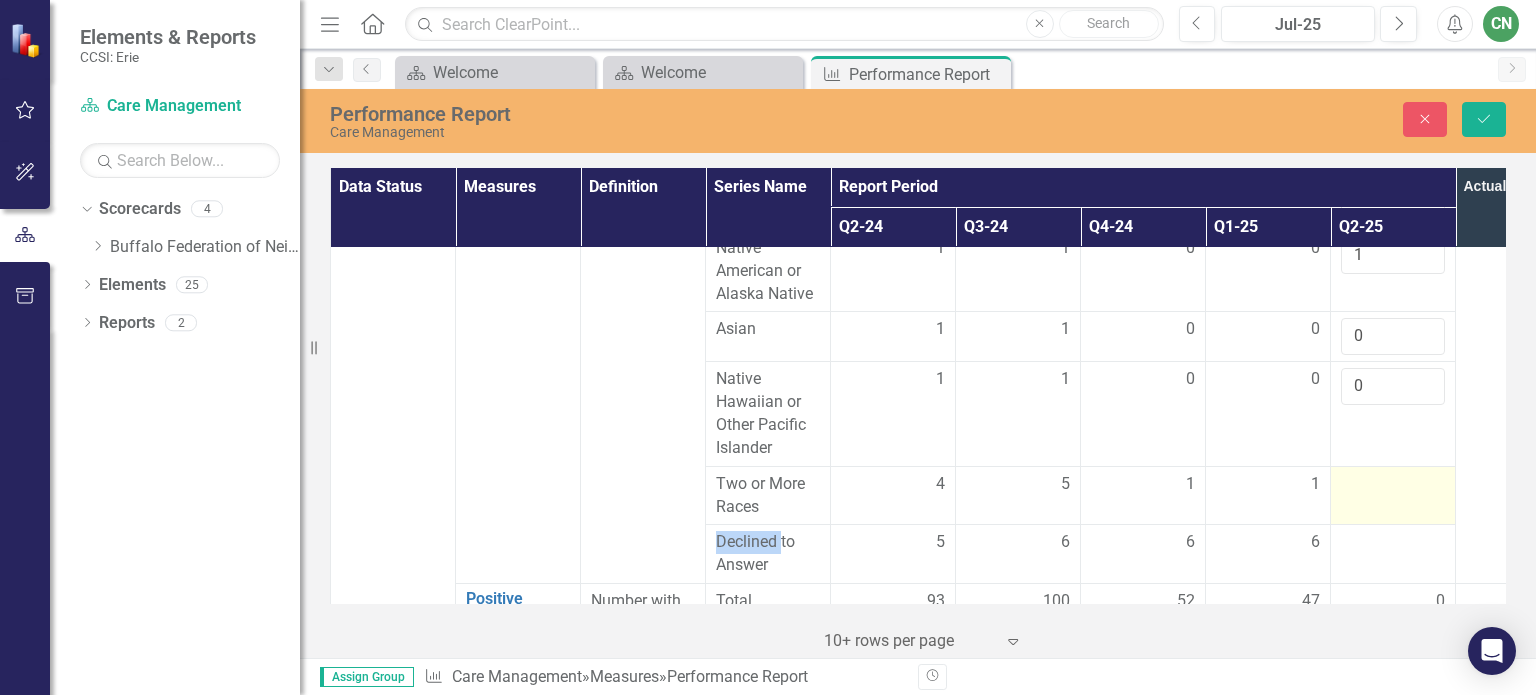 click at bounding box center [1393, 485] 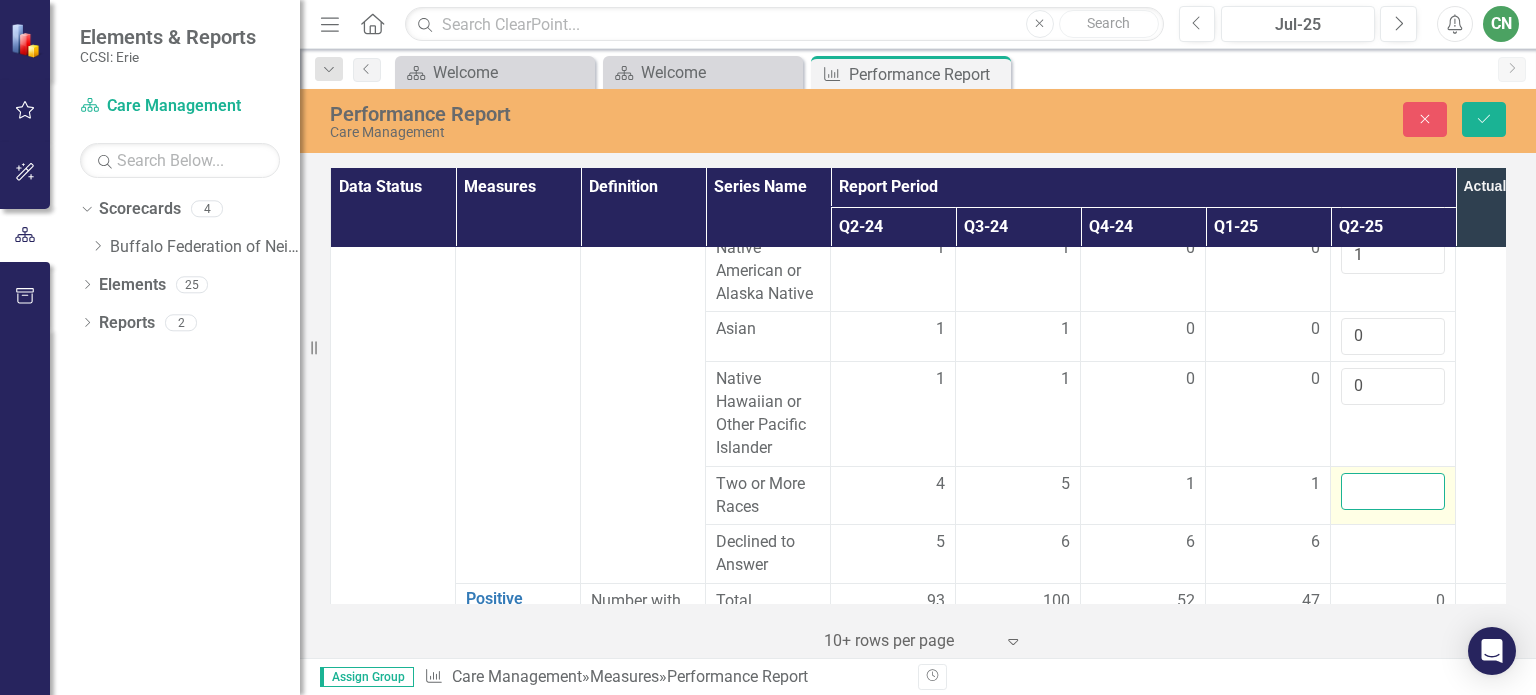 click at bounding box center (1393, 491) 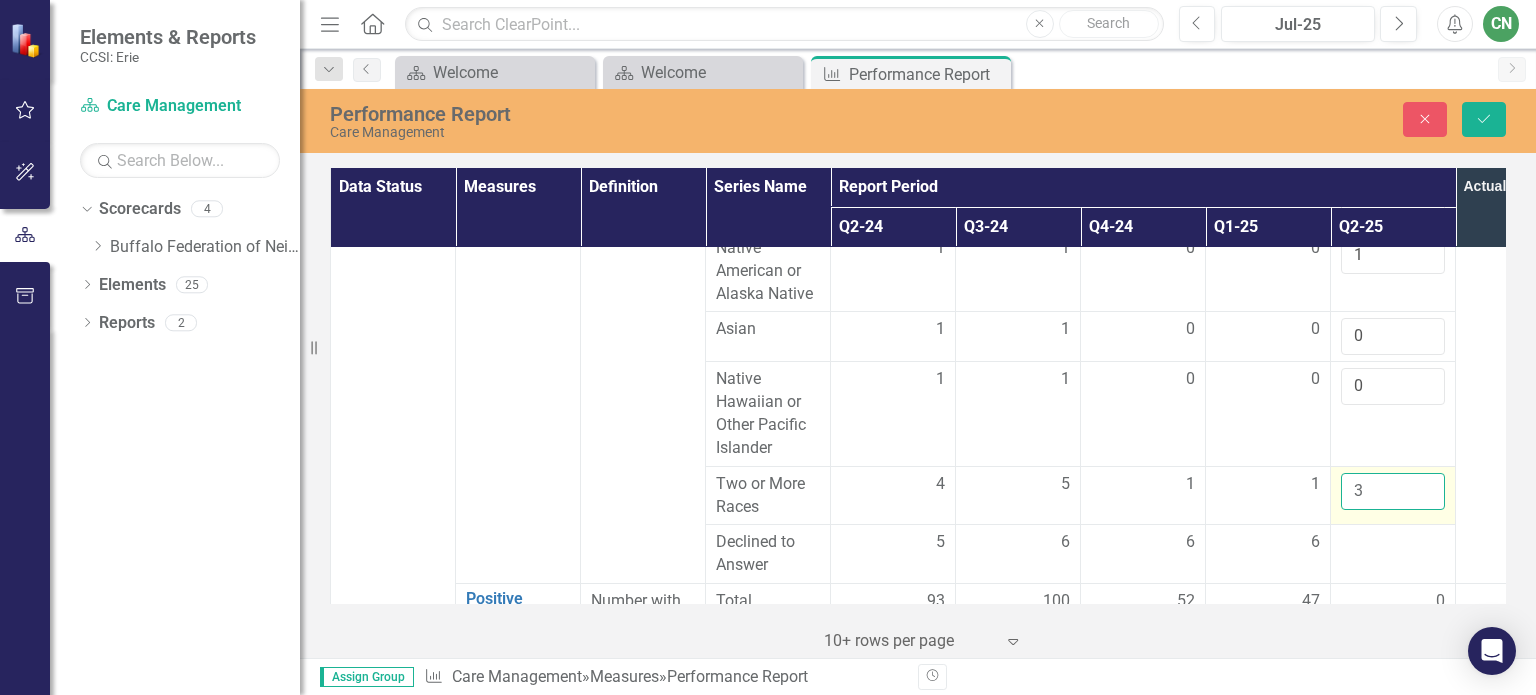 type on "2" 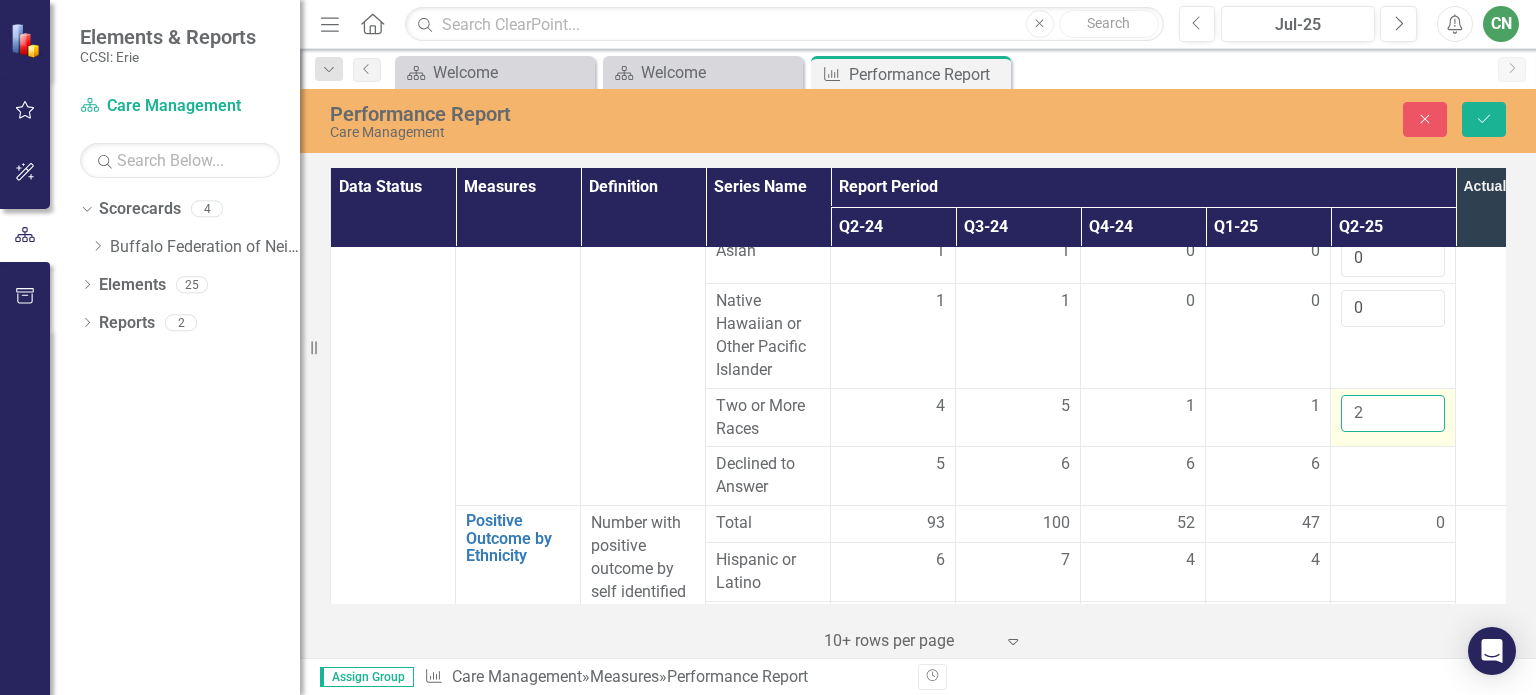scroll, scrollTop: 2600, scrollLeft: 0, axis: vertical 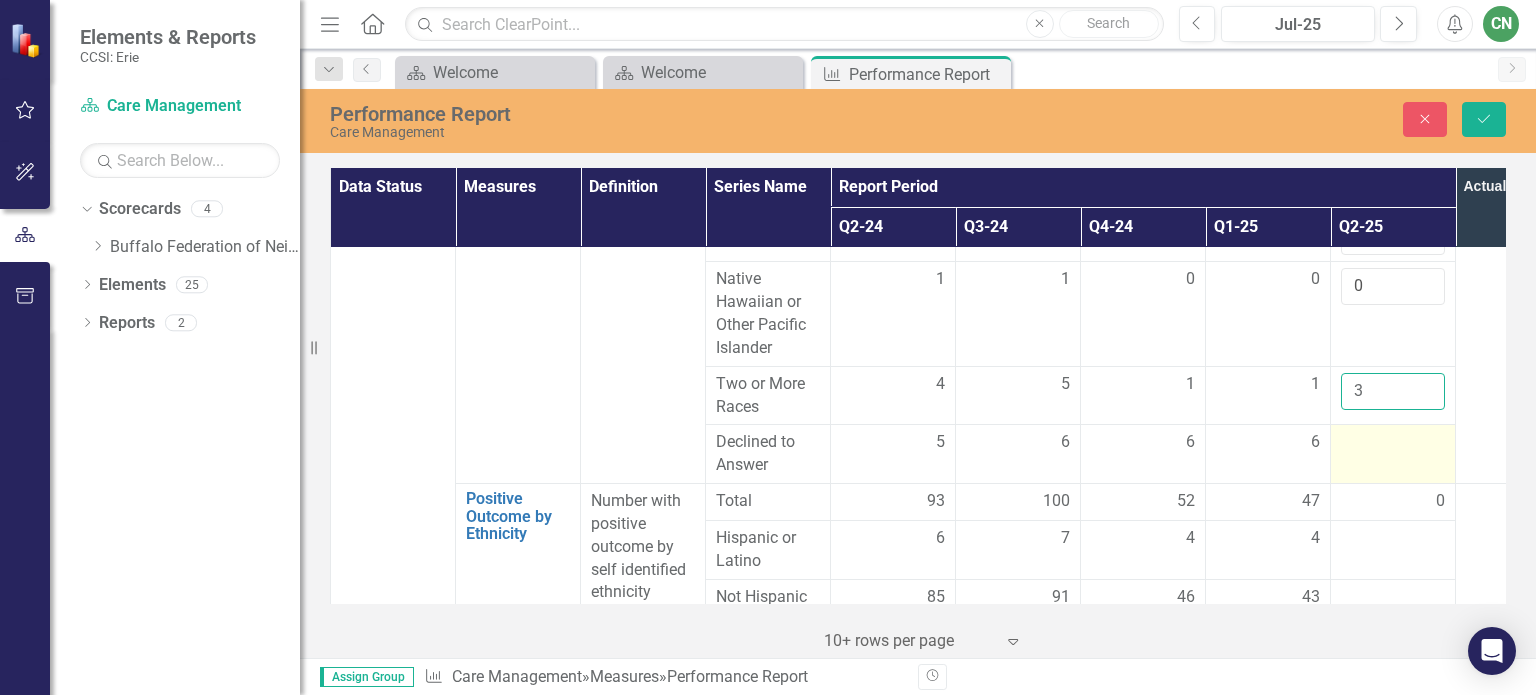 type on "3" 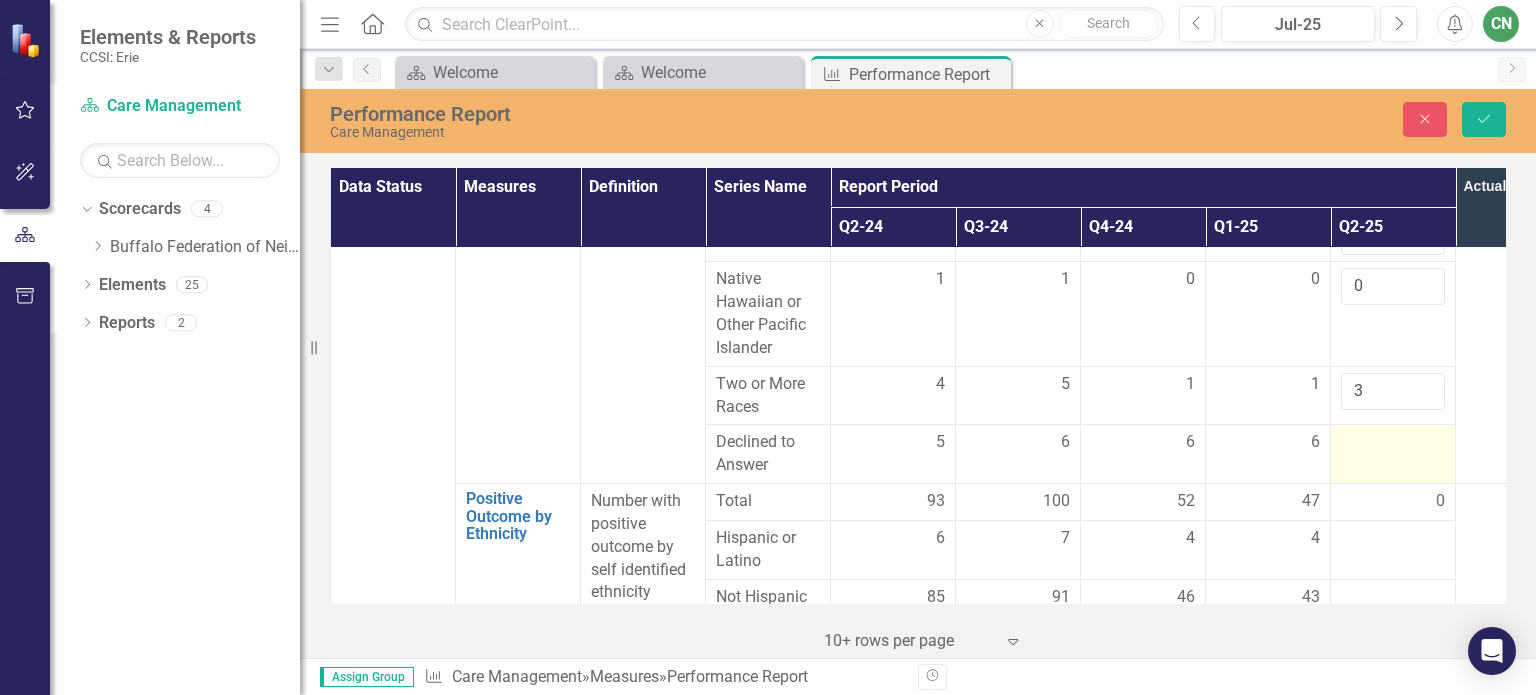 click at bounding box center [1393, 443] 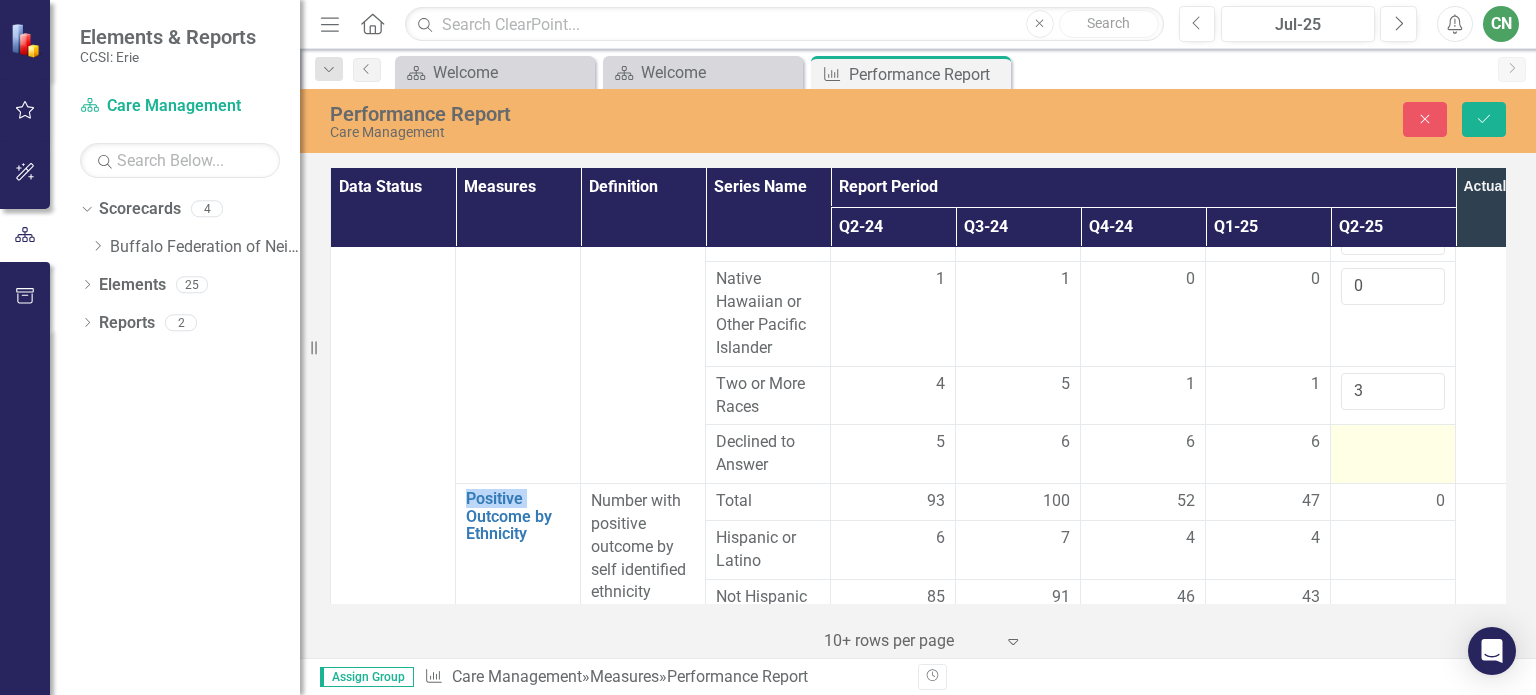 click at bounding box center [1393, 443] 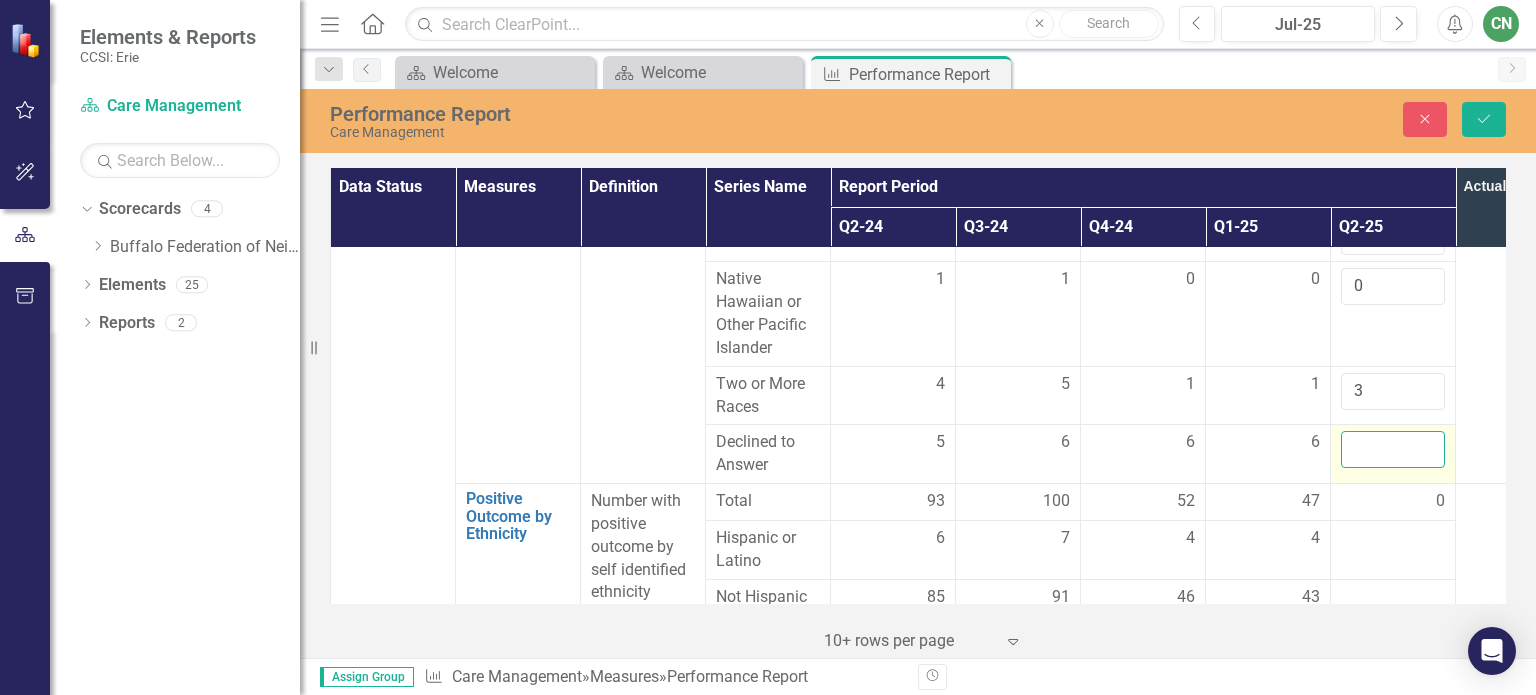 click at bounding box center [1393, 449] 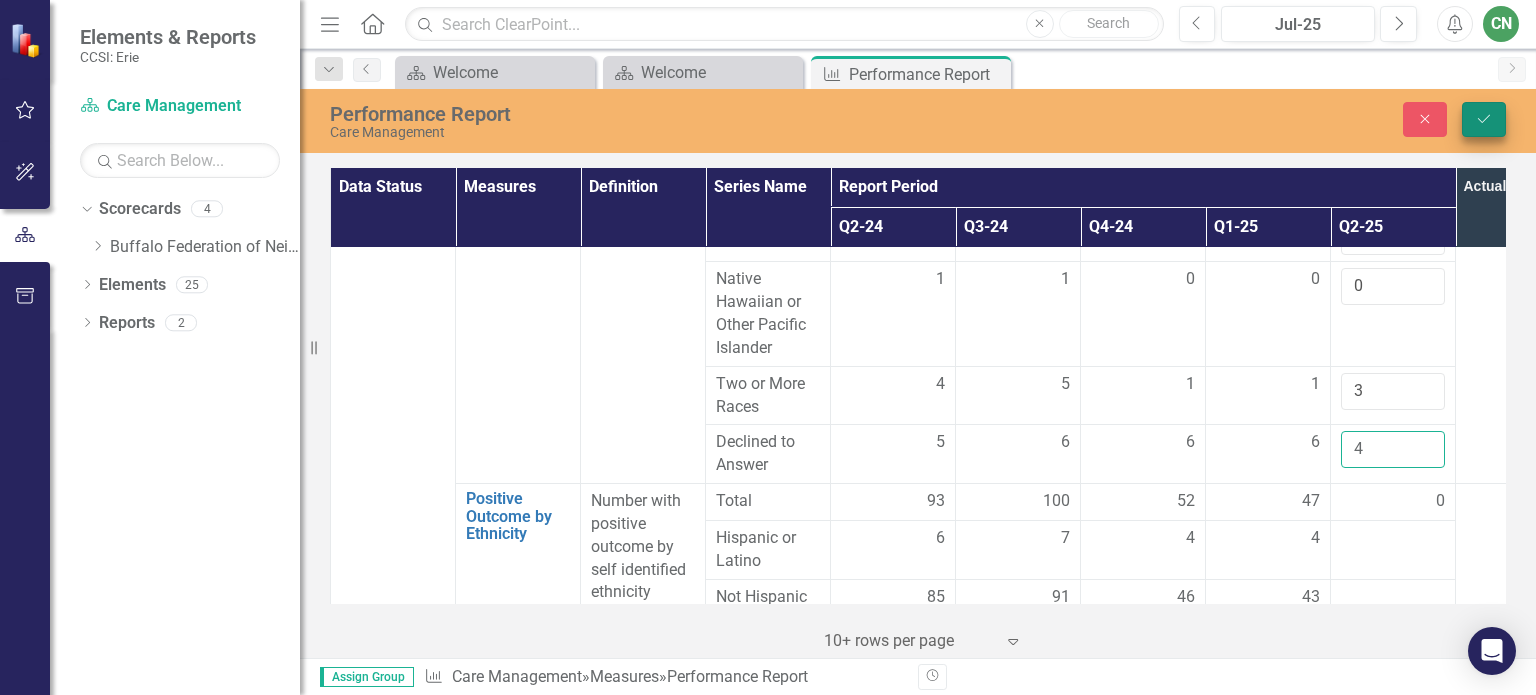 type on "4" 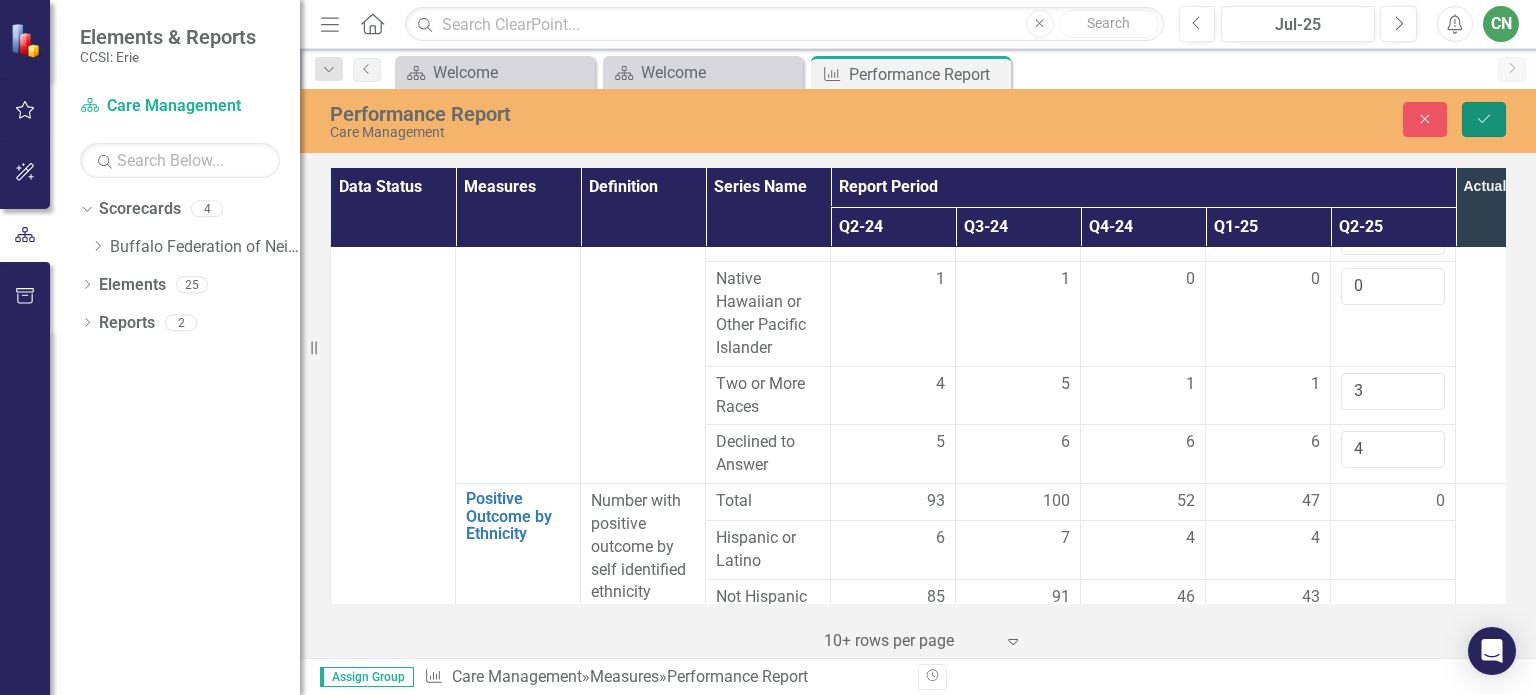 click on "Save" 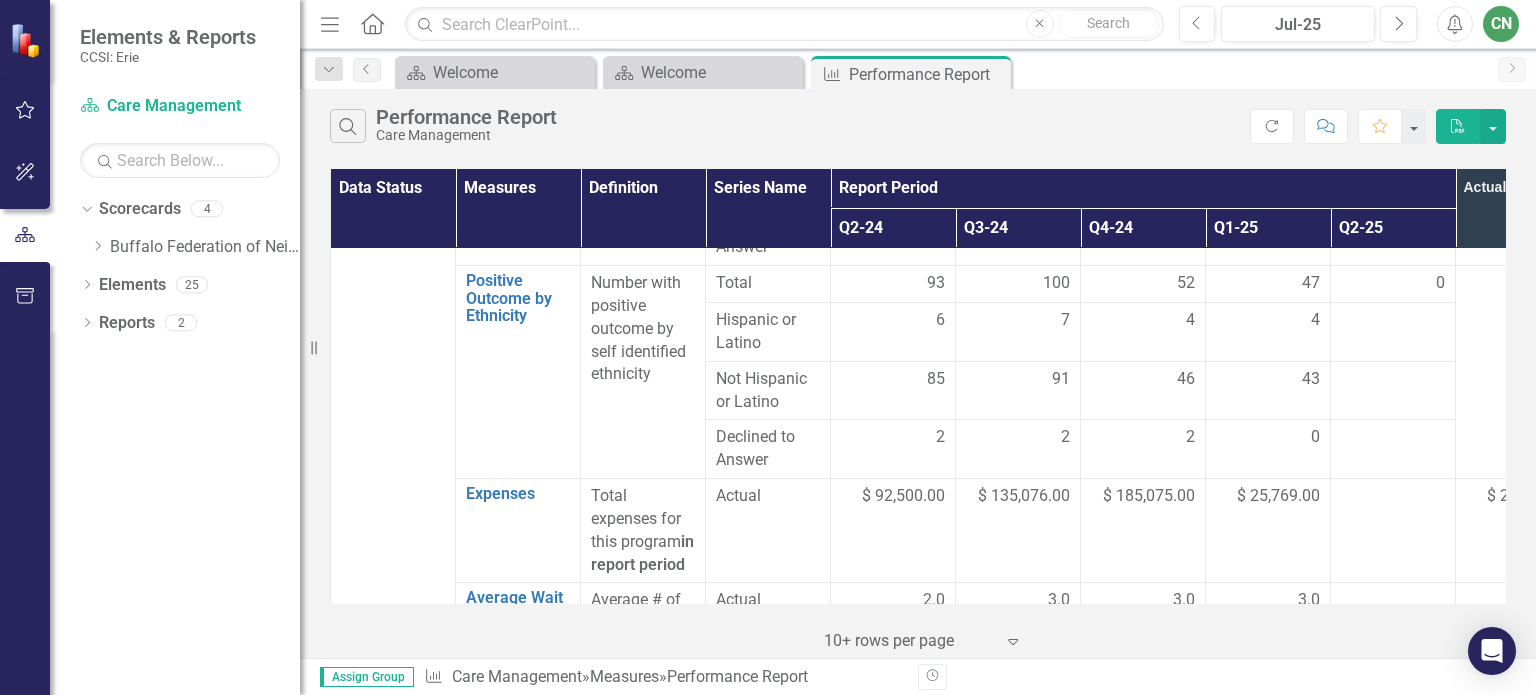 scroll, scrollTop: 2800, scrollLeft: 0, axis: vertical 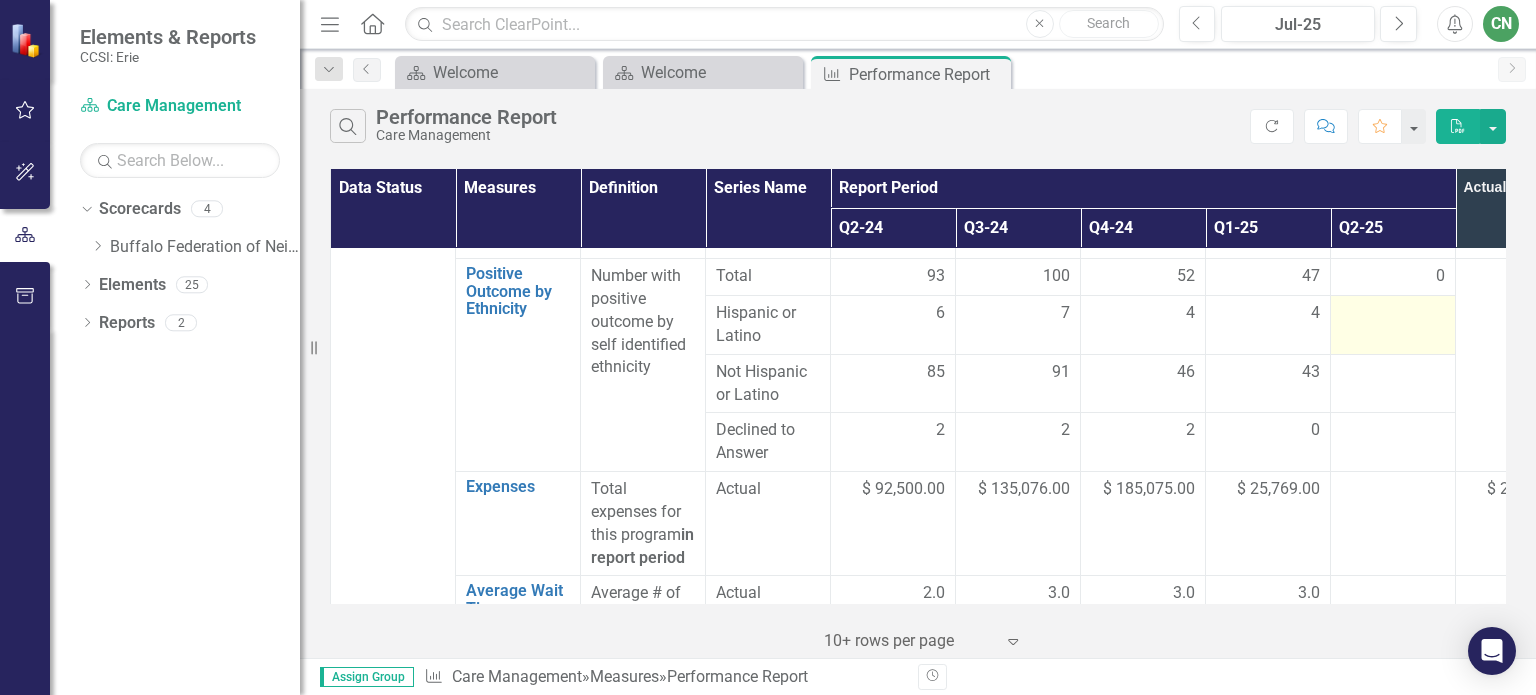 click at bounding box center (1393, 325) 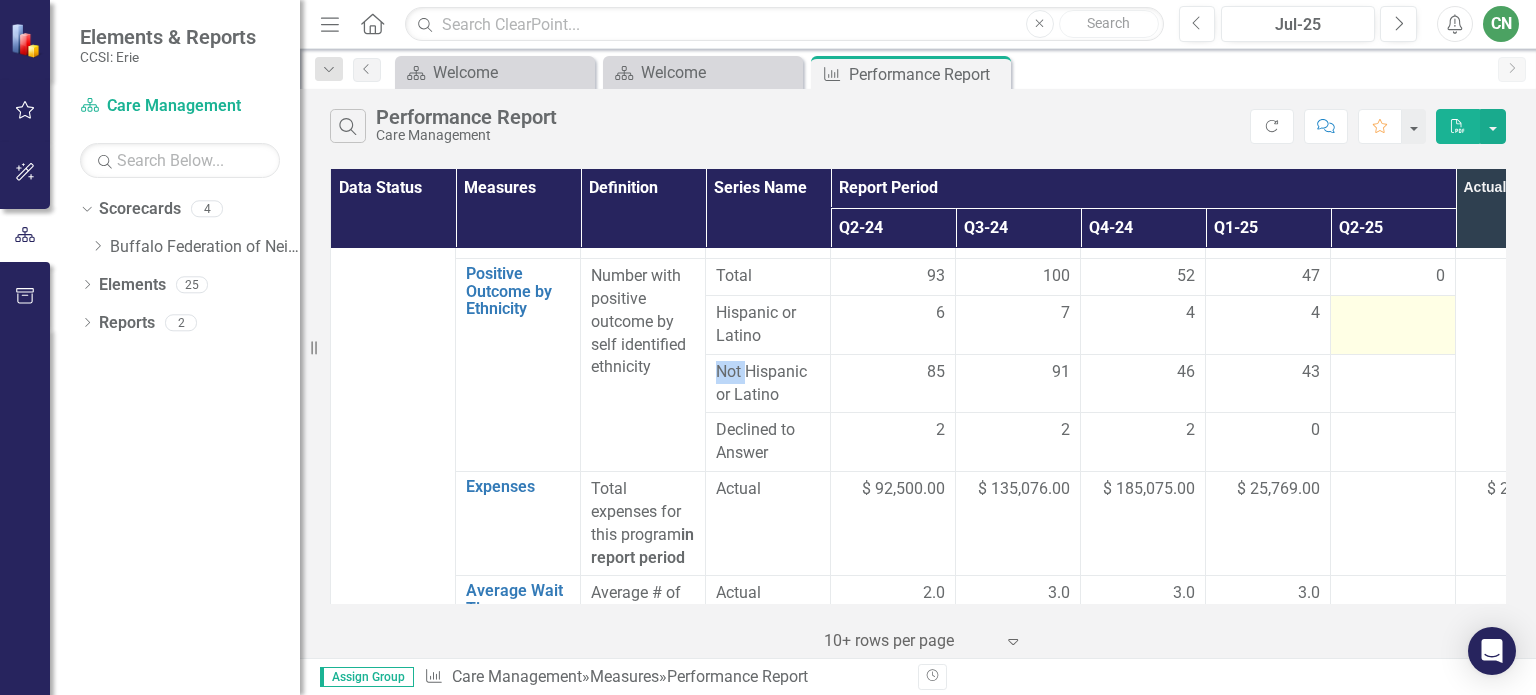 click at bounding box center (1393, 325) 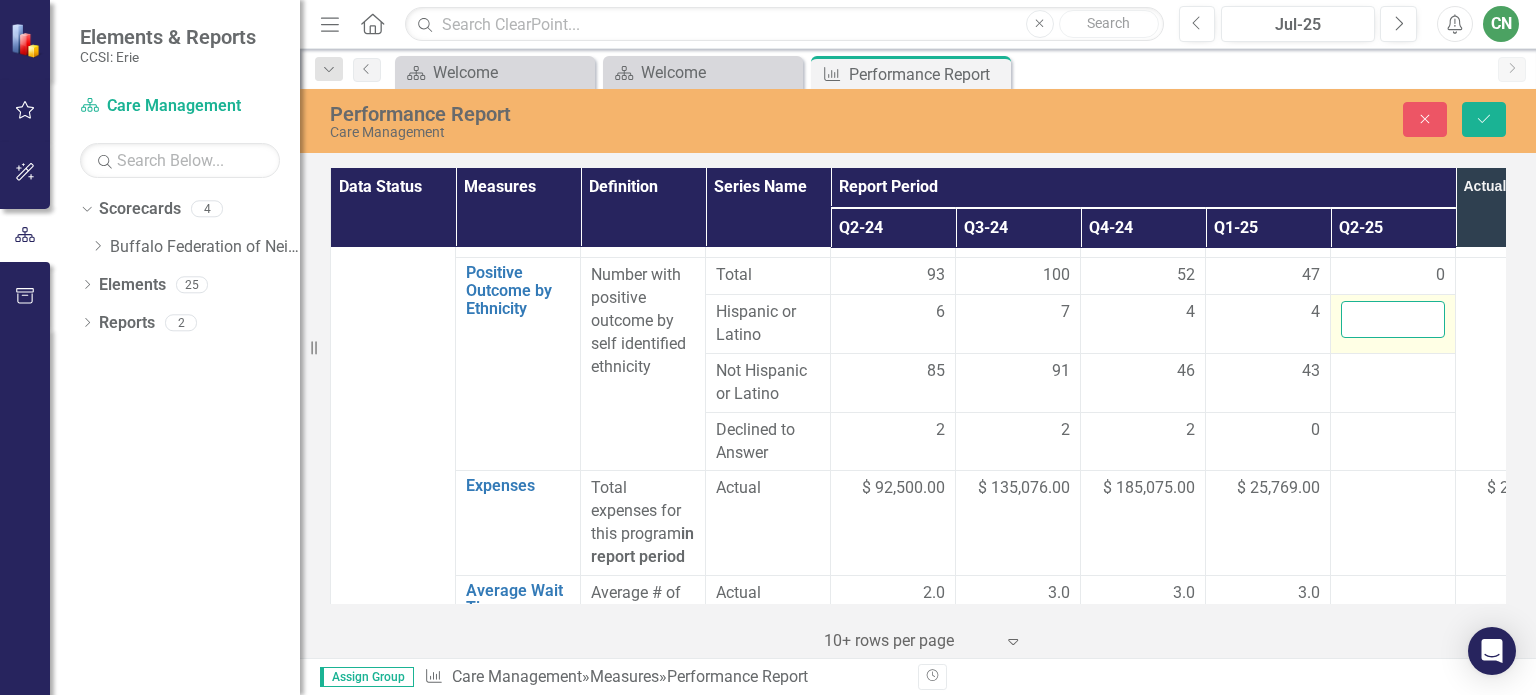 click at bounding box center [1393, 319] 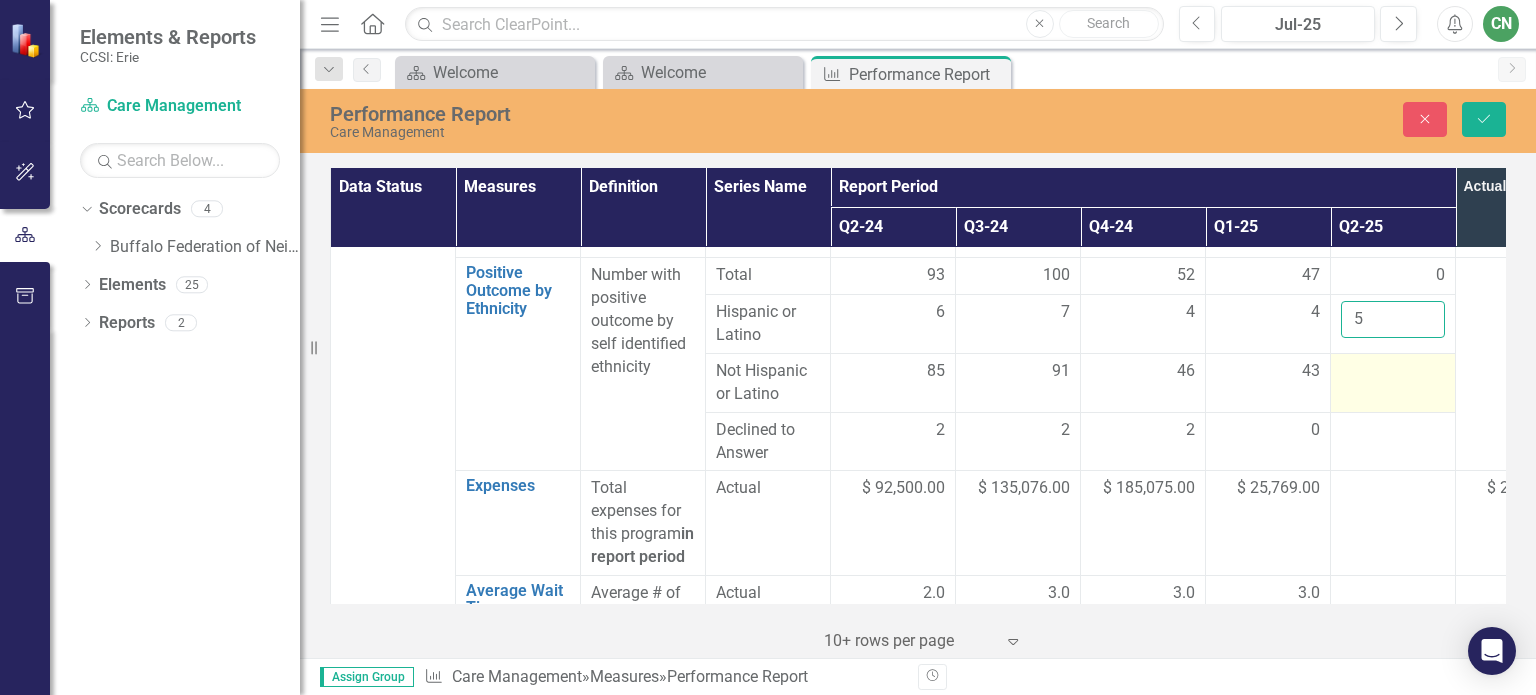type on "5" 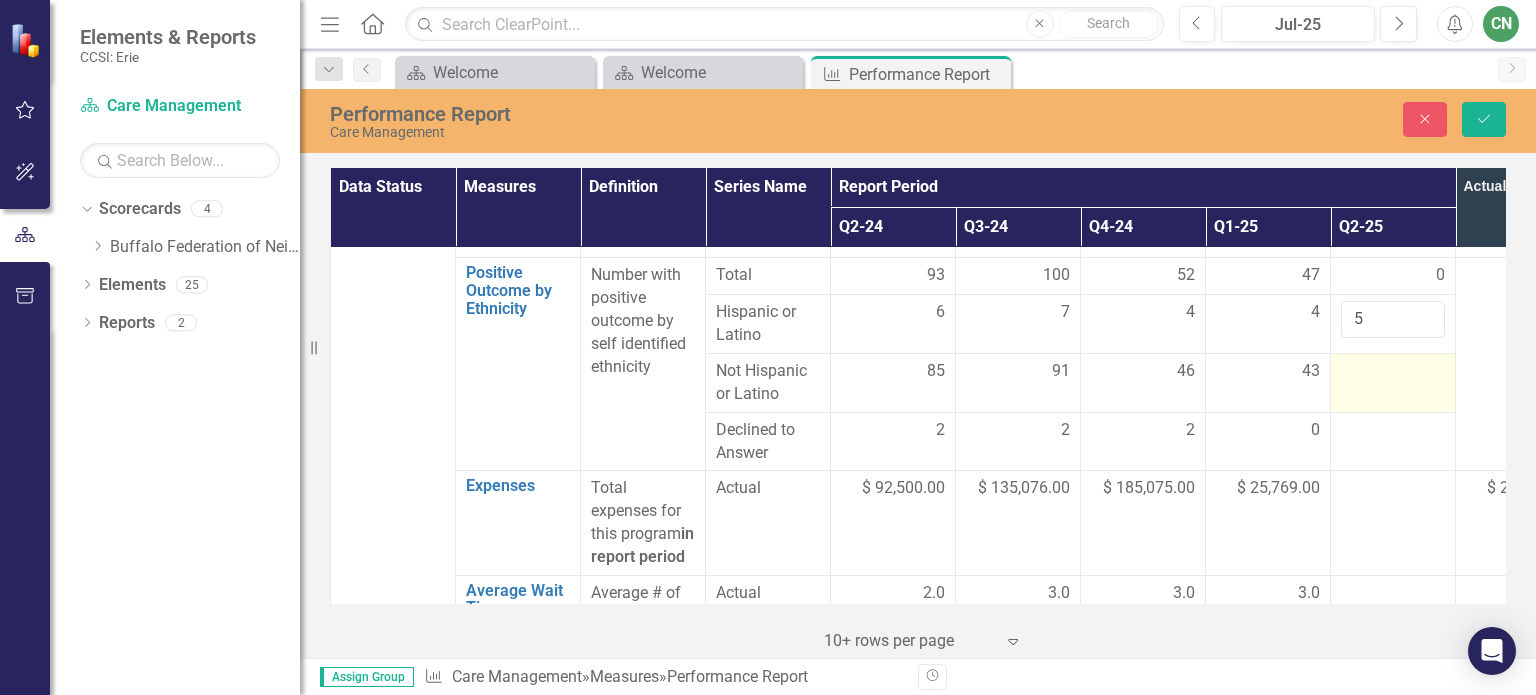 click at bounding box center (1393, 383) 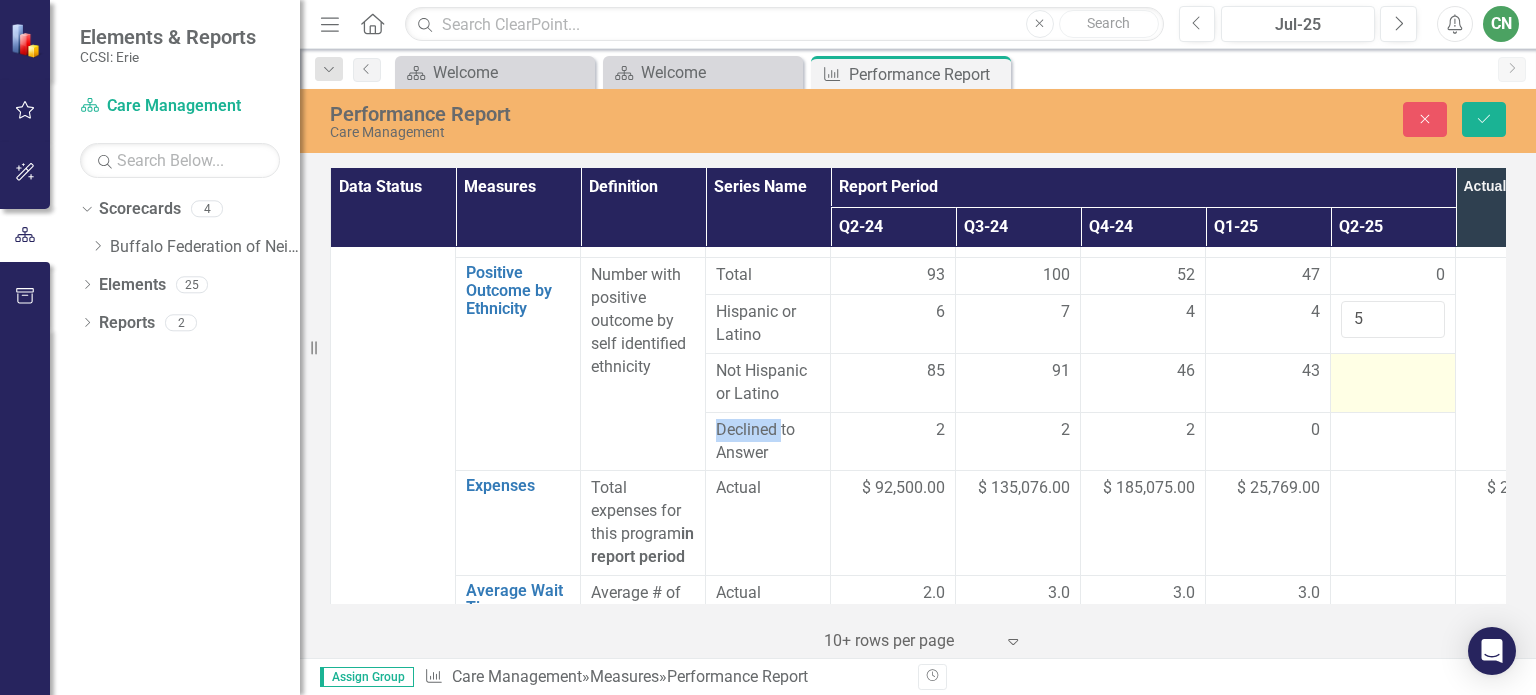 click at bounding box center (1393, 383) 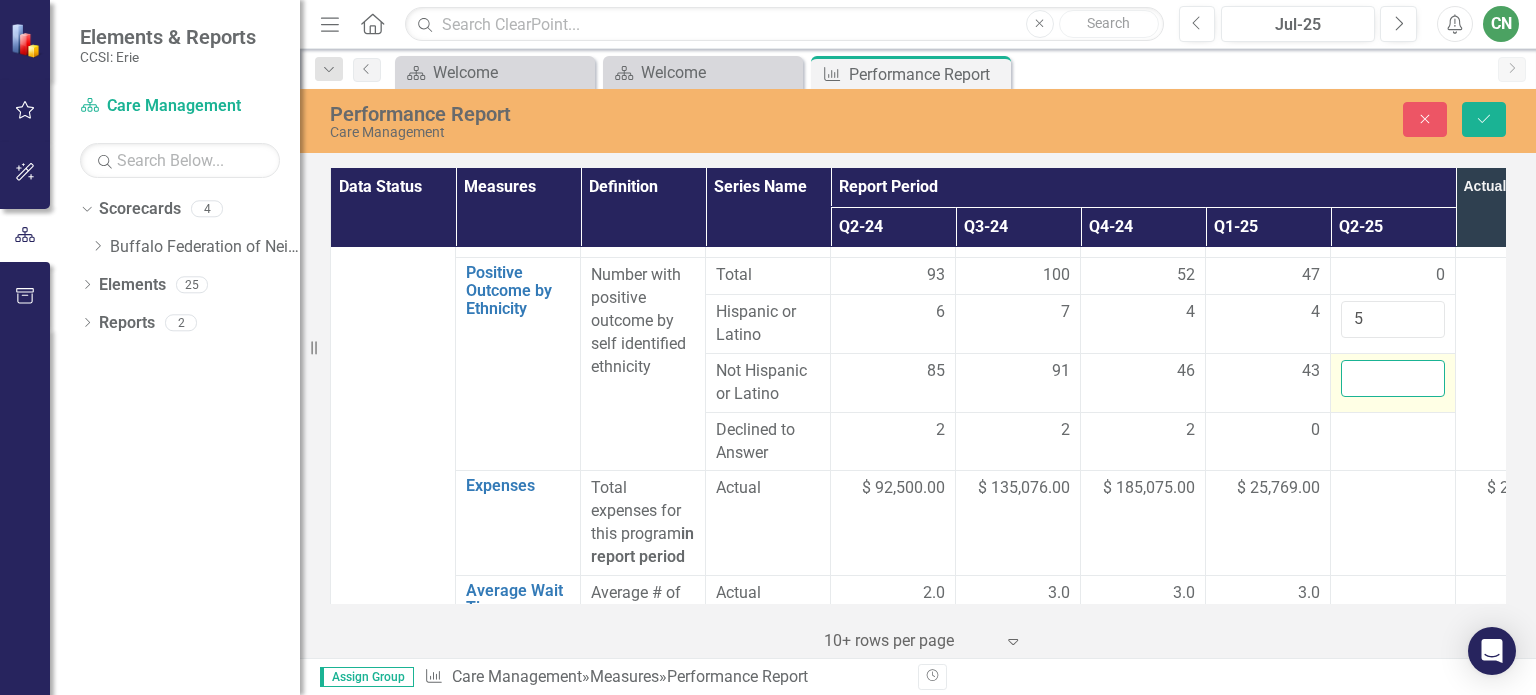 click at bounding box center (1393, 378) 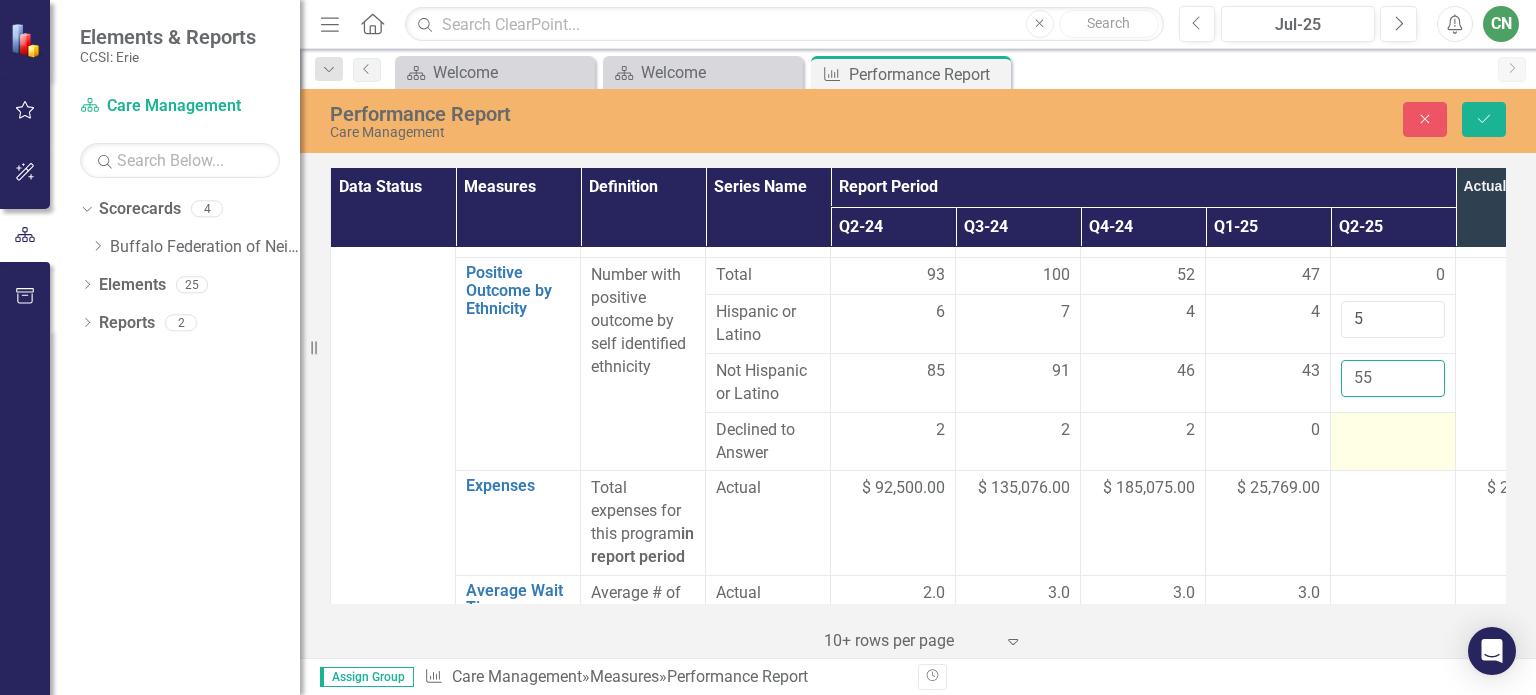 type on "55" 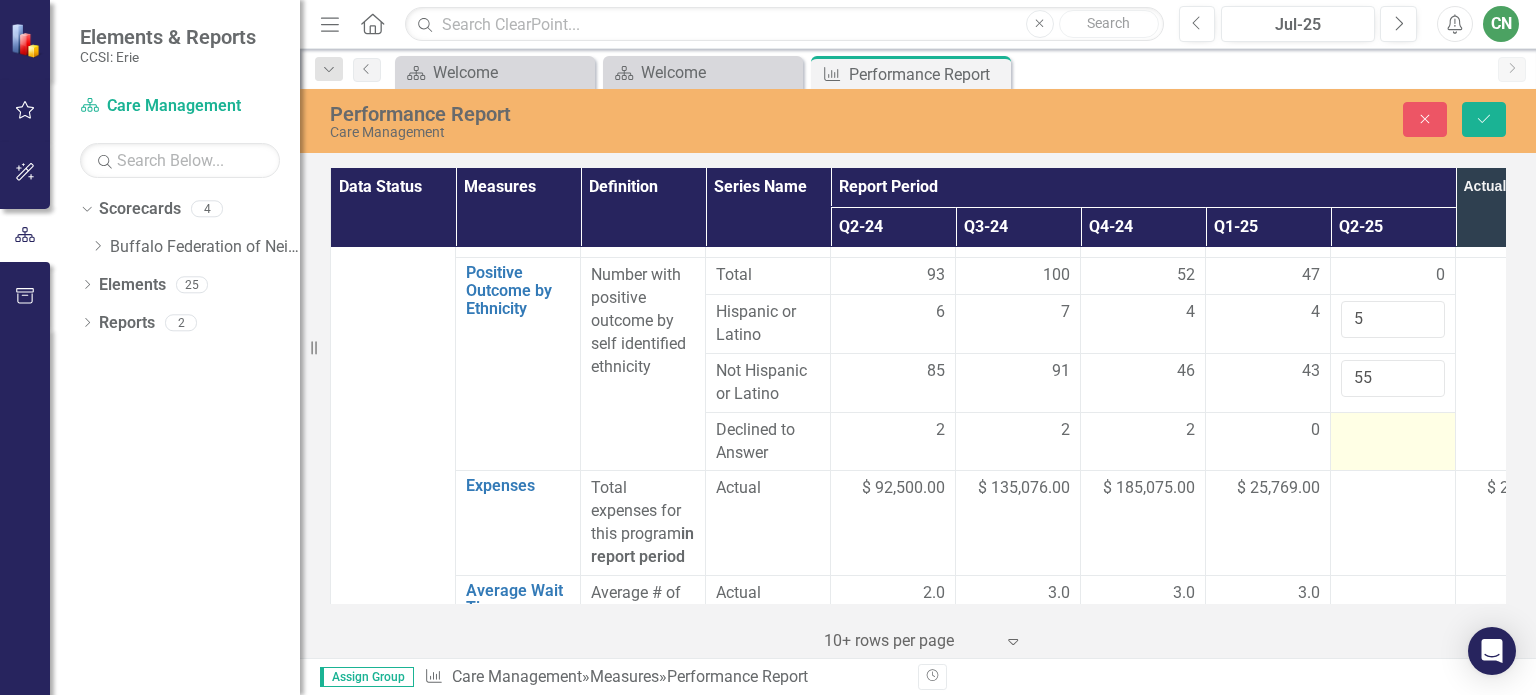 click at bounding box center [1393, 431] 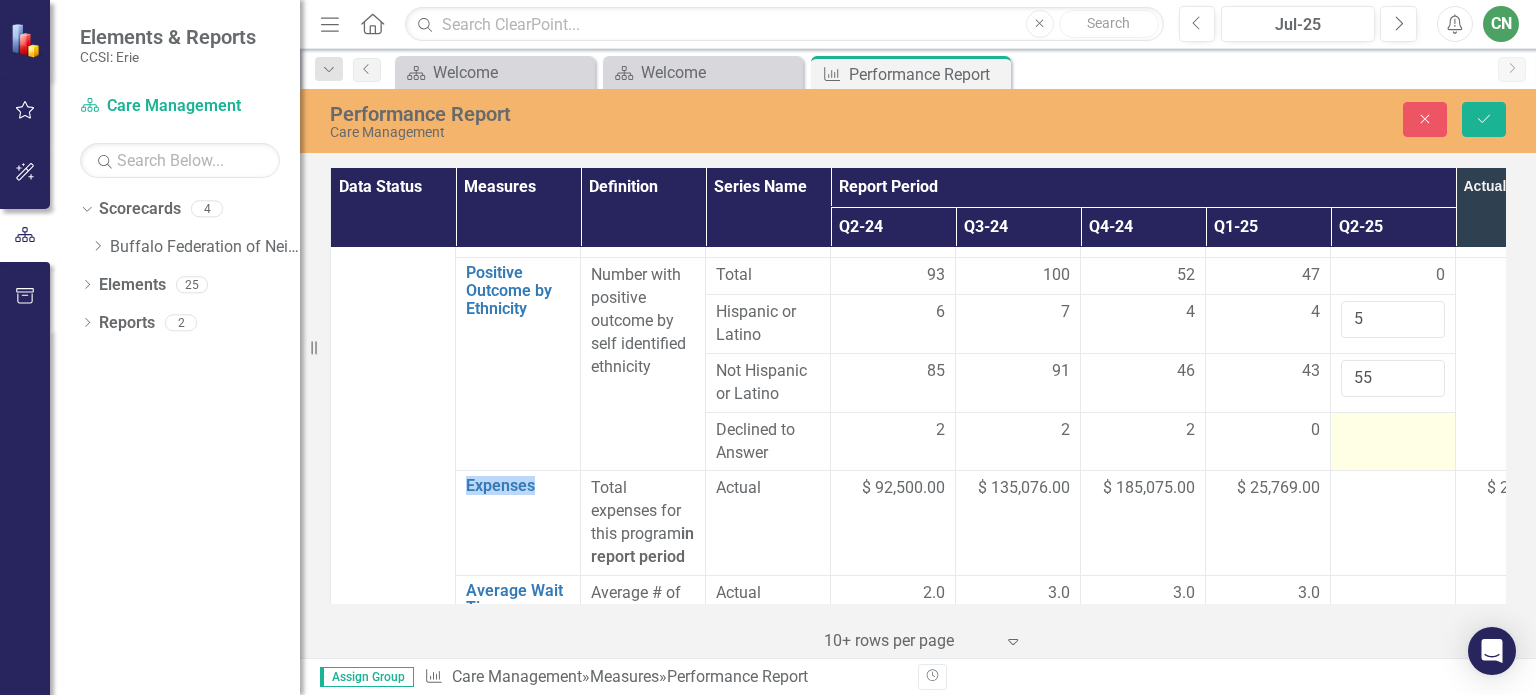 click at bounding box center (1393, 431) 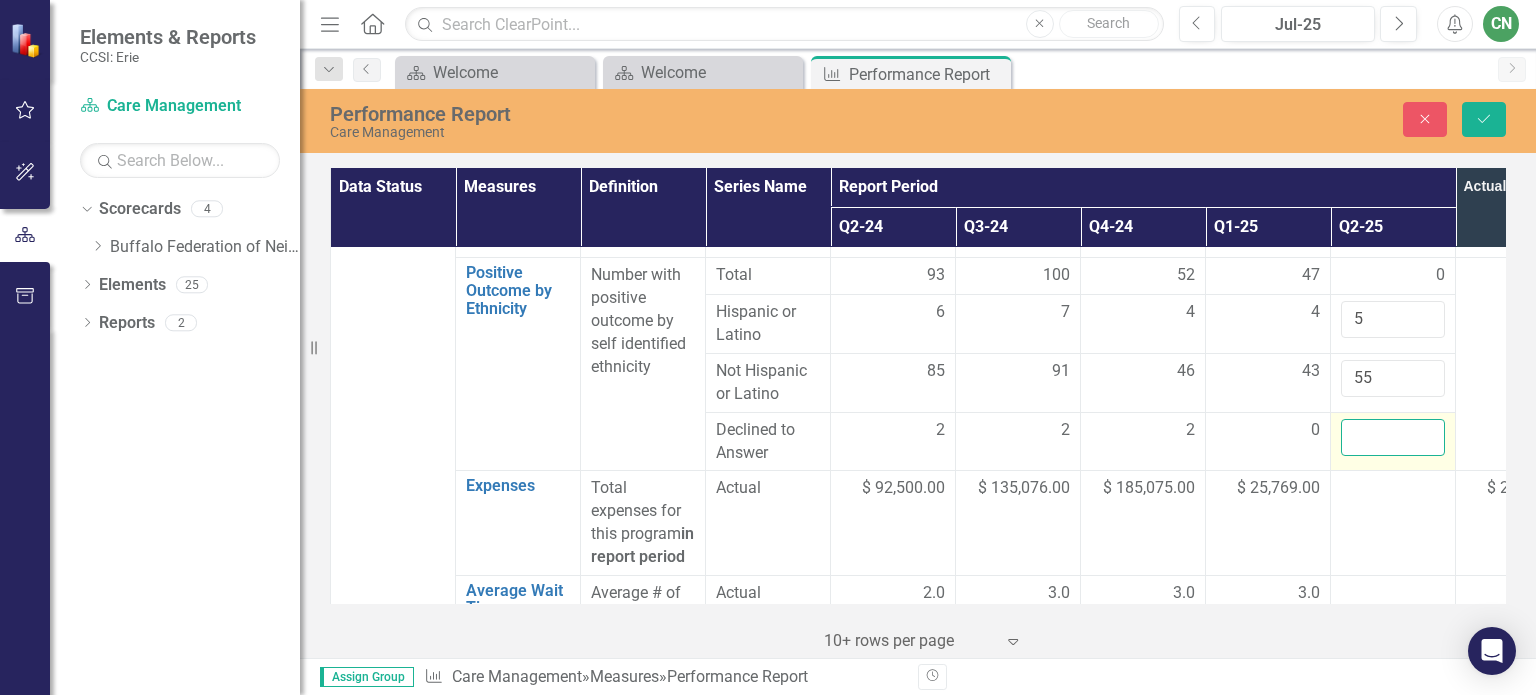 click at bounding box center (1393, 437) 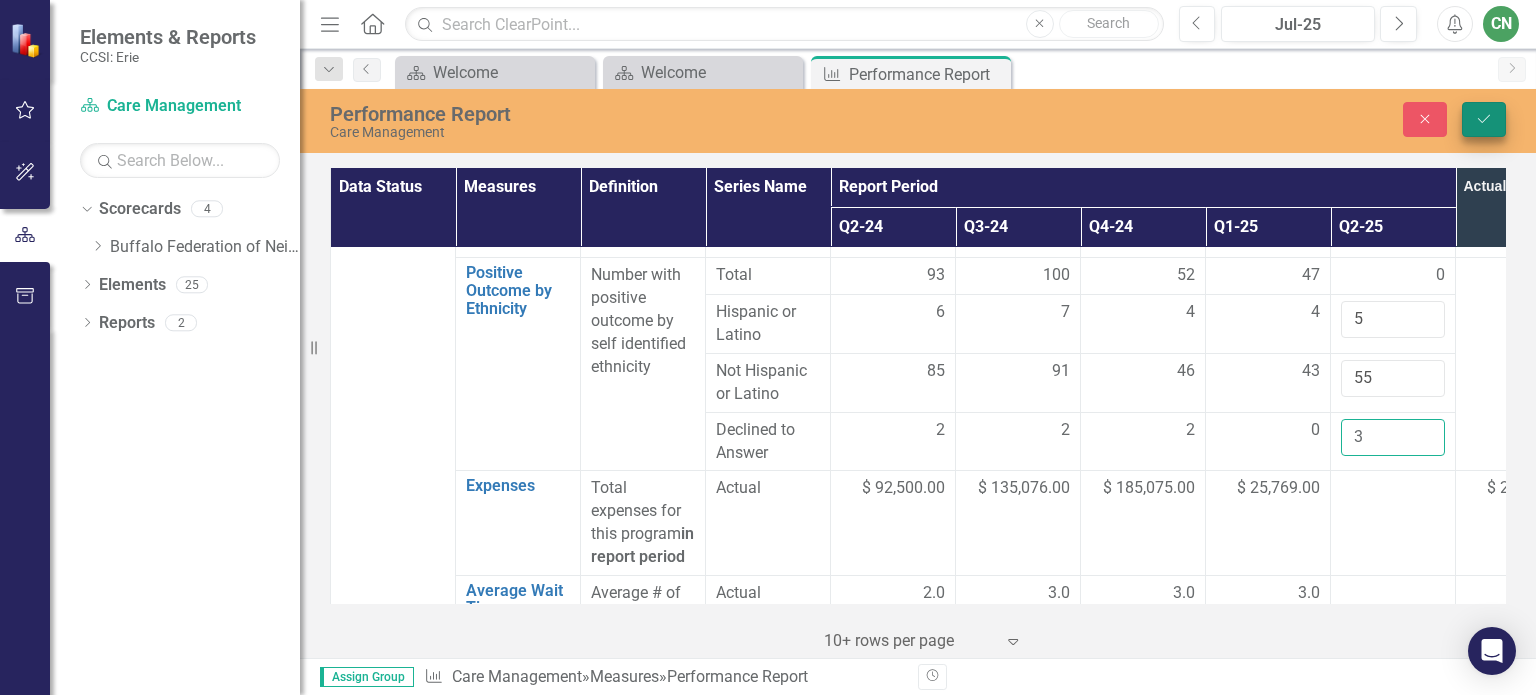 type on "3" 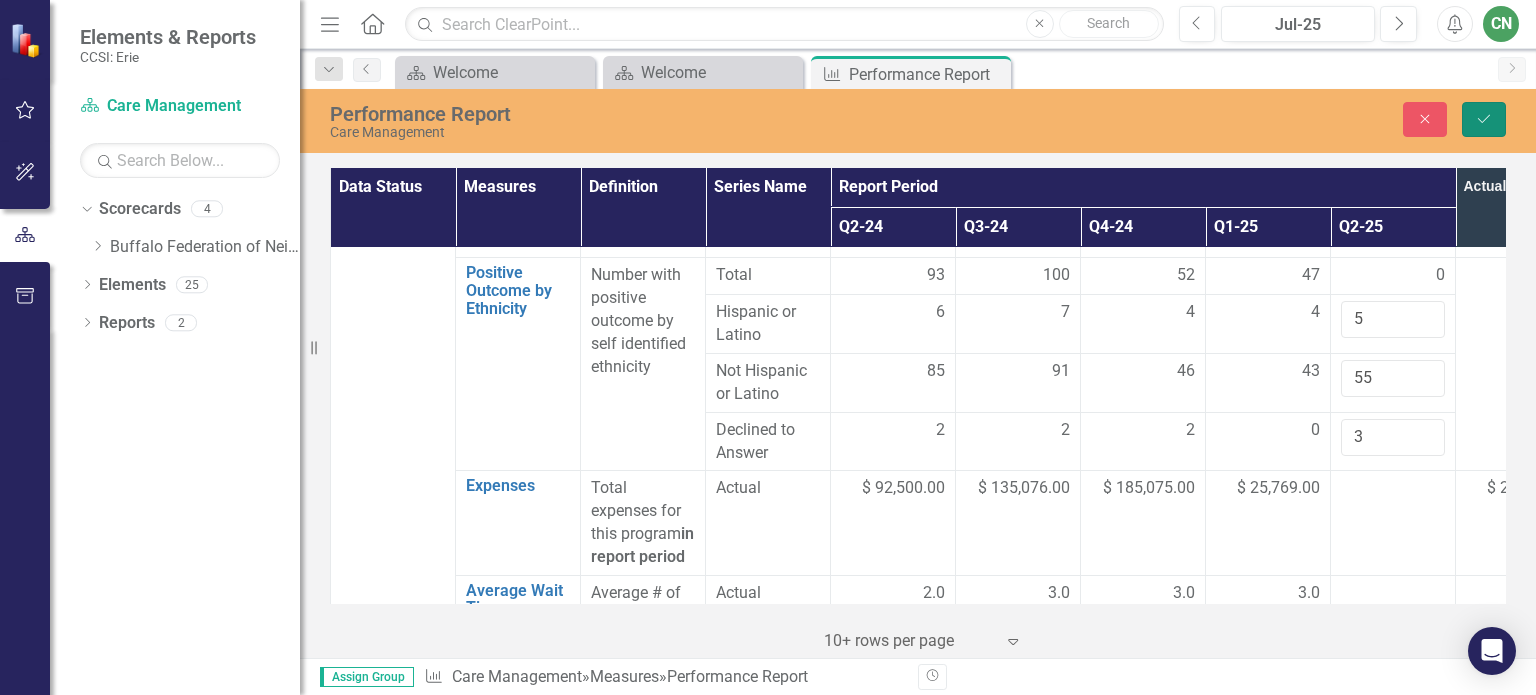 click on "Save" at bounding box center [1484, 119] 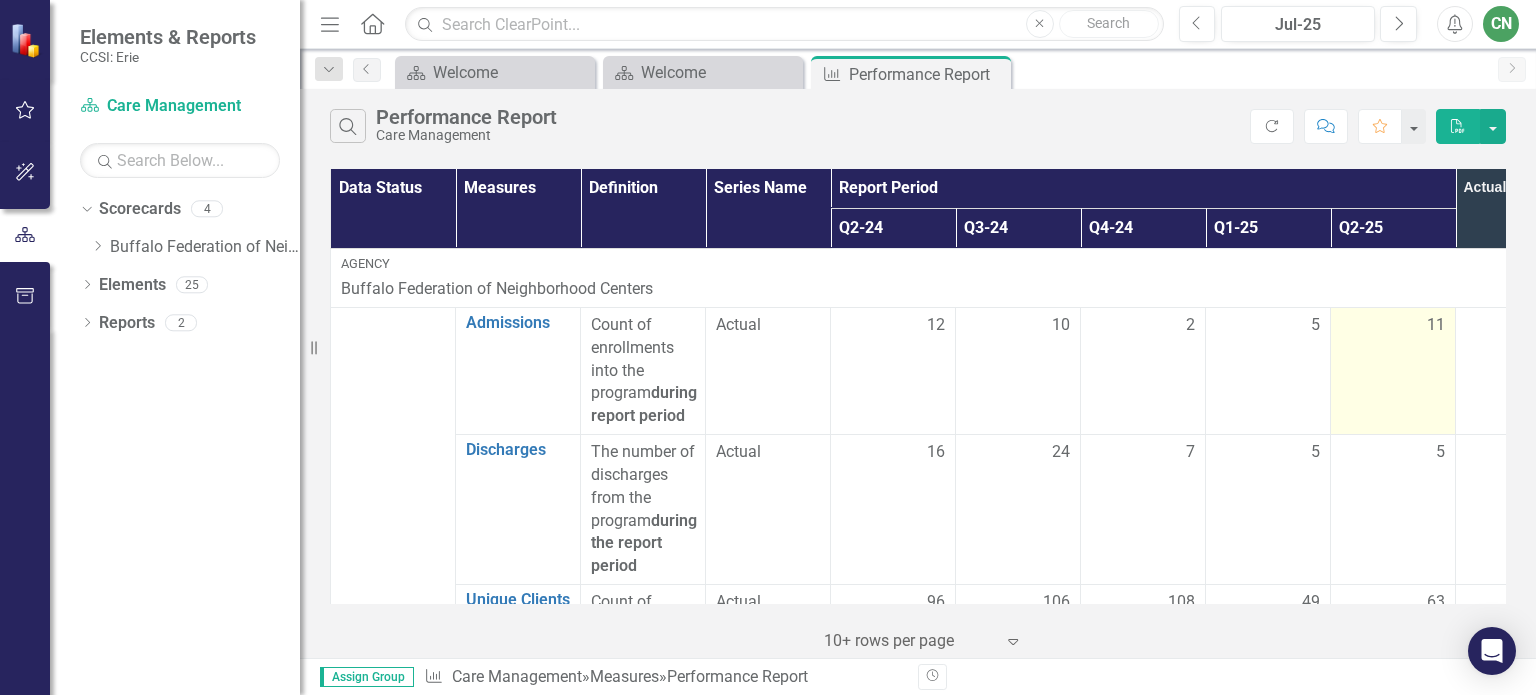 scroll, scrollTop: 500, scrollLeft: 0, axis: vertical 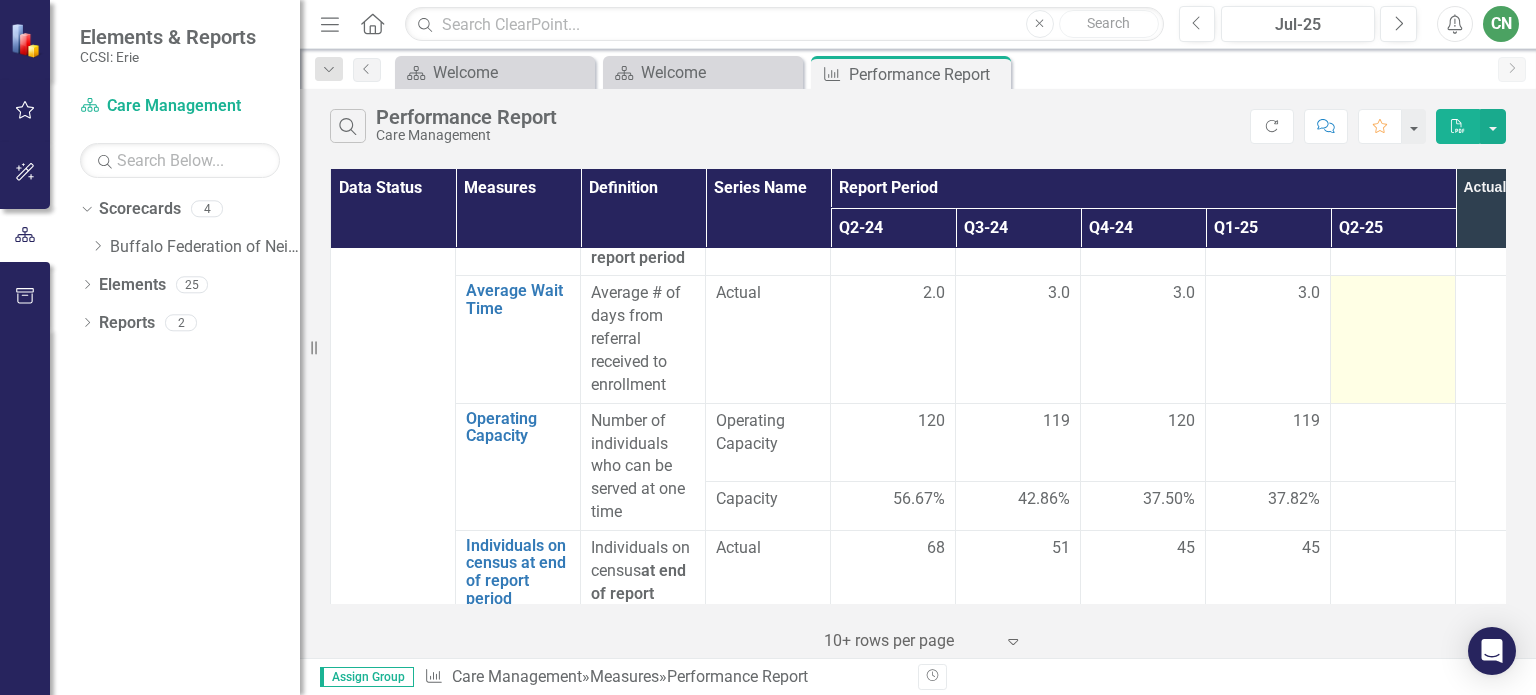 click at bounding box center [1393, 294] 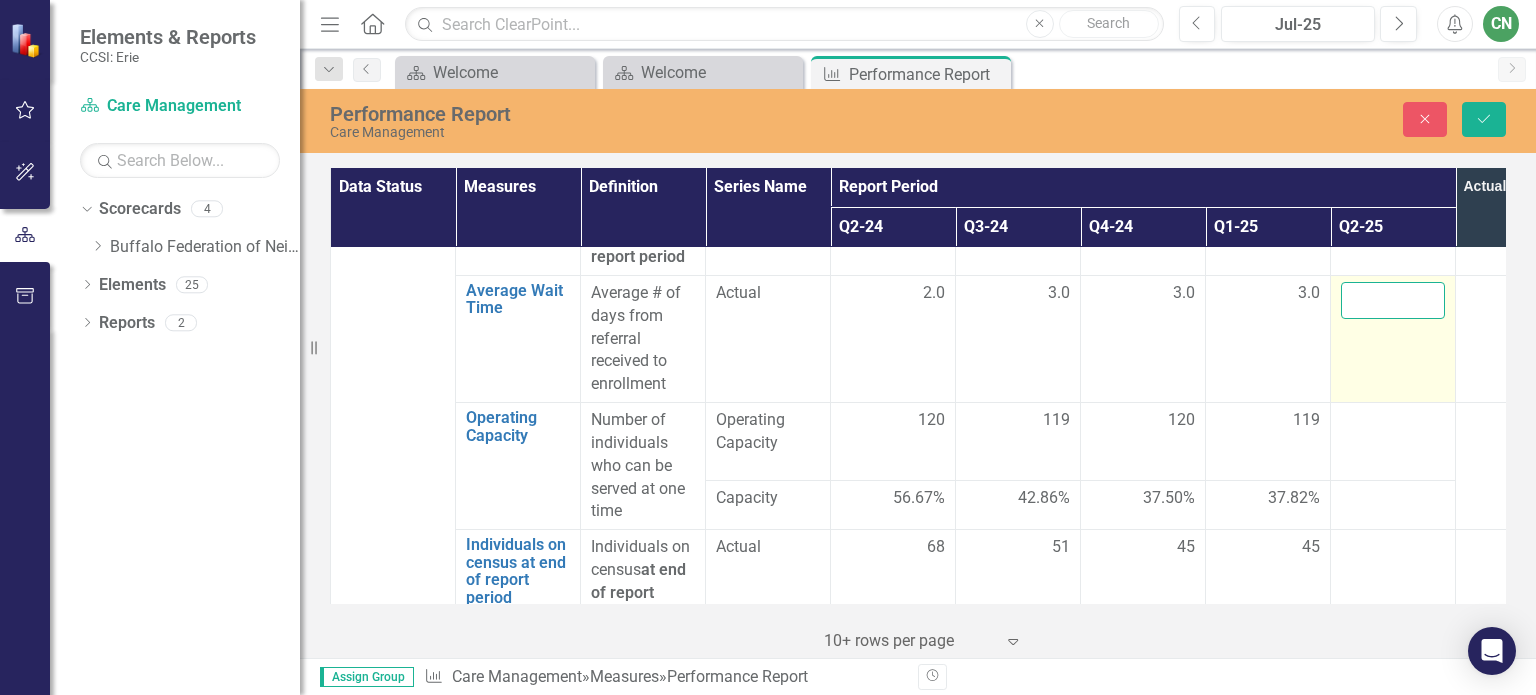 click at bounding box center (1393, 300) 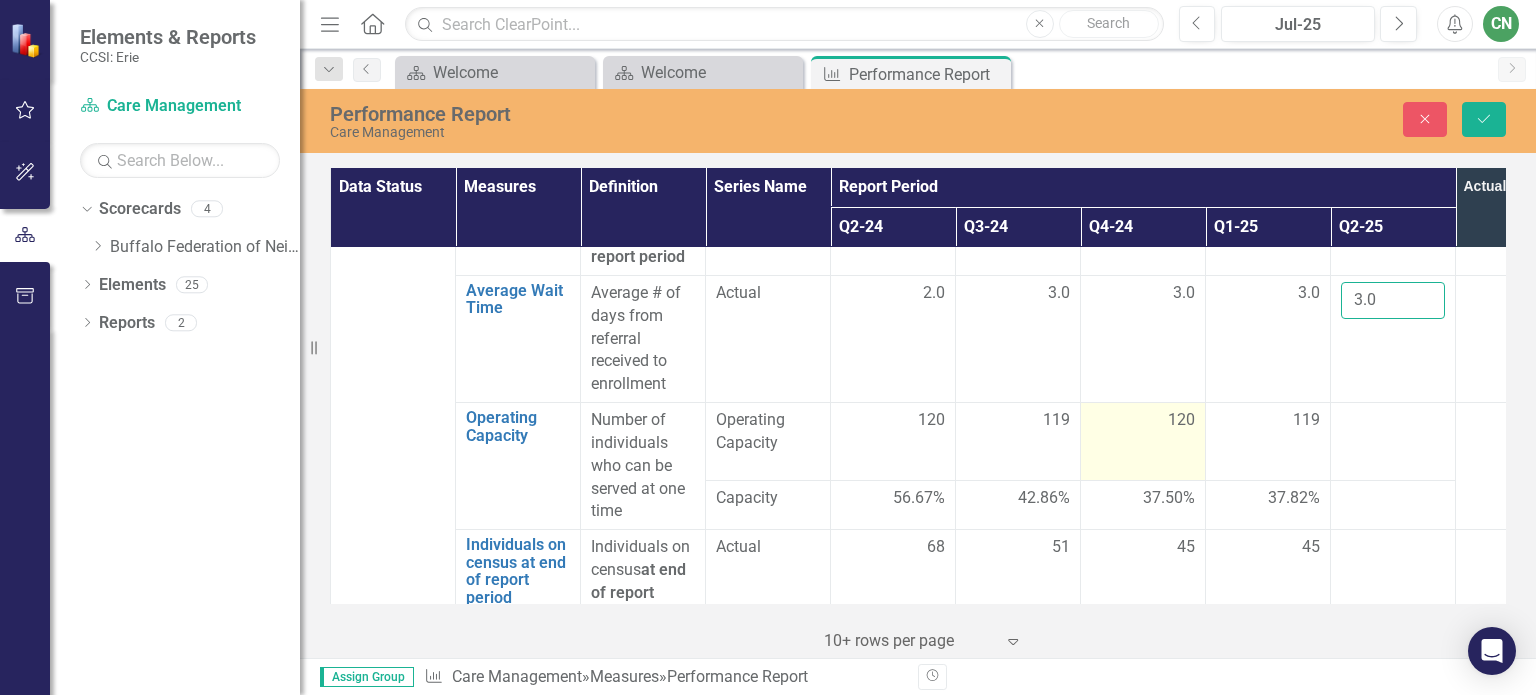 scroll, scrollTop: 3200, scrollLeft: 0, axis: vertical 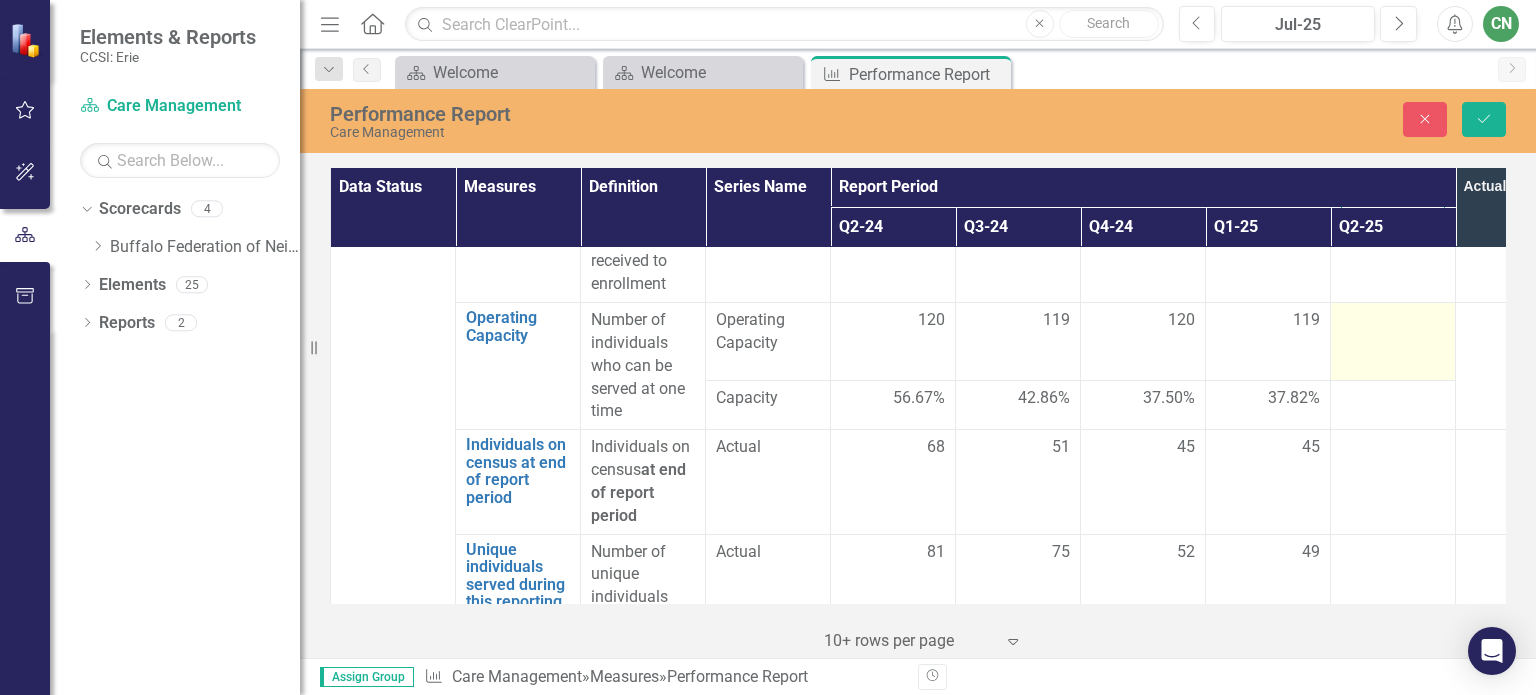 type on "3.0" 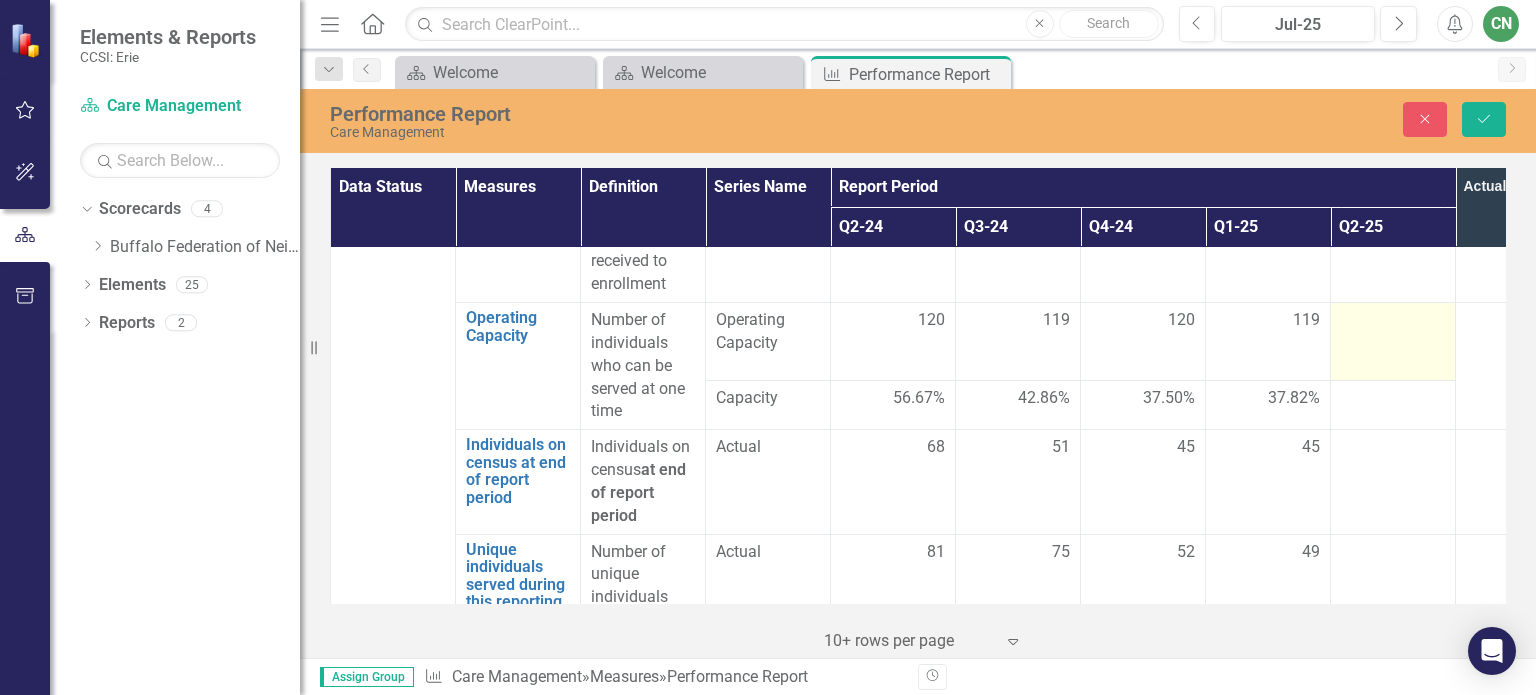 click at bounding box center [1393, 321] 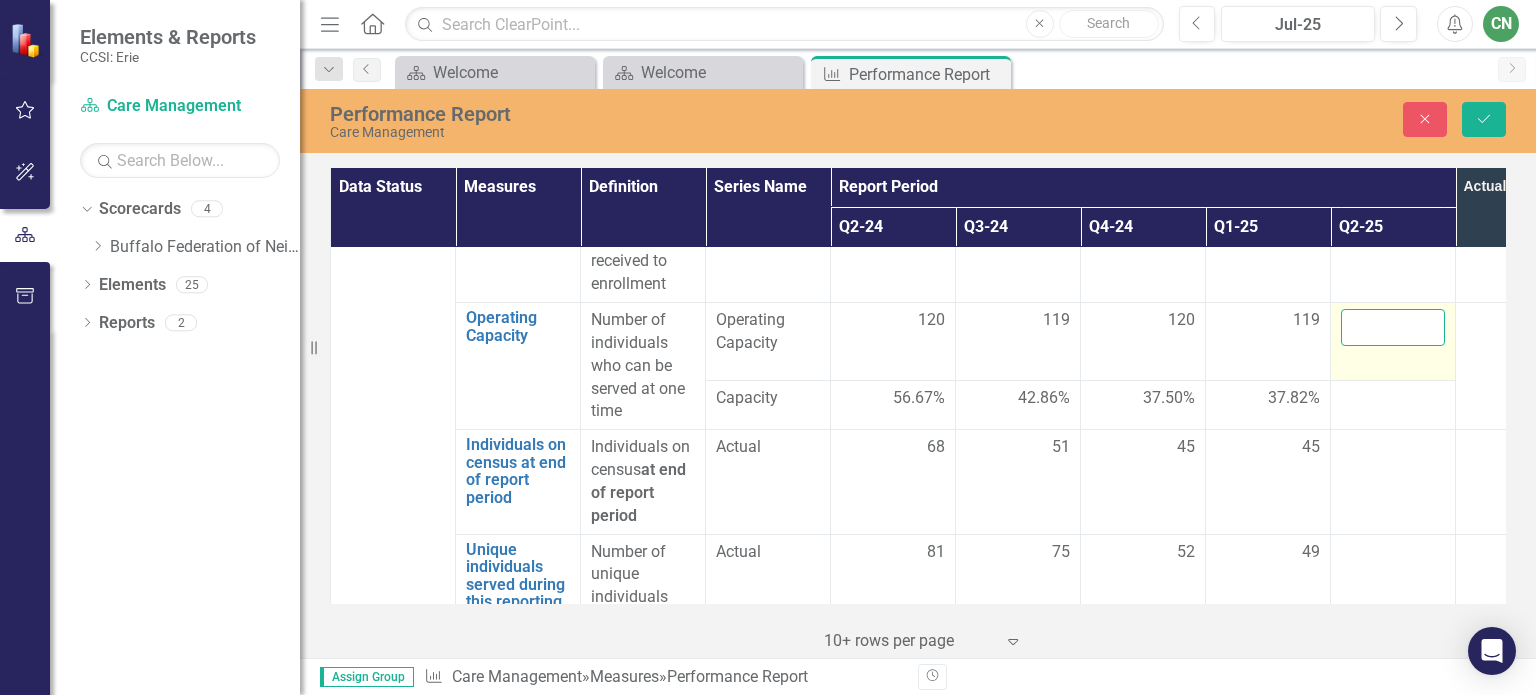 click at bounding box center (1393, 327) 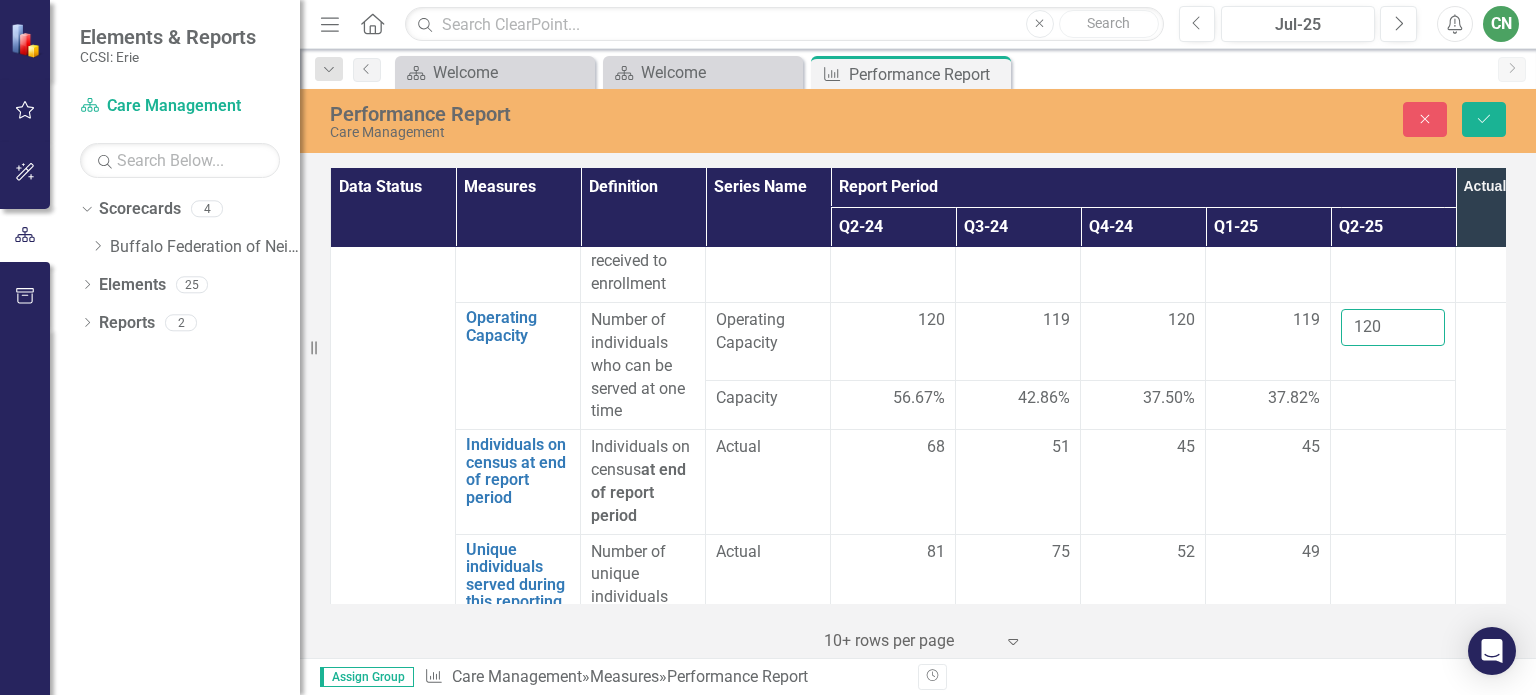 type on "120" 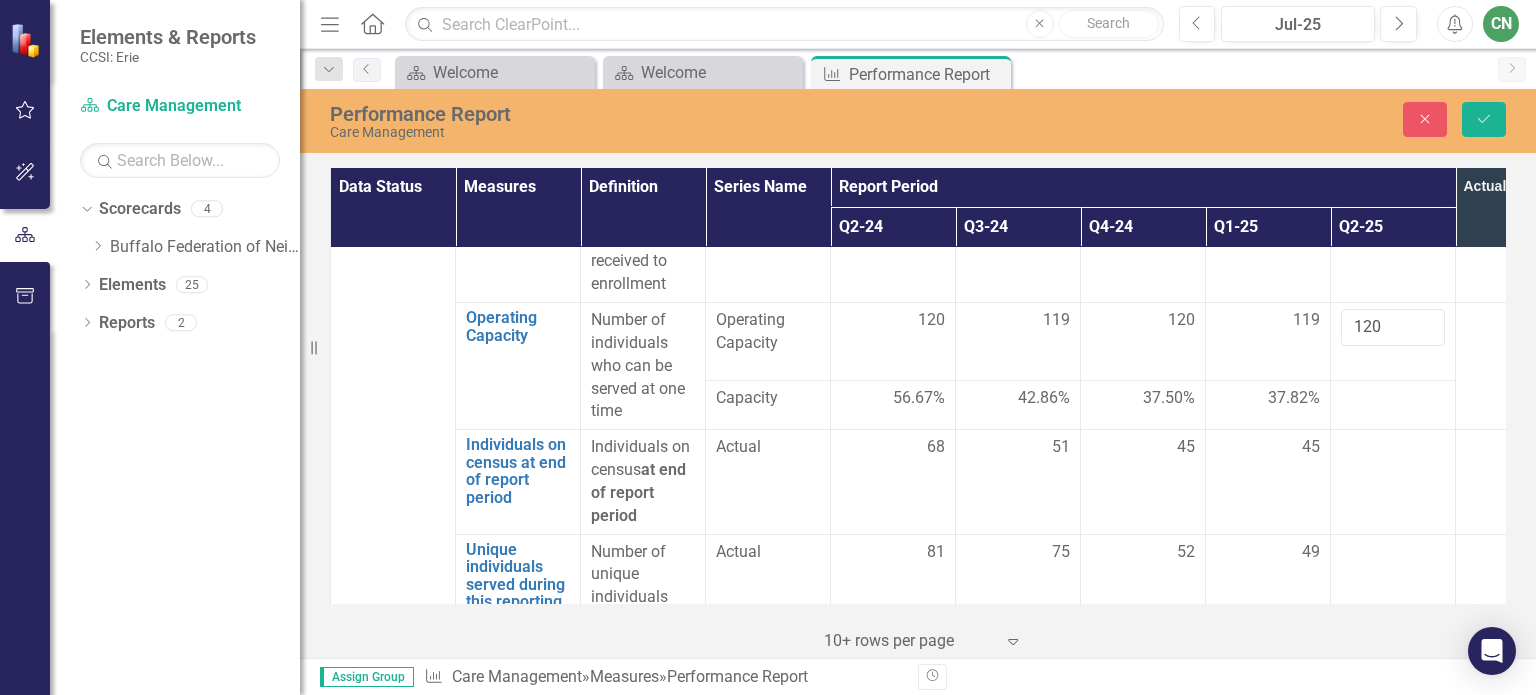 click at bounding box center (1393, 399) 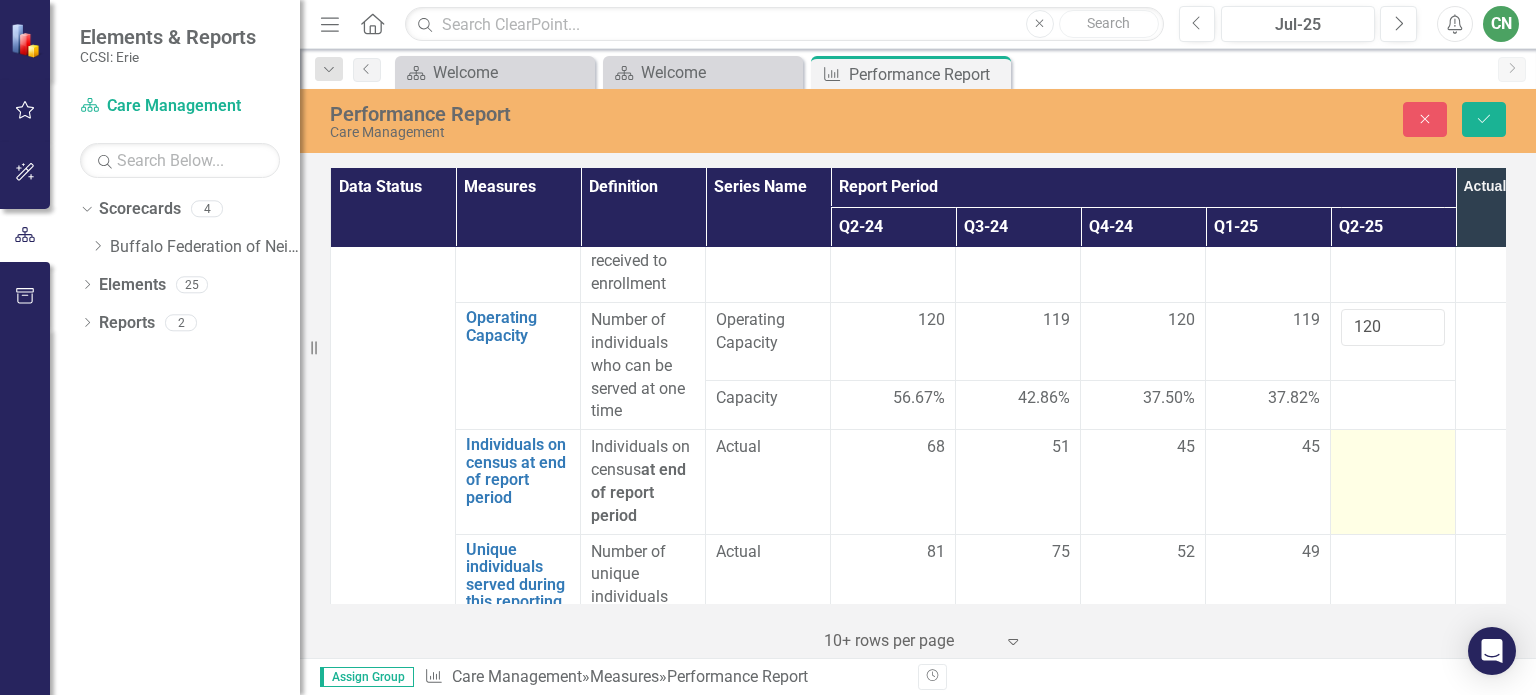 click at bounding box center (1393, 482) 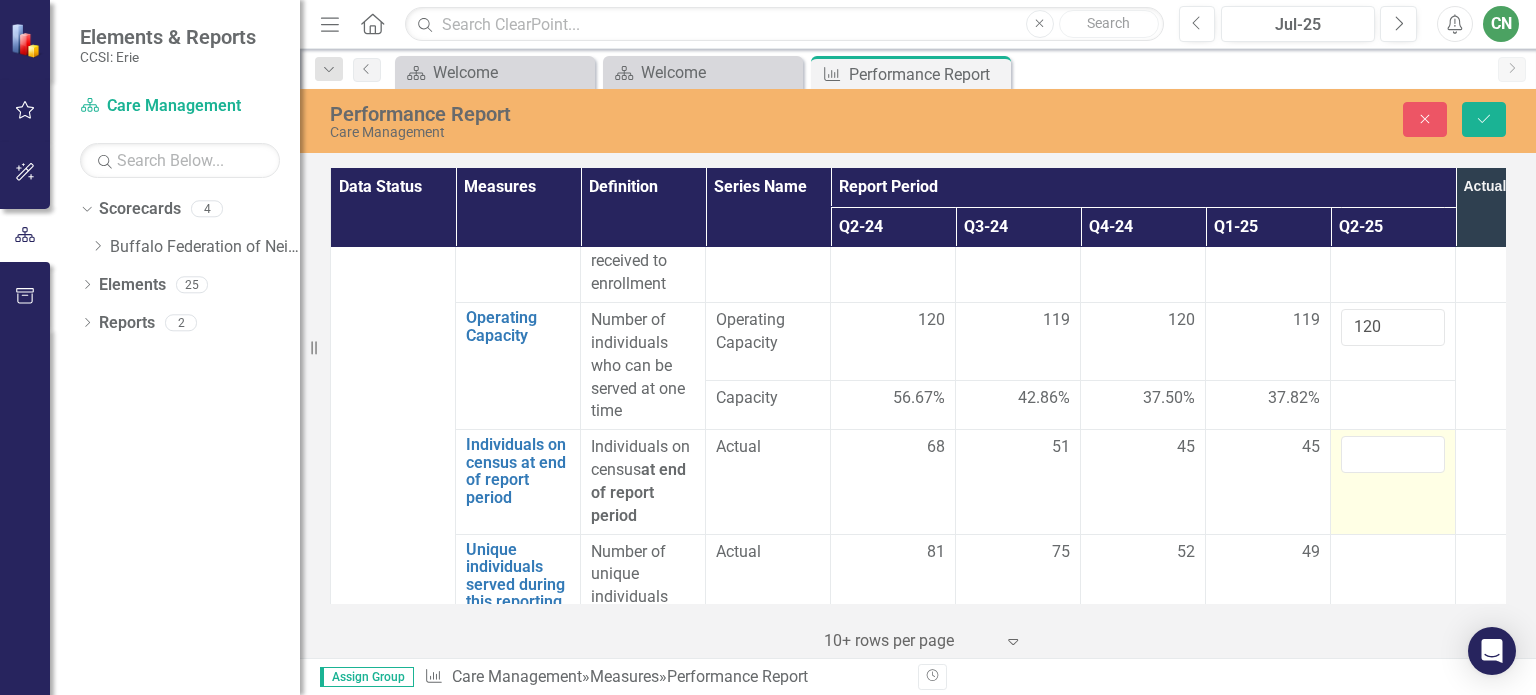 scroll, scrollTop: 3300, scrollLeft: 0, axis: vertical 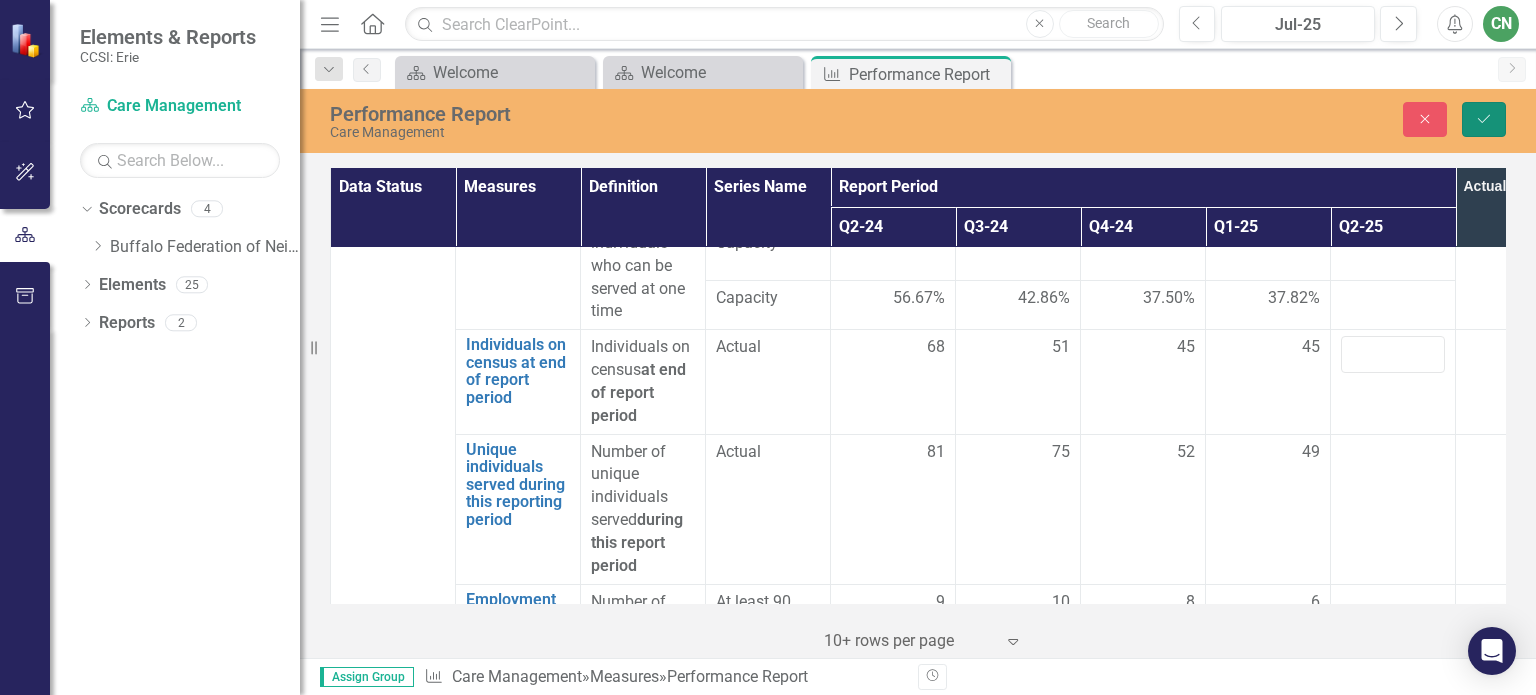 click on "Save" 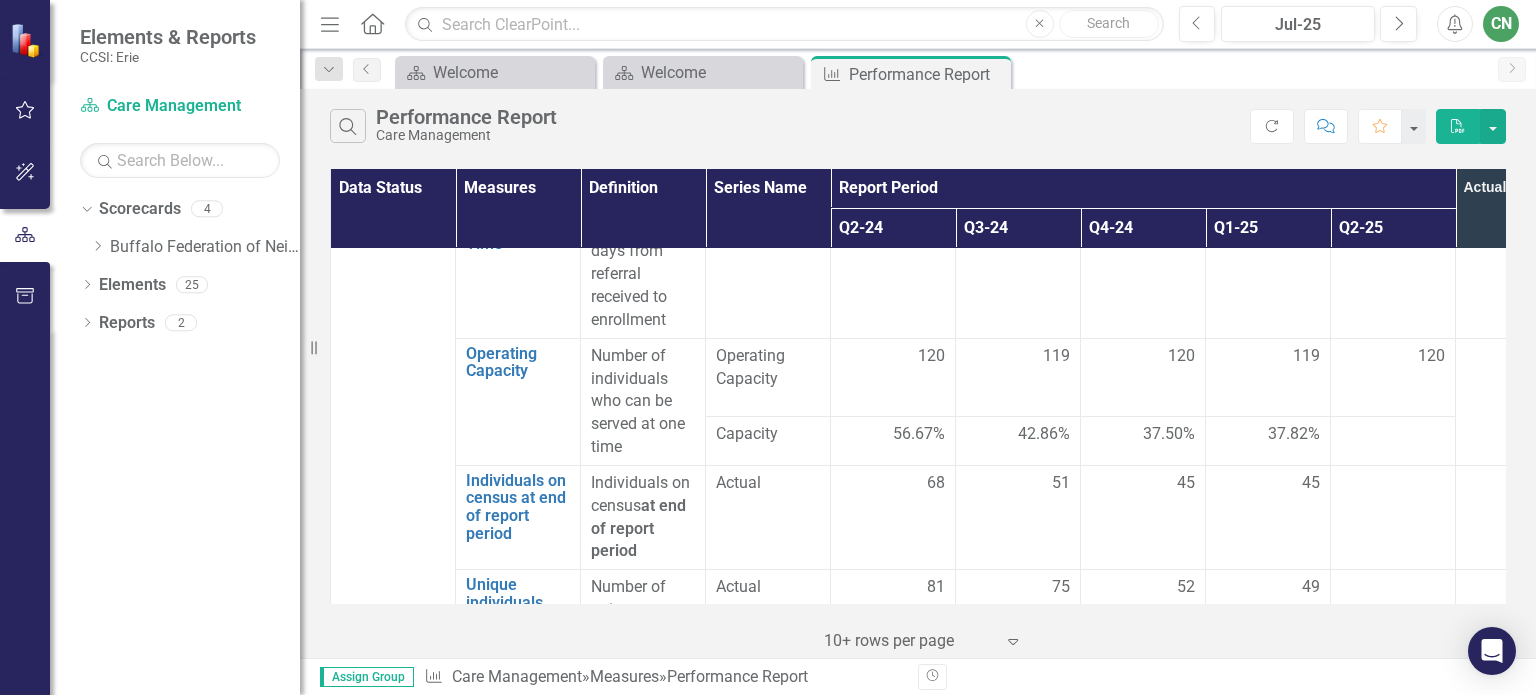 scroll, scrollTop: 3200, scrollLeft: 0, axis: vertical 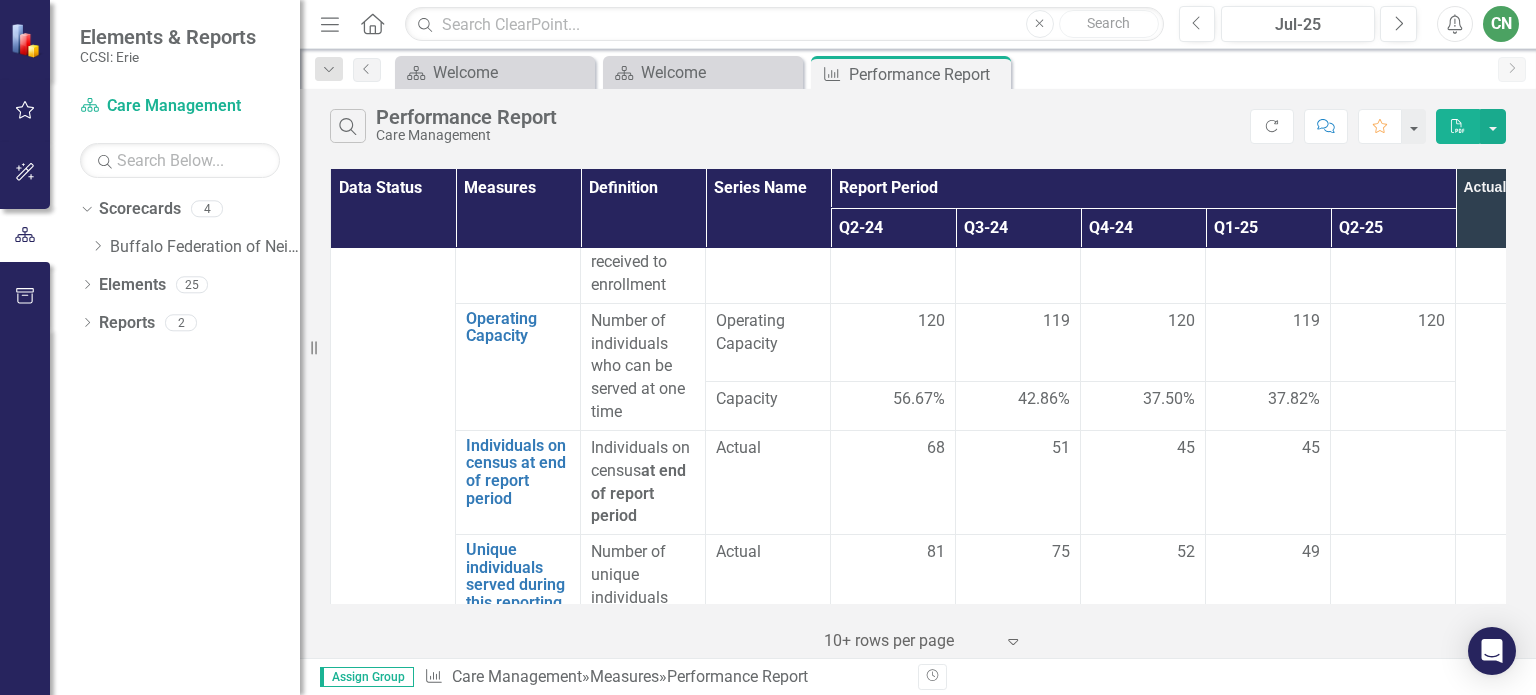 click at bounding box center (1393, 400) 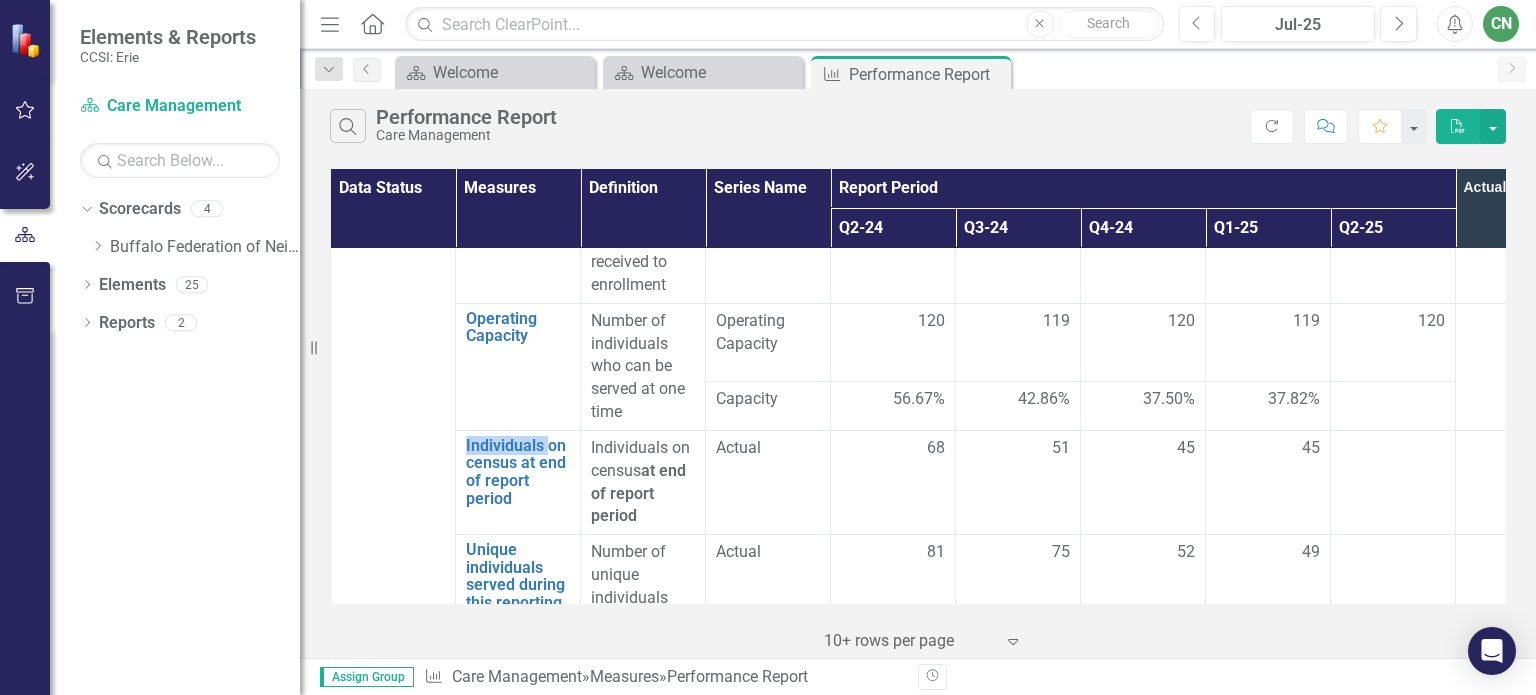 click at bounding box center (1393, 400) 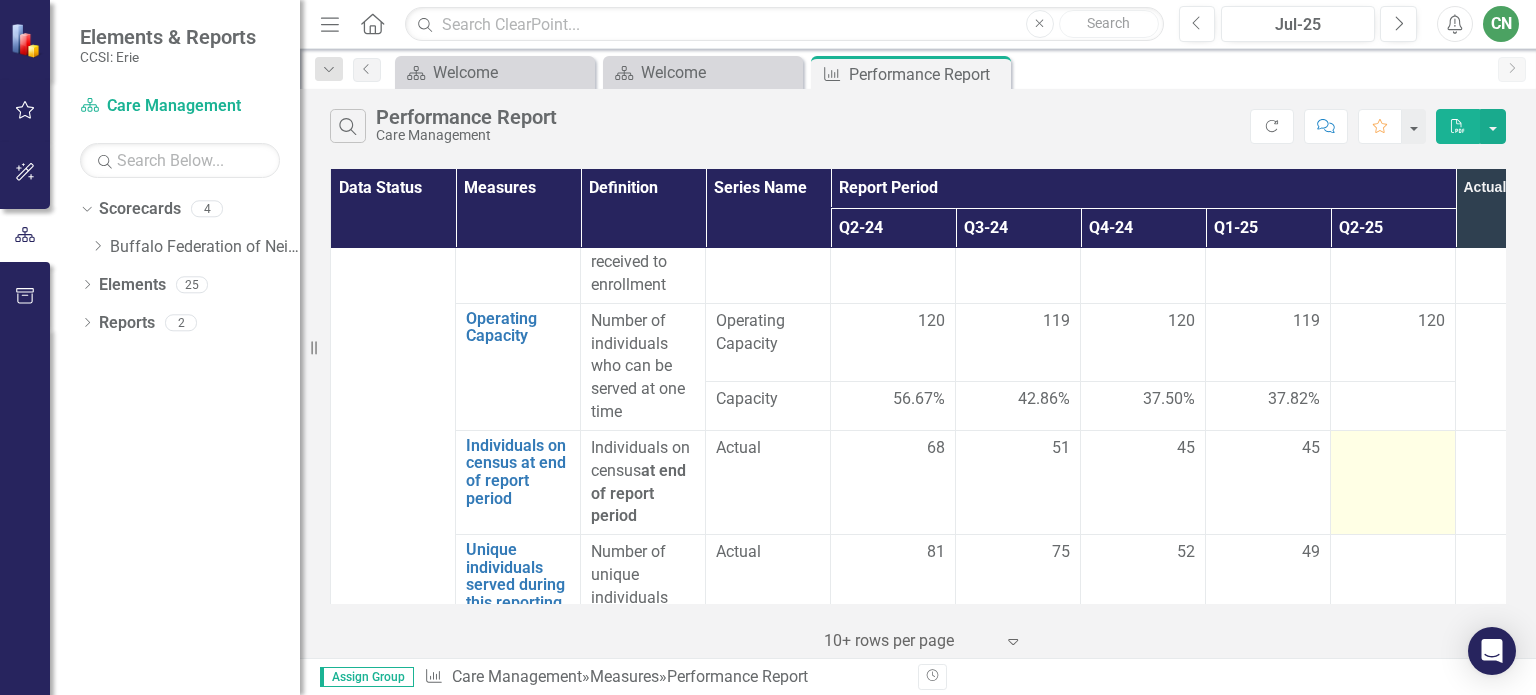 click at bounding box center (1393, 449) 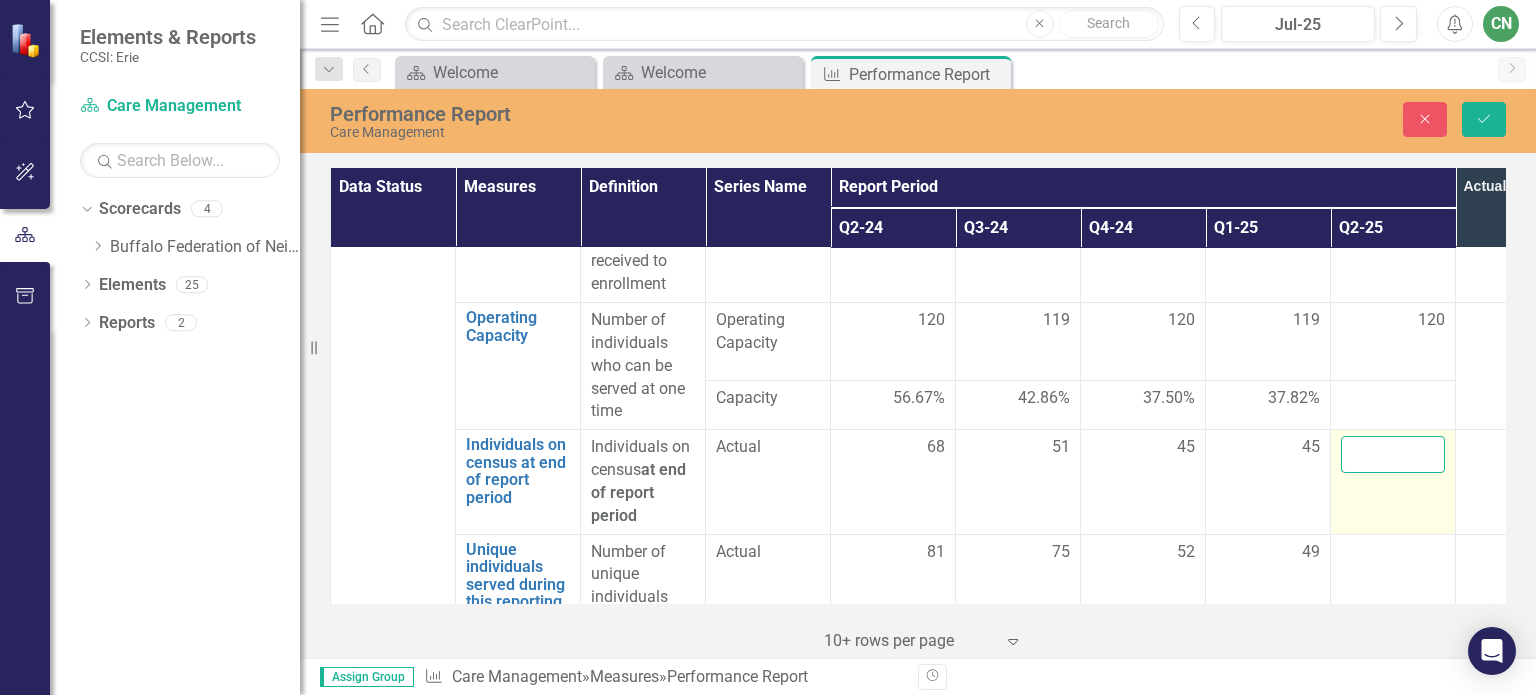 click at bounding box center (1393, 454) 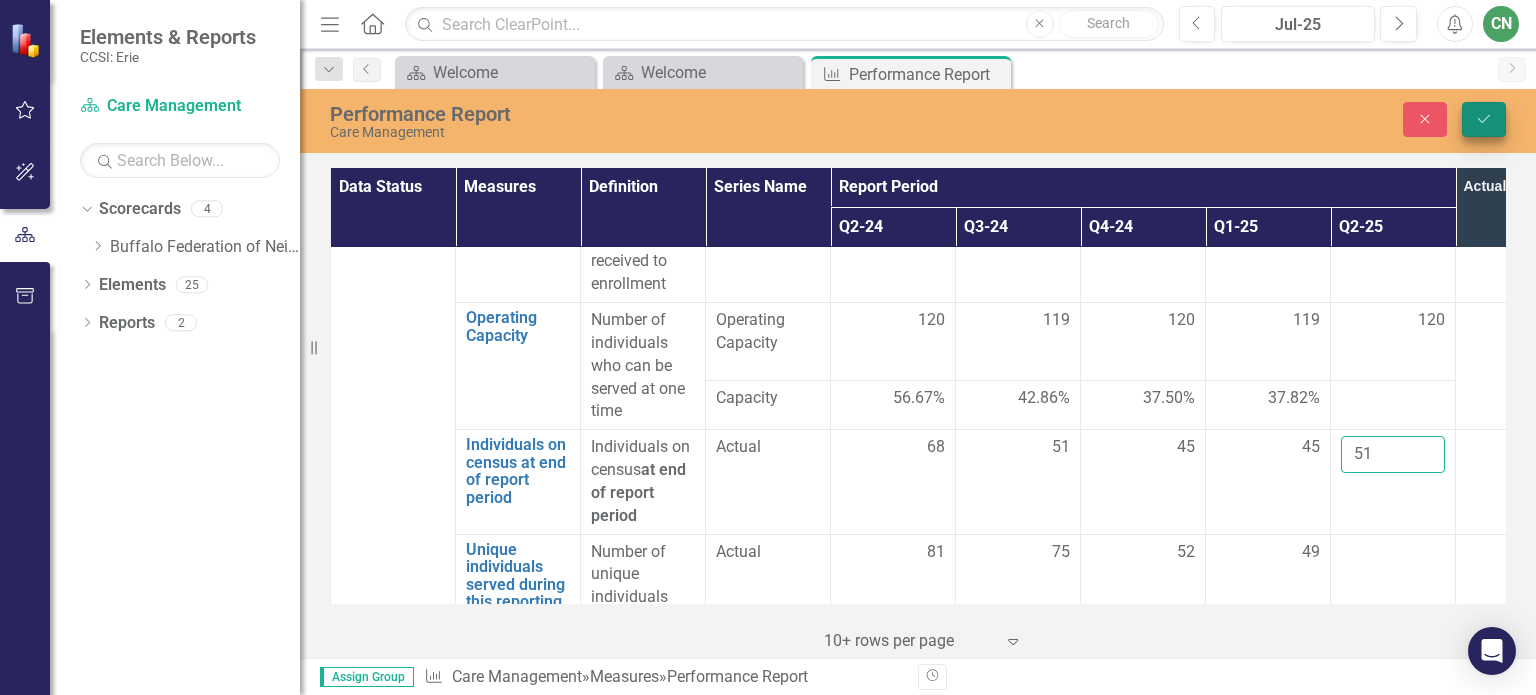type on "51" 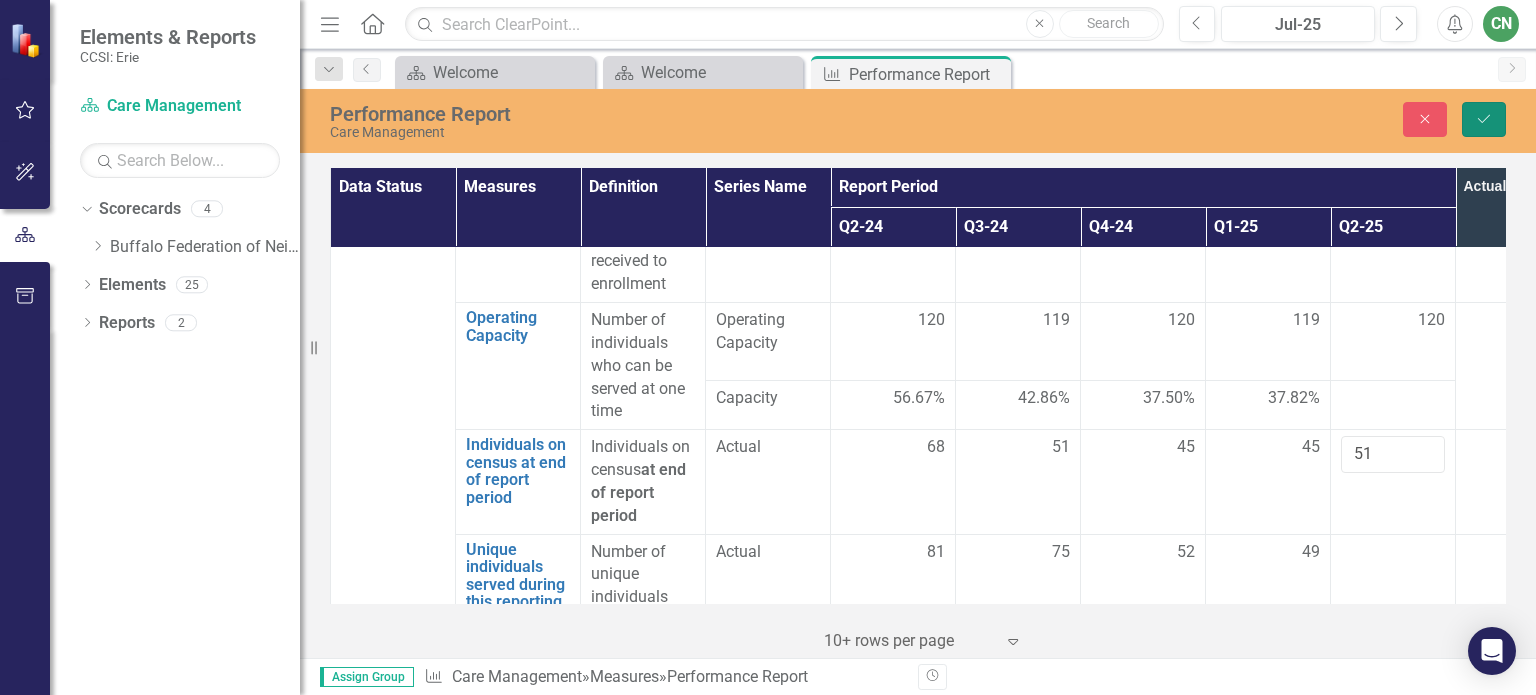 click on "Save" at bounding box center (1484, 119) 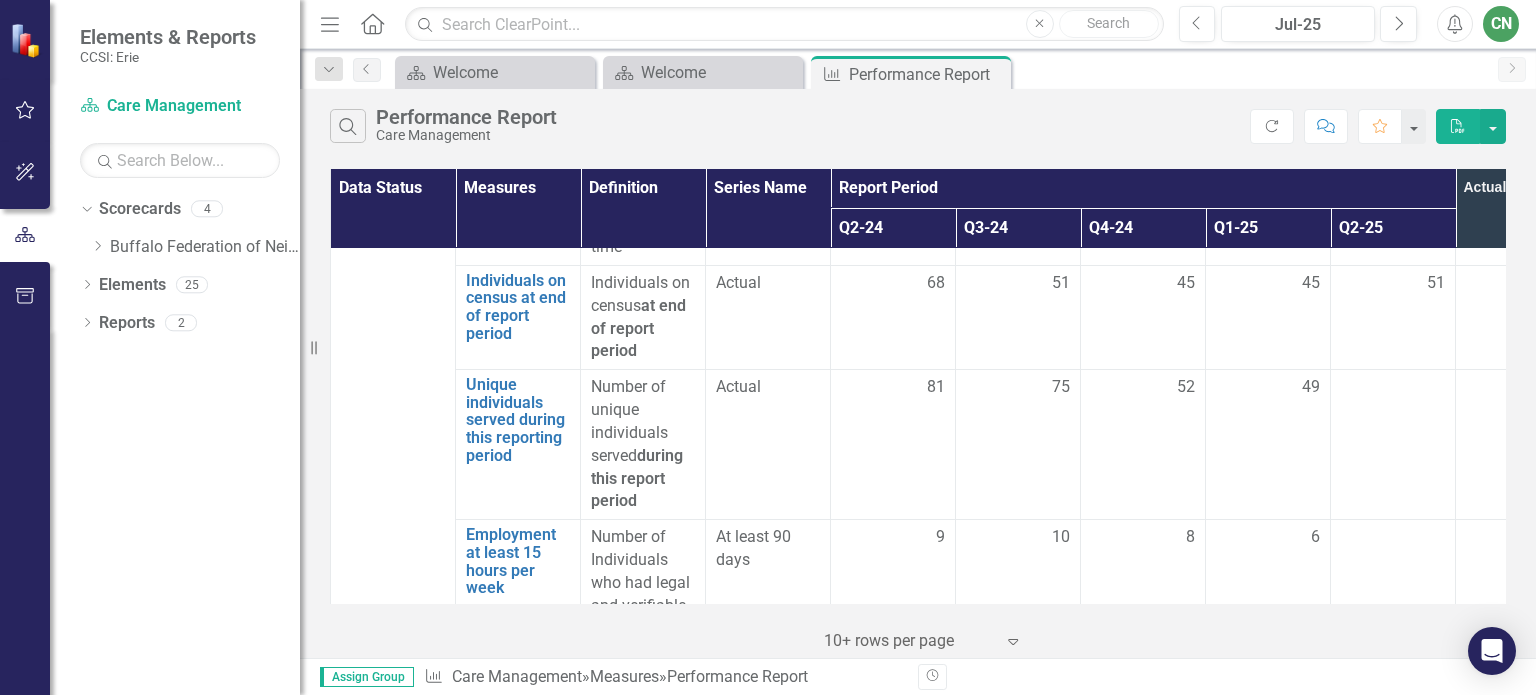 scroll, scrollTop: 3400, scrollLeft: 0, axis: vertical 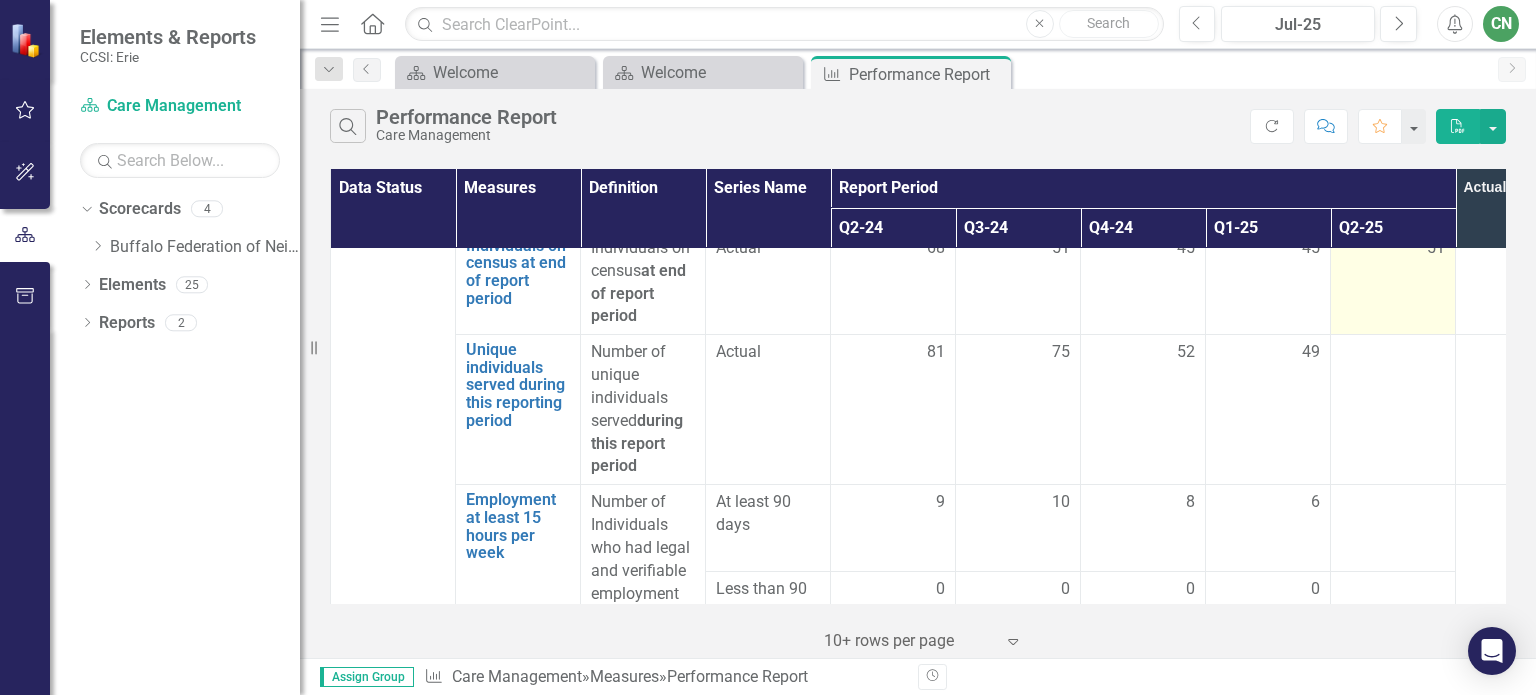 click on "51" at bounding box center (1393, 248) 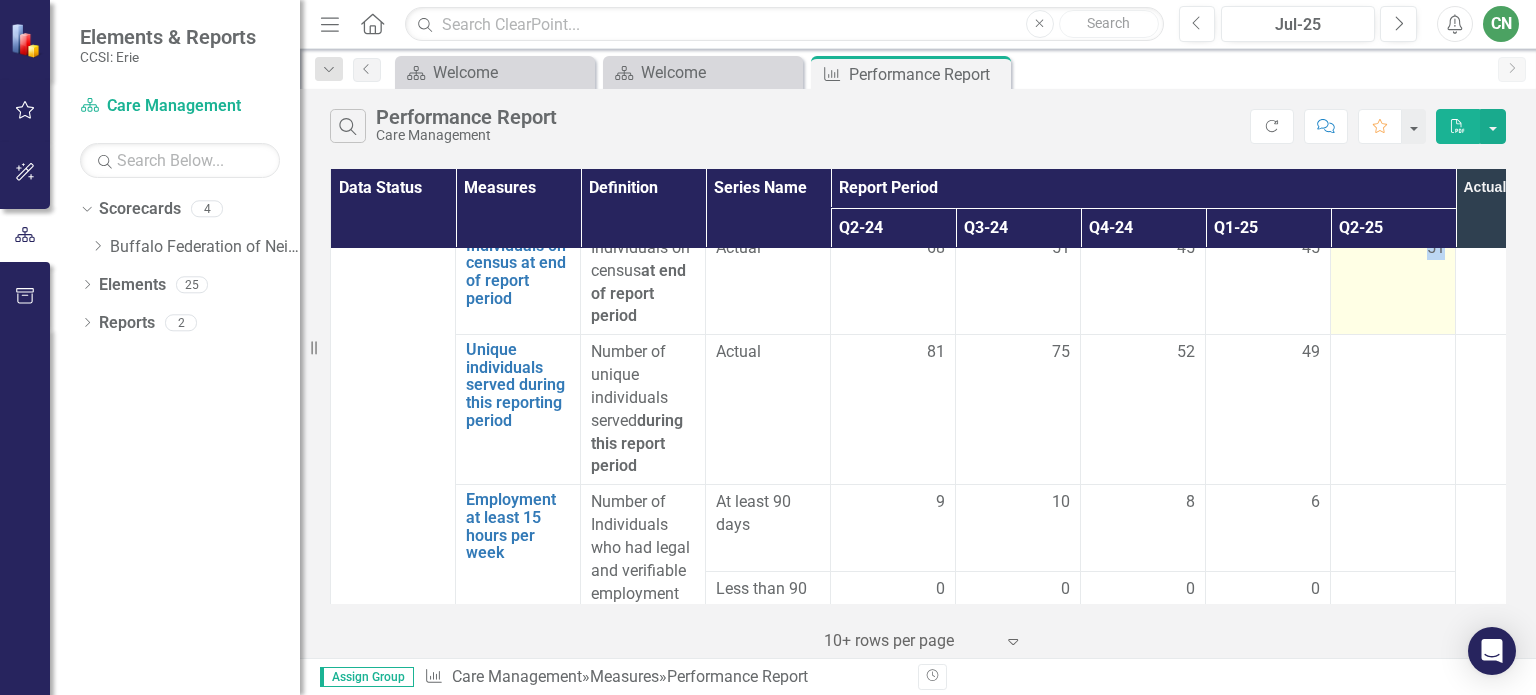 click on "51" at bounding box center [1393, 248] 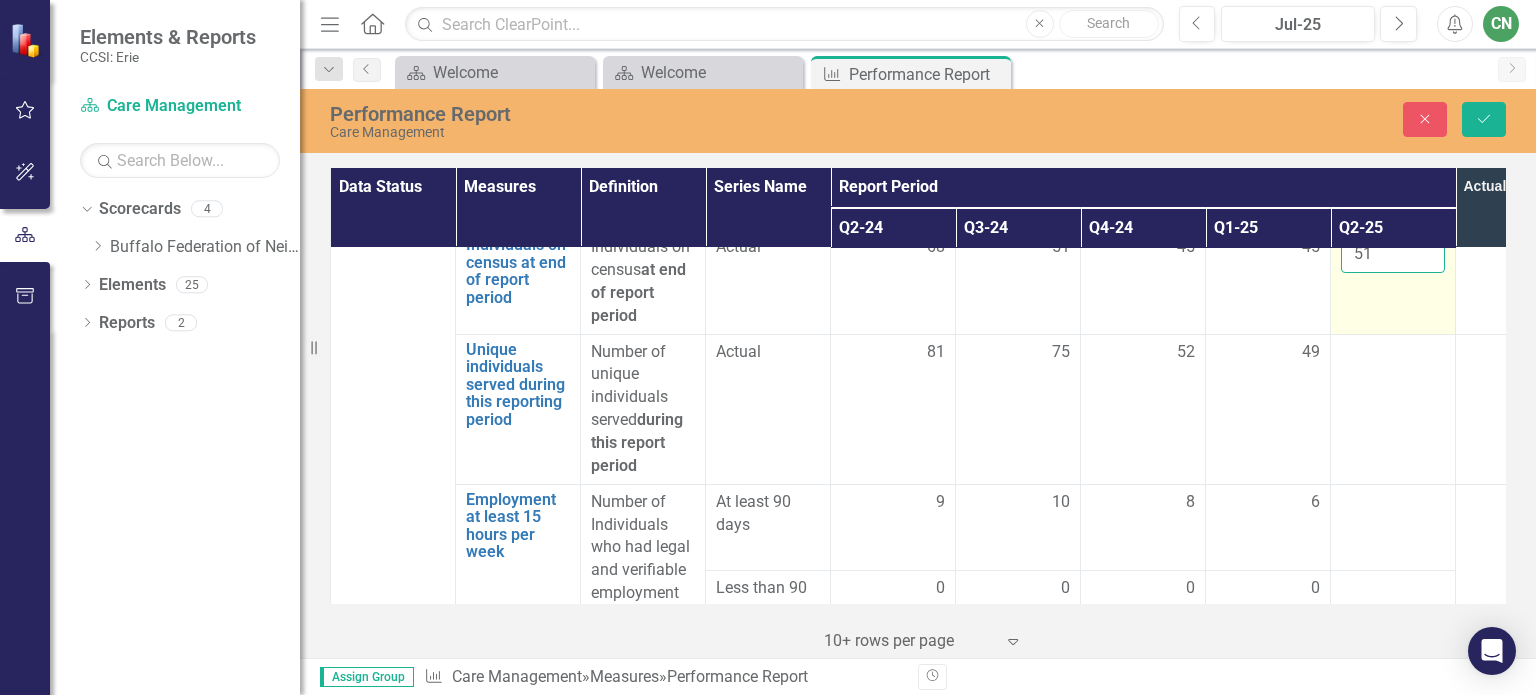 click on "51" at bounding box center [1393, 254] 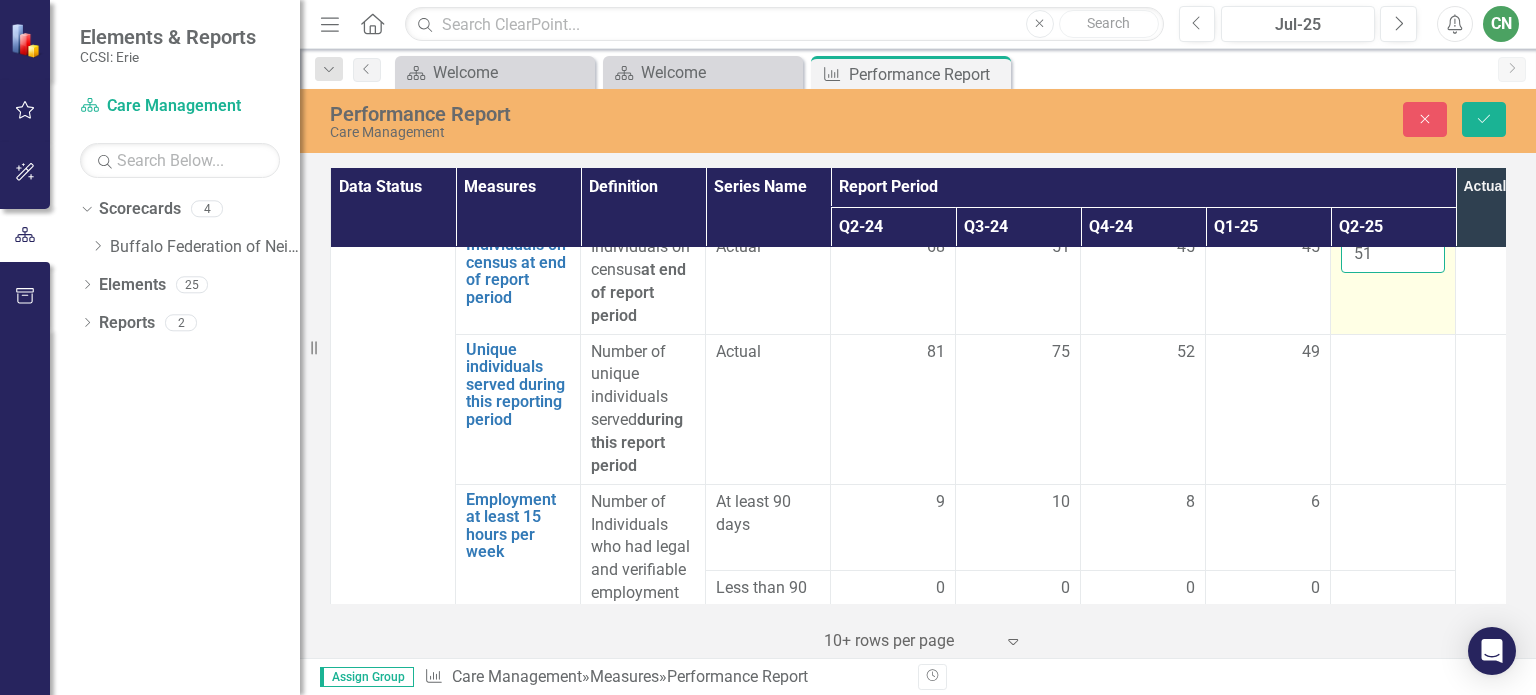 type on "5" 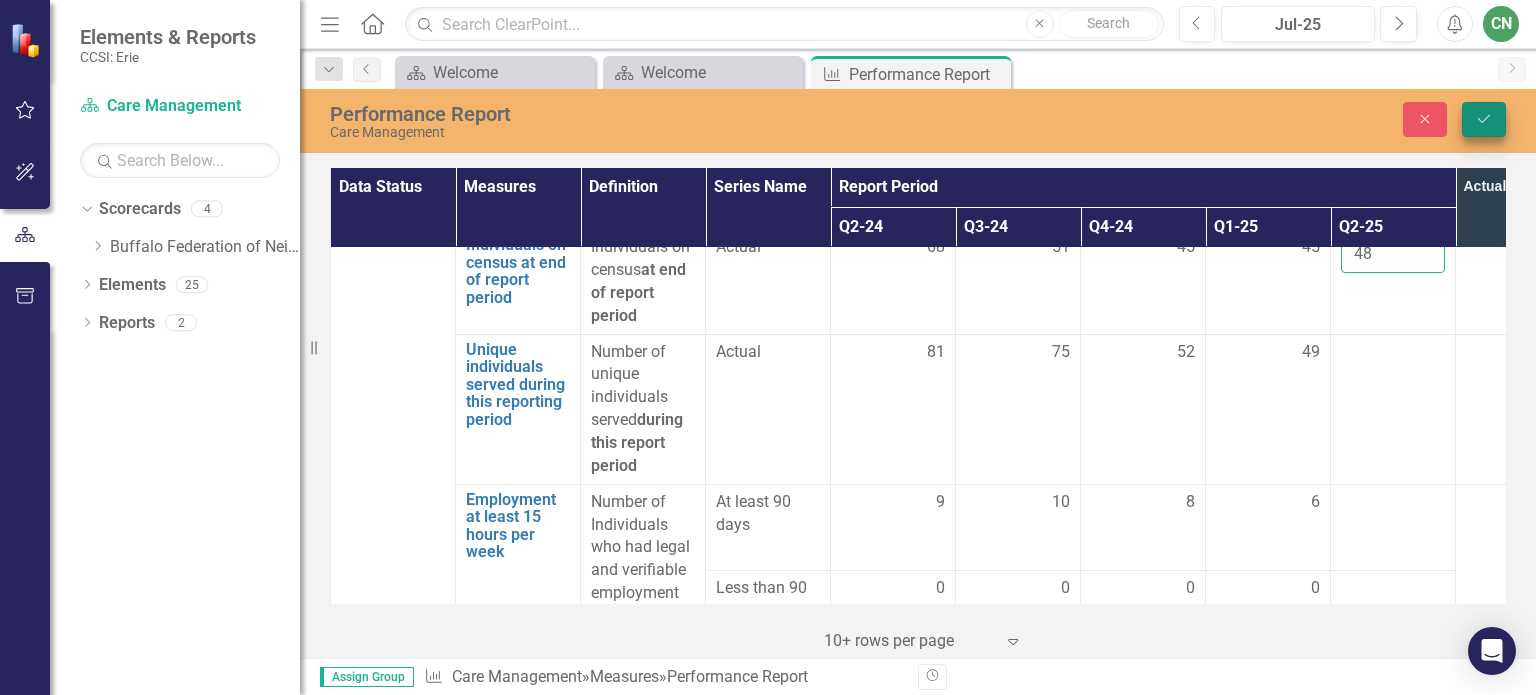 type on "48" 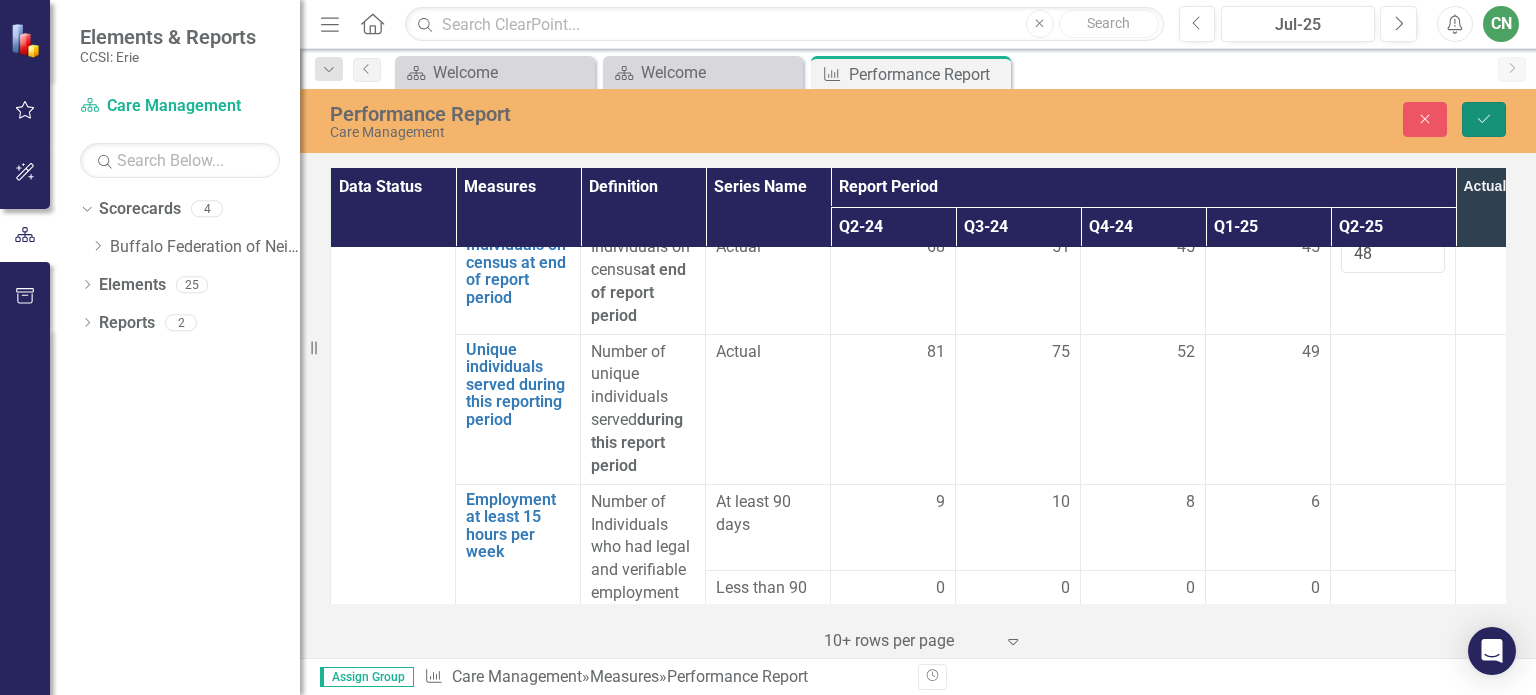 click on "Save" at bounding box center [1484, 119] 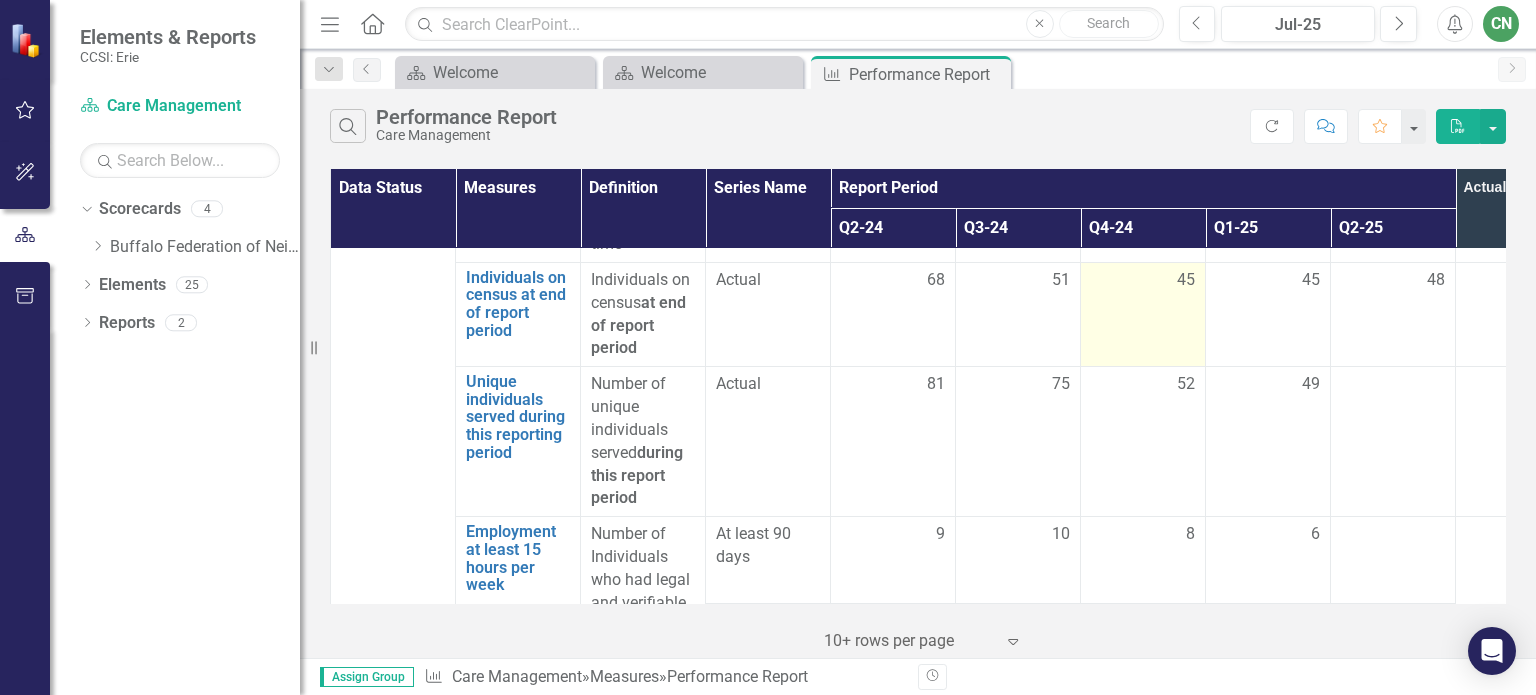 scroll, scrollTop: 3400, scrollLeft: 0, axis: vertical 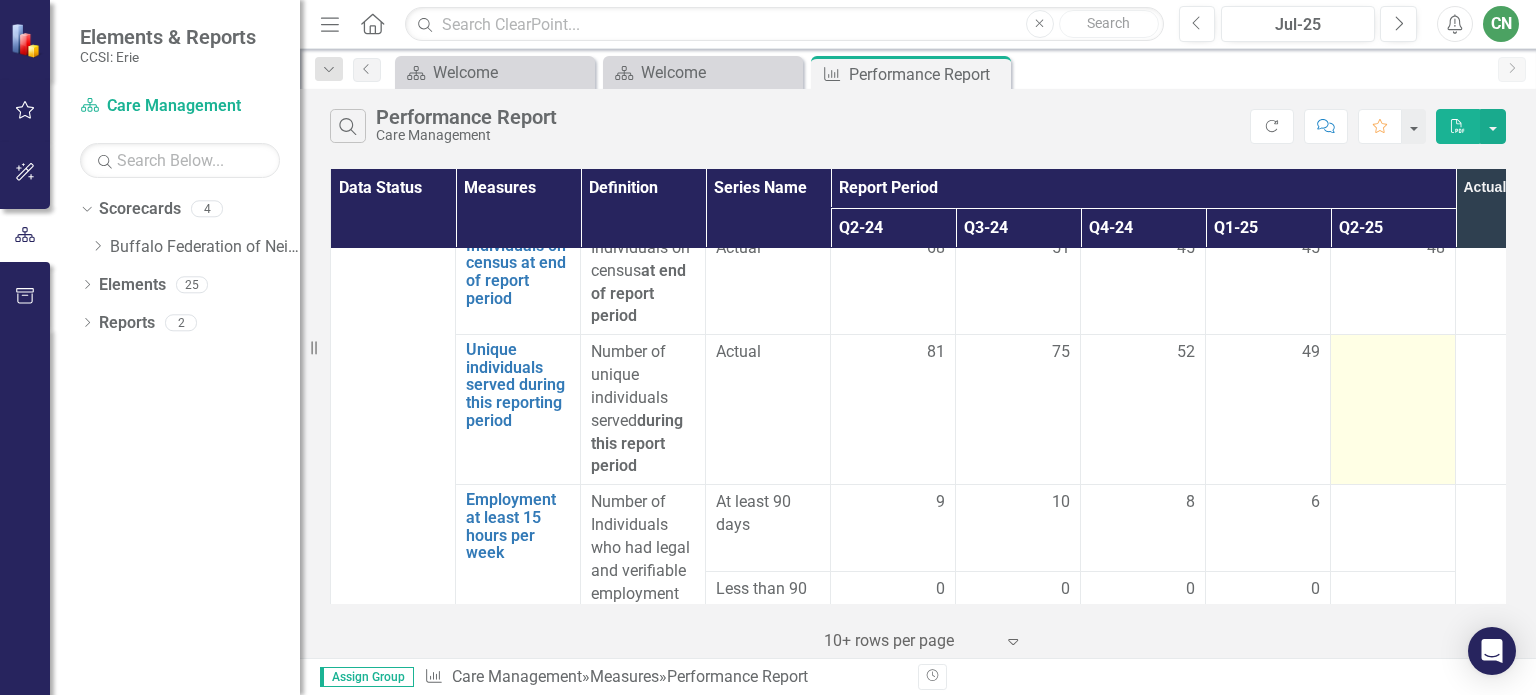 click at bounding box center [1393, 410] 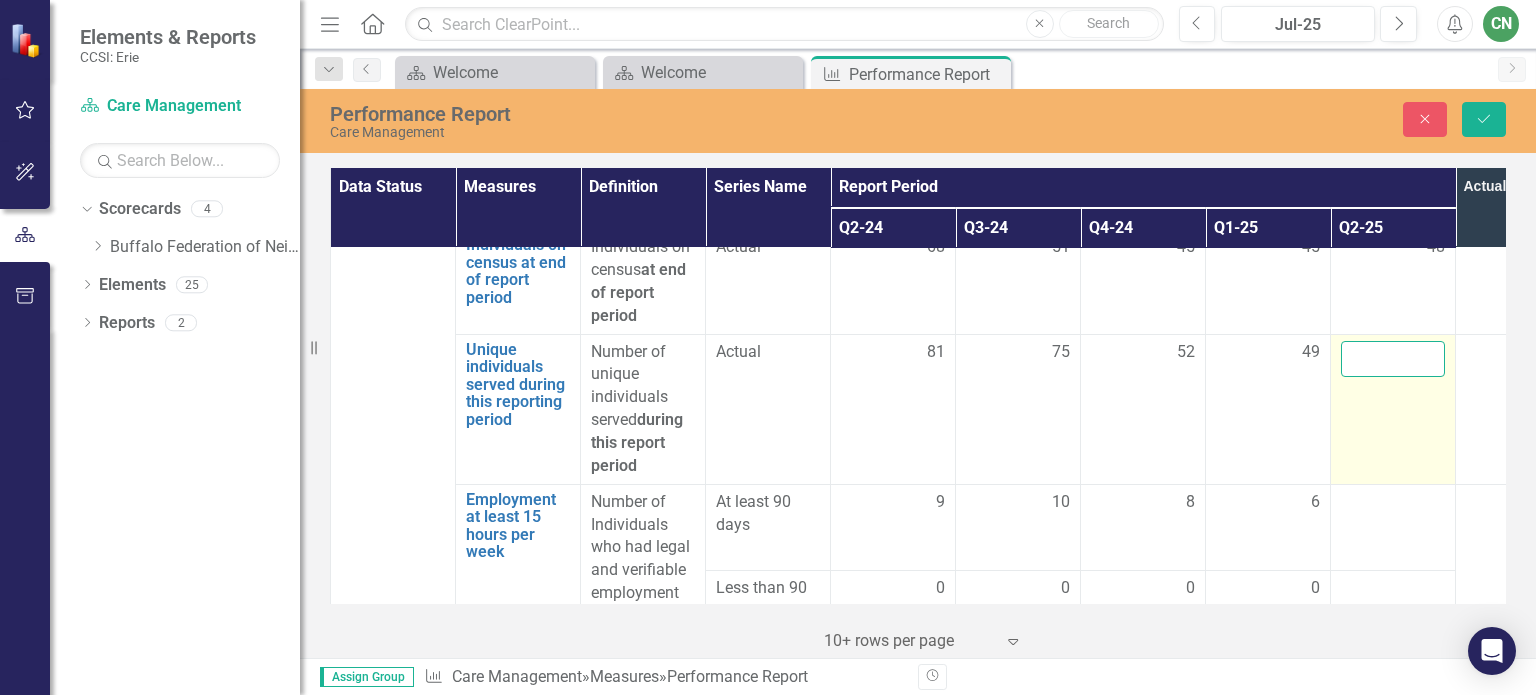 click at bounding box center [1393, 359] 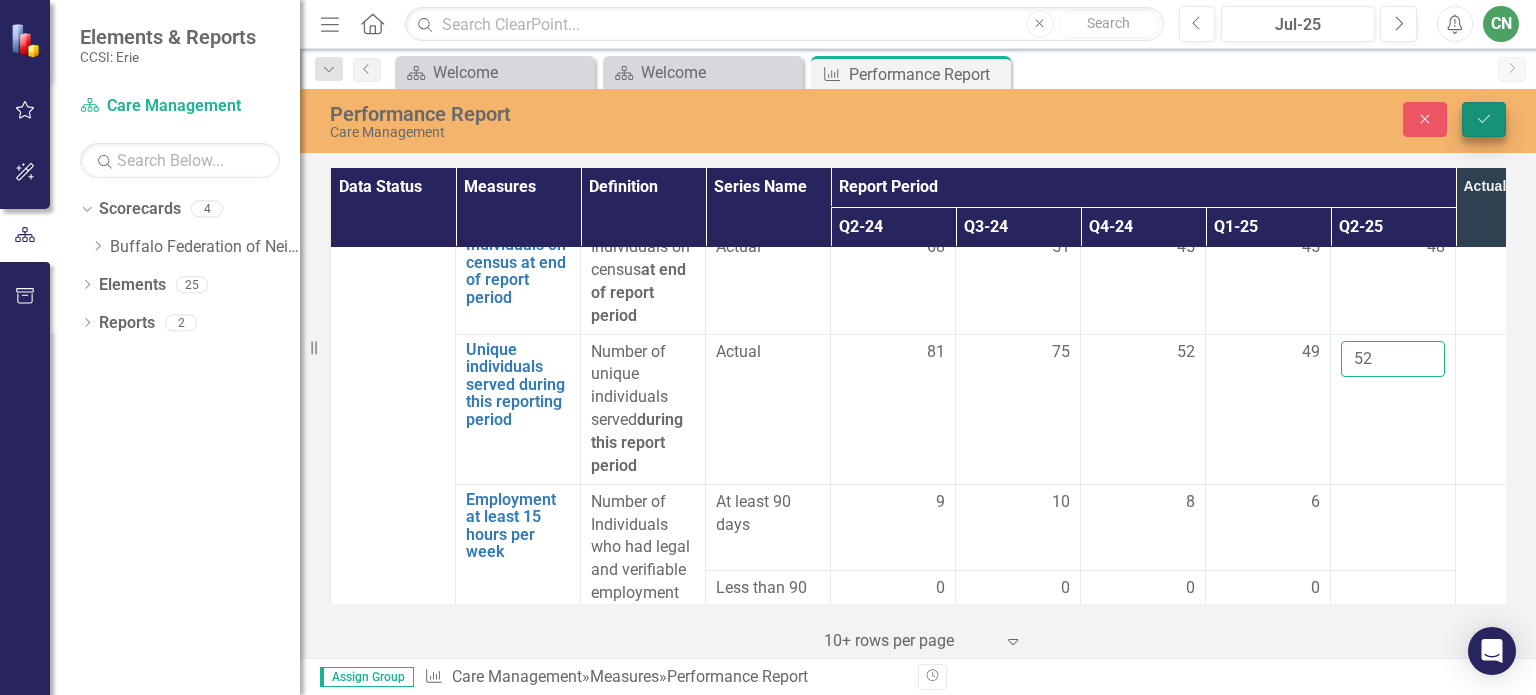 type on "52" 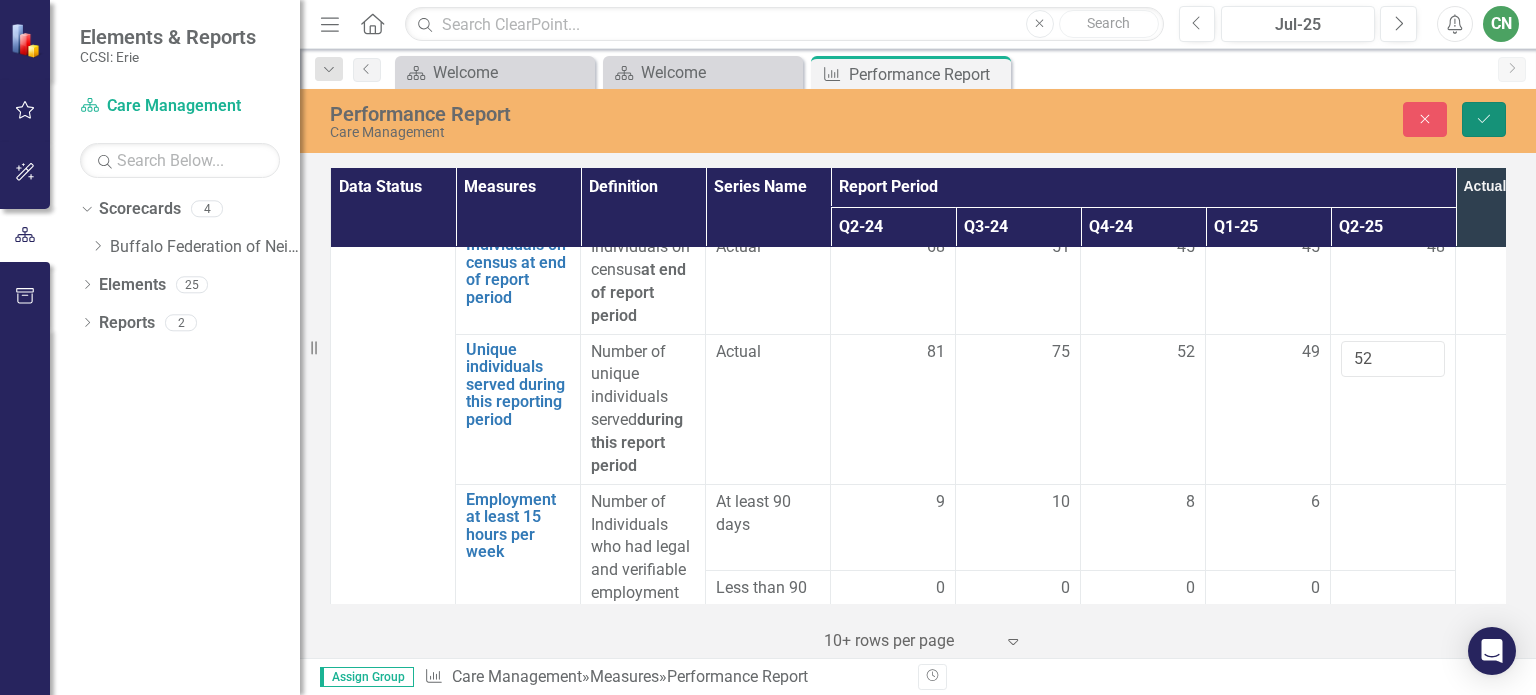 click 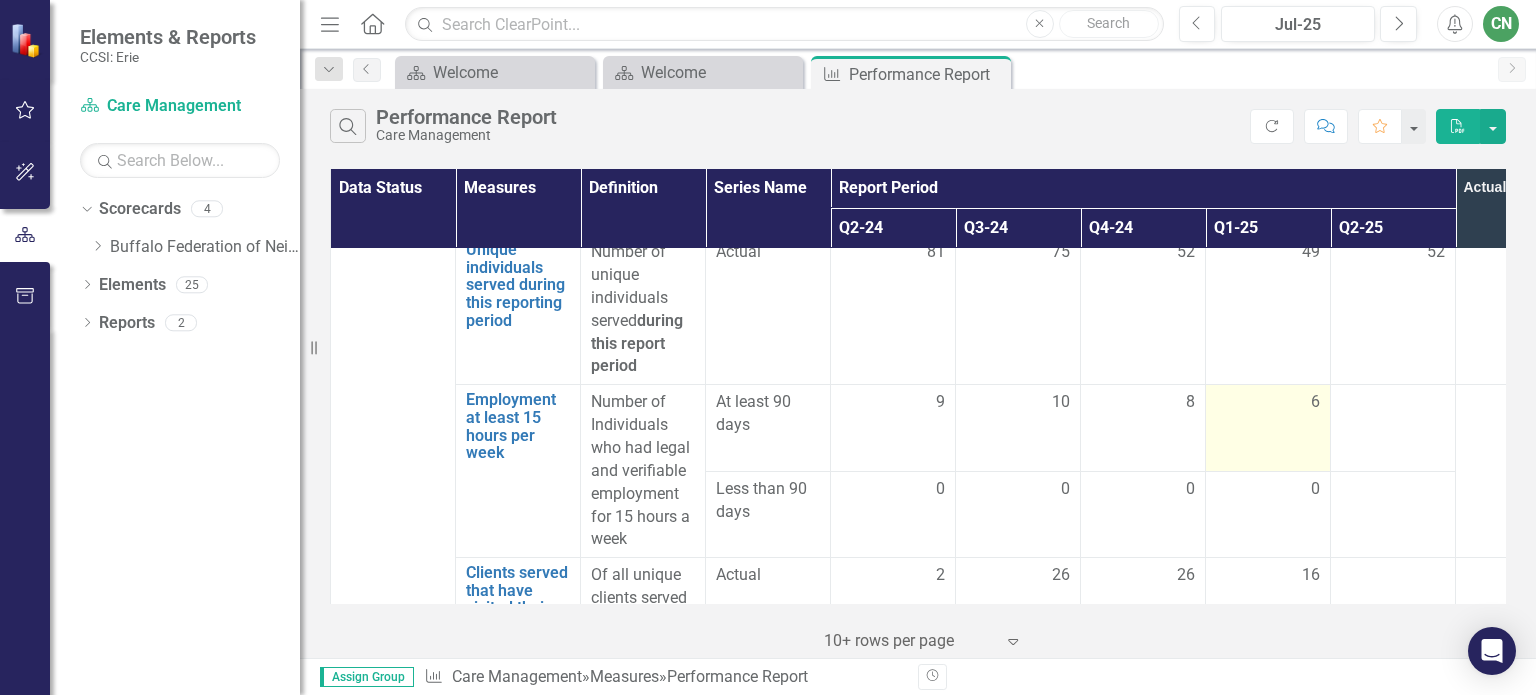scroll, scrollTop: 3600, scrollLeft: 0, axis: vertical 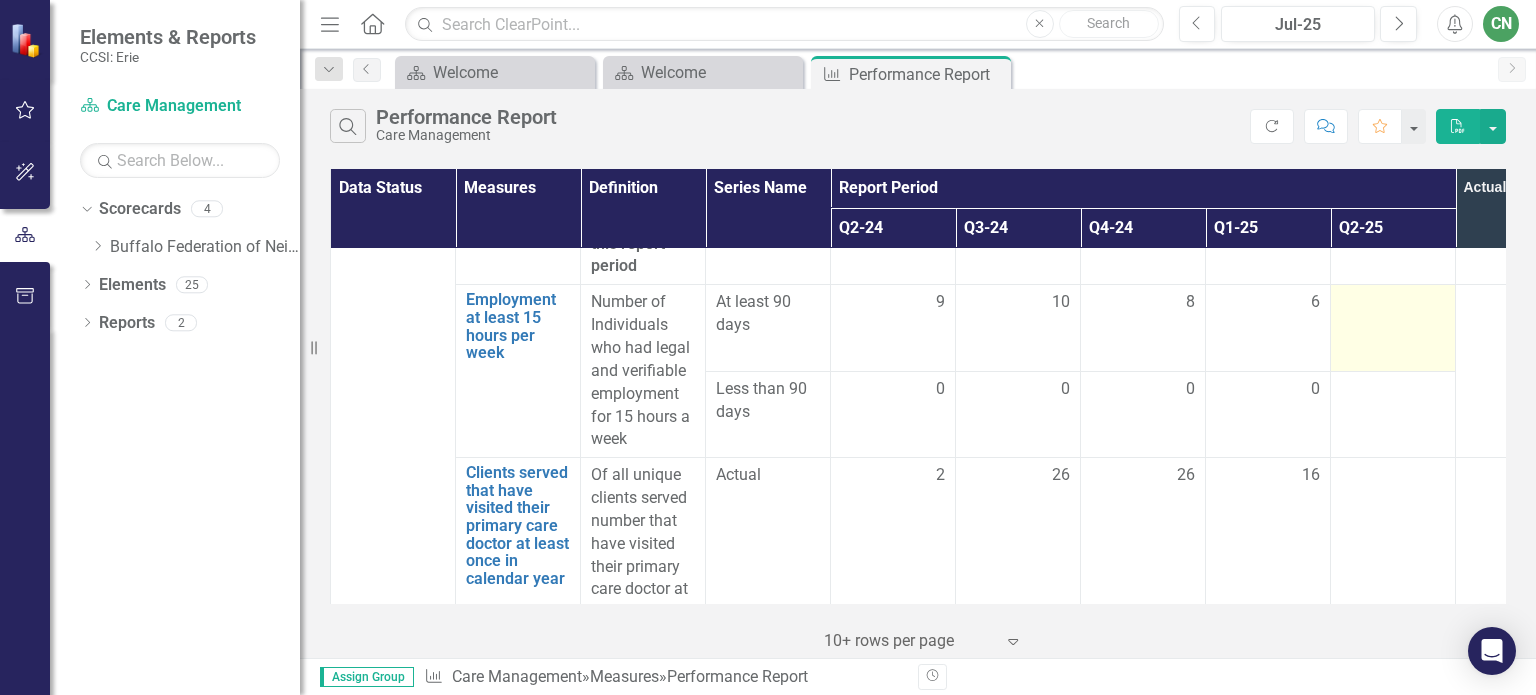 click at bounding box center [1393, 303] 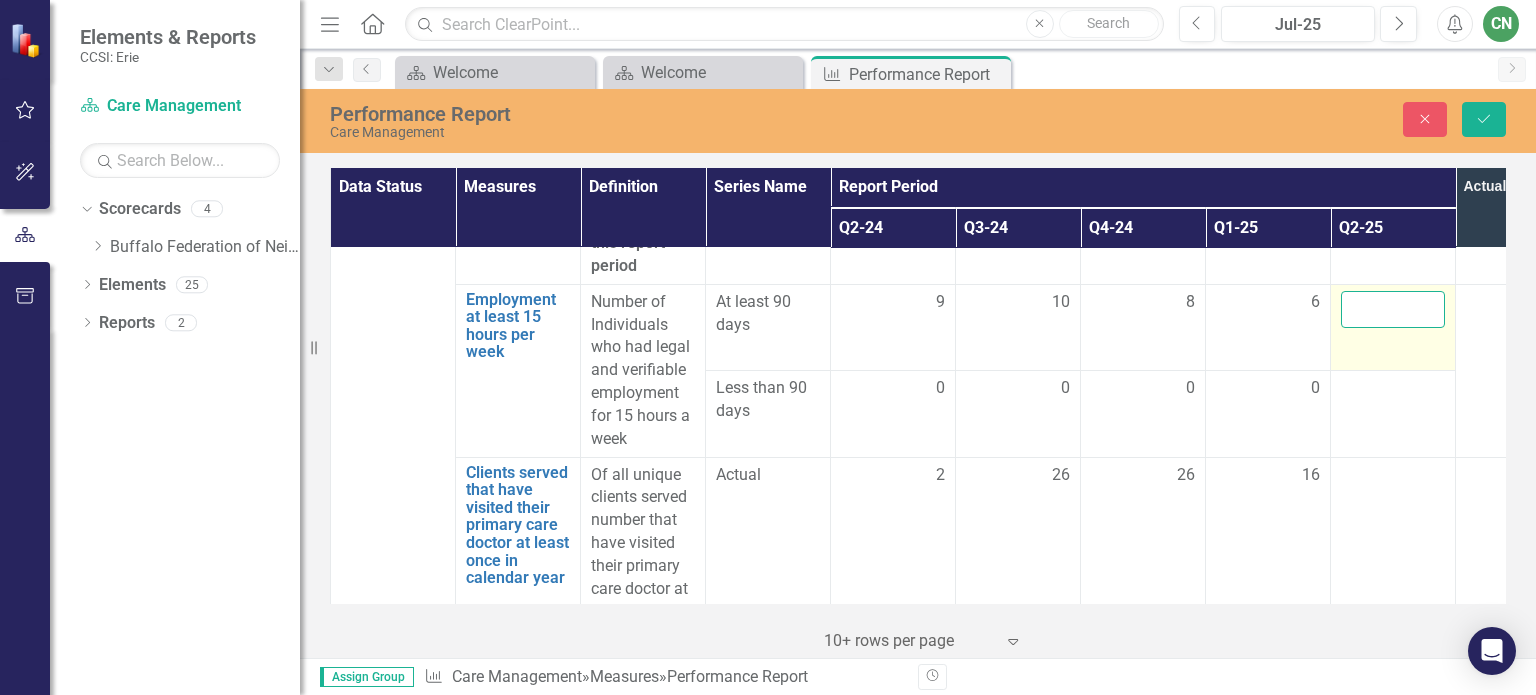 click at bounding box center (1393, 309) 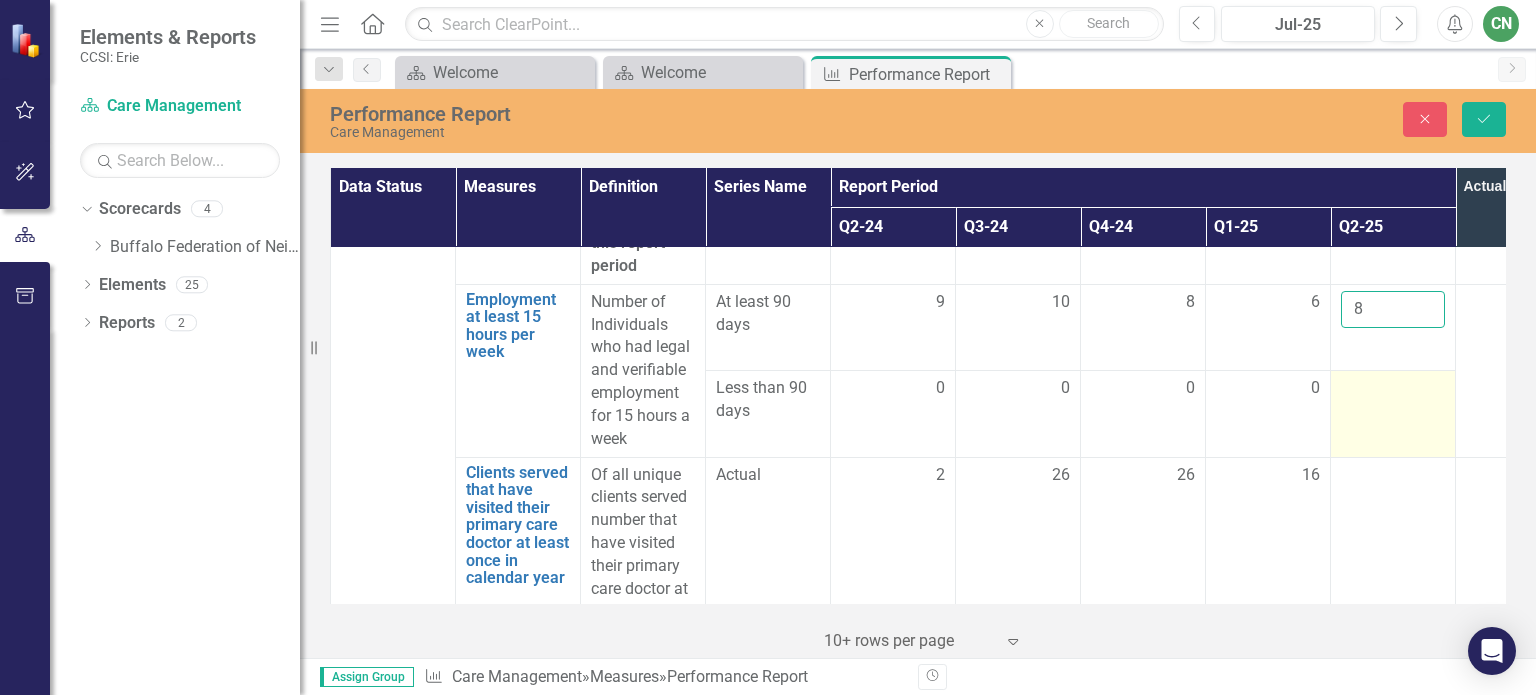 type on "8" 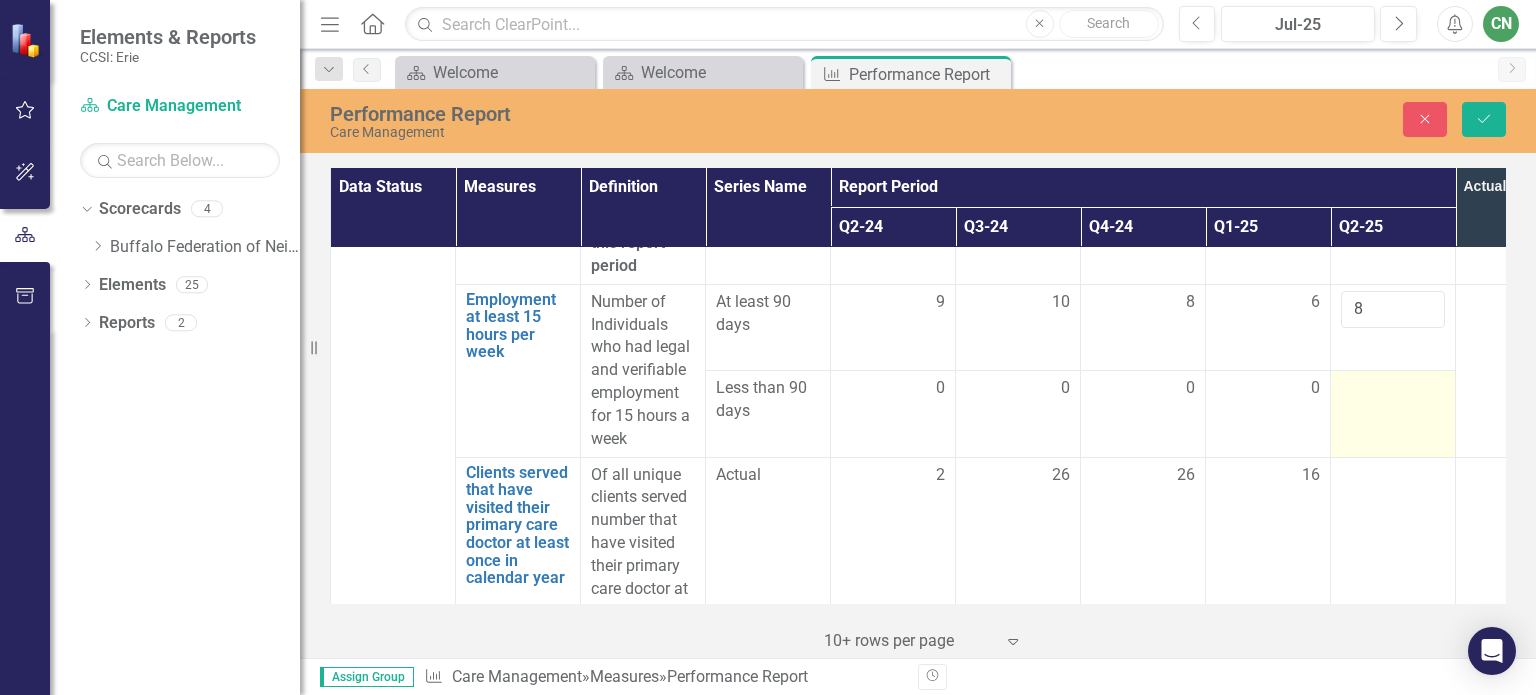 click at bounding box center (1393, 389) 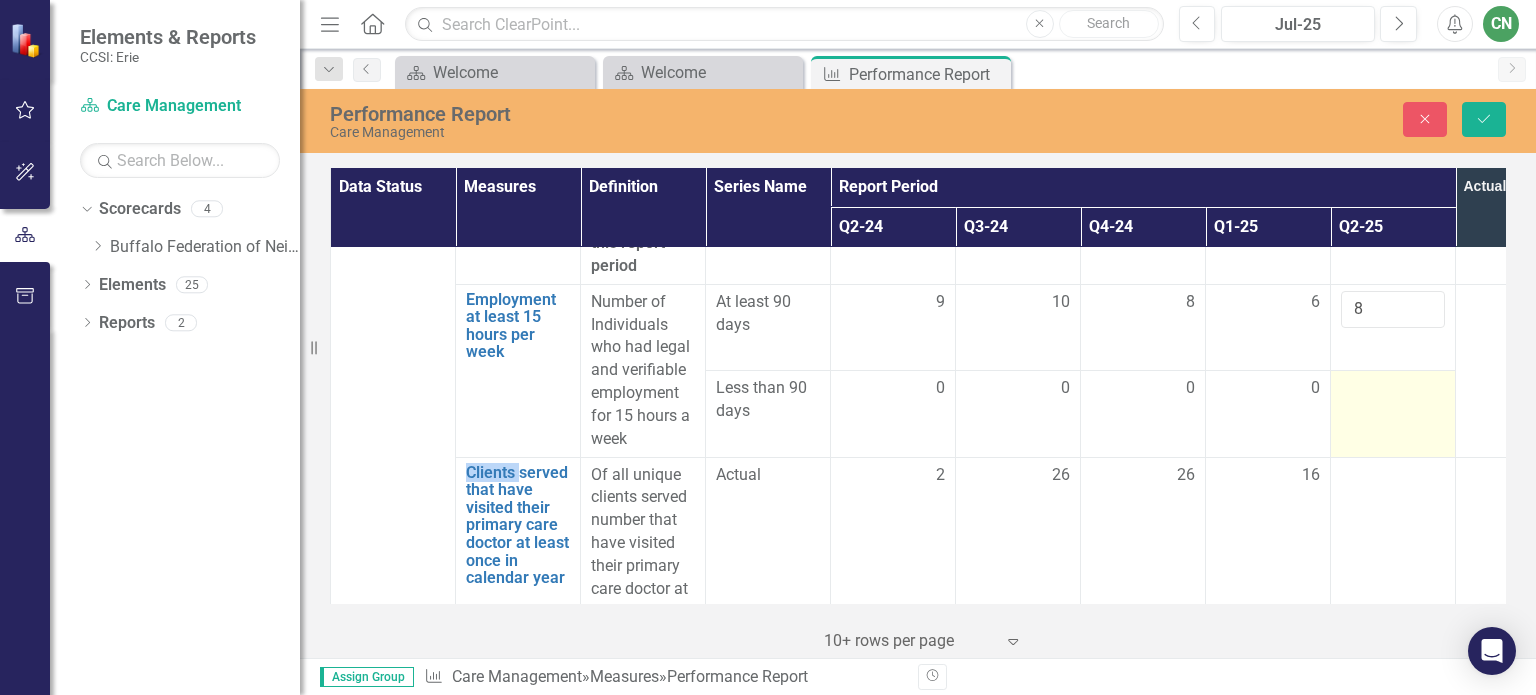 click at bounding box center [1393, 389] 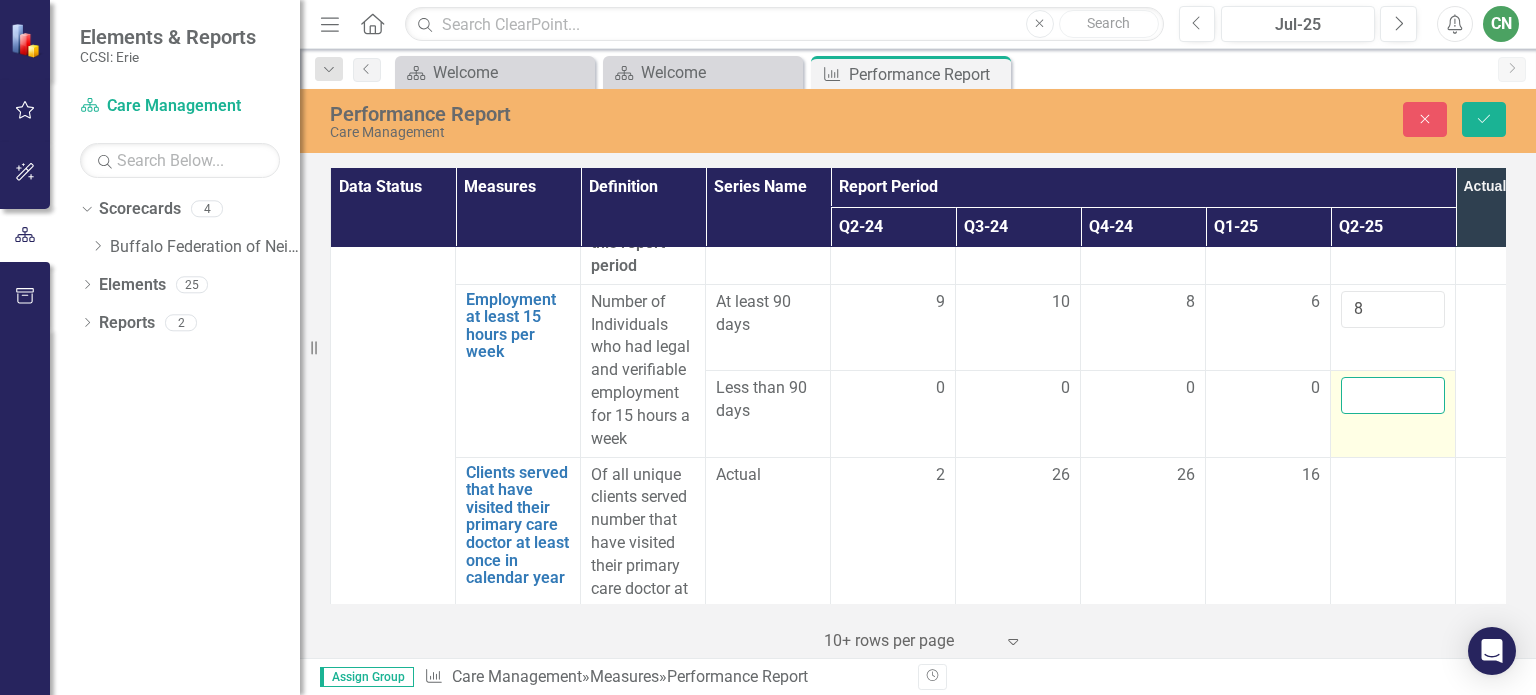 click at bounding box center (1393, 395) 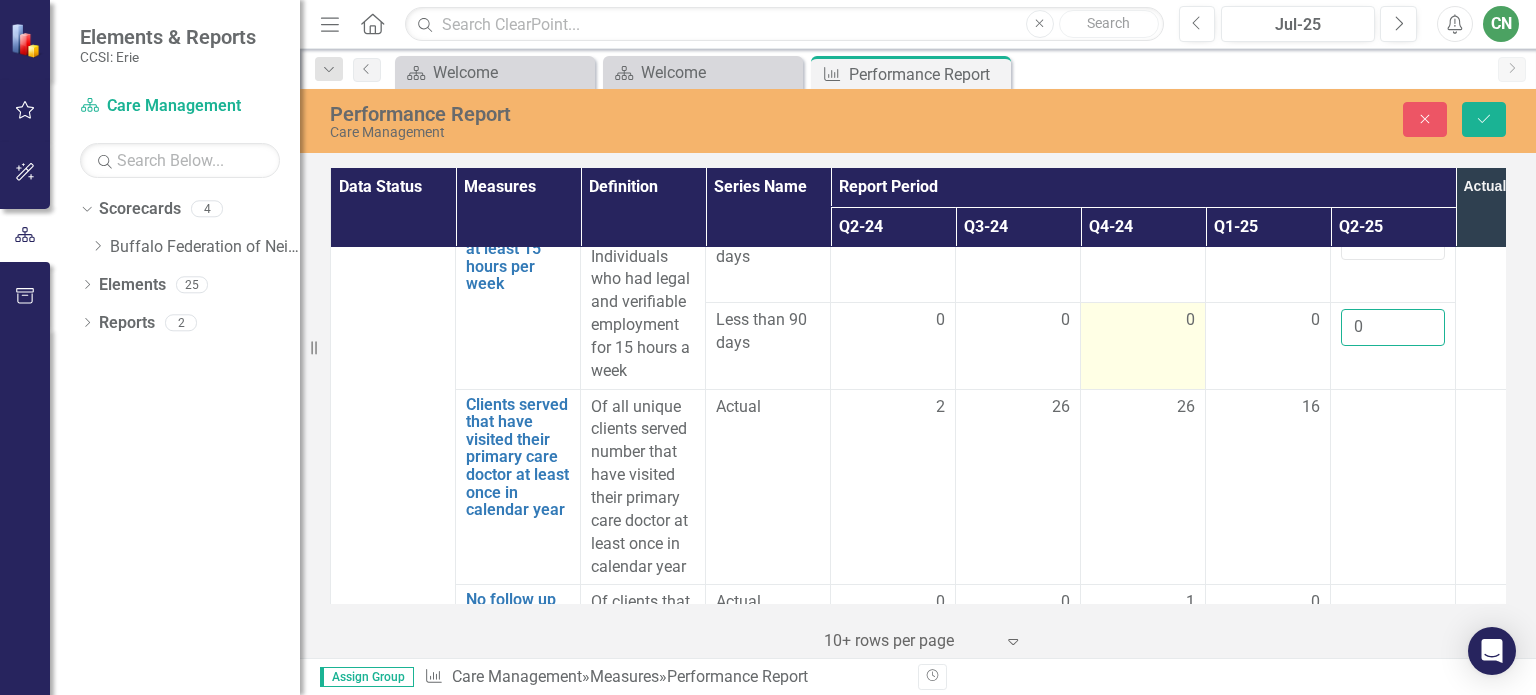 scroll, scrollTop: 3700, scrollLeft: 0, axis: vertical 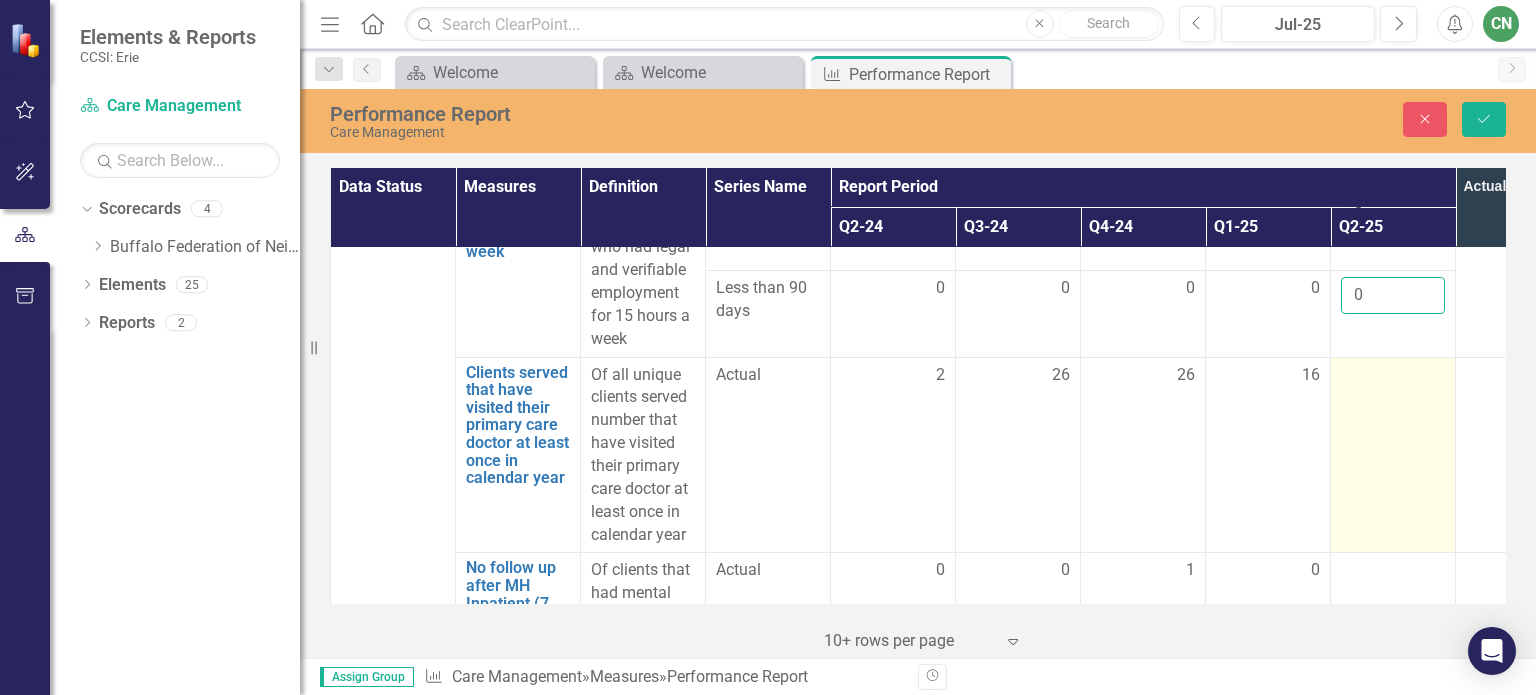 type on "0" 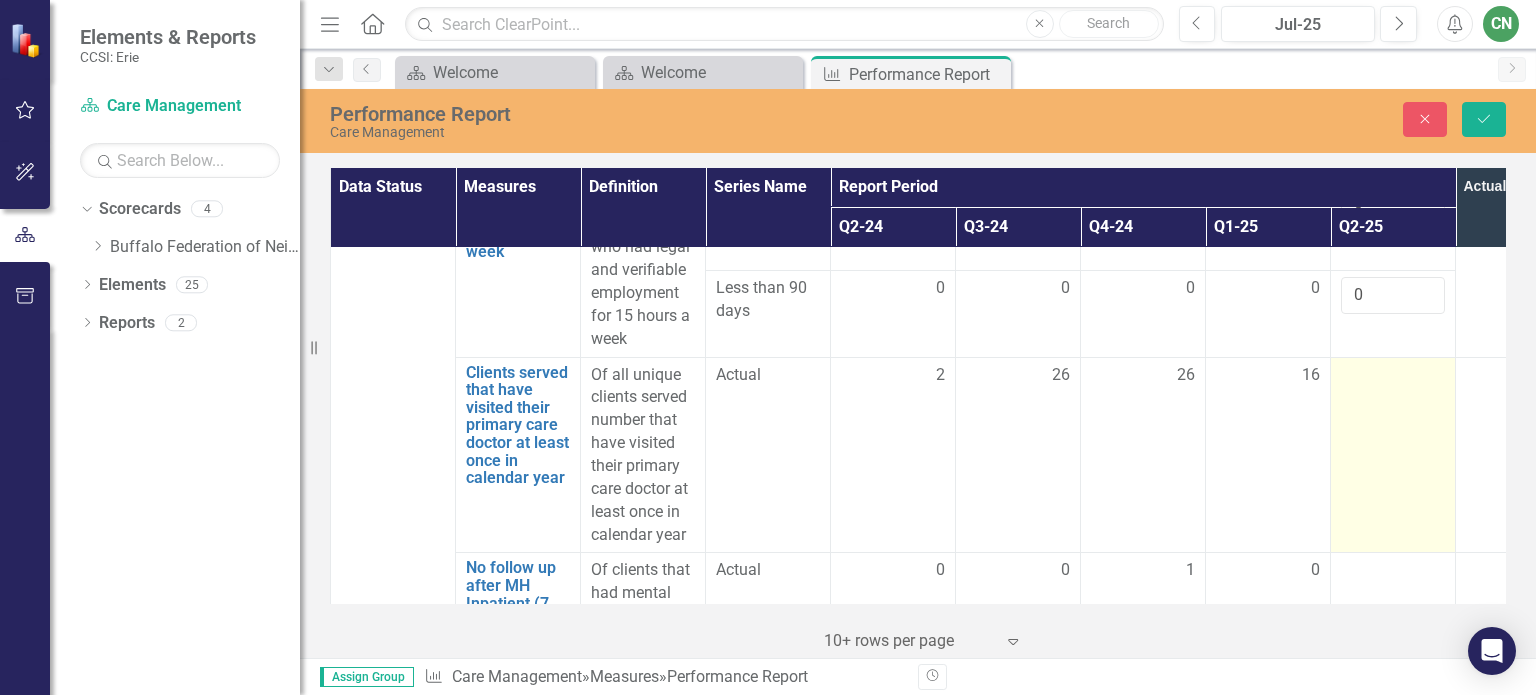 click at bounding box center (1393, 376) 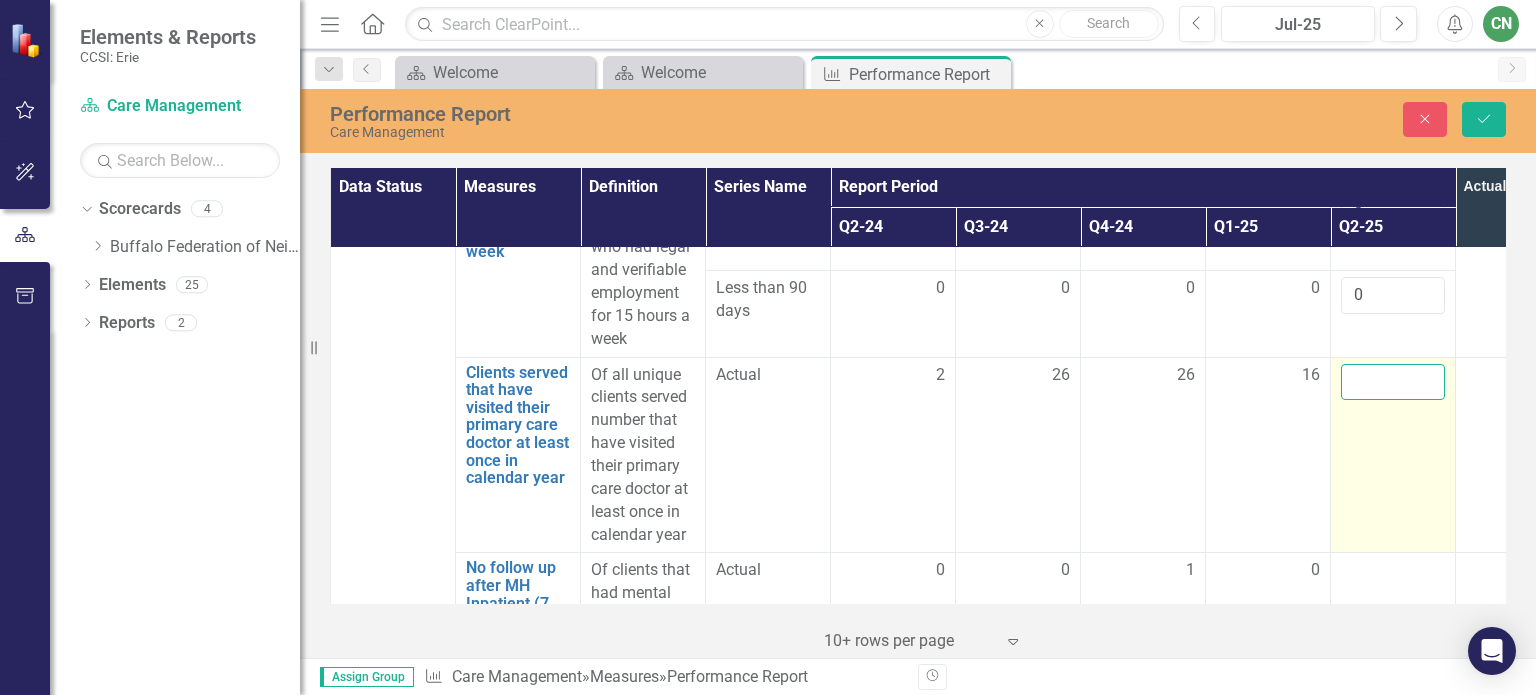 click at bounding box center [1393, 382] 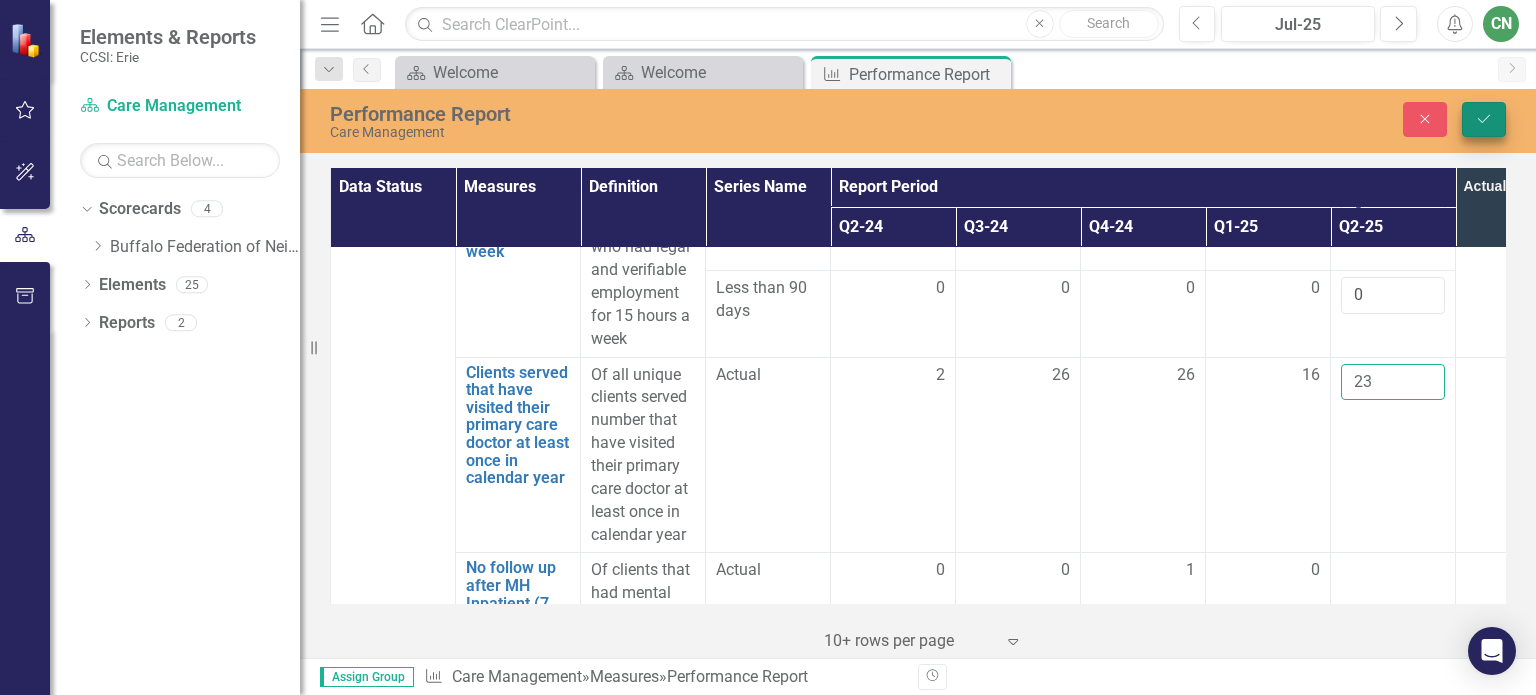 type on "23" 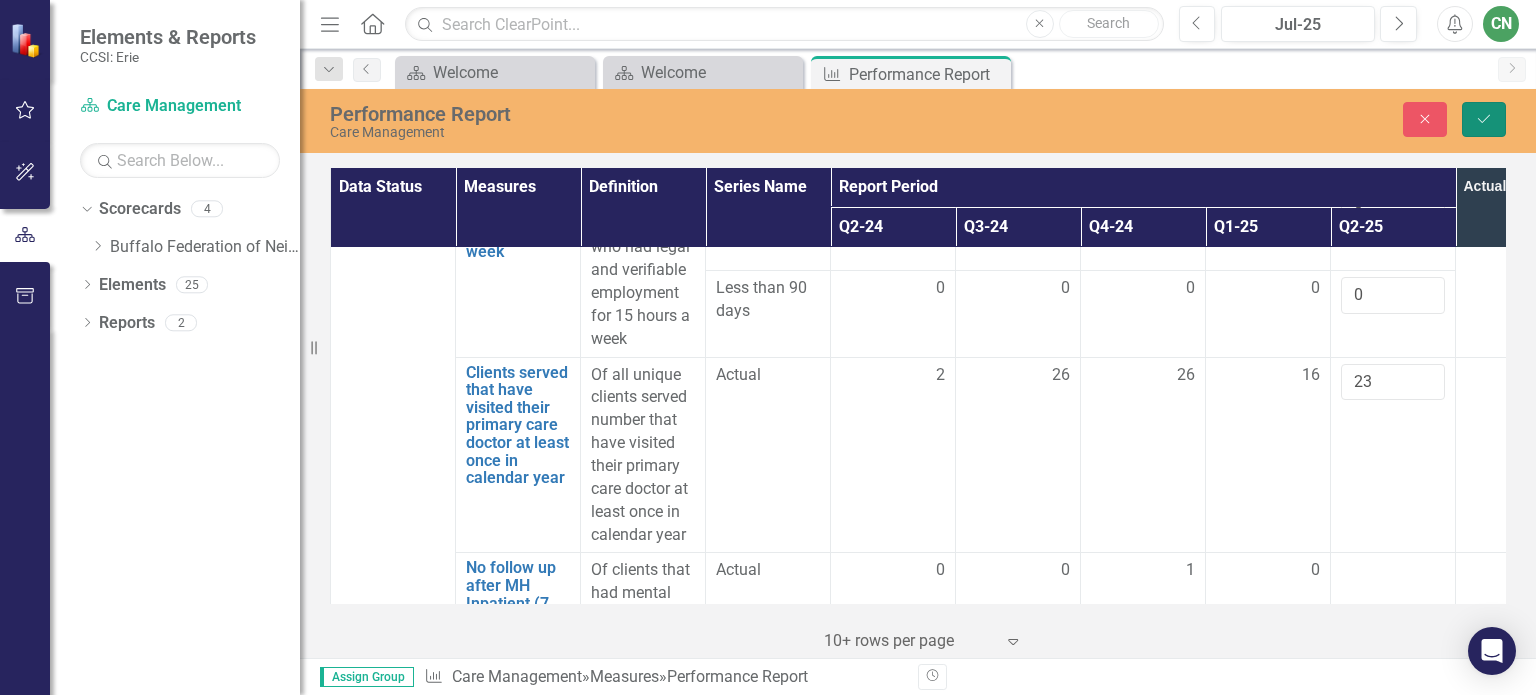 click on "Save" 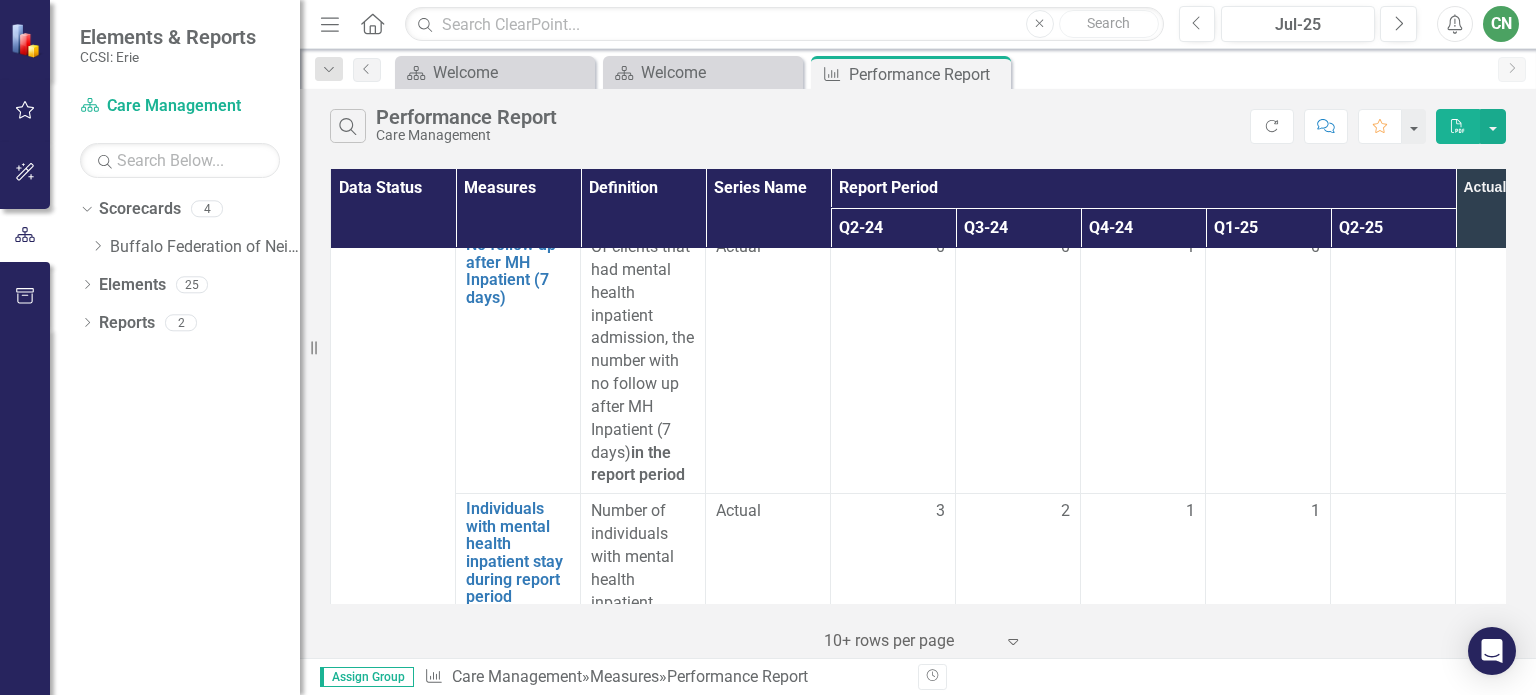 scroll, scrollTop: 4000, scrollLeft: 0, axis: vertical 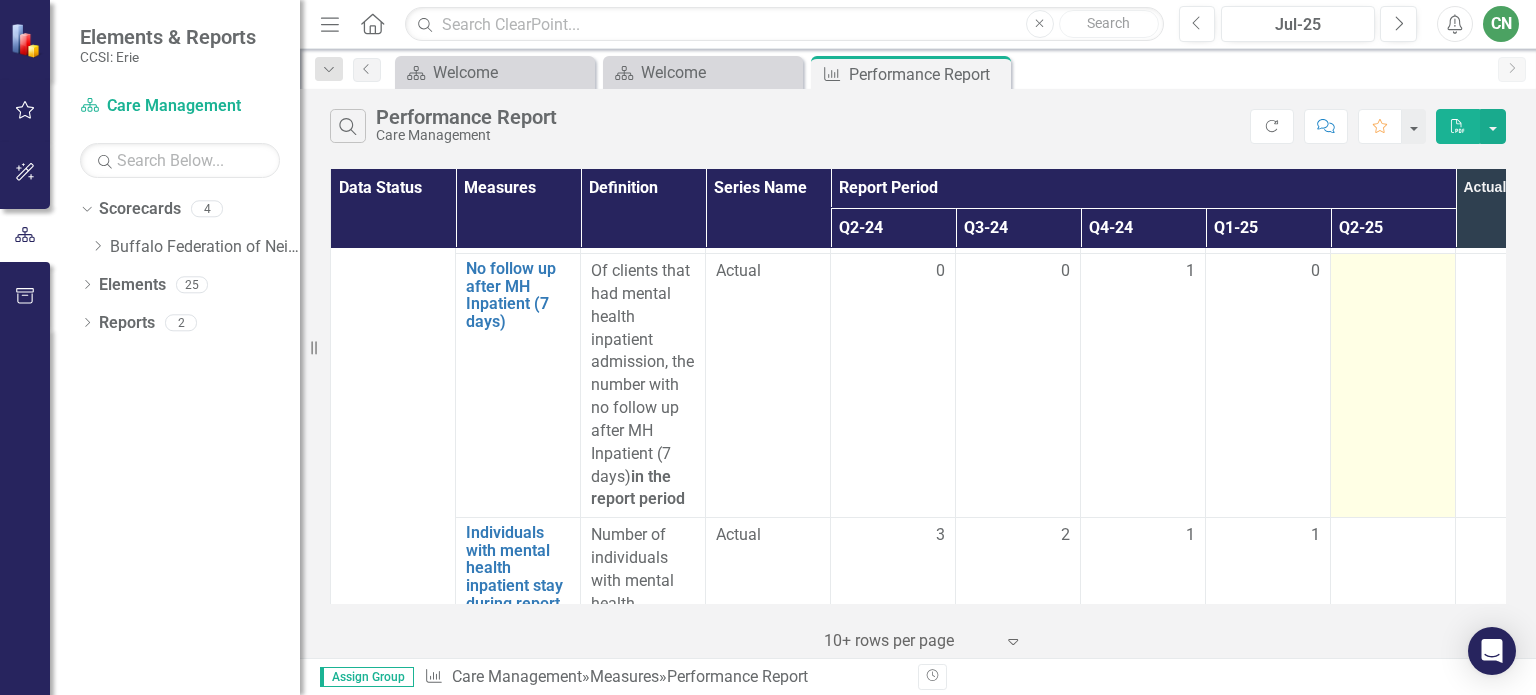 click at bounding box center [1393, 385] 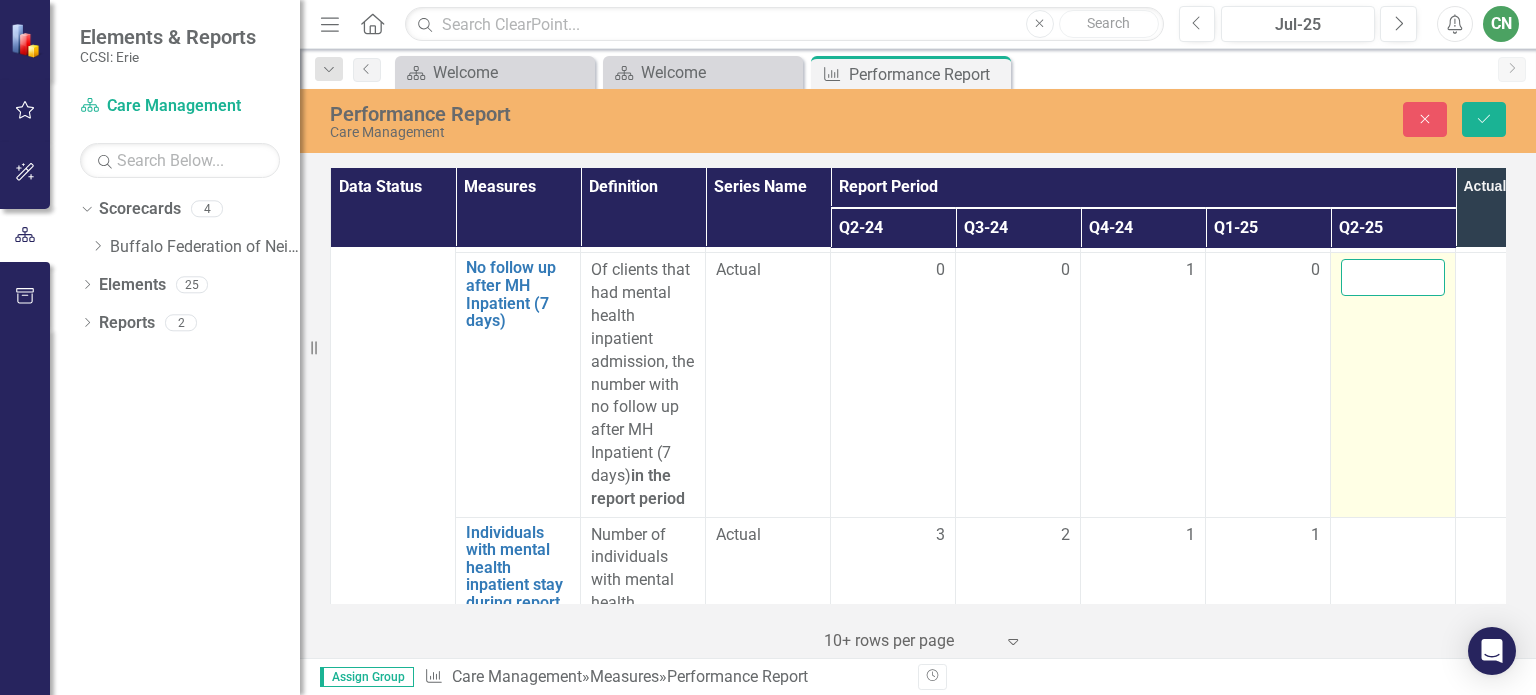 click at bounding box center (1393, 277) 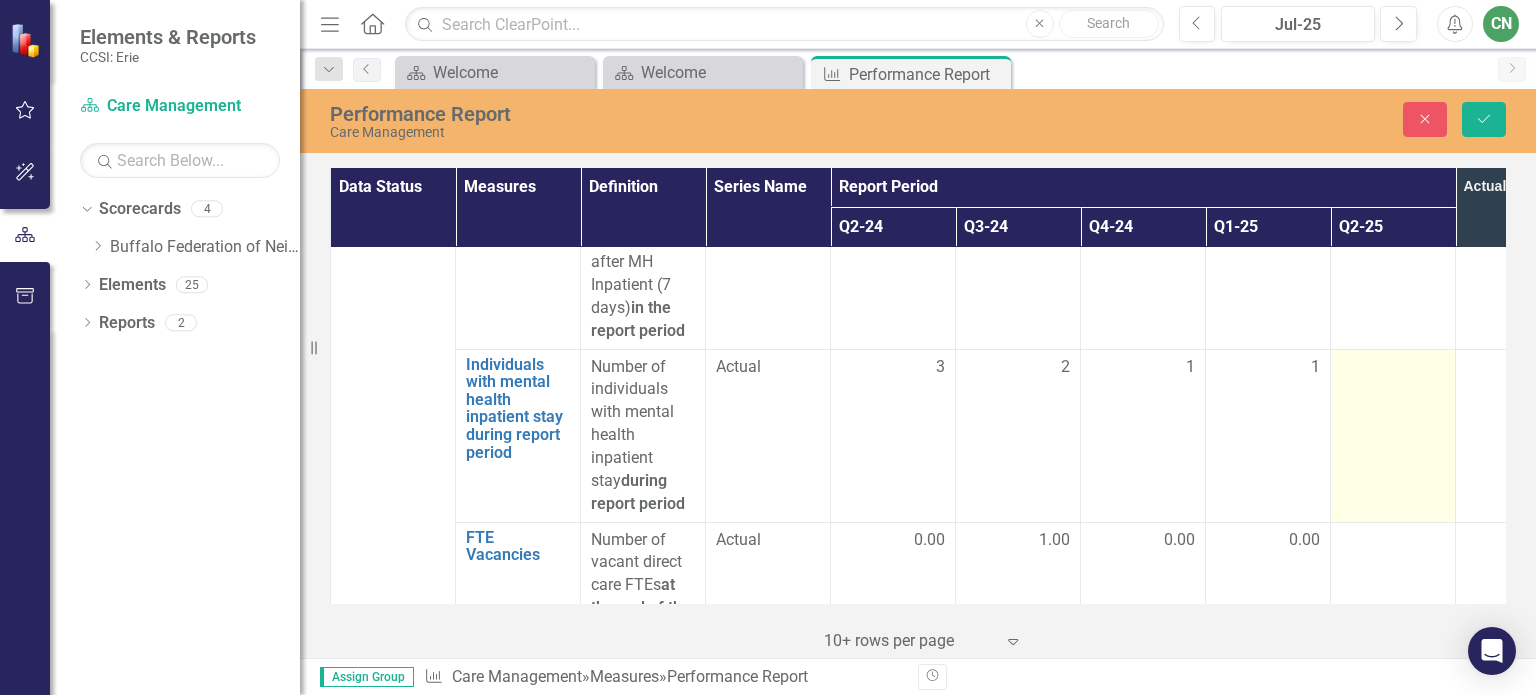 scroll, scrollTop: 4200, scrollLeft: 0, axis: vertical 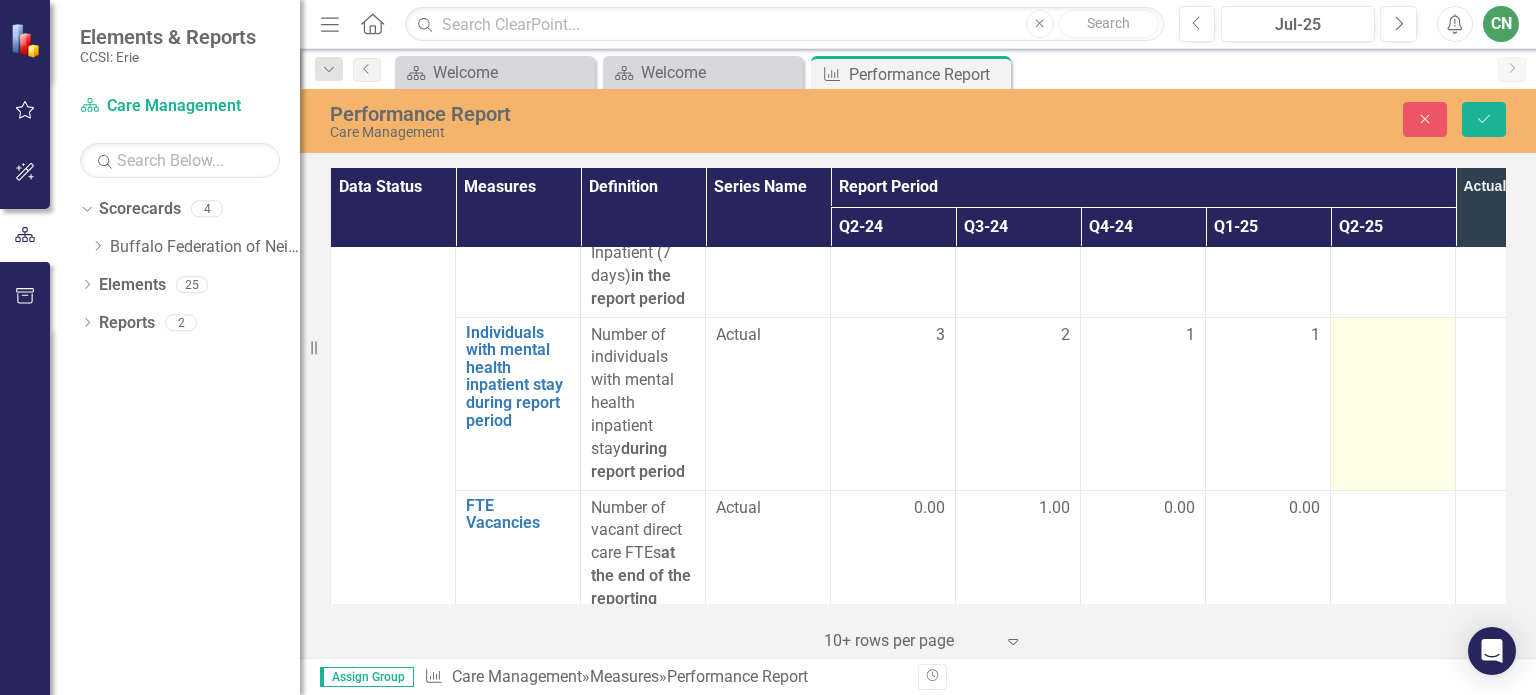 type on "1" 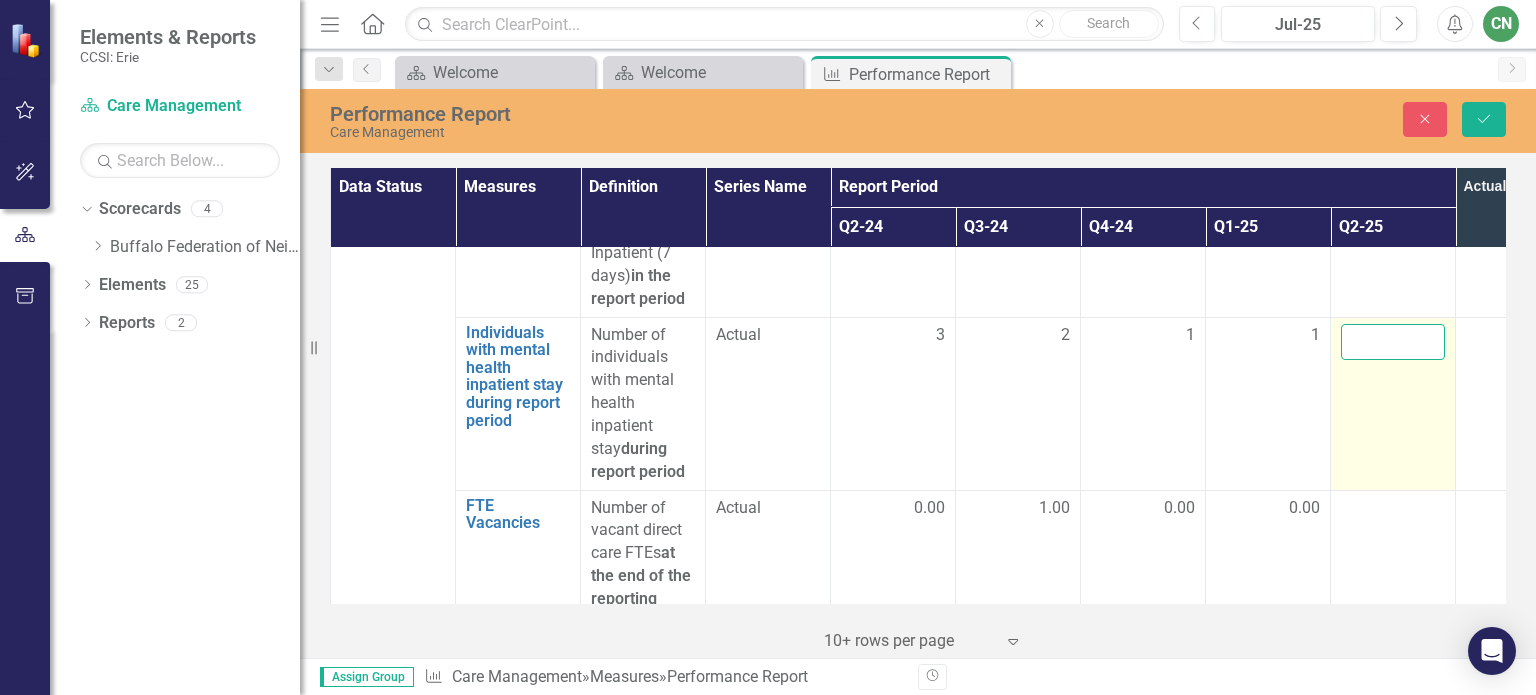 click at bounding box center (1393, 342) 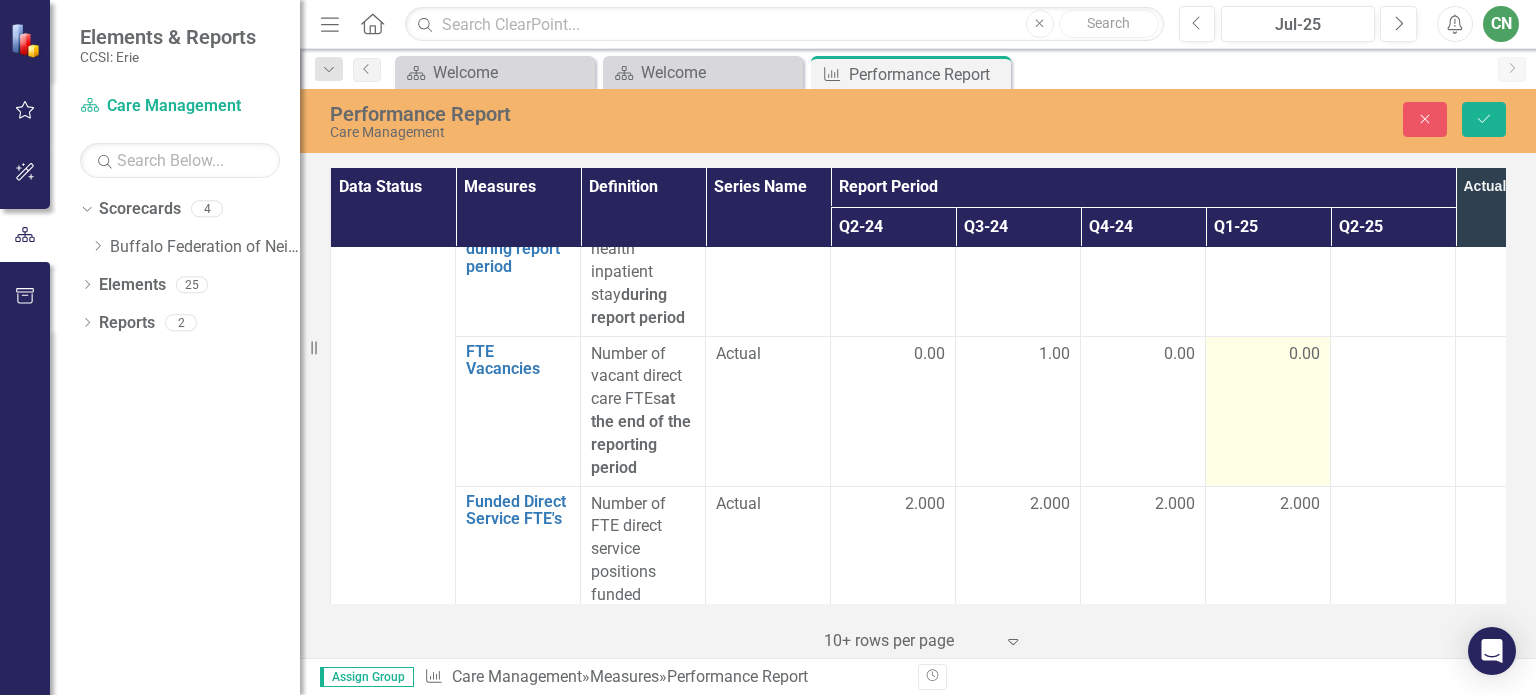 scroll, scrollTop: 4400, scrollLeft: 0, axis: vertical 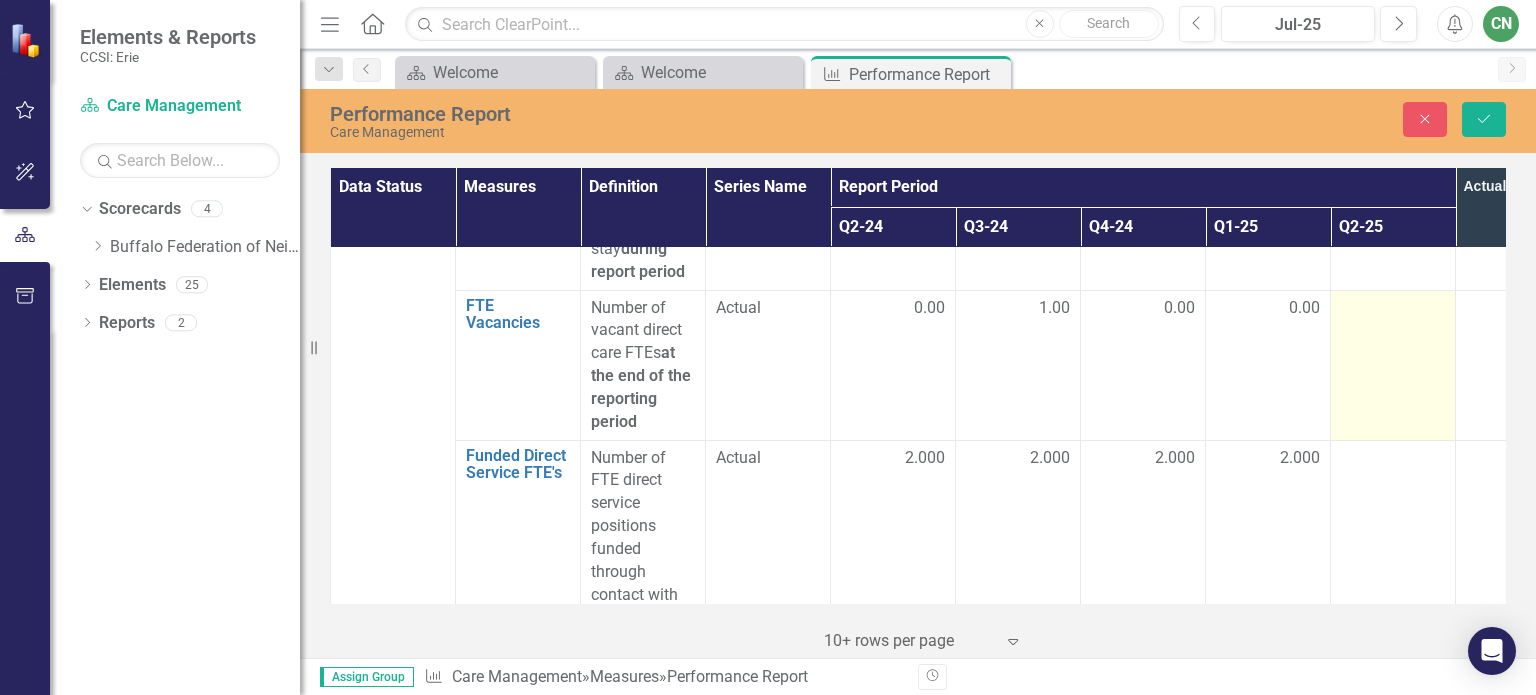 type on "1" 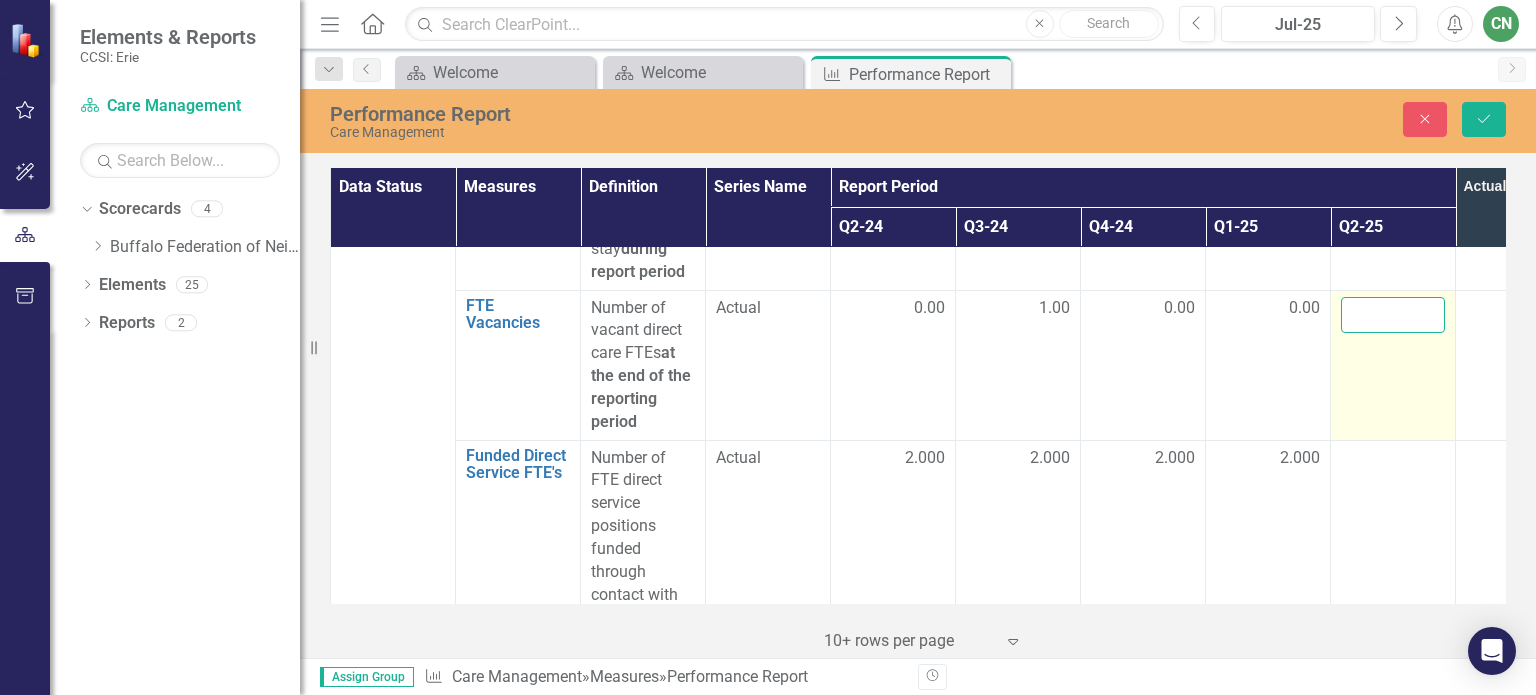 click at bounding box center [1393, 315] 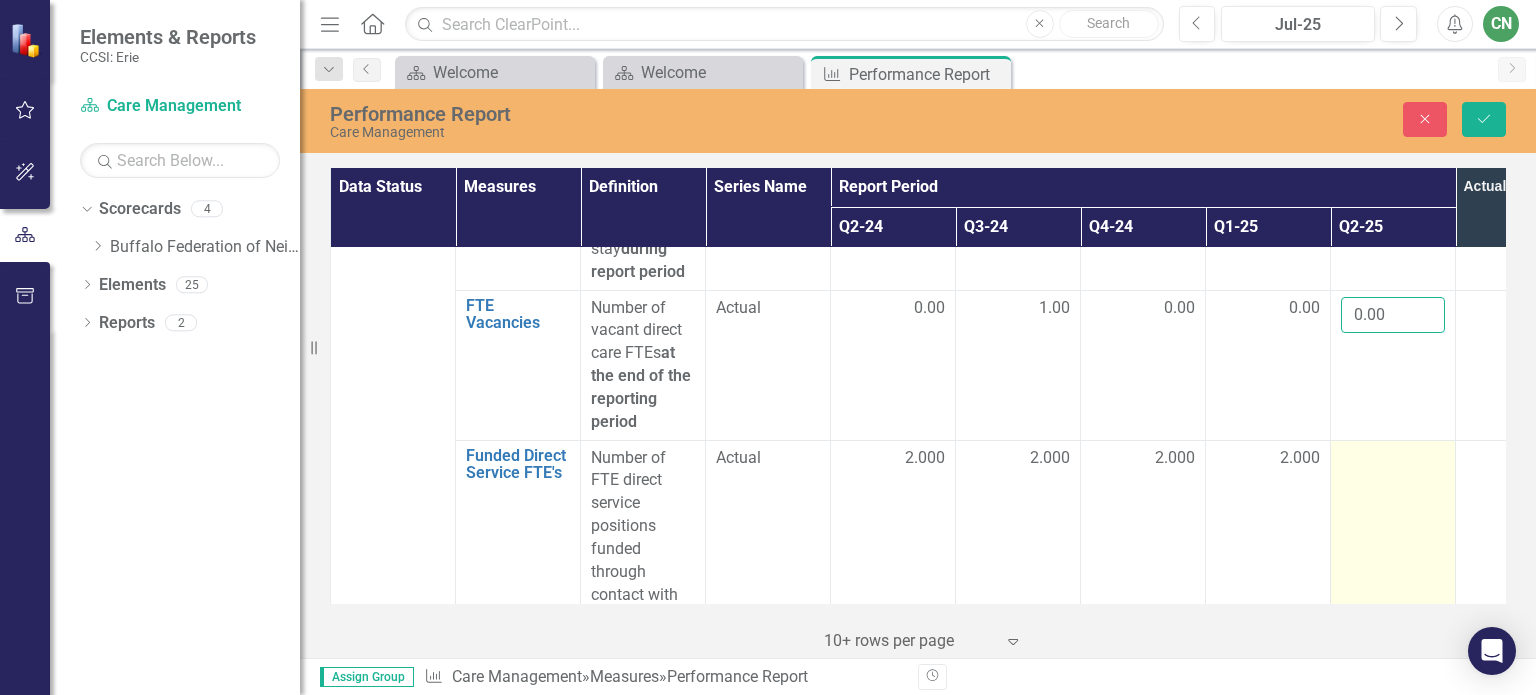 type on "0.00" 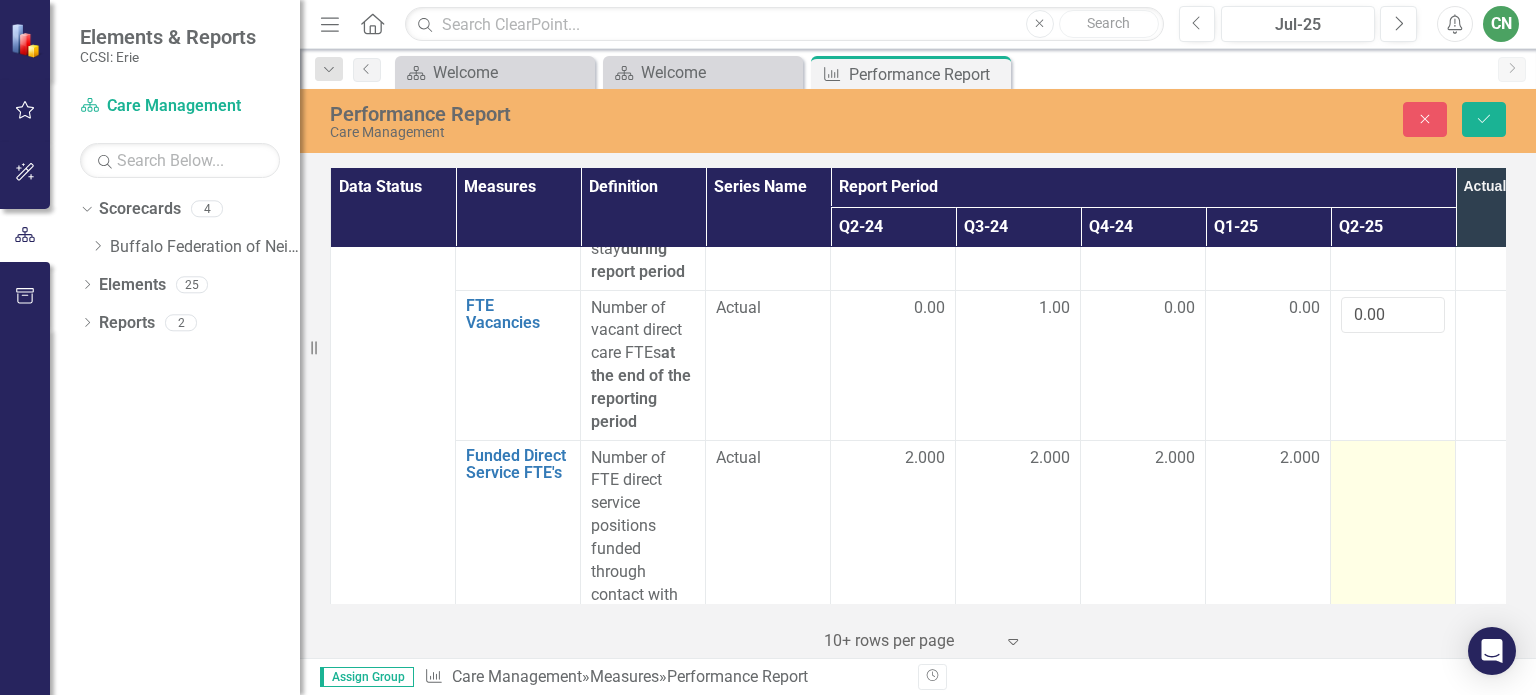 click at bounding box center [1393, 560] 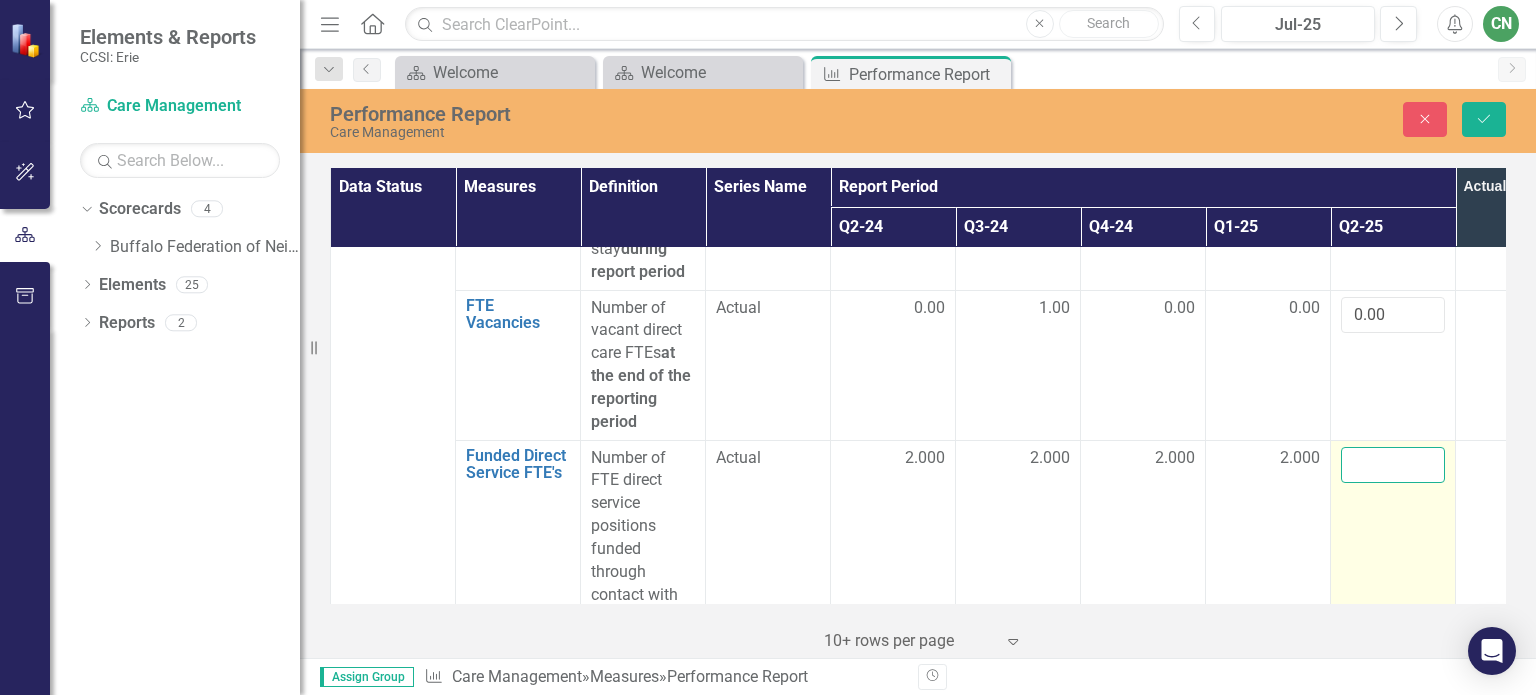click at bounding box center (1393, 465) 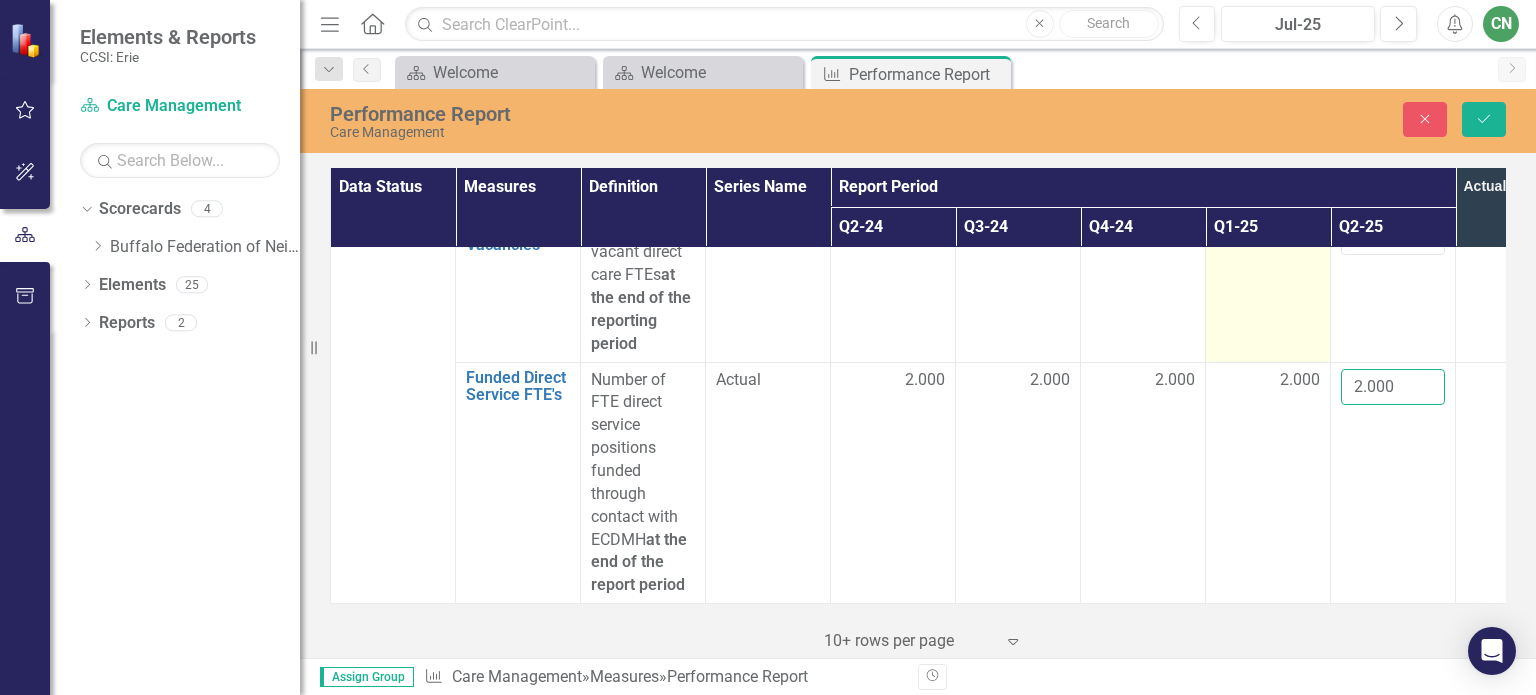 scroll, scrollTop: 4530, scrollLeft: 0, axis: vertical 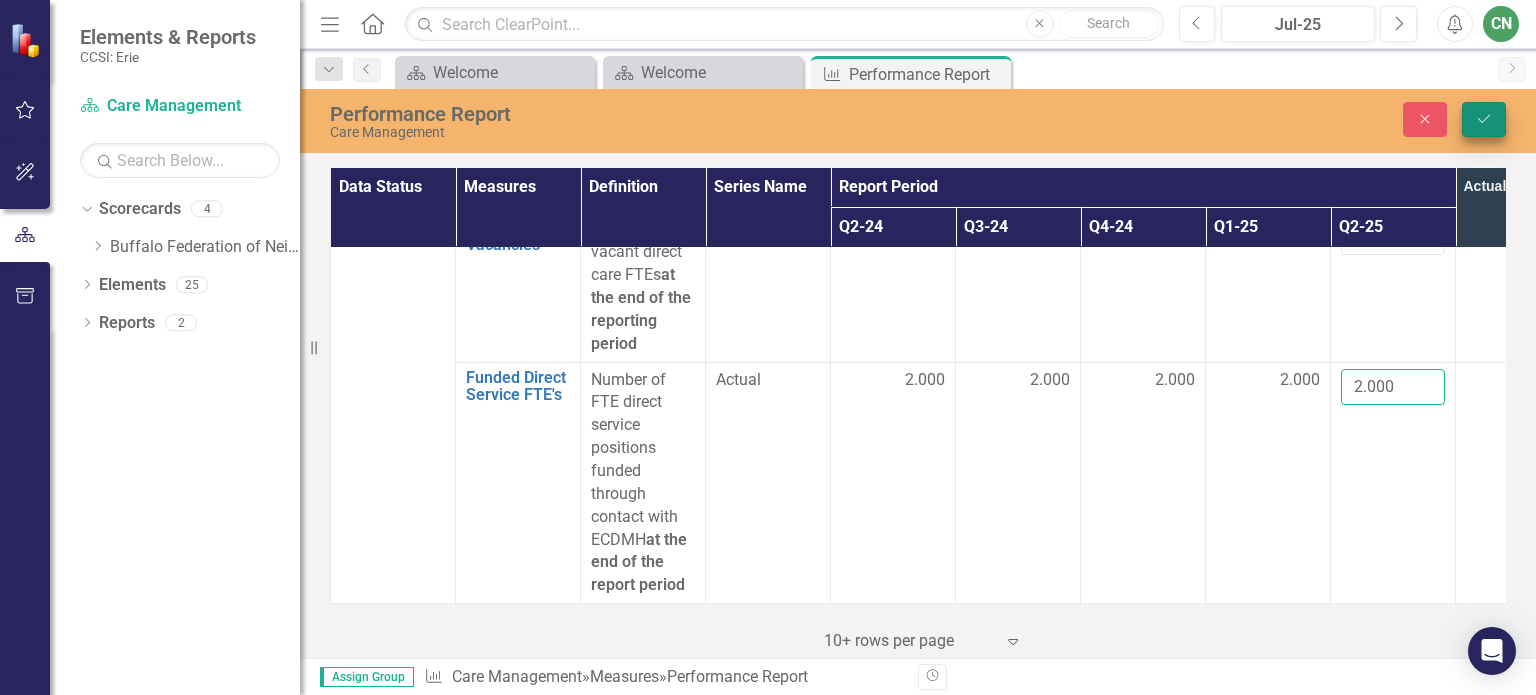 type on "2.000" 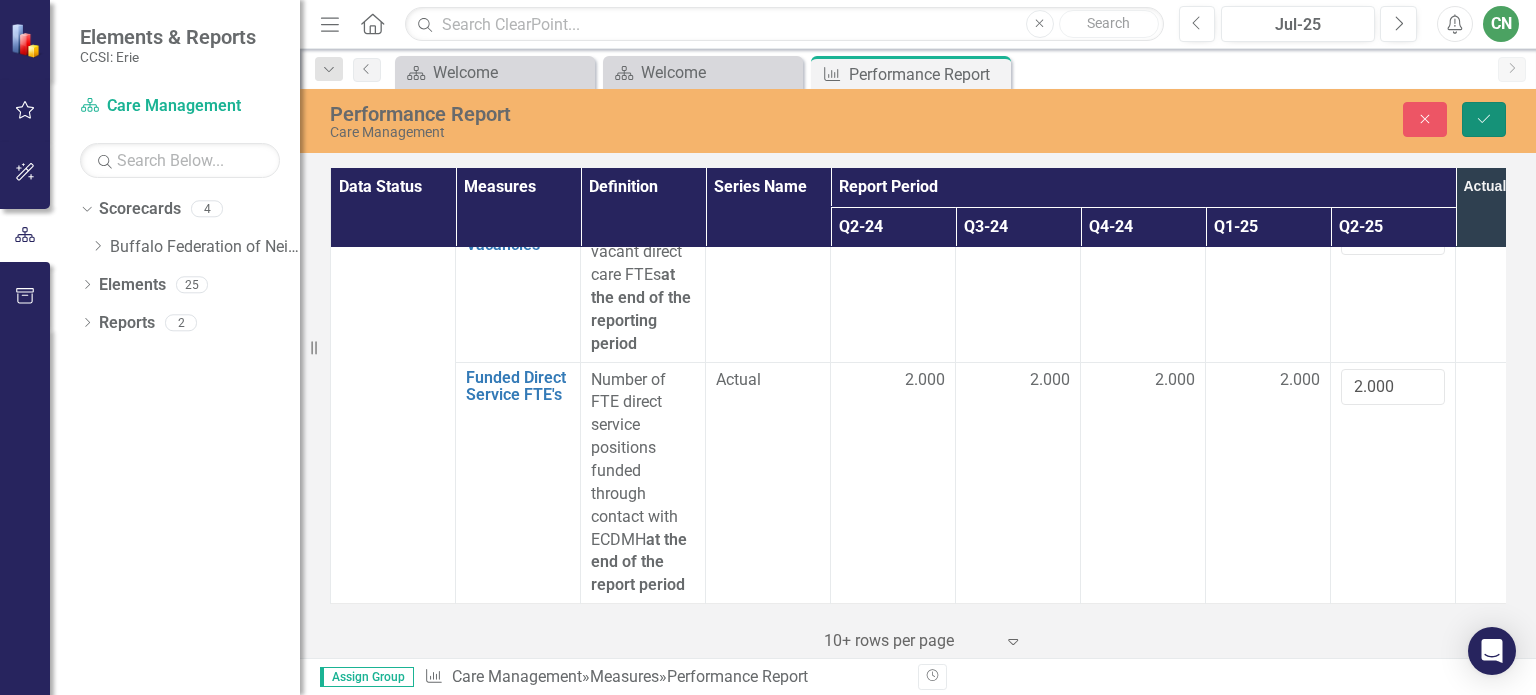 click on "Save" 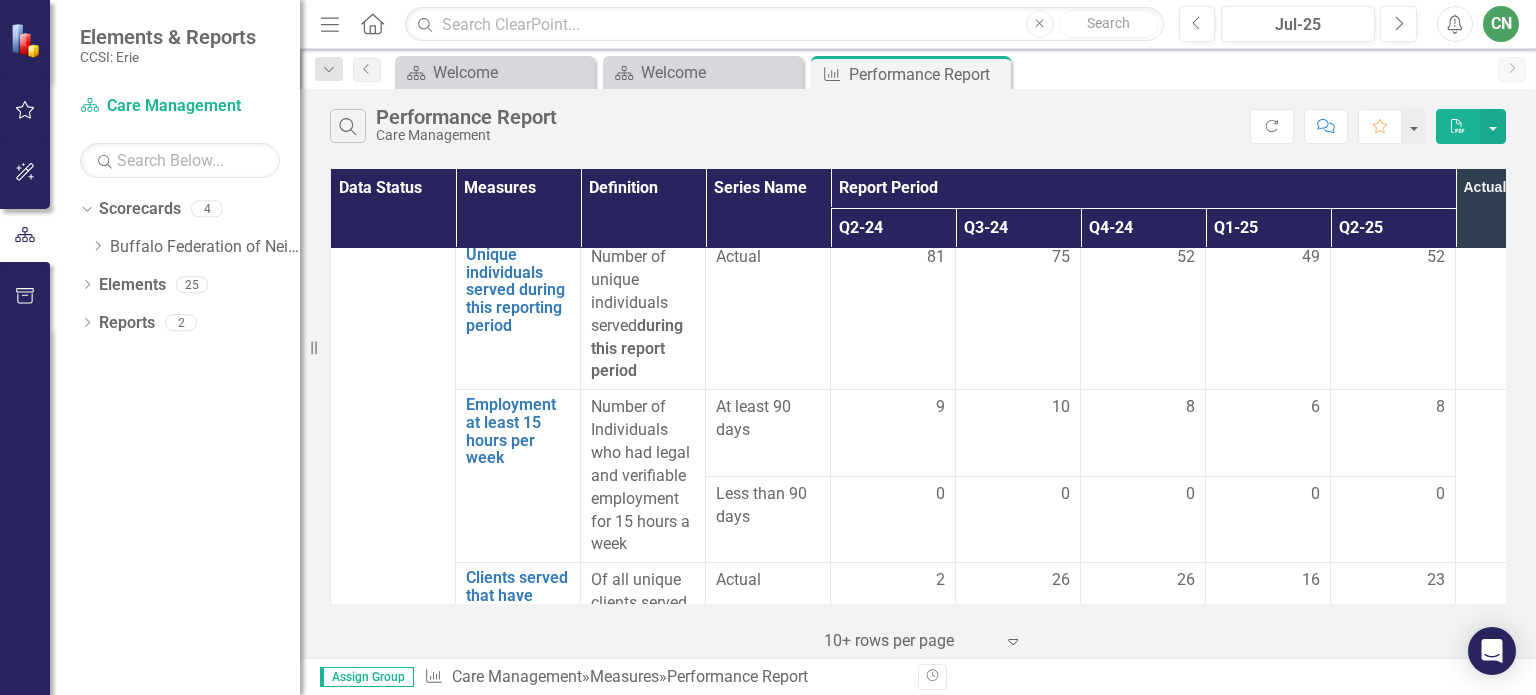 scroll, scrollTop: 3800, scrollLeft: 0, axis: vertical 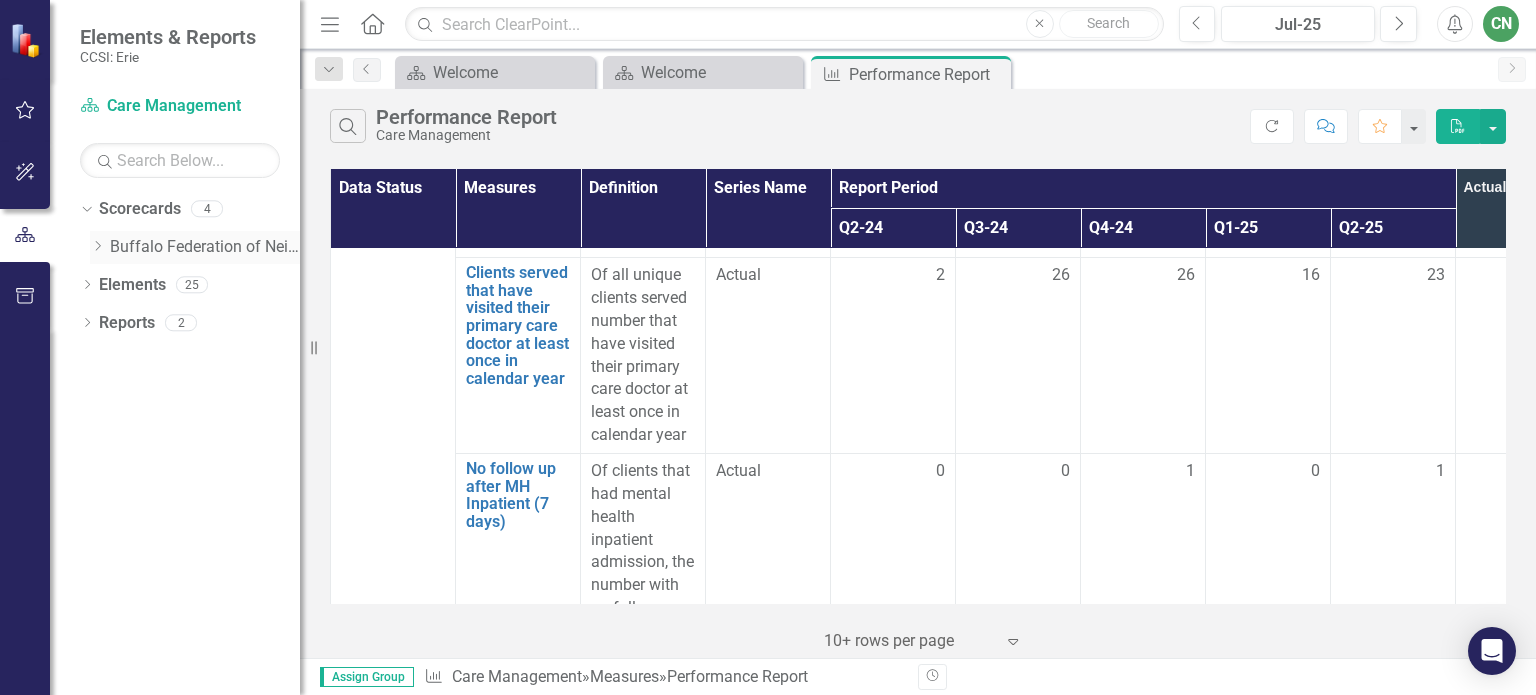 click on "Dropdown" 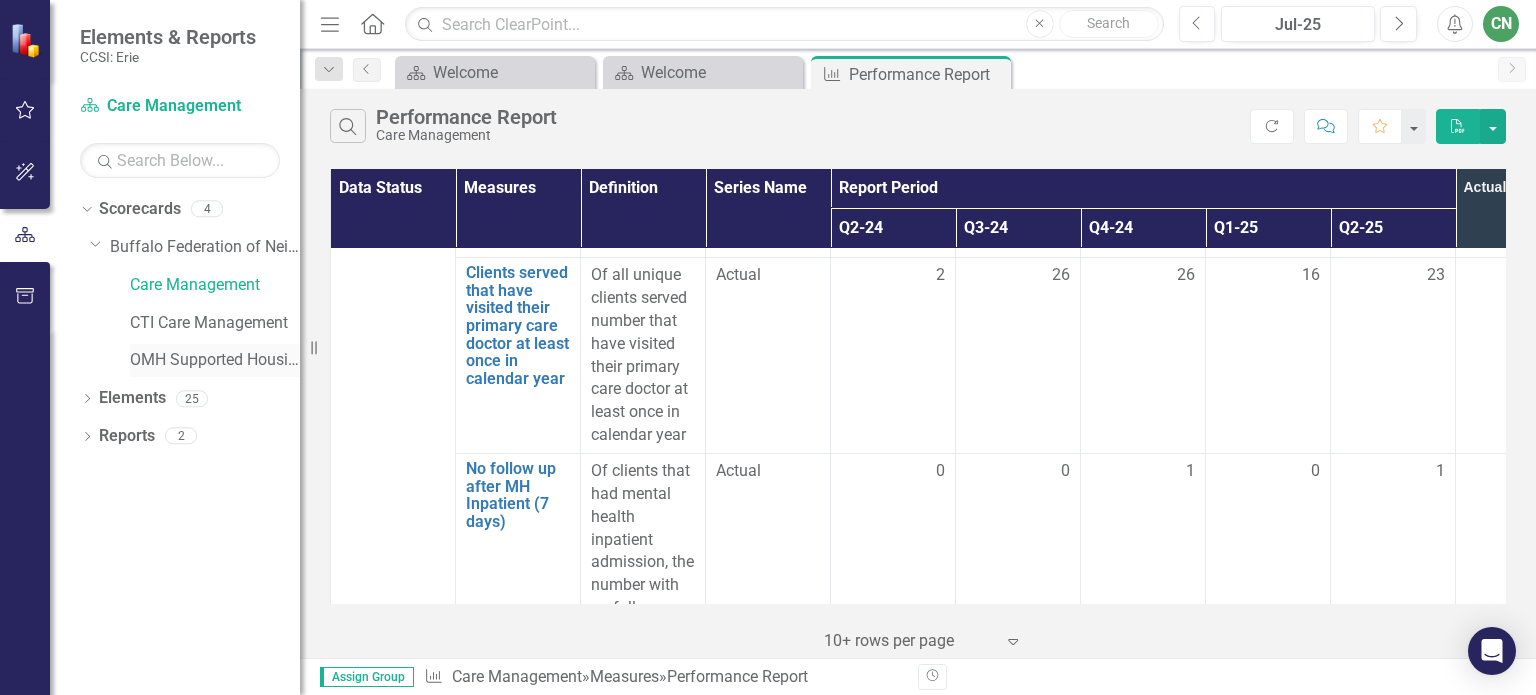 click on "OMH Supported Housing" at bounding box center [215, 360] 